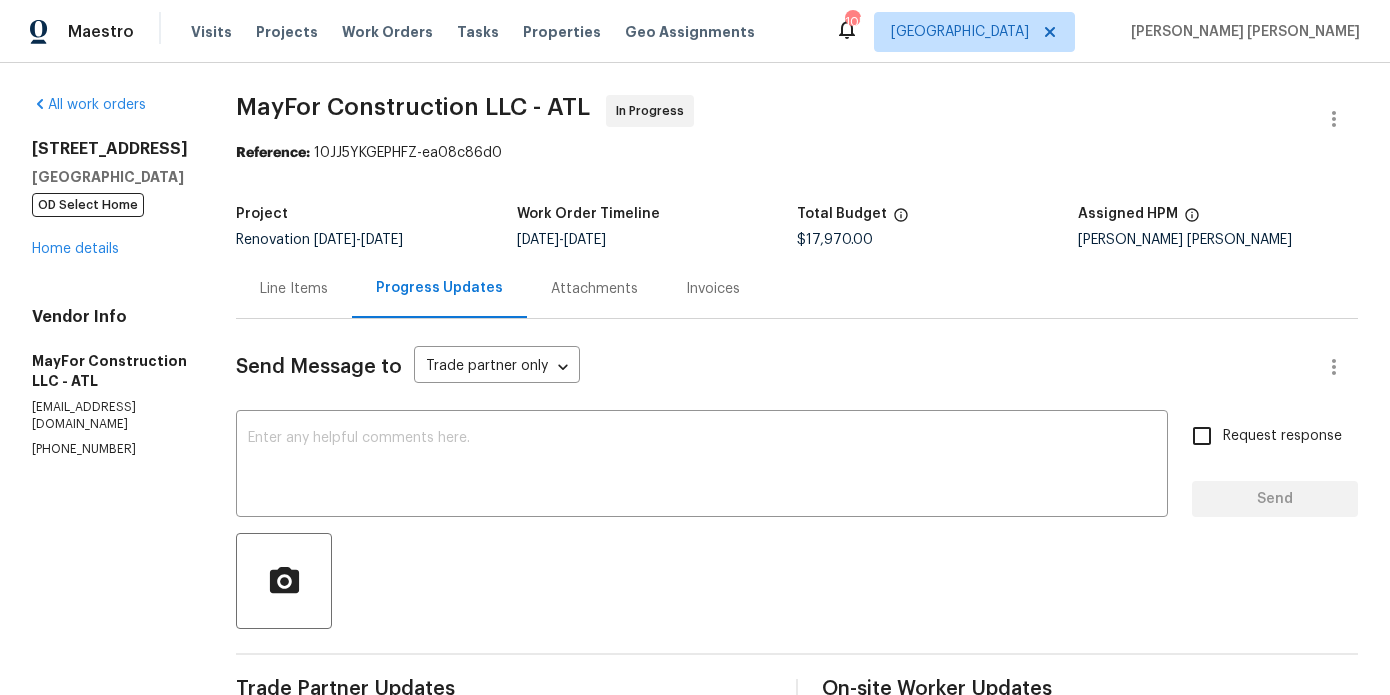 scroll, scrollTop: 0, scrollLeft: 0, axis: both 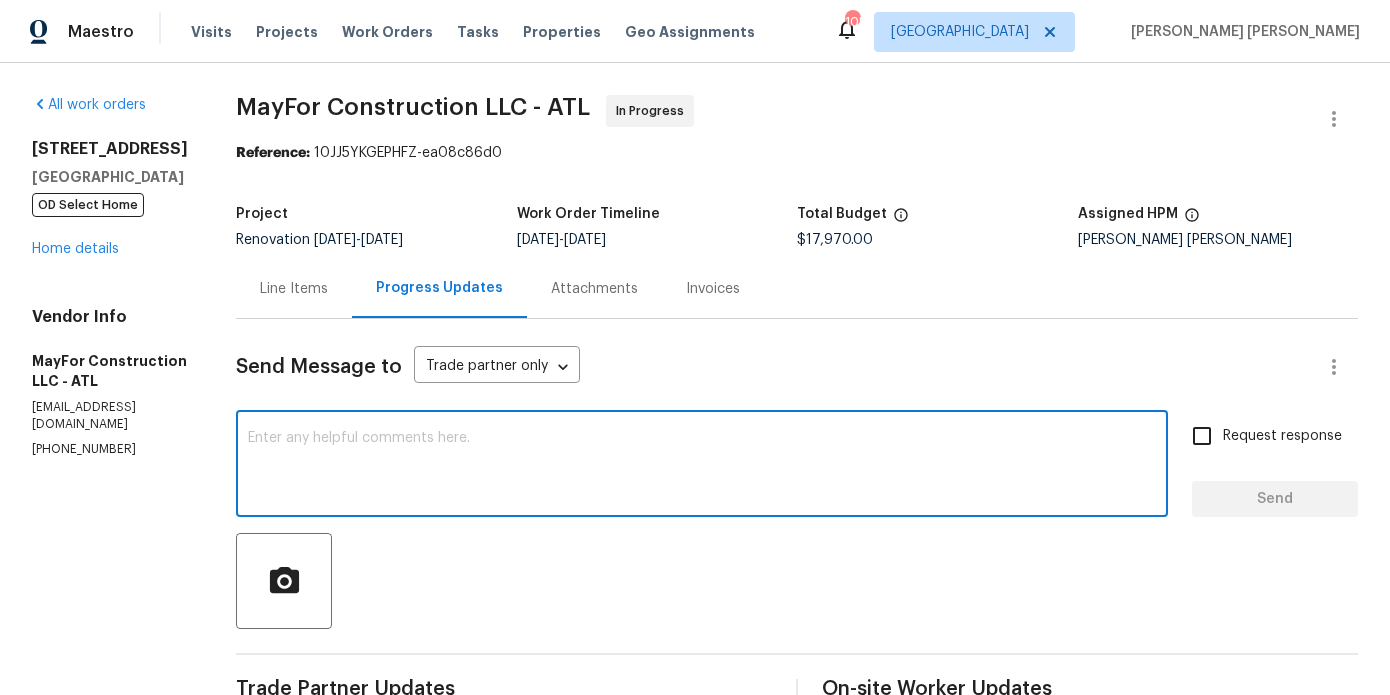 click at bounding box center (702, 466) 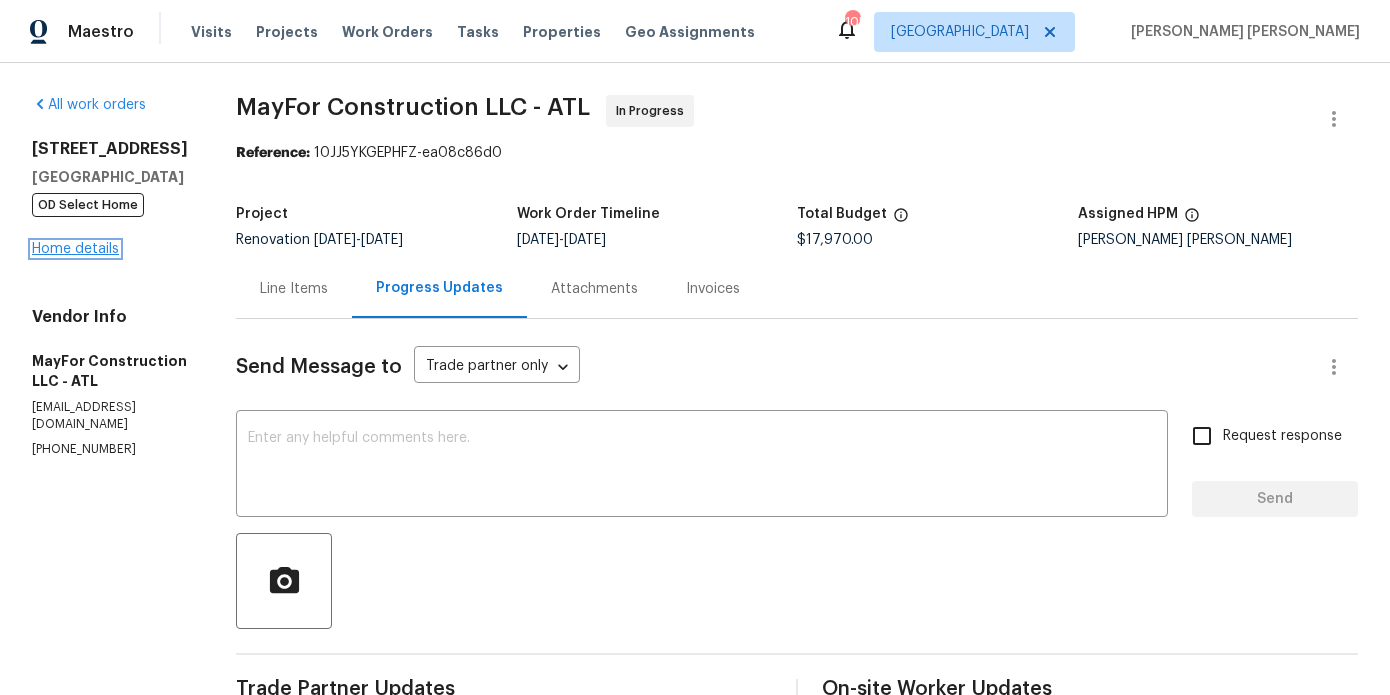 click on "Home details" at bounding box center (75, 249) 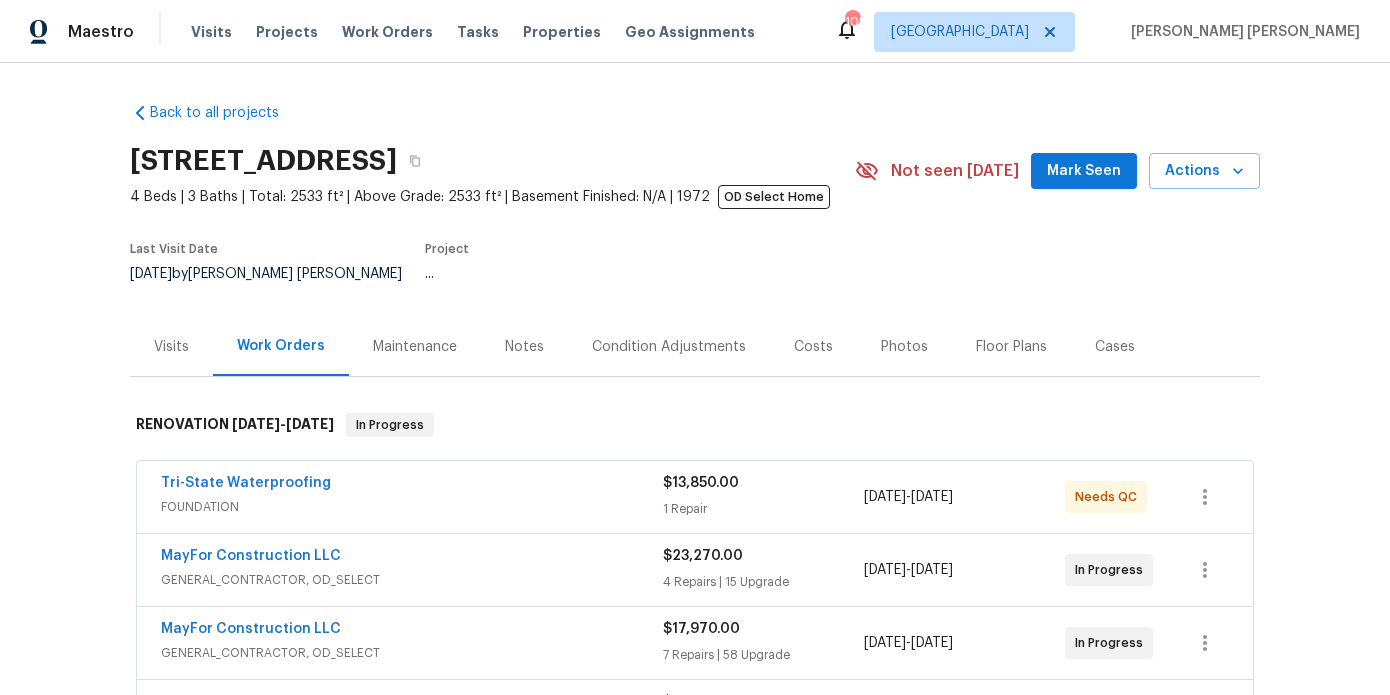 click on "Notes" at bounding box center [524, 346] 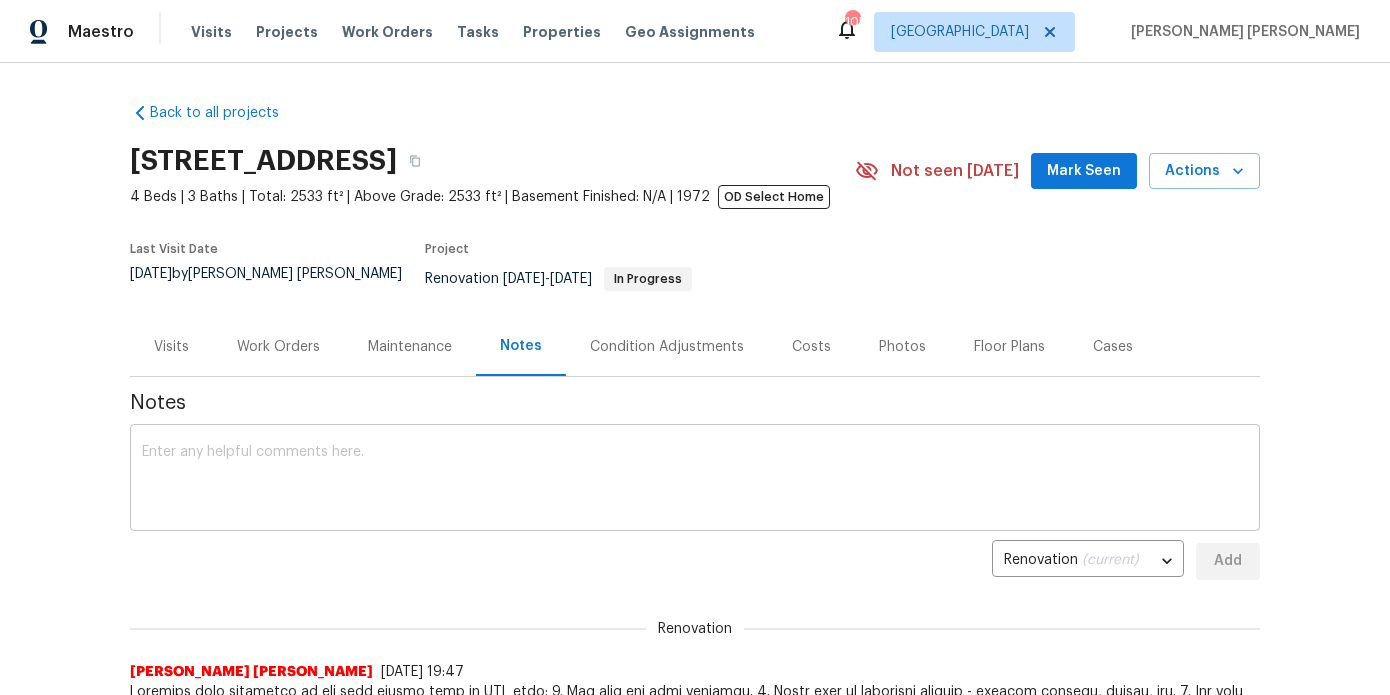 click at bounding box center (695, 480) 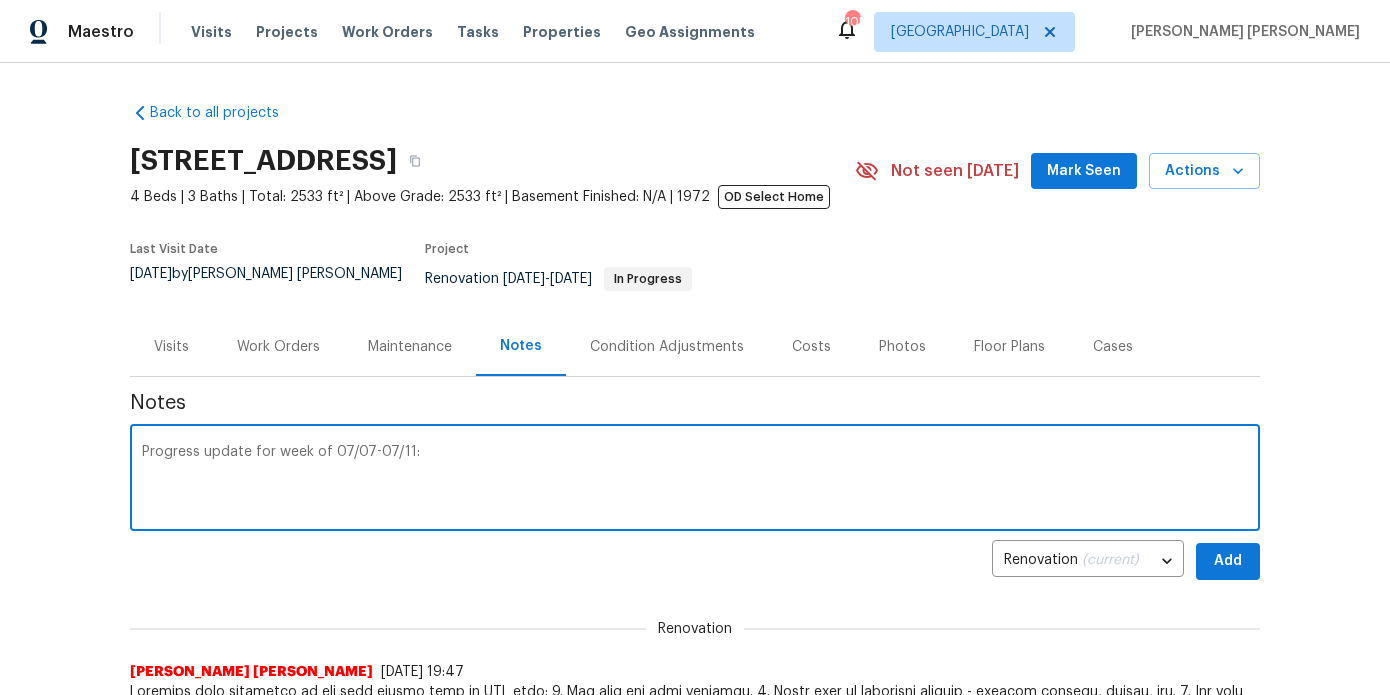 paste on "Tri-State has completed the foundation repairs as well as installing the crawlspace drain system. They were unable to properly finish installing electrical line for the sump pump due to the breaker box being filled and not having space for additional breakers, this then brought up the question if it will allow for the mini split to be installed… I’ve asked the GC and an electrician and am waiting on a response back but there may be a chance that the breaker box will have to be updated for all this. I’ll follow up on this and provide cost to update breaker box if it is needed.
The kitchen plumbing has been reworked and the ceiling has been raised accordingly, they have started drywall build back and began with drywall repairs to the entire property as well as priming and have confirmed that they have began painting with aim to have interior paint completed by Monday (07/14).
Electricians were on site this past week as well moving electrical for kitchen lighting and outlets/switches, running electrical for r..." 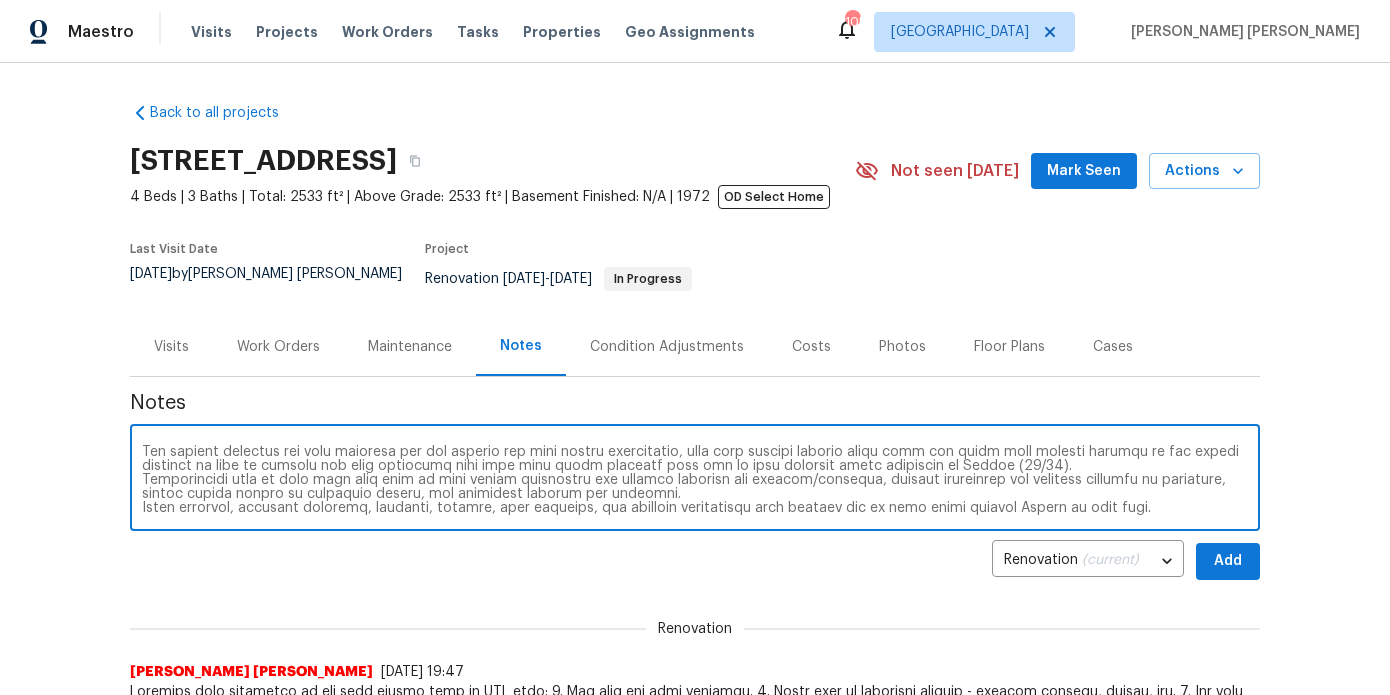 scroll, scrollTop: 0, scrollLeft: 0, axis: both 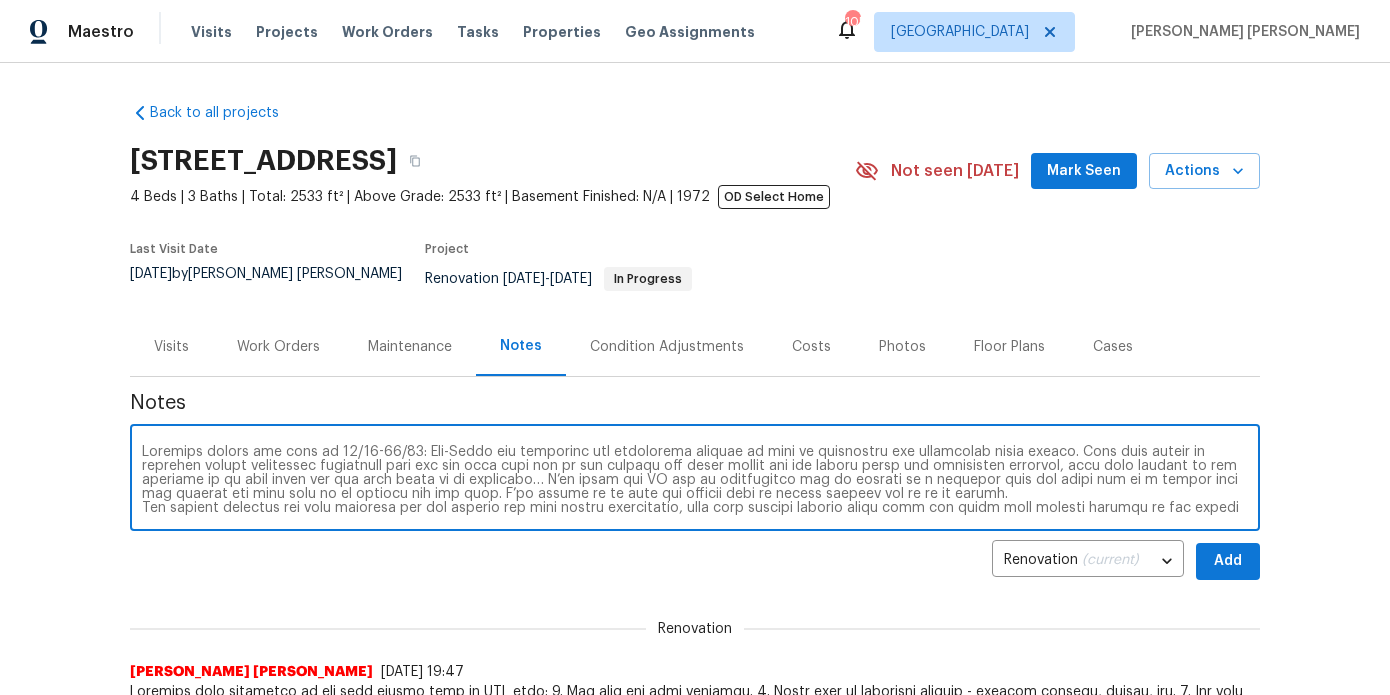click at bounding box center [695, 480] 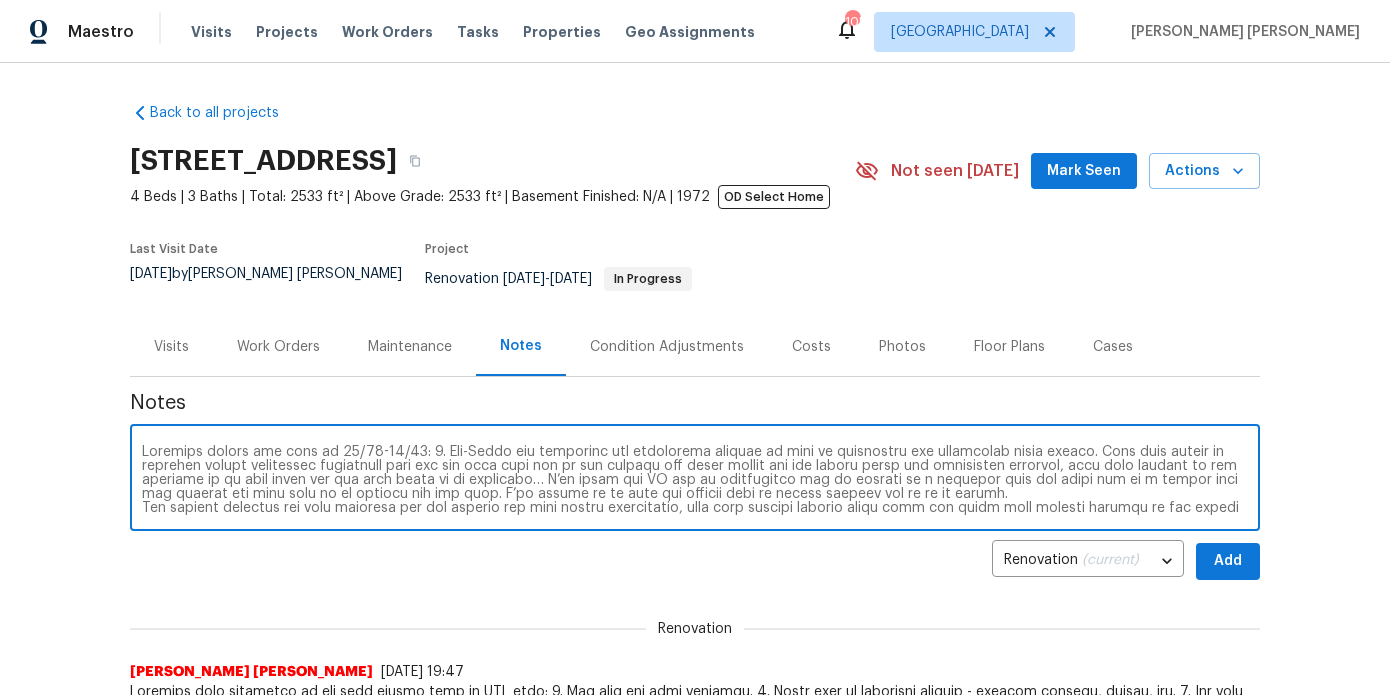 click on "x ​" at bounding box center [695, 480] 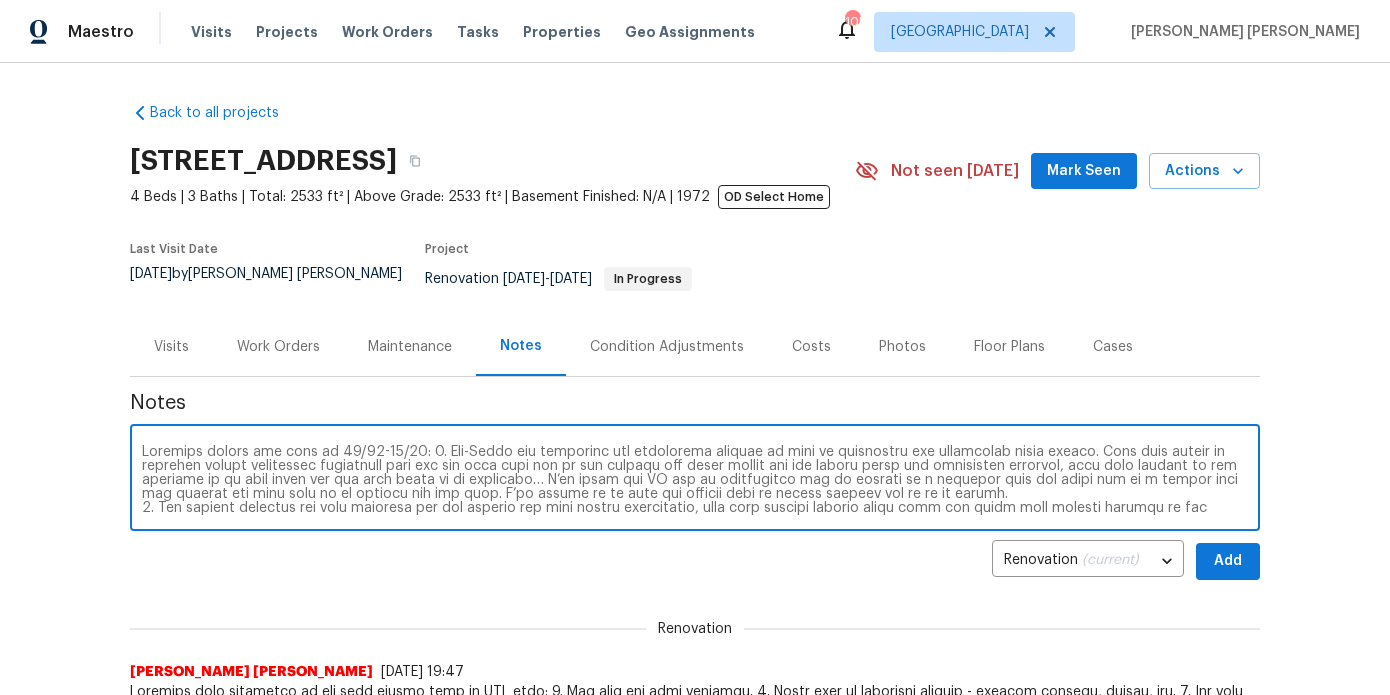 click at bounding box center [695, 480] 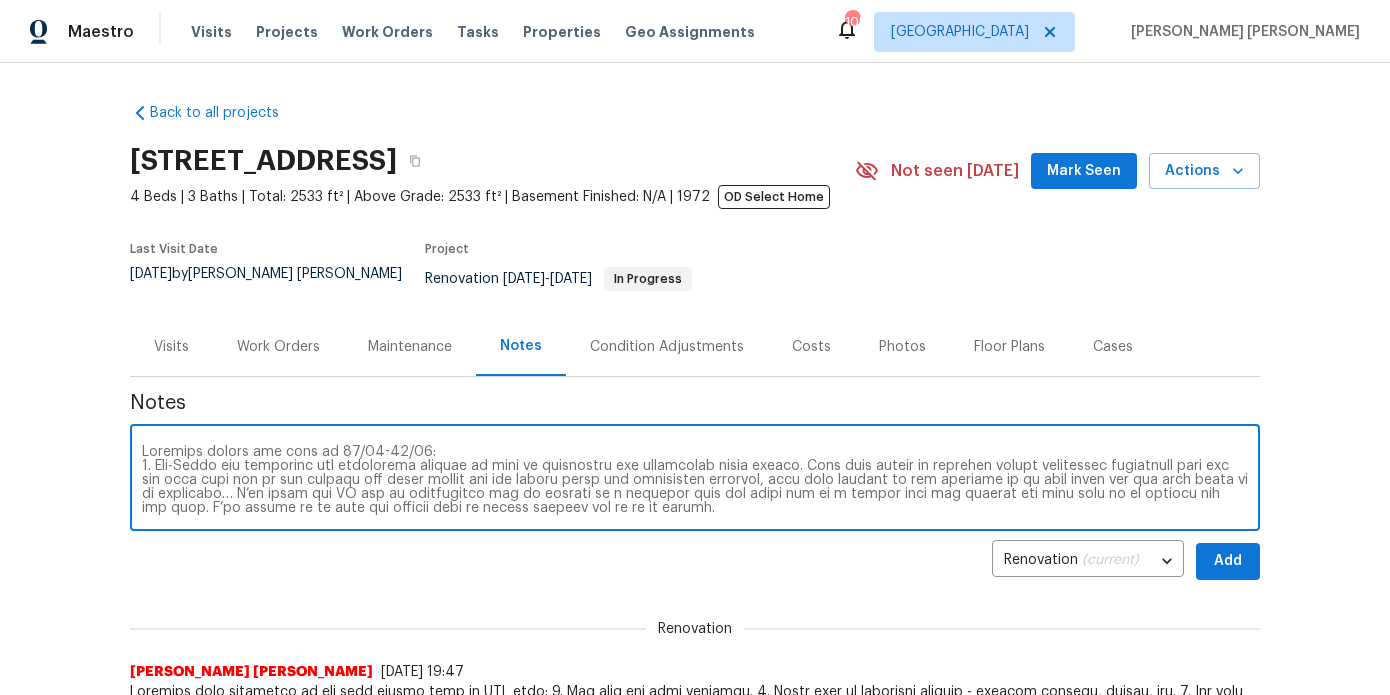 scroll, scrollTop: 70, scrollLeft: 0, axis: vertical 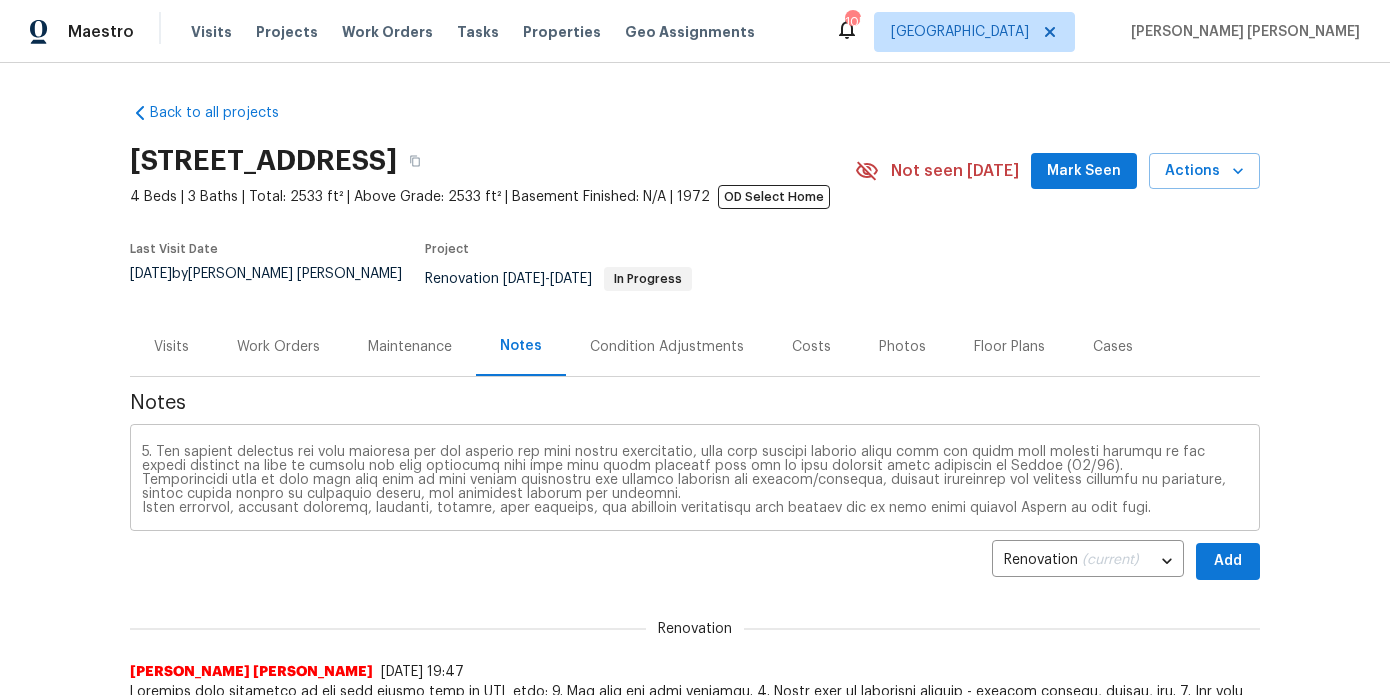 click on "x ​" at bounding box center (695, 480) 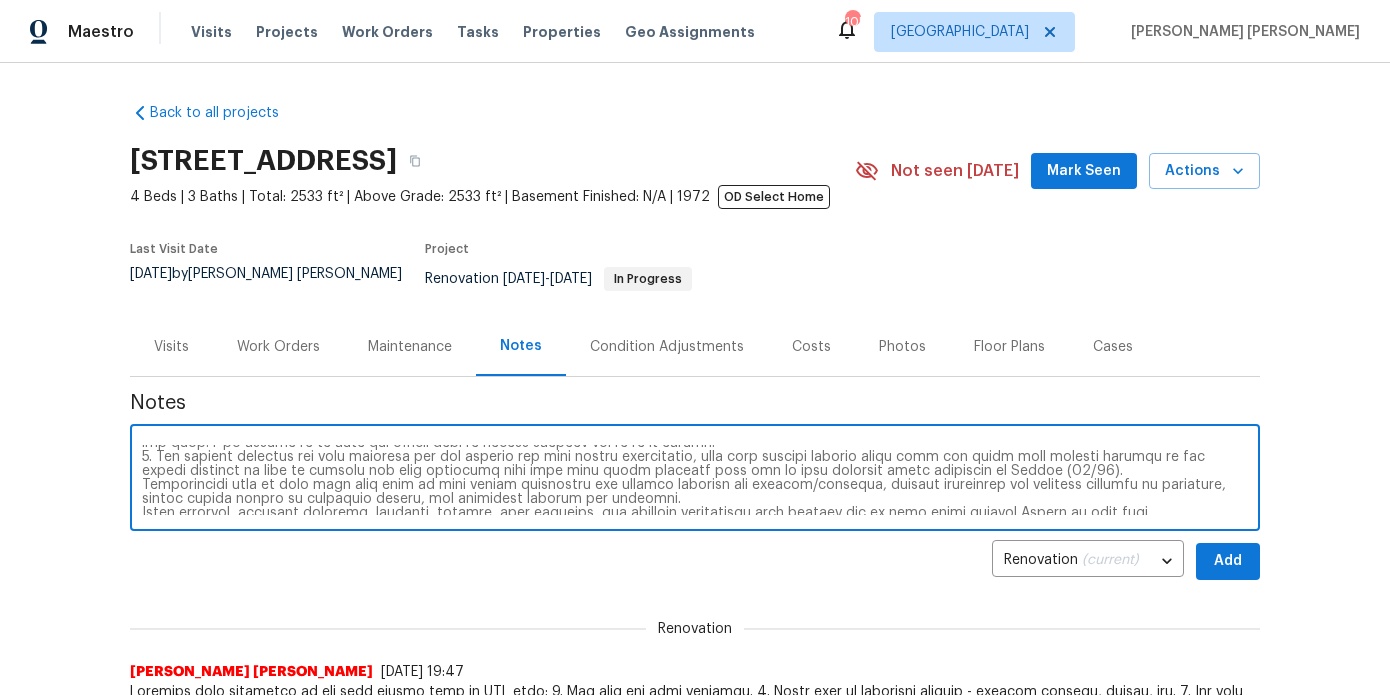 scroll, scrollTop: 70, scrollLeft: 0, axis: vertical 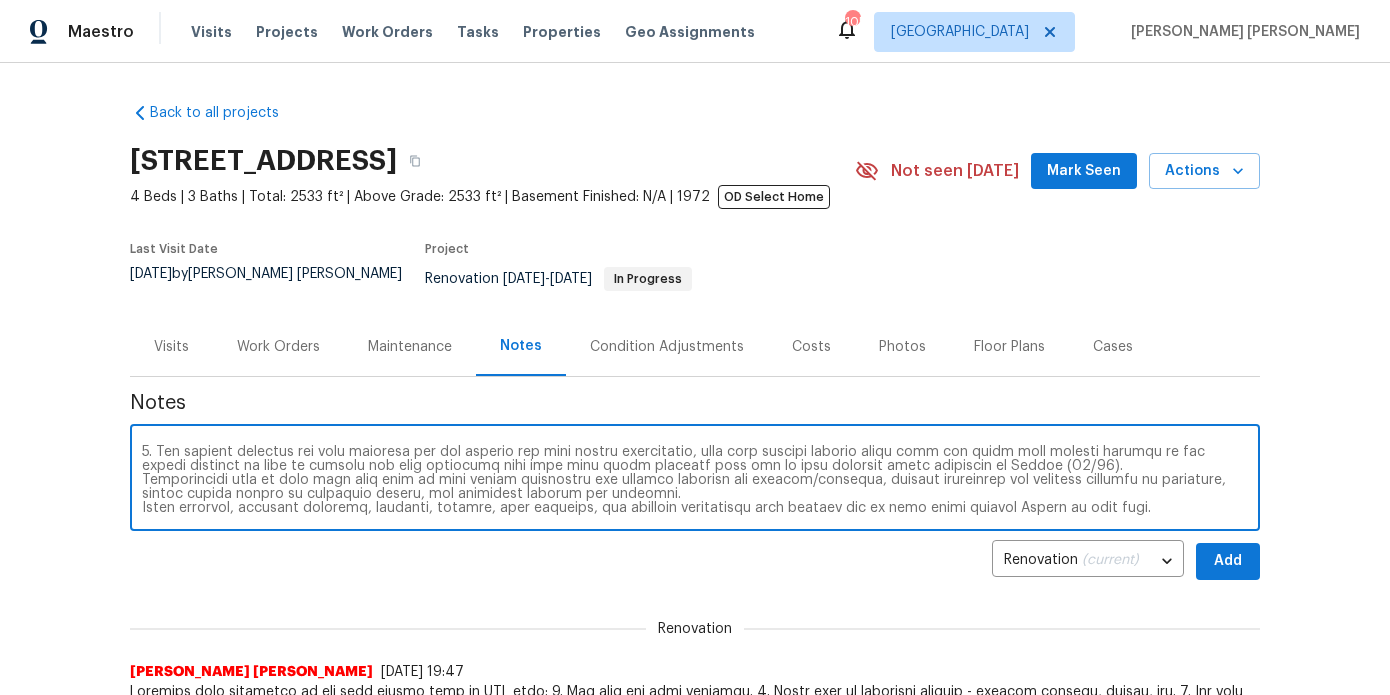 click at bounding box center [695, 480] 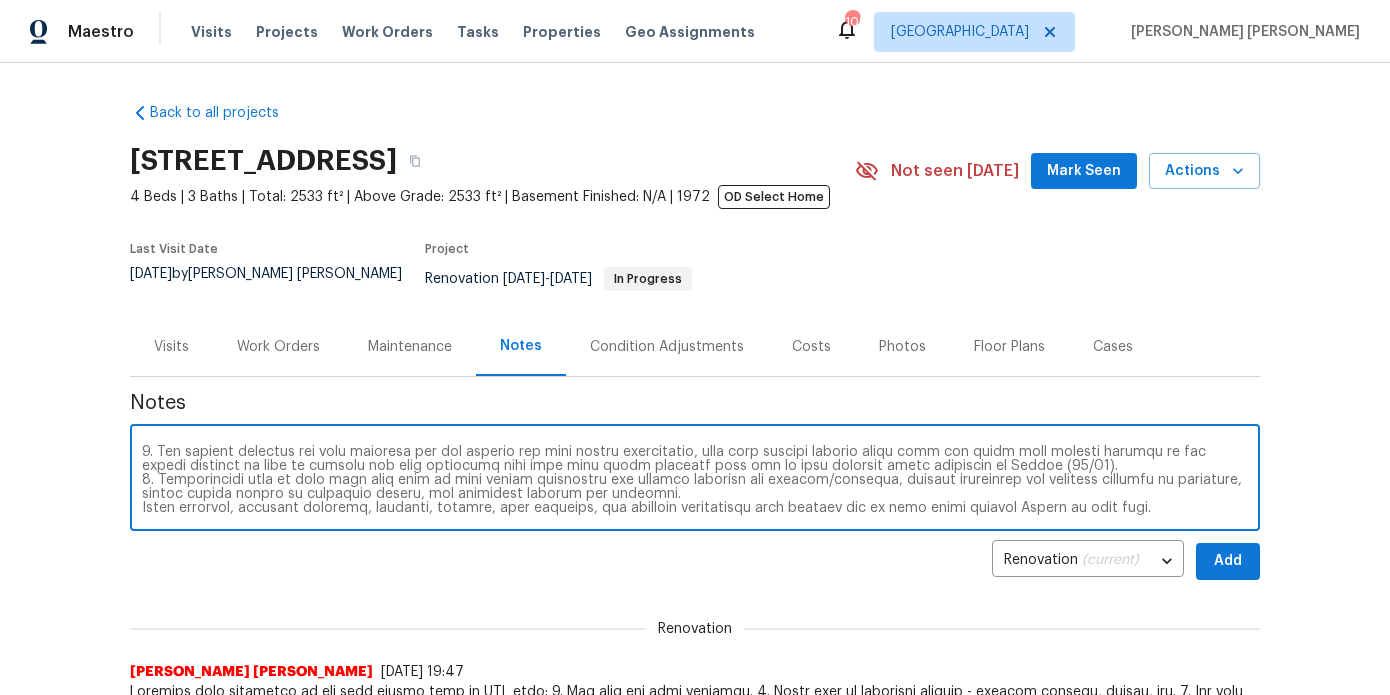 click at bounding box center [695, 480] 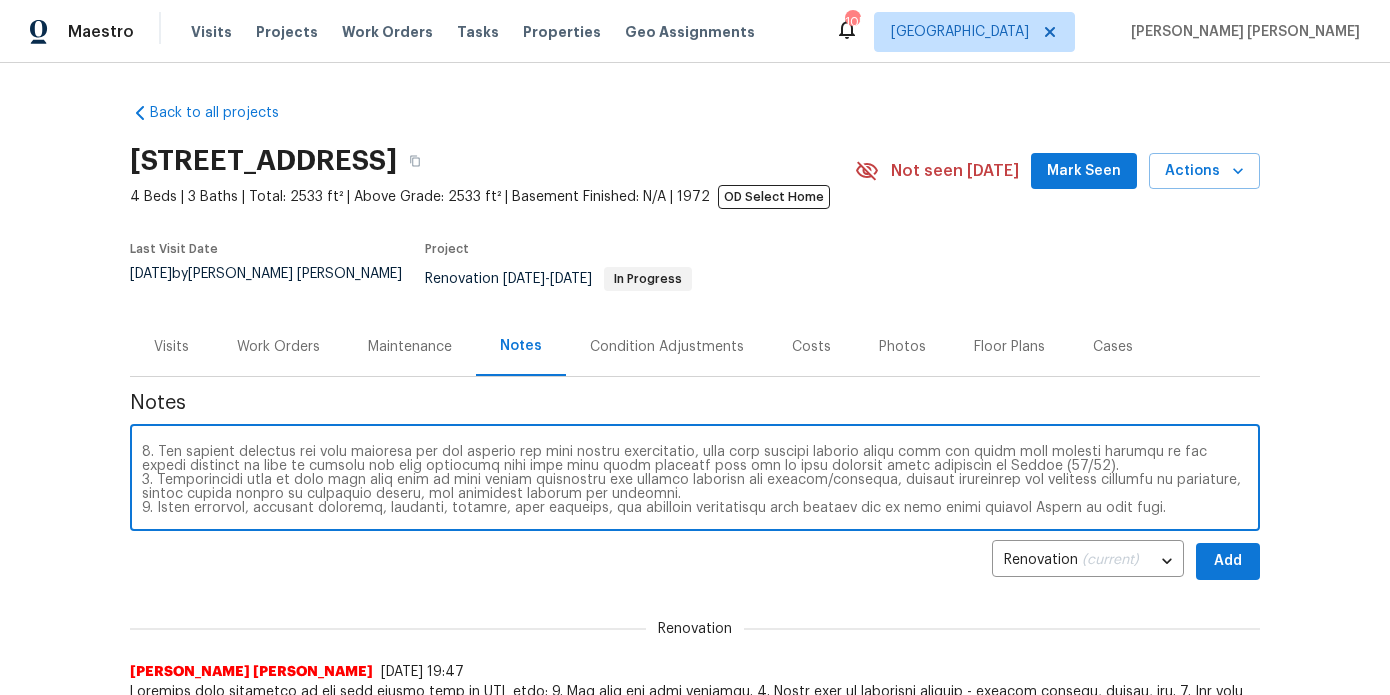 type on "Progress update for week of 07/07-07/11:
1. Tri-State has completed the foundation repairs as well as installing the crawlspace drain system. They were unable to properly finish installing electrical line for the sump pump due to the breaker box being filled and not having space for additional breakers, this then brought up the question if it will allow for the mini split to be installed… I’ve asked the GC and an electrician and am waiting on a response back but there may be a chance that the breaker box will have to be updated for all this. I’ll follow up on this and provide cost to update breaker box if it is needed.
2. The kitchen plumbing has been reworked and the ceiling has been raised accordingly, they have started drywall build back and began with drywall repairs to the entire property as well as priming and have confirmed that they have began painting with aim to have interior paint completed by Monday (07/14).
3. Electricians were on site this past week as well moving electrical for kitchen ligh..." 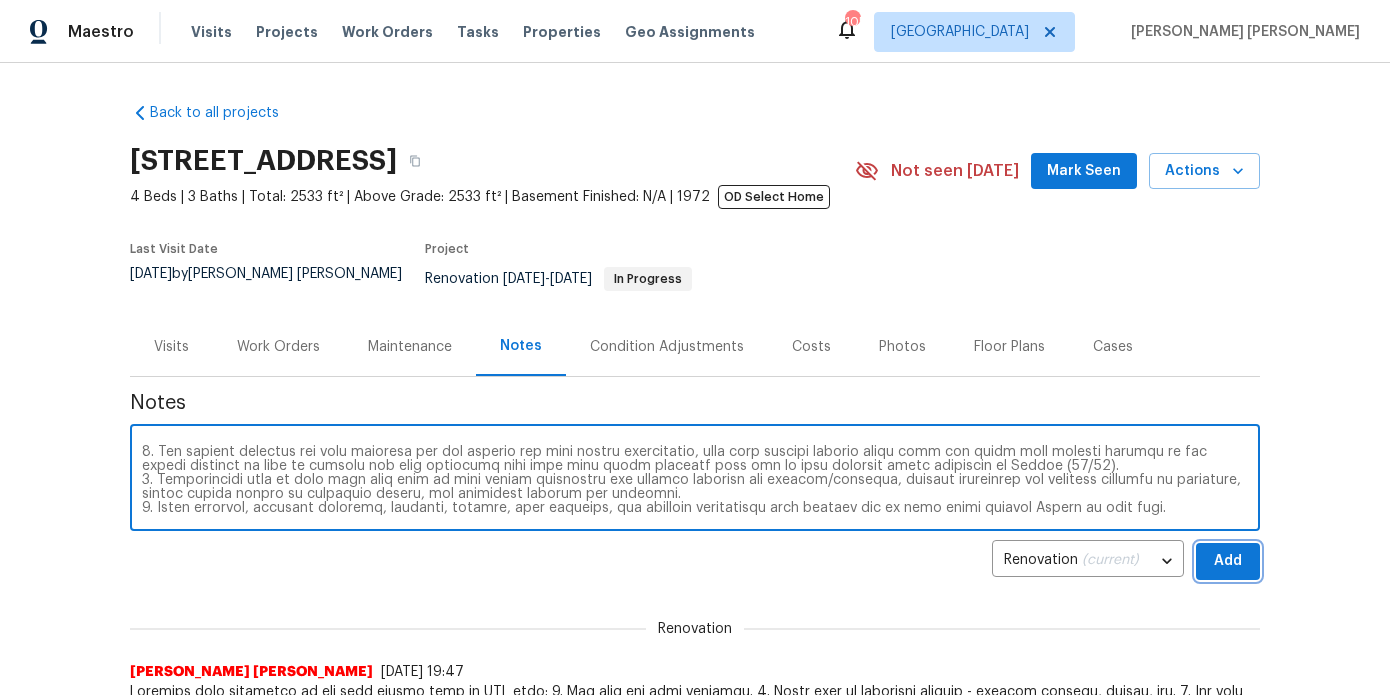 click on "Add" at bounding box center [1228, 561] 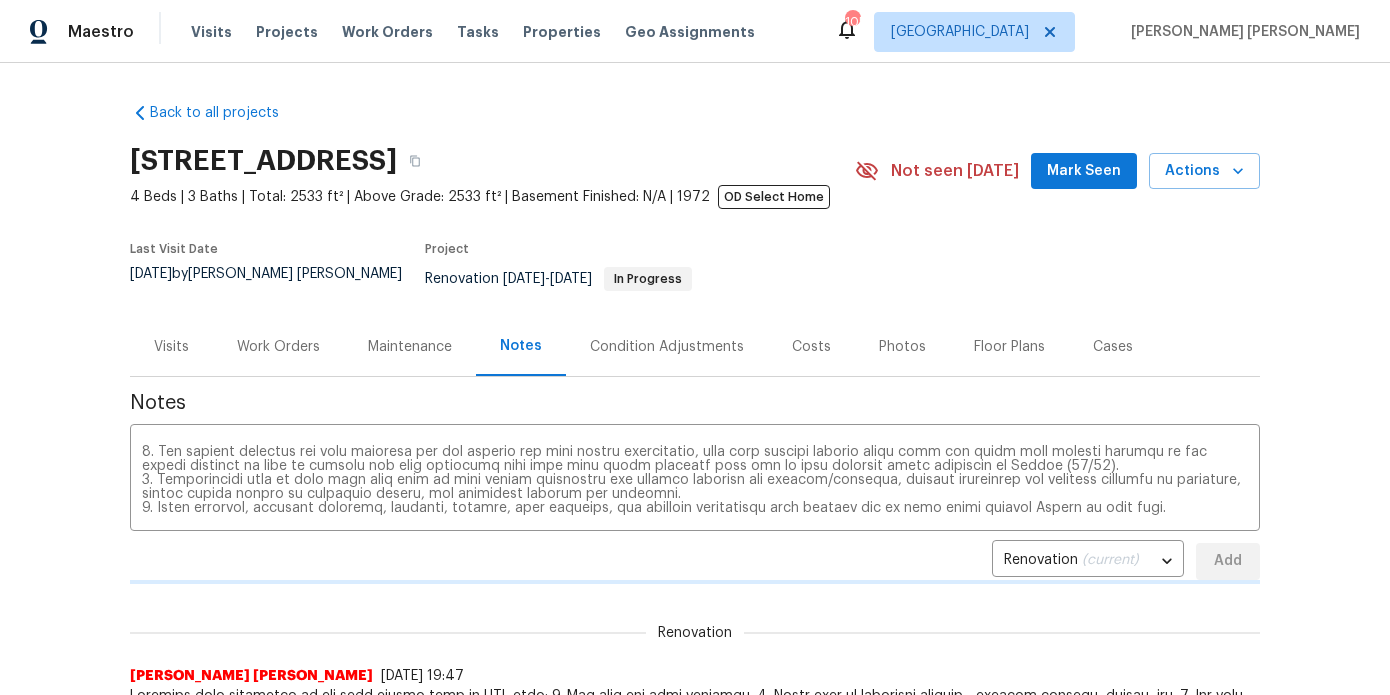 type 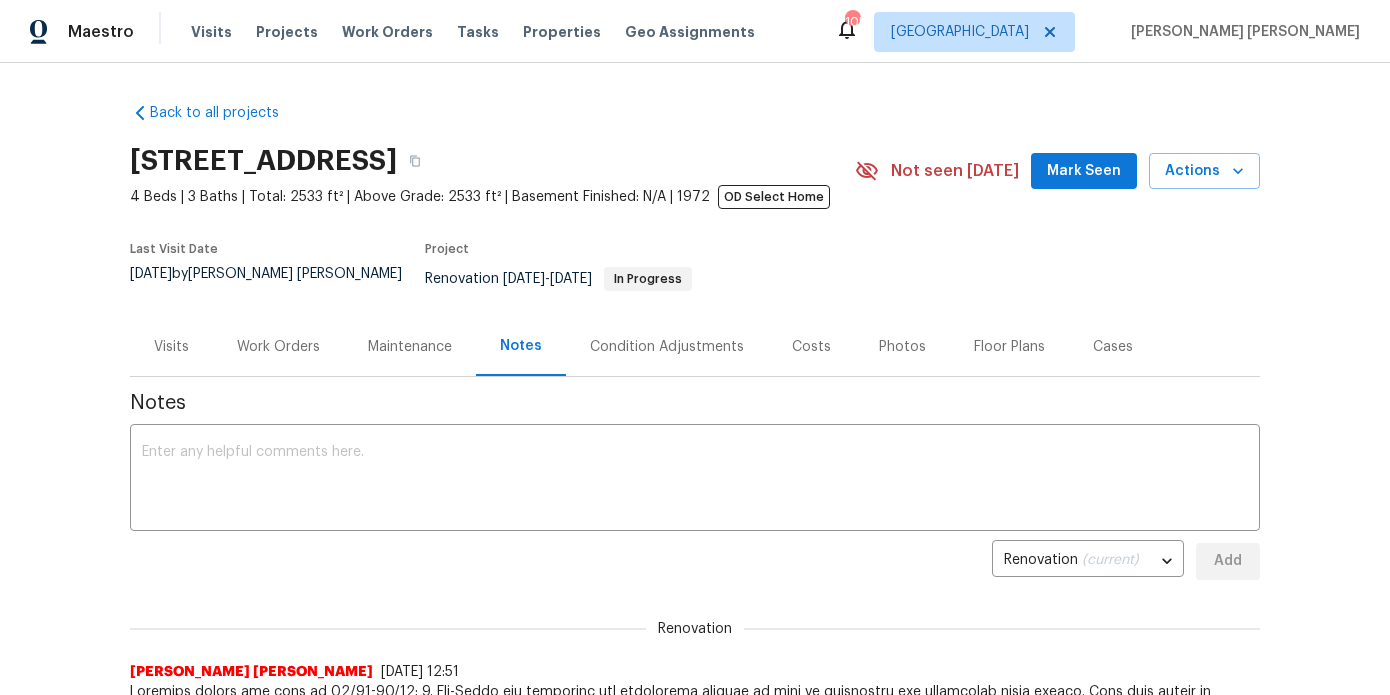 scroll, scrollTop: 0, scrollLeft: 0, axis: both 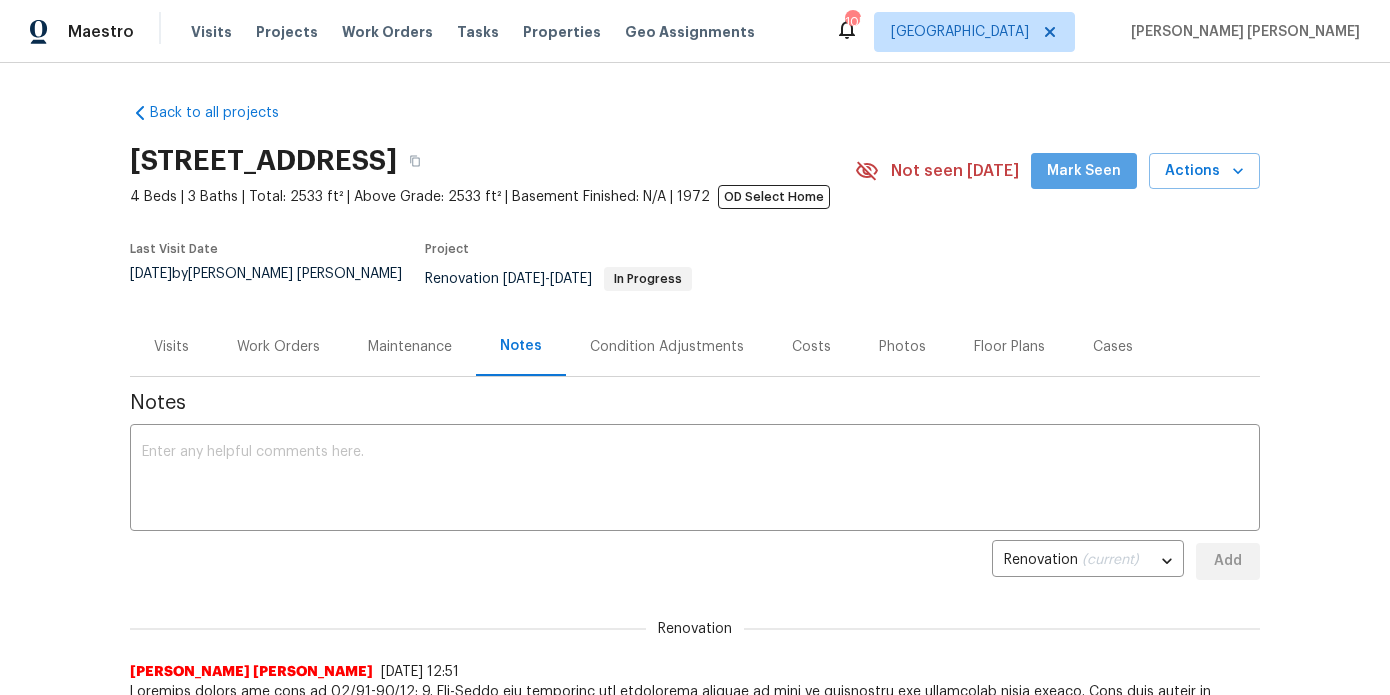 click on "Mark Seen" at bounding box center [1084, 171] 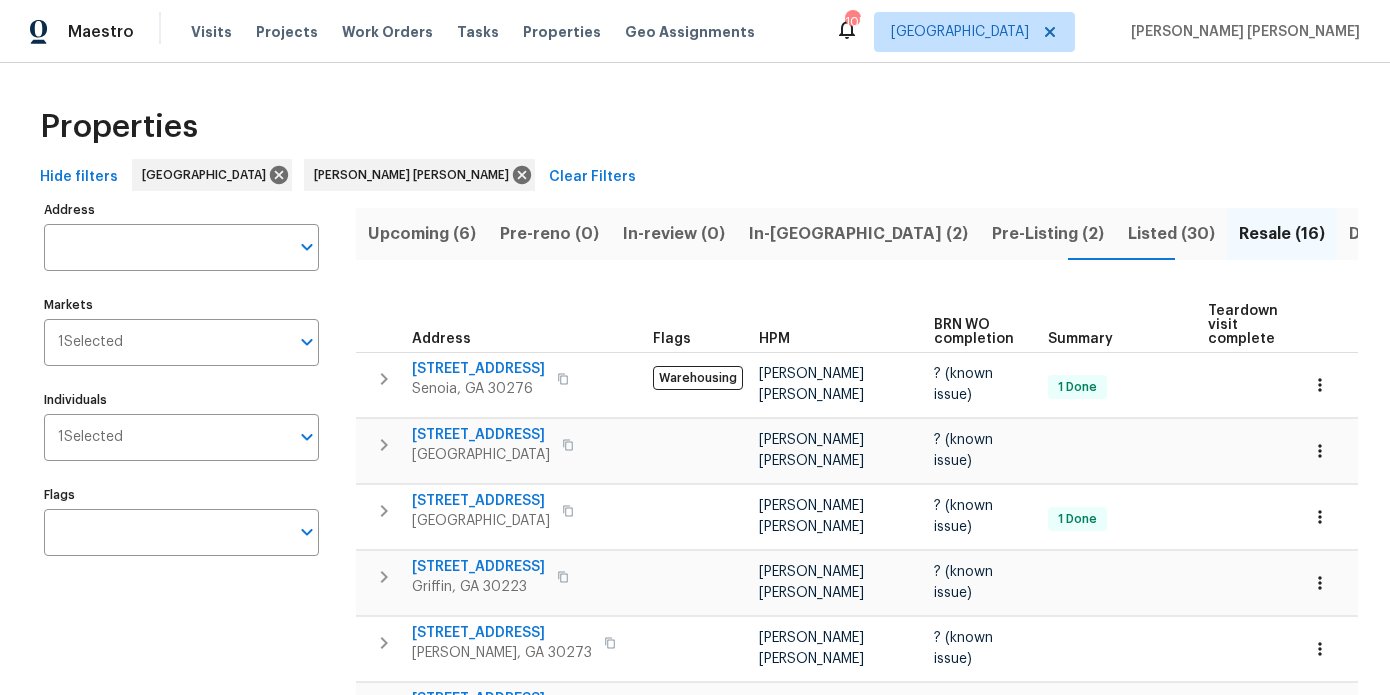 scroll, scrollTop: 0, scrollLeft: 0, axis: both 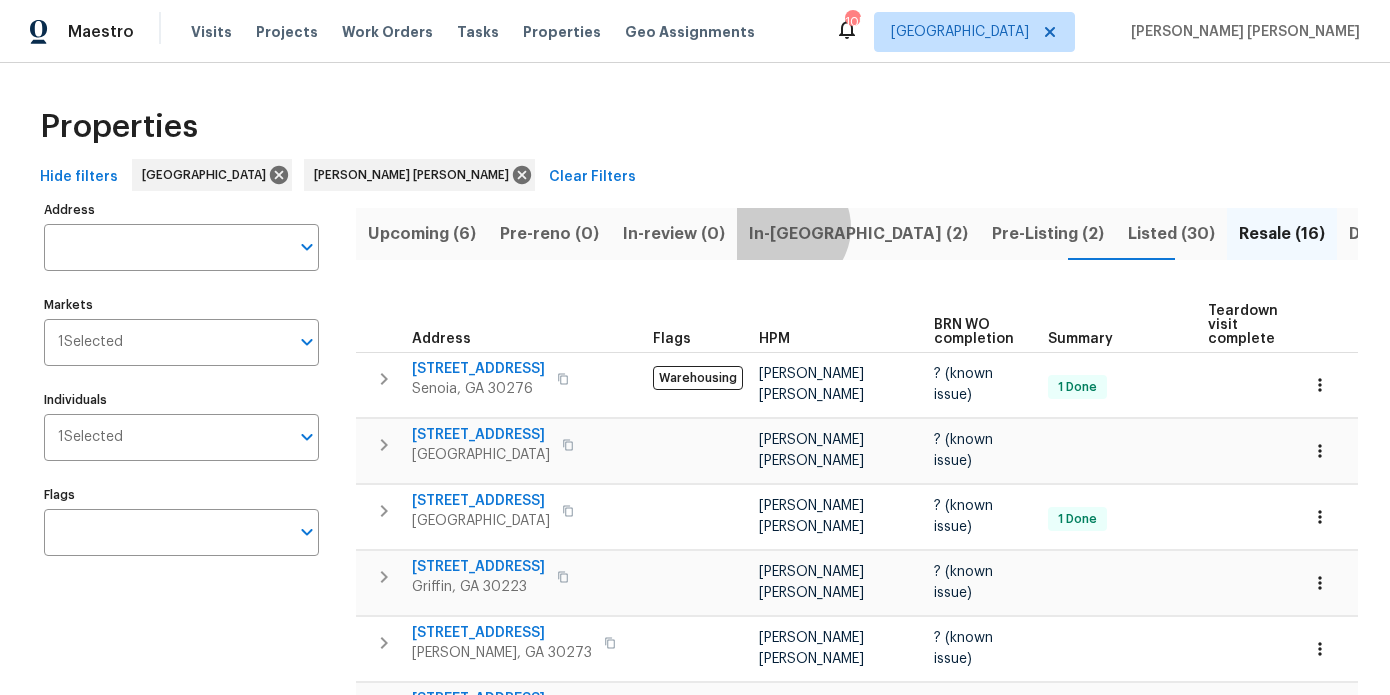 click on "In-[GEOGRAPHIC_DATA] (2)" at bounding box center [858, 234] 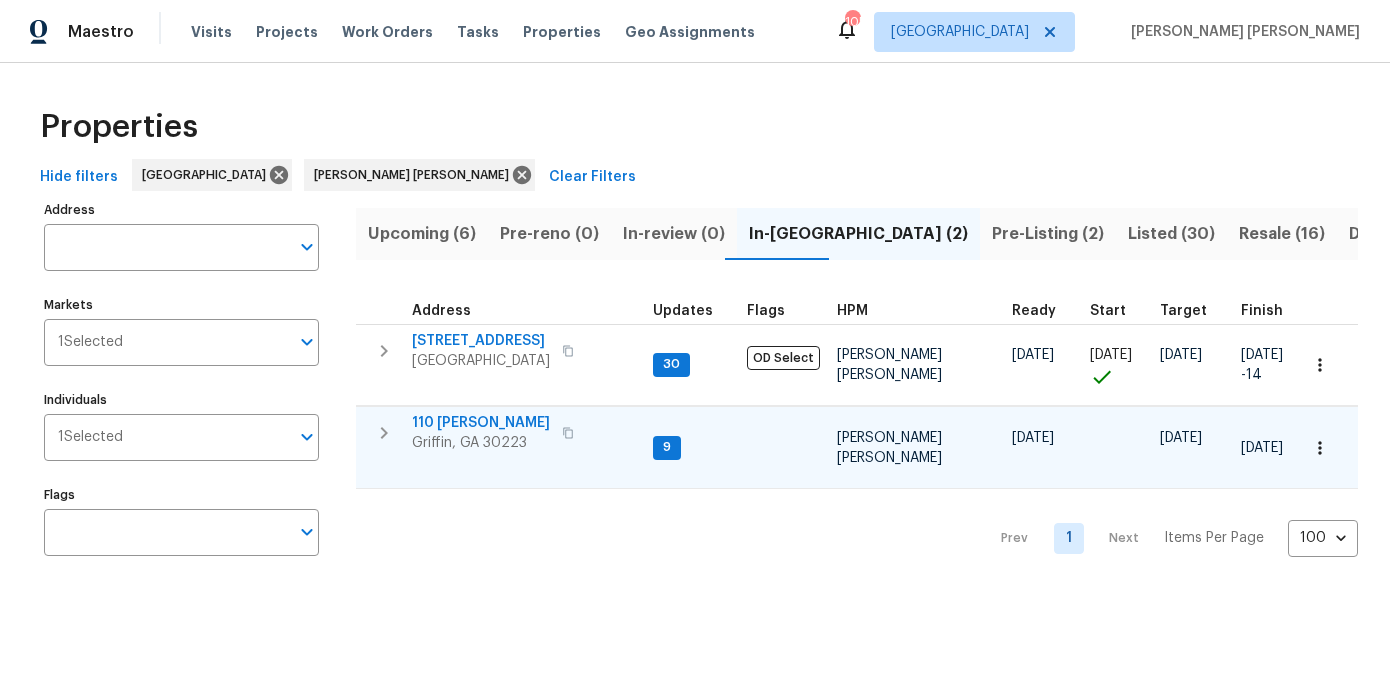 click on "110 [PERSON_NAME]" at bounding box center [481, 423] 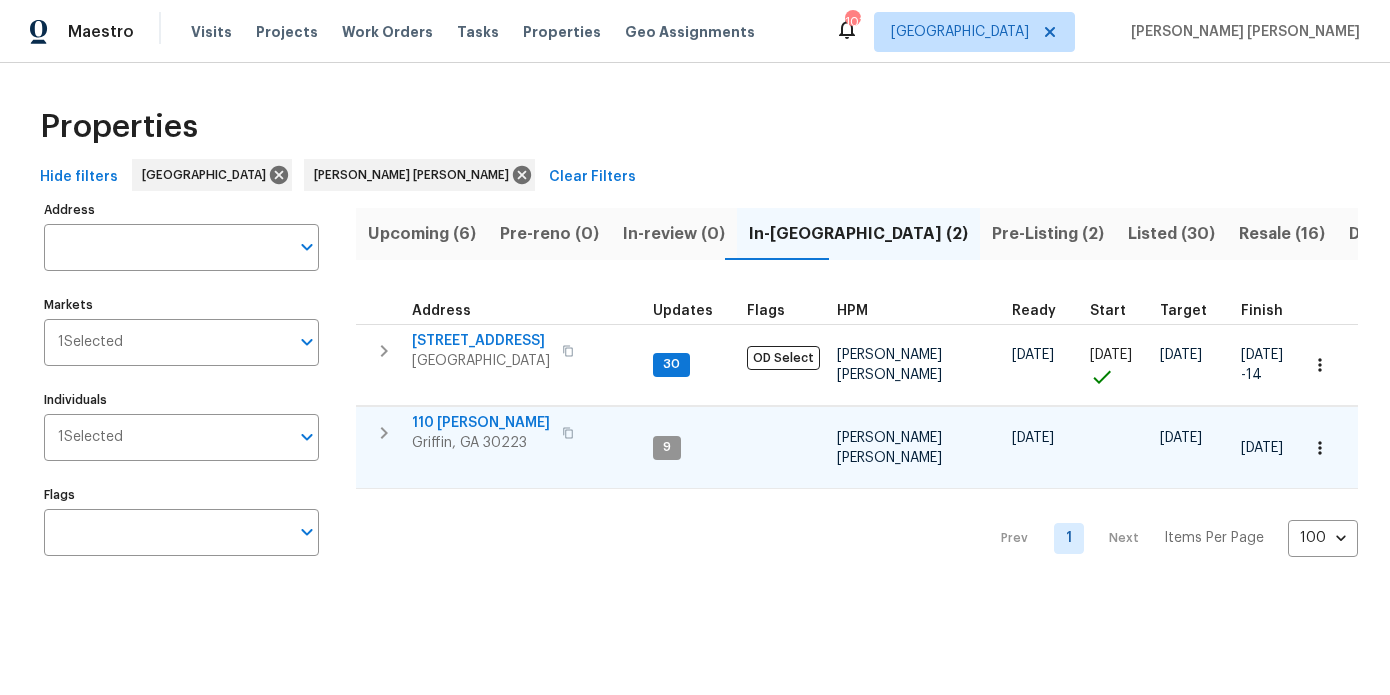 click 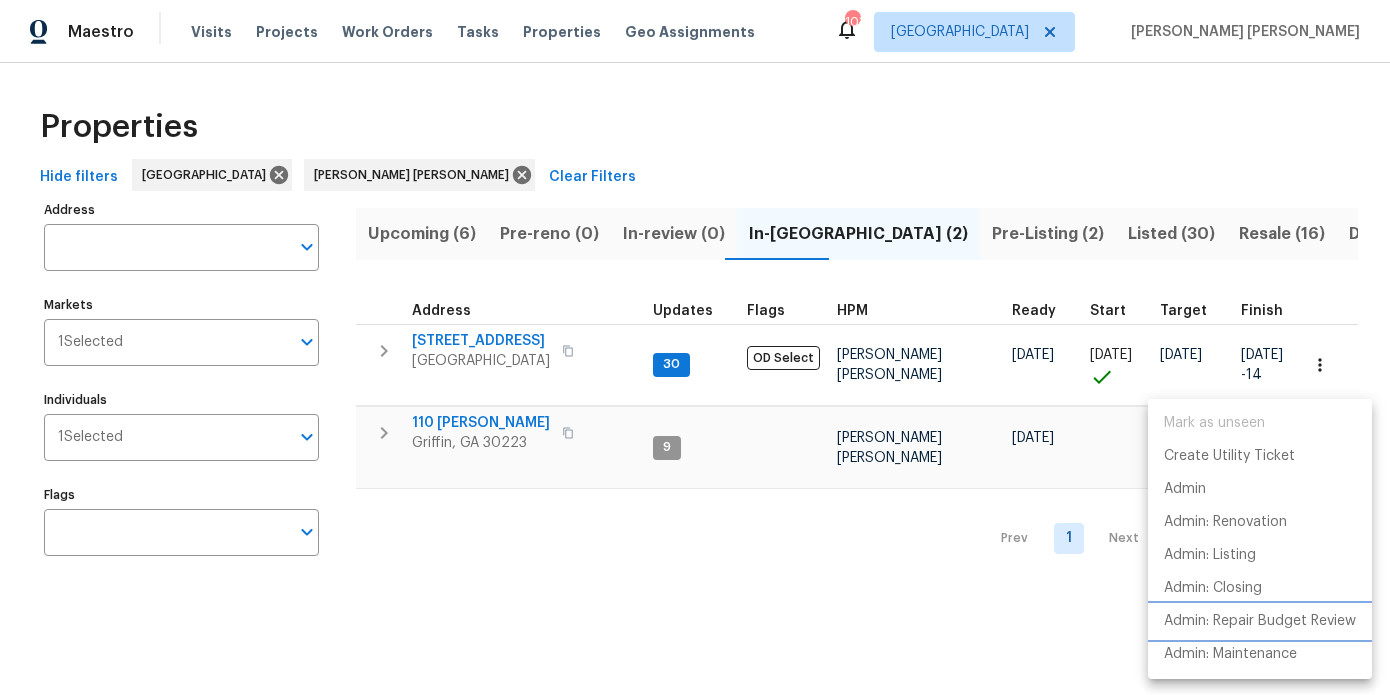 click on "Admin: Repair Budget Review" at bounding box center [1260, 621] 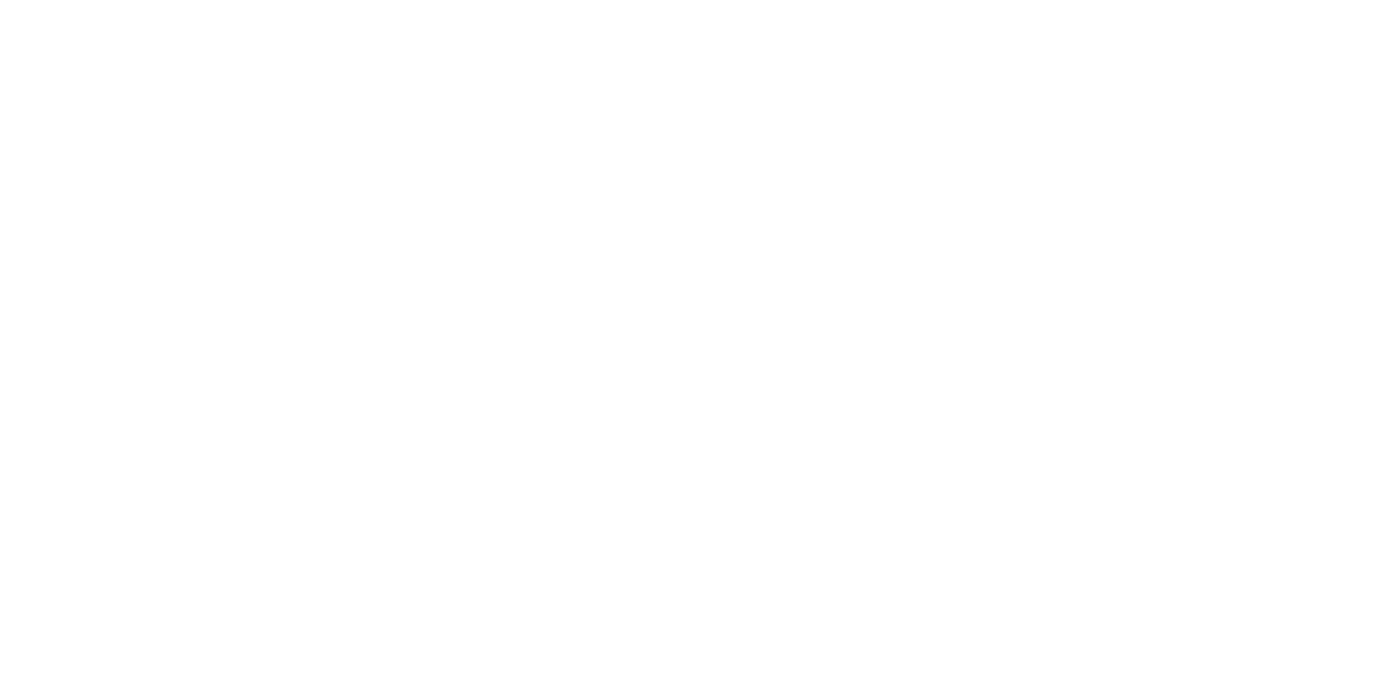 scroll, scrollTop: 0, scrollLeft: 0, axis: both 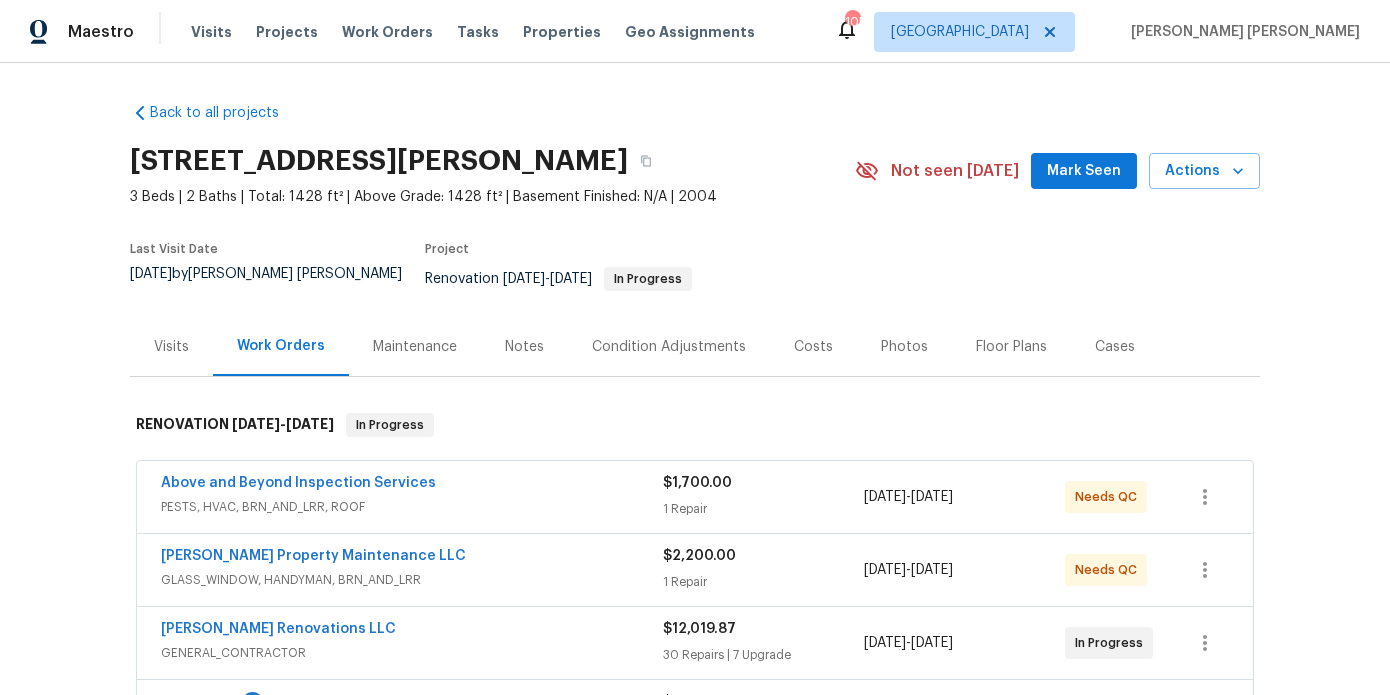 click on "Costs" at bounding box center [813, 346] 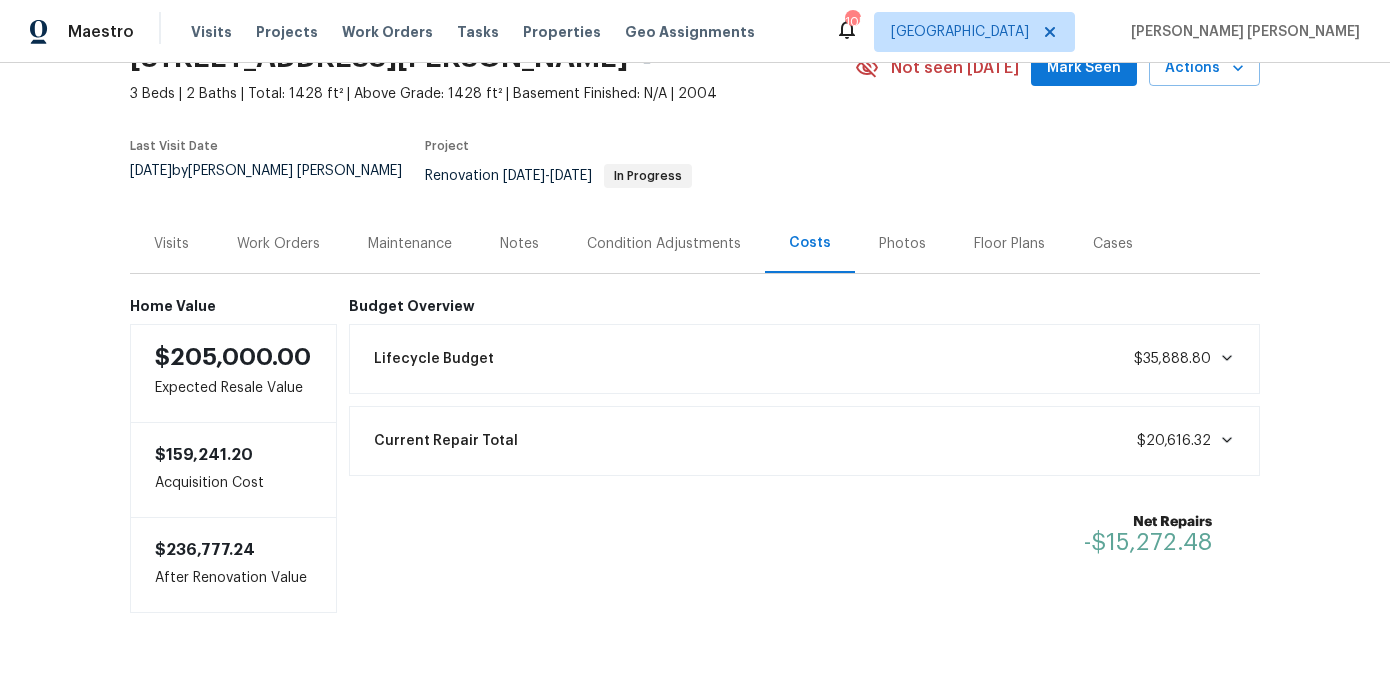 scroll, scrollTop: 100, scrollLeft: 0, axis: vertical 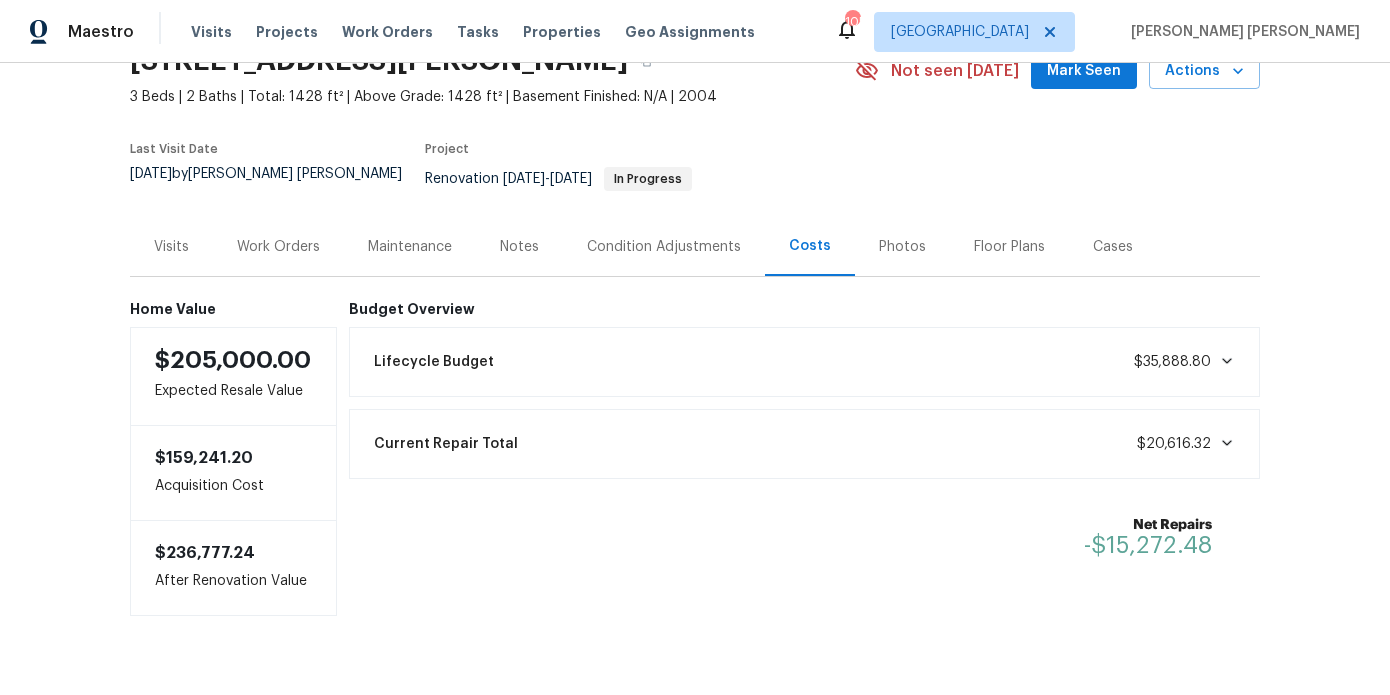 click on "Work Orders" at bounding box center (278, 247) 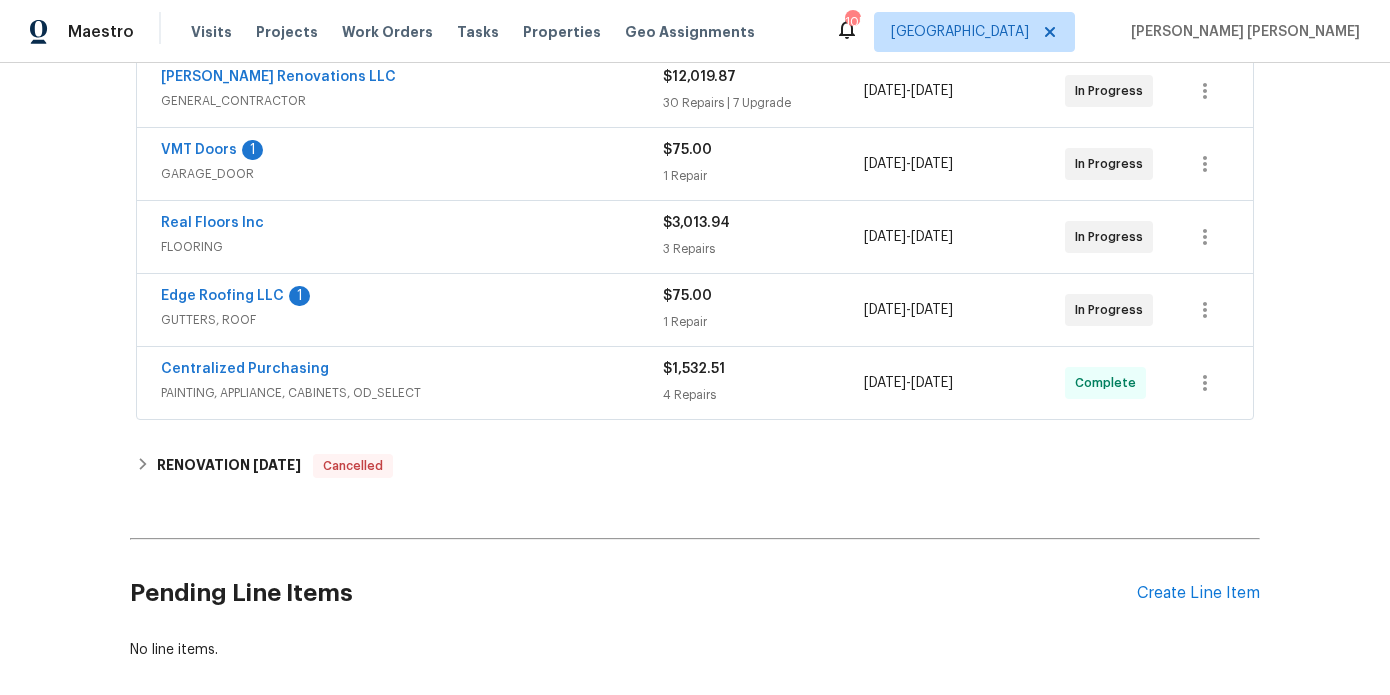 scroll, scrollTop: 575, scrollLeft: 0, axis: vertical 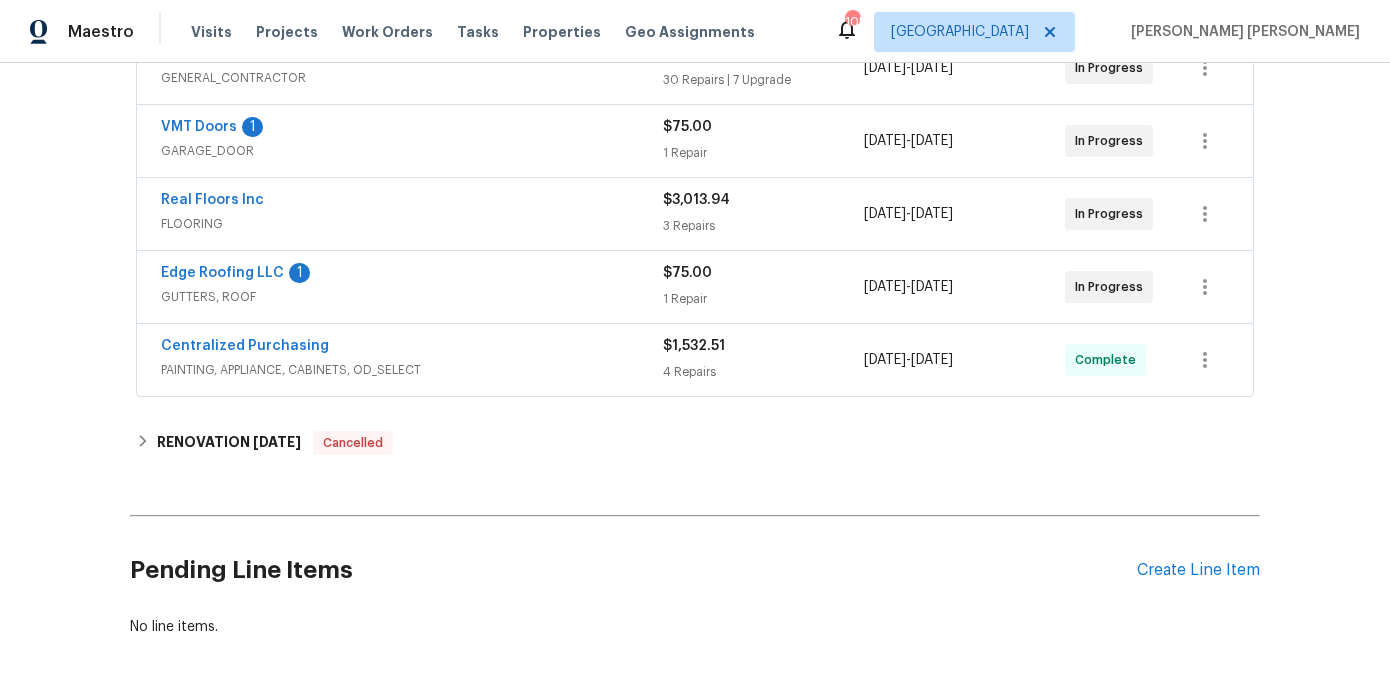 click on "VMT Doors" at bounding box center (199, 127) 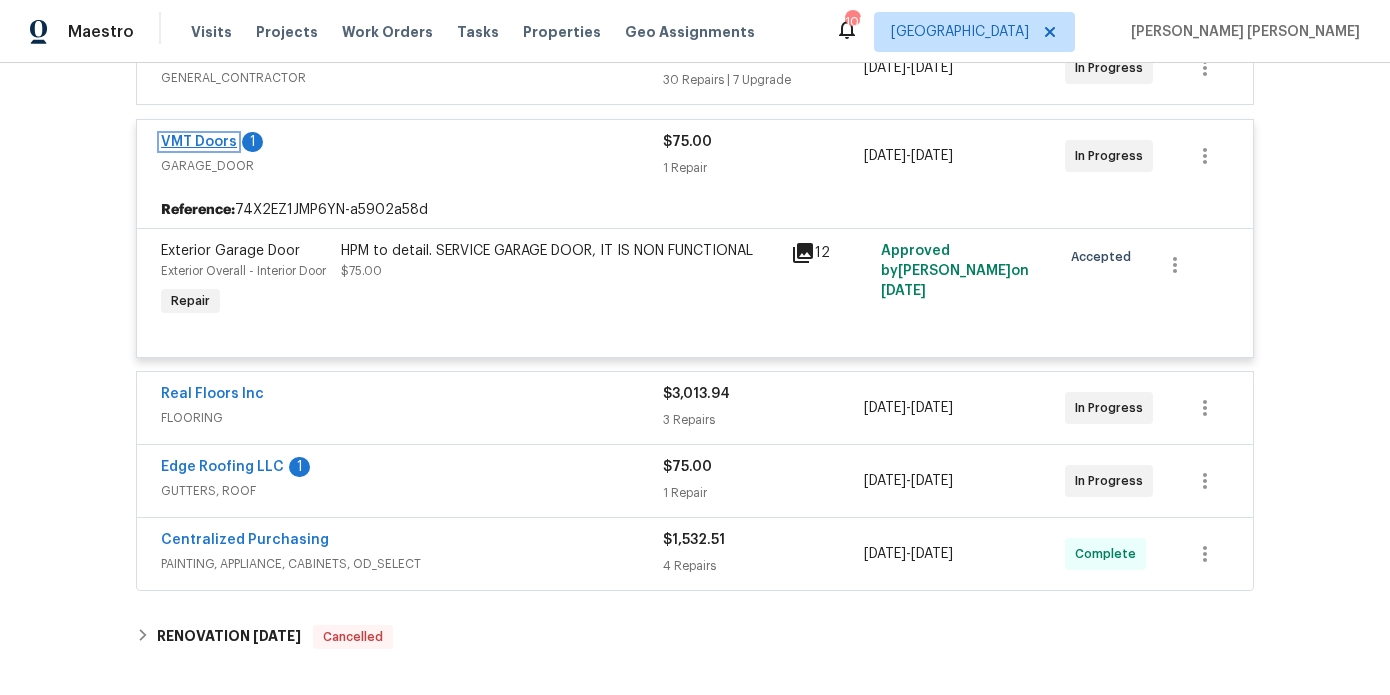 click on "VMT Doors" at bounding box center (199, 142) 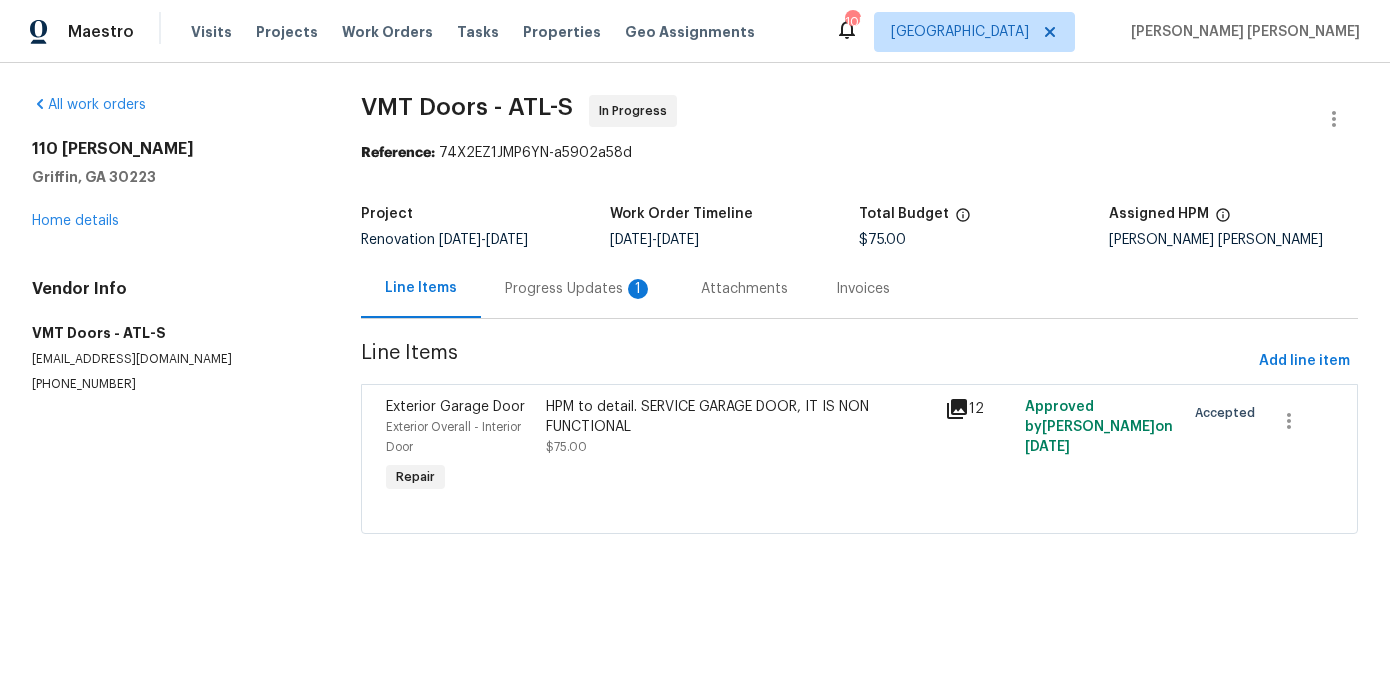 click on "Progress Updates 1" at bounding box center (579, 288) 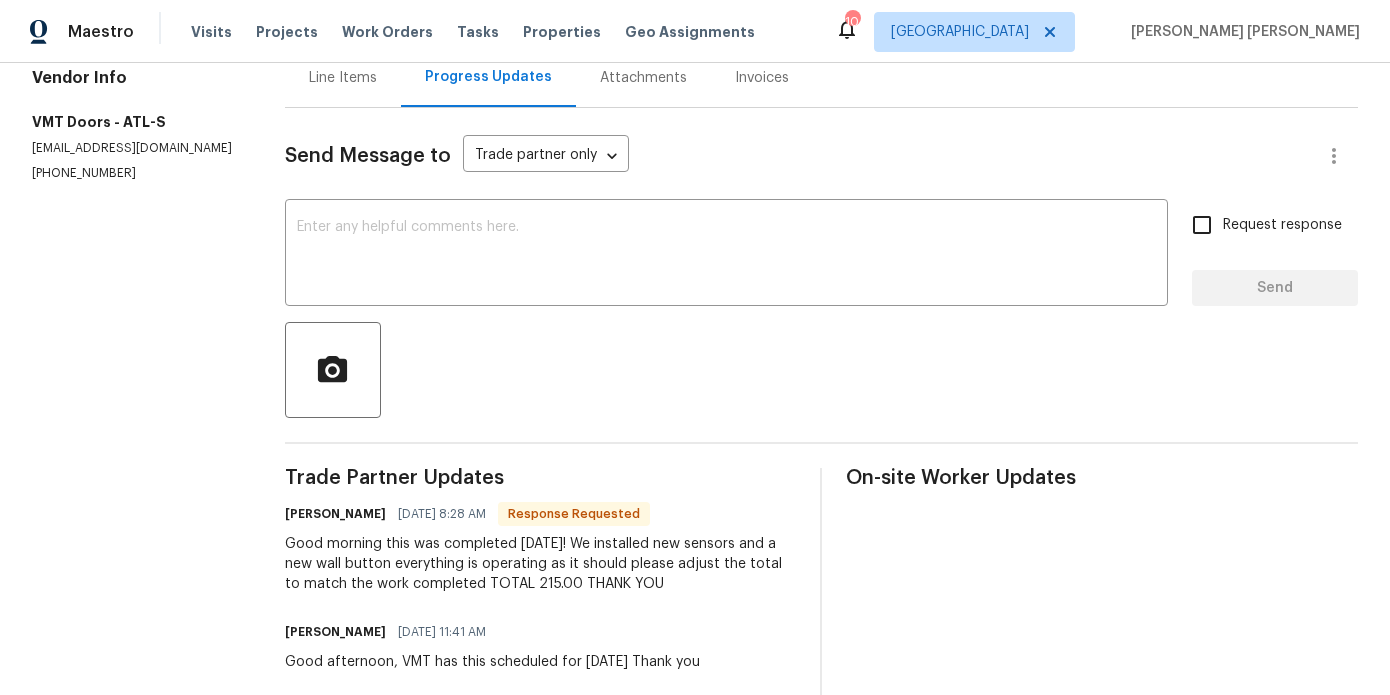 scroll, scrollTop: 296, scrollLeft: 0, axis: vertical 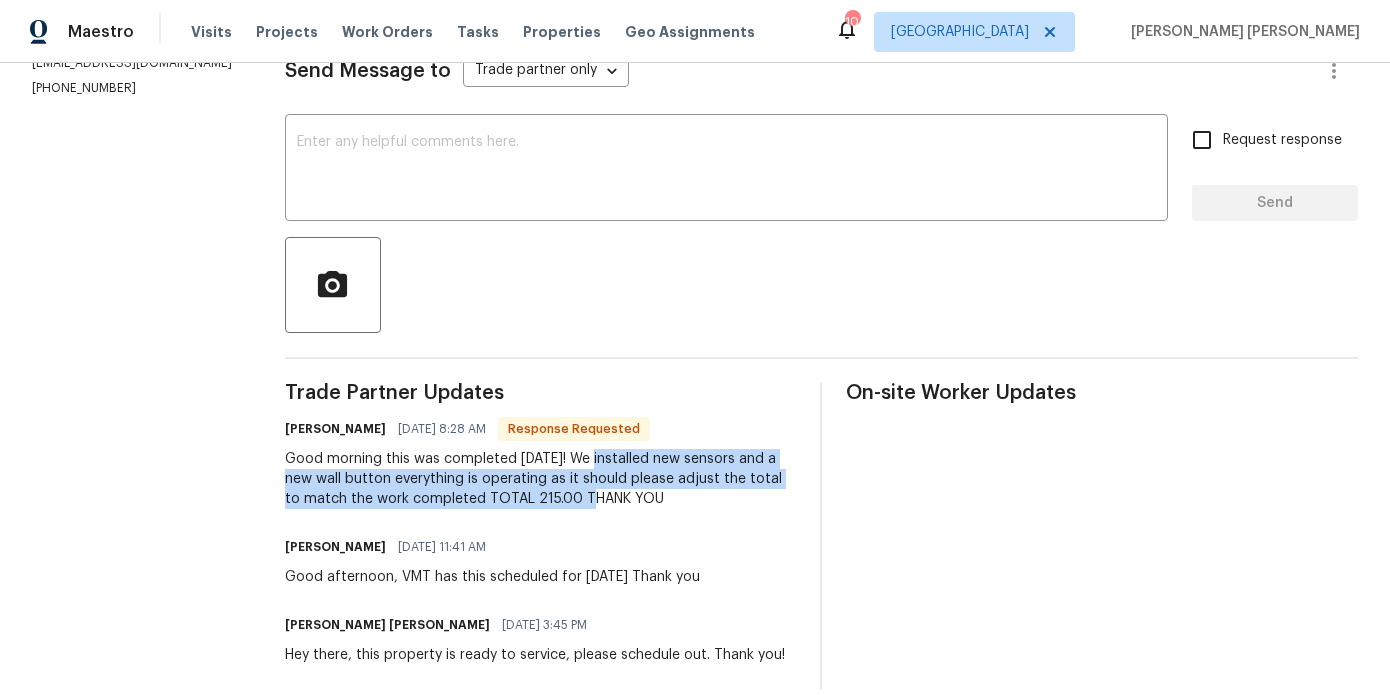 drag, startPoint x: 557, startPoint y: 495, endPoint x: 587, endPoint y: 457, distance: 48.414875 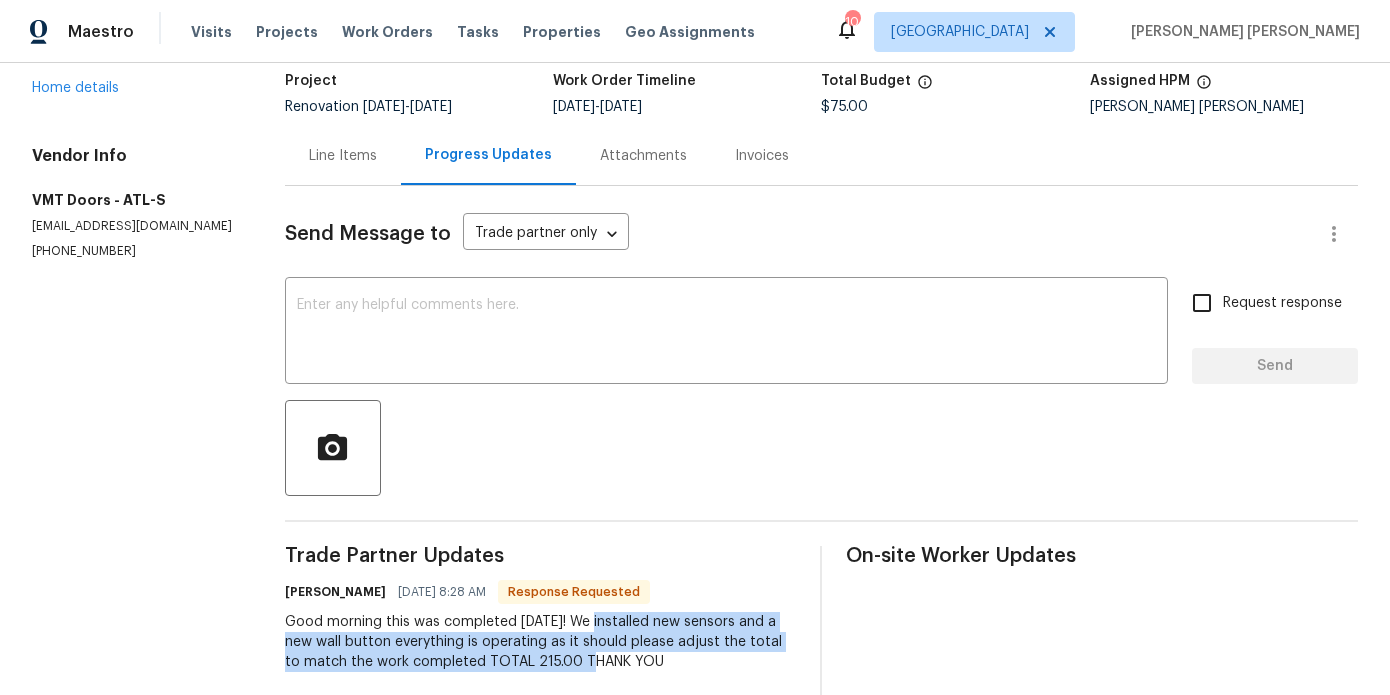 scroll, scrollTop: 0, scrollLeft: 0, axis: both 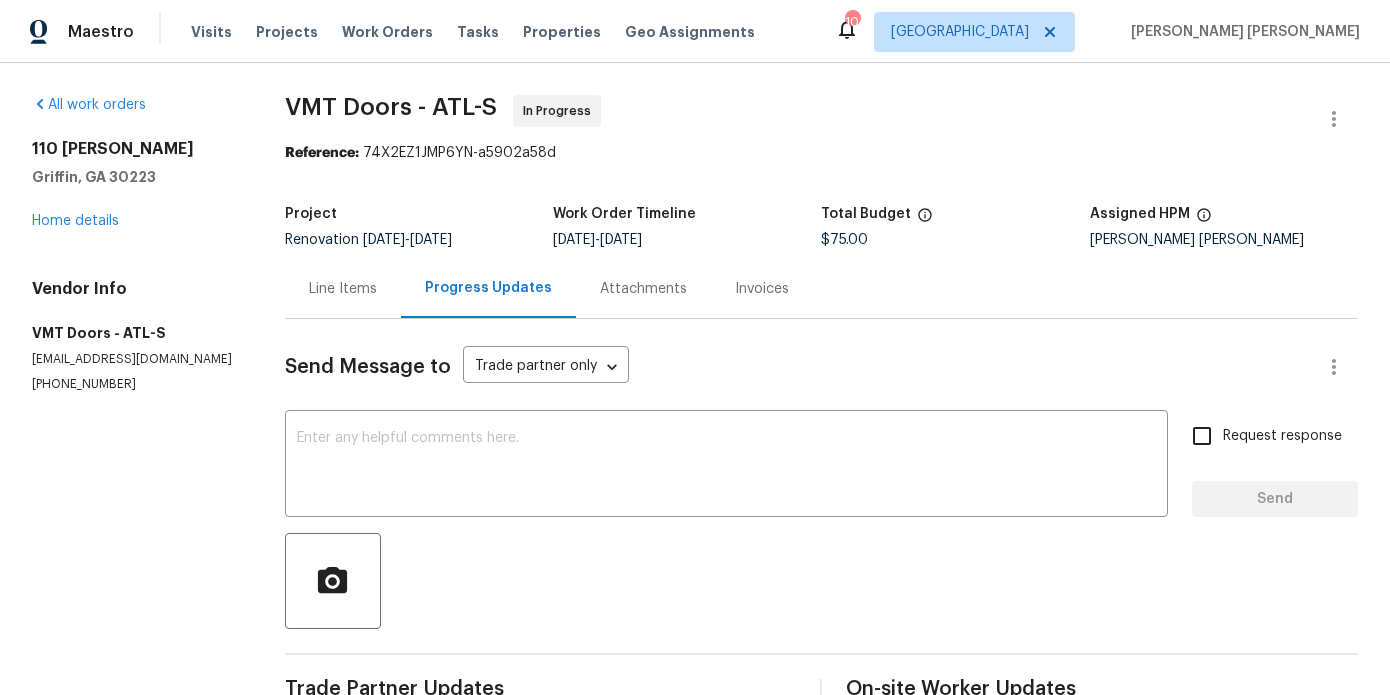 click on "Line Items" at bounding box center (343, 289) 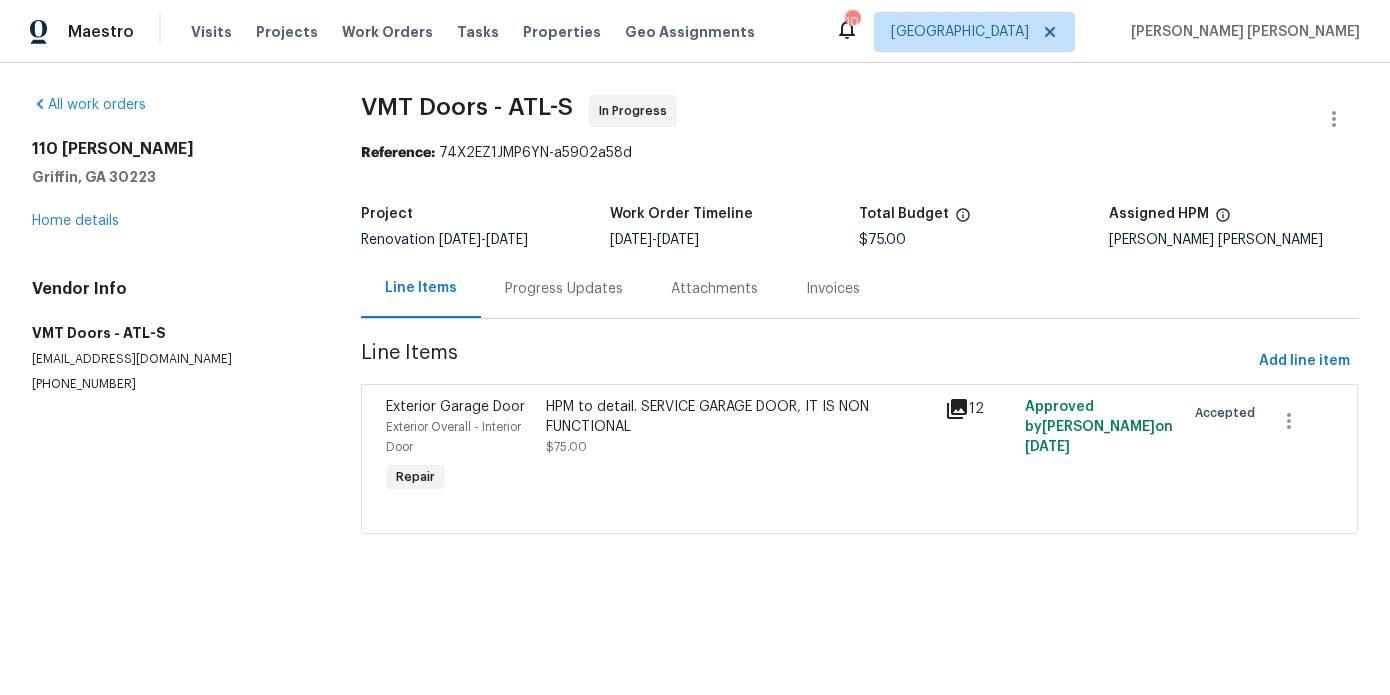 click on "HPM to detail. SERVICE GARAGE DOOR, IT IS NON FUNCTIONAL" at bounding box center (740, 417) 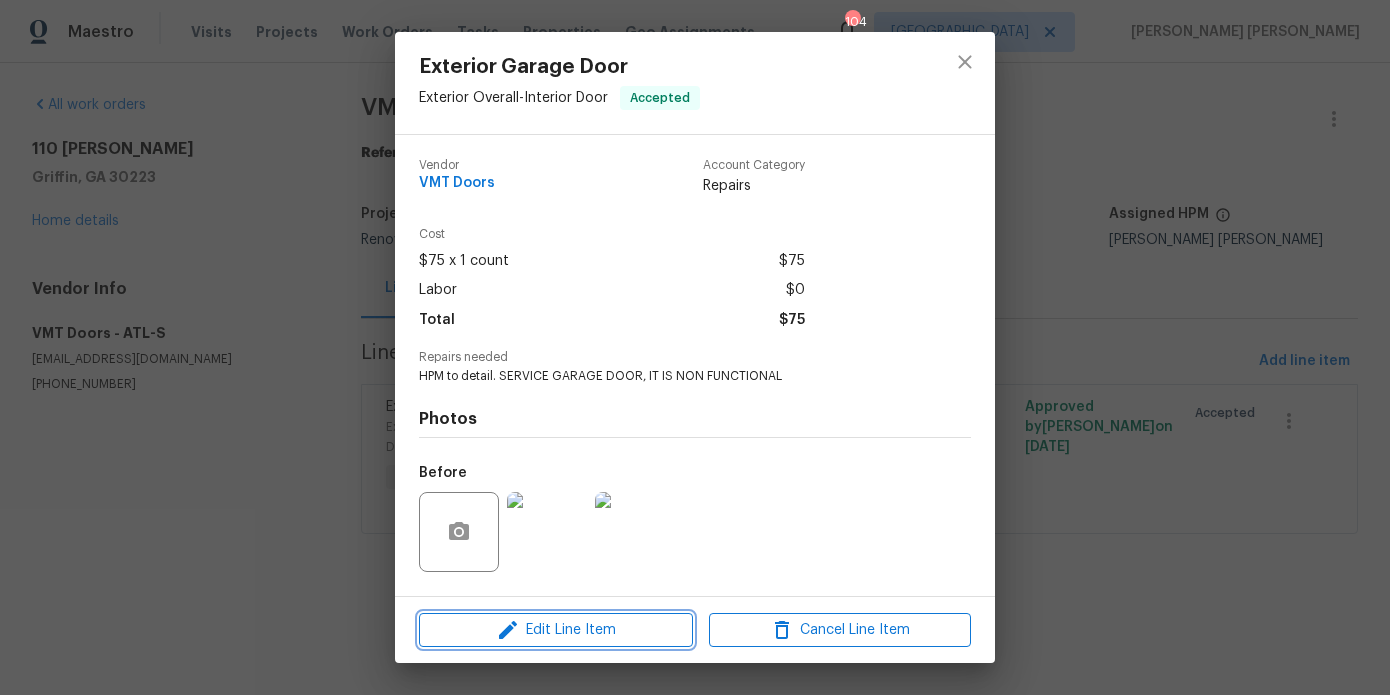 click on "Edit Line Item" at bounding box center [556, 630] 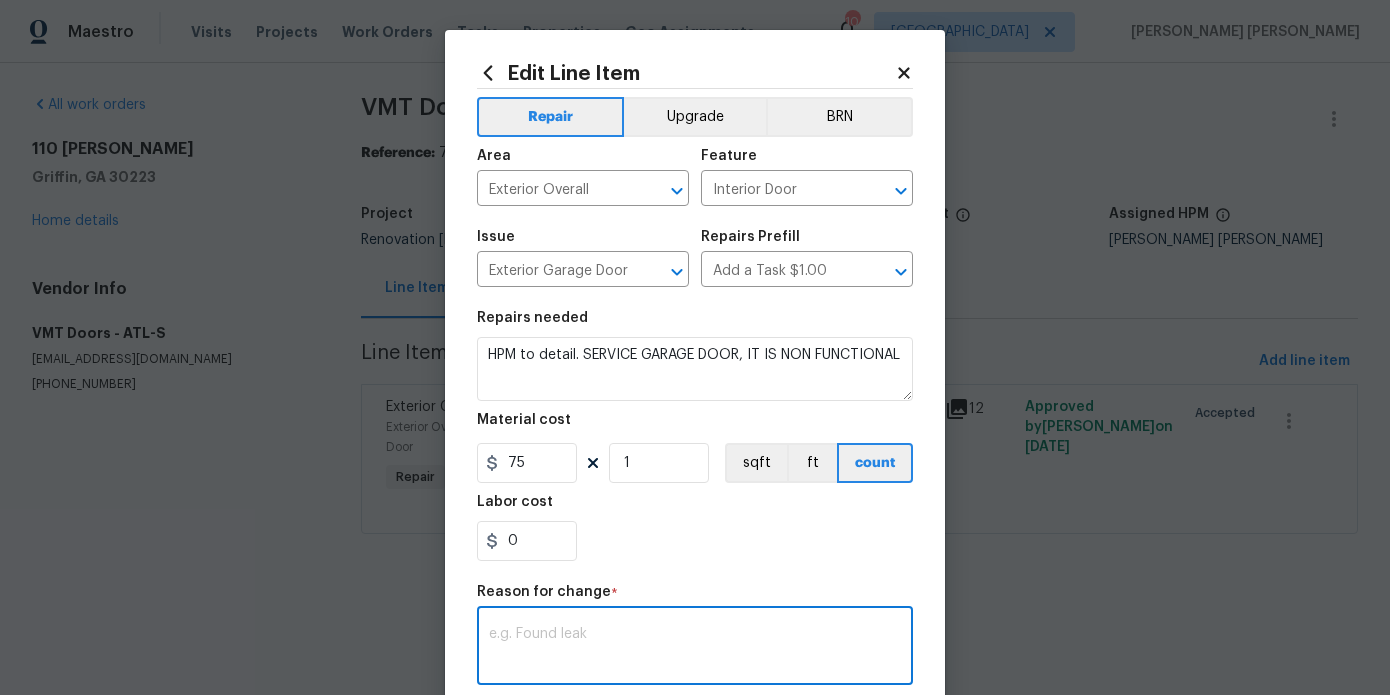 click at bounding box center [695, 648] 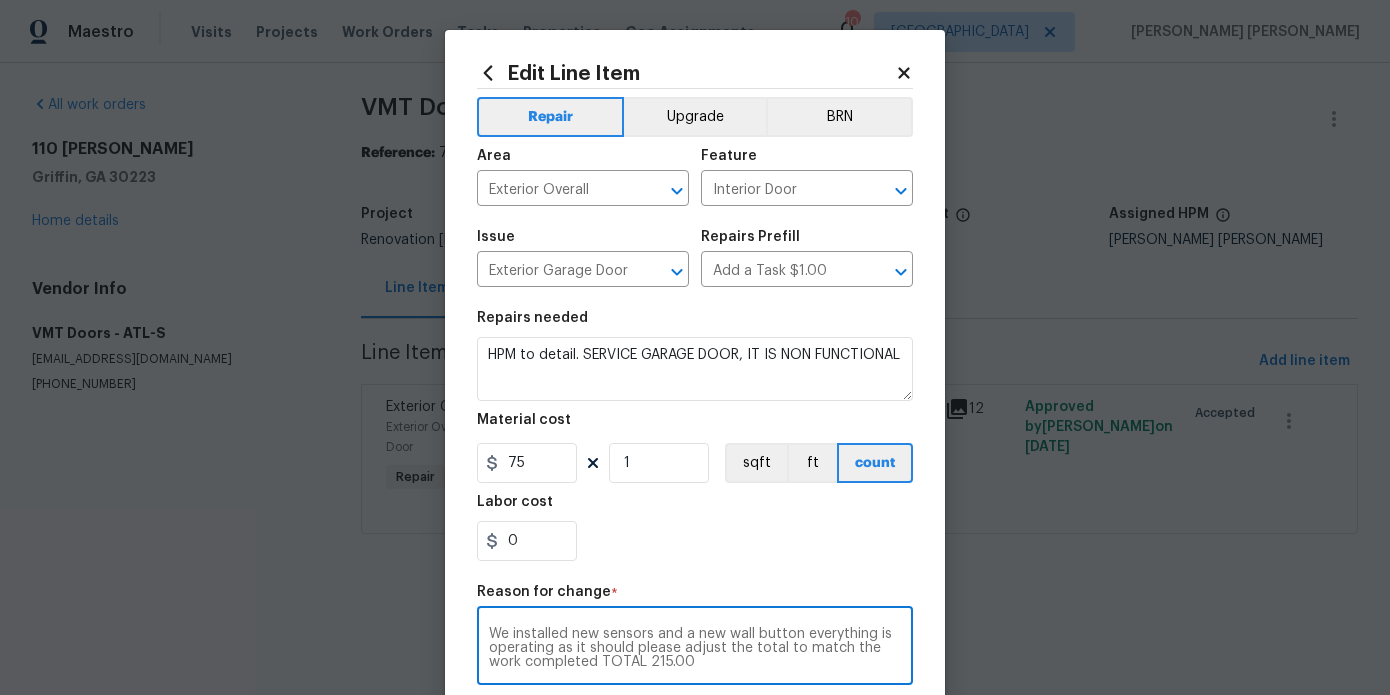 scroll, scrollTop: 311, scrollLeft: 0, axis: vertical 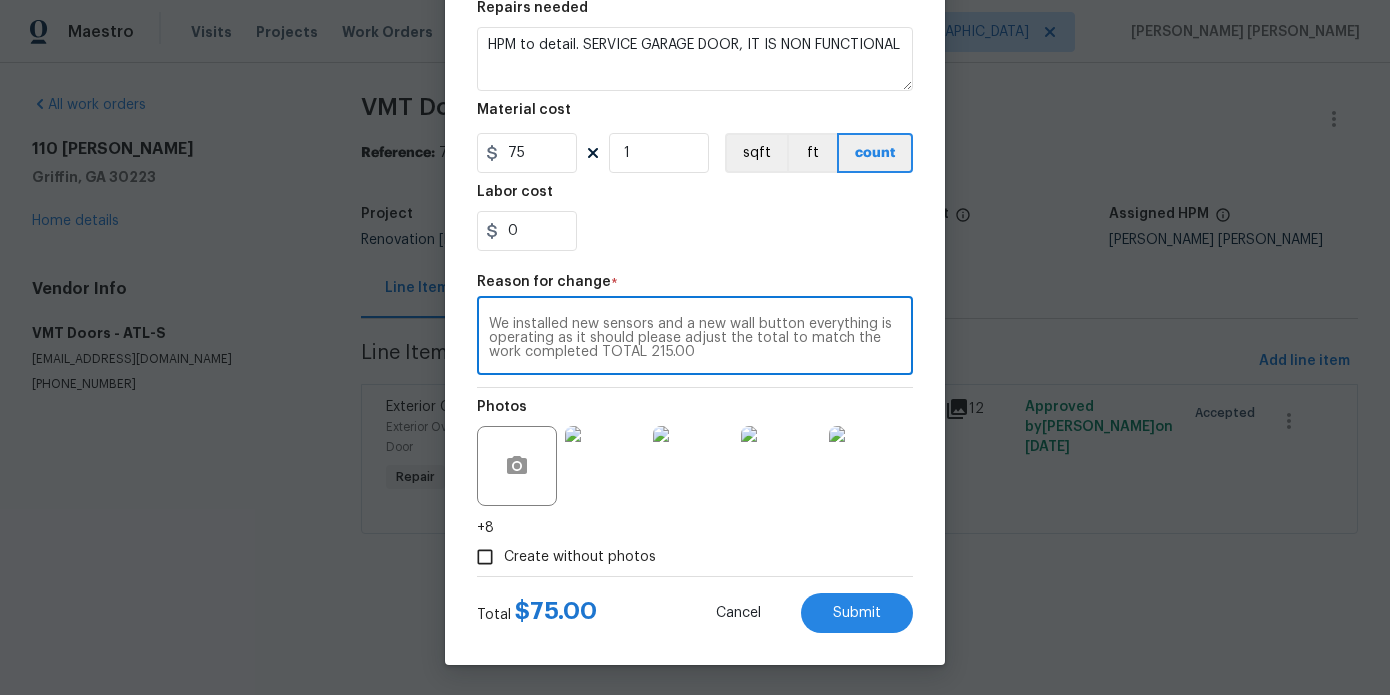 type on "We installed new sensors and a new wall button everything is operating as it should please adjust the total to match the work completed TOTAL 215.00" 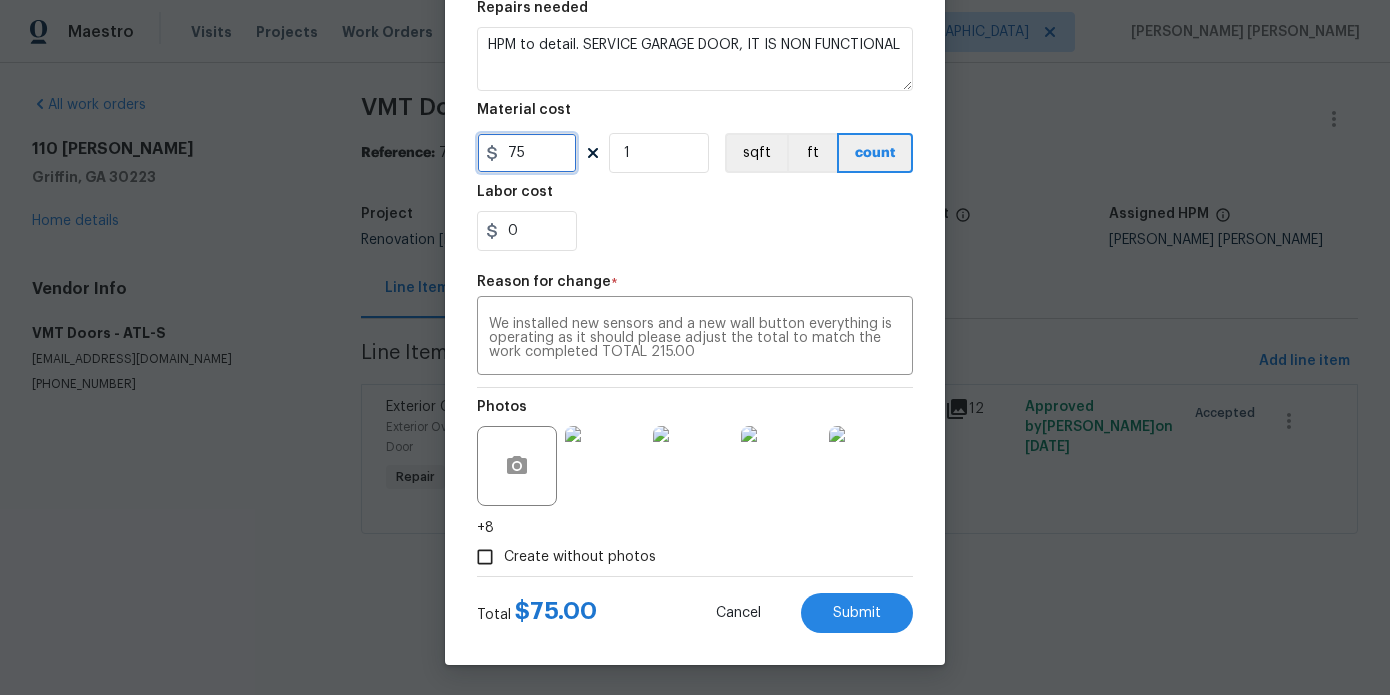 click on "75" at bounding box center (527, 153) 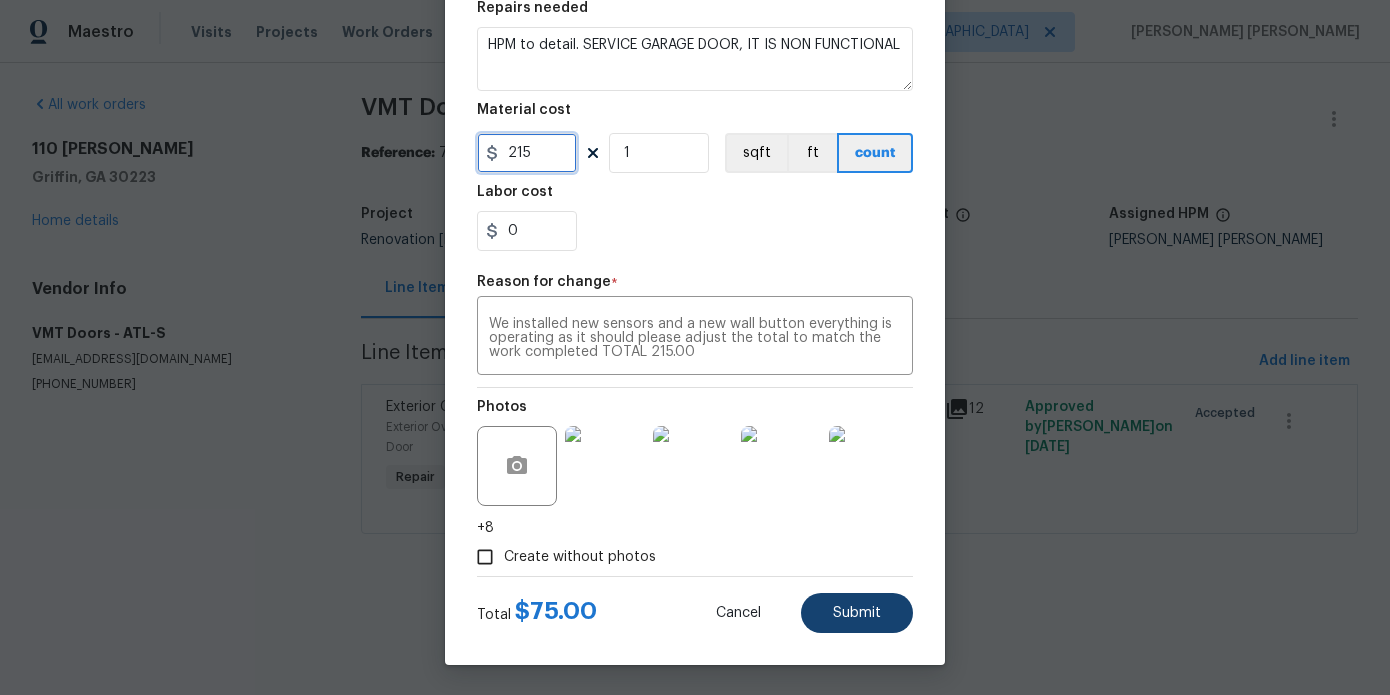 type on "215" 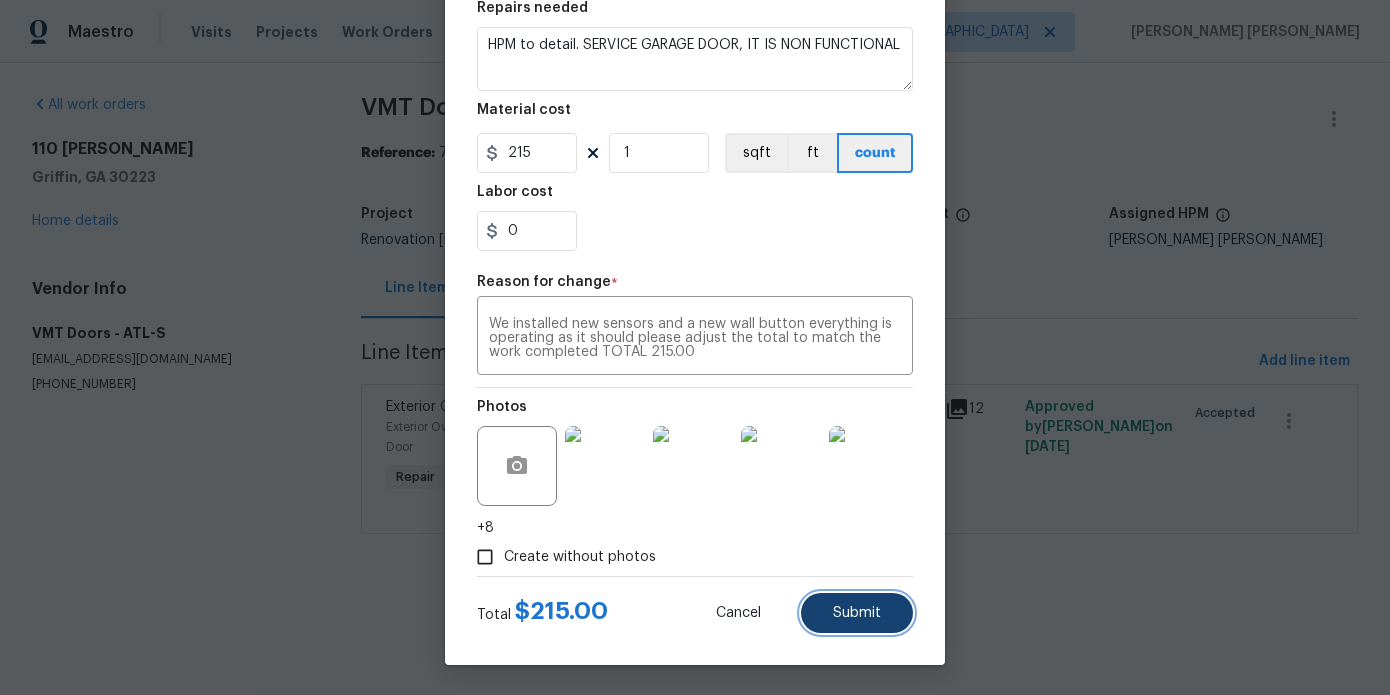 click on "Submit" at bounding box center (857, 613) 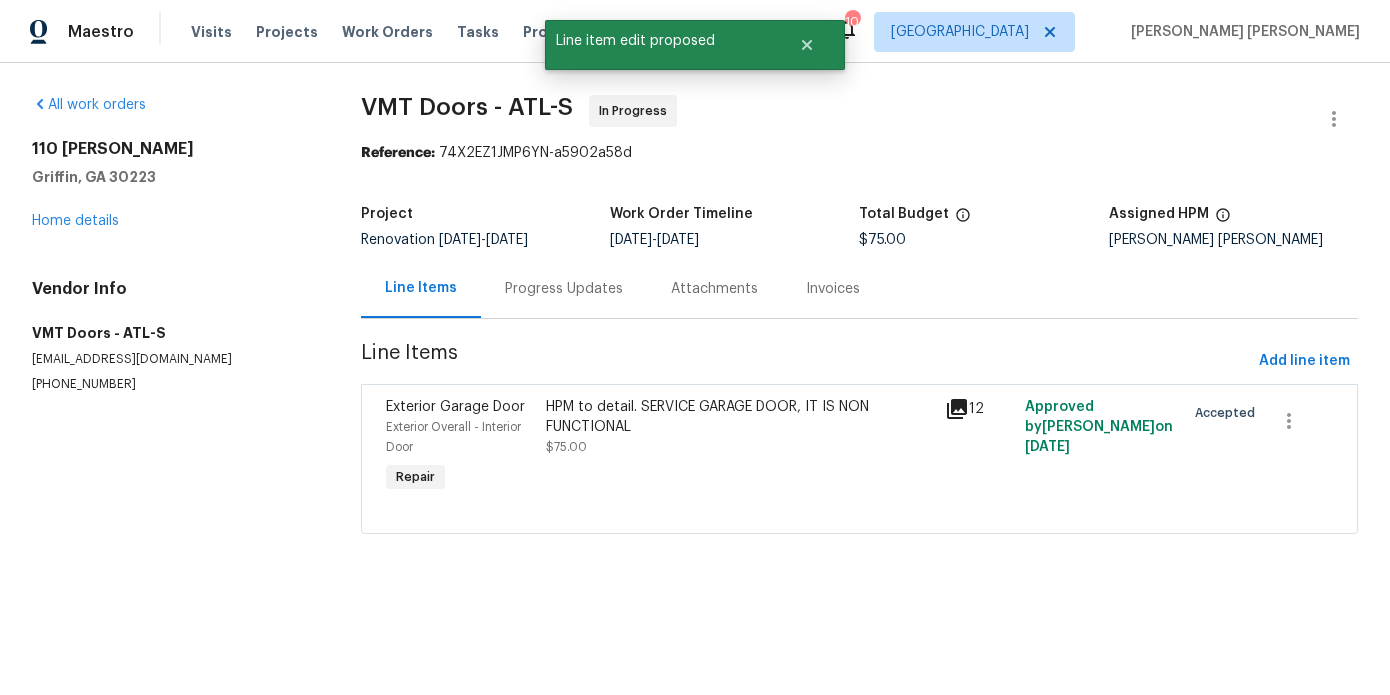 scroll, scrollTop: 0, scrollLeft: 0, axis: both 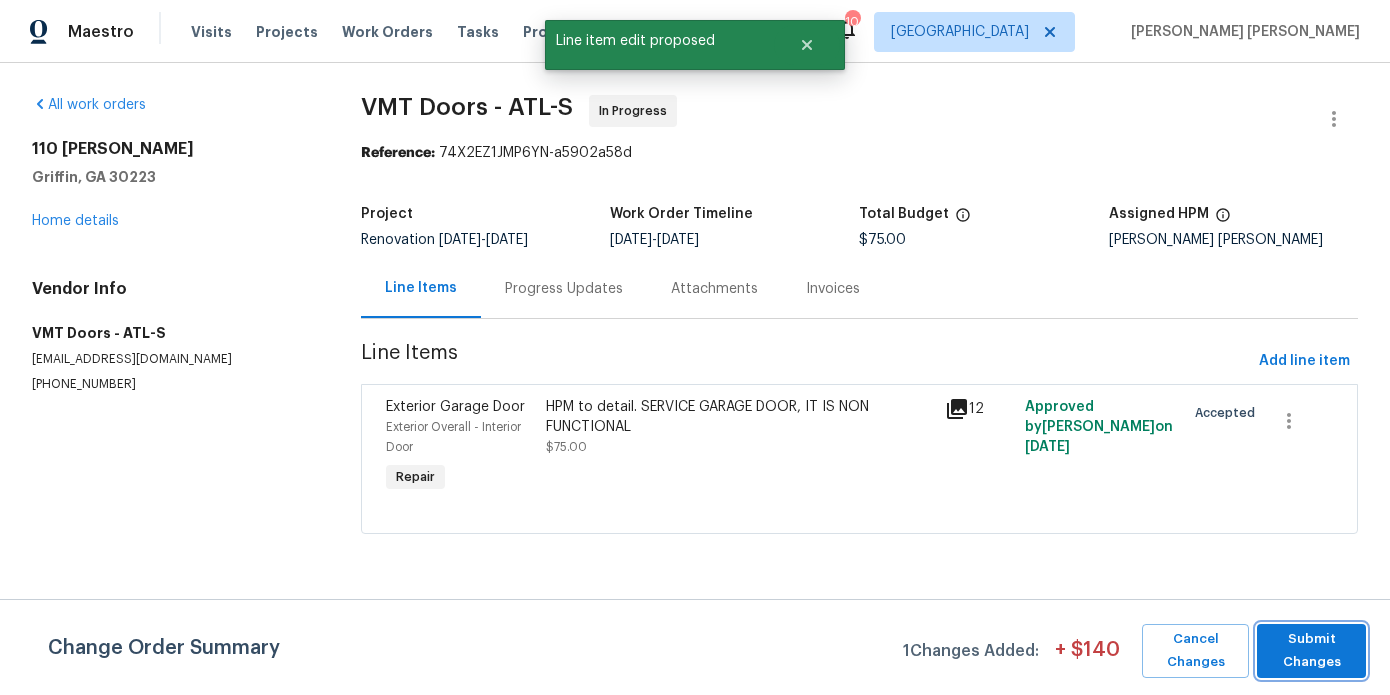 click on "Submit Changes" at bounding box center [1311, 651] 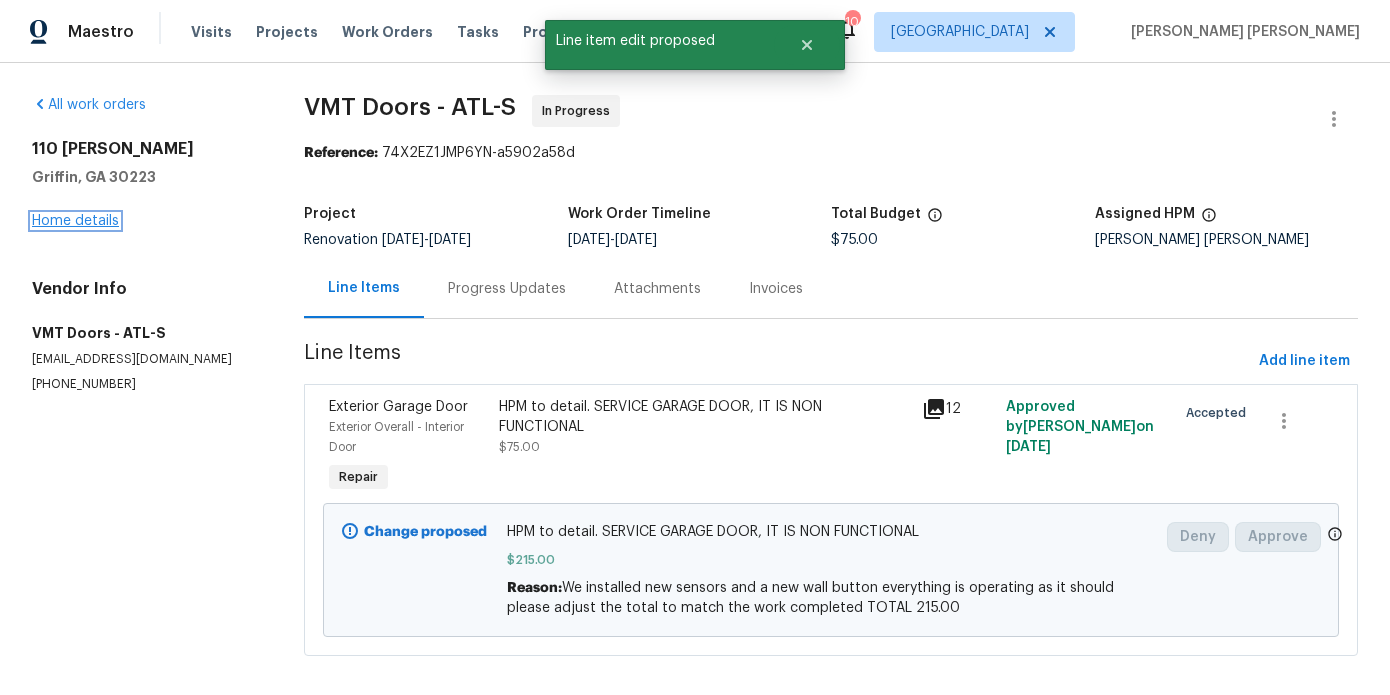 click on "Home details" at bounding box center (75, 221) 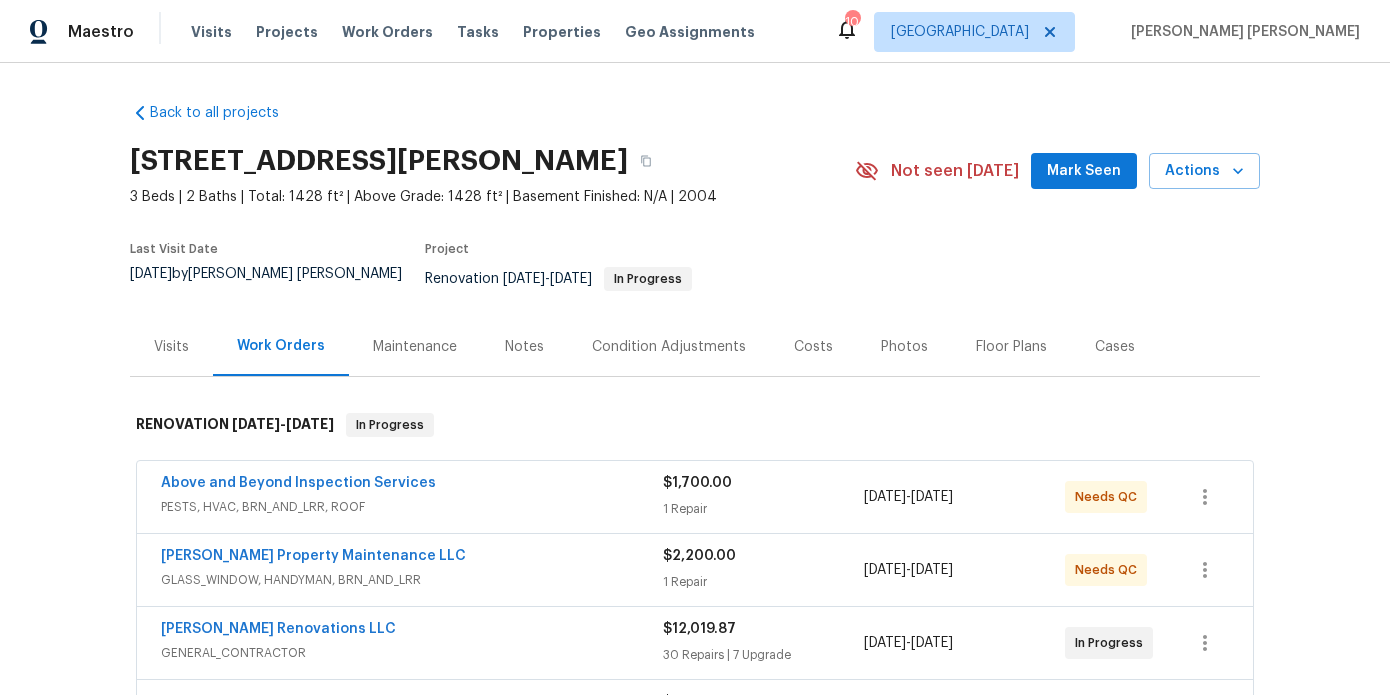 click on "Costs" at bounding box center (813, 347) 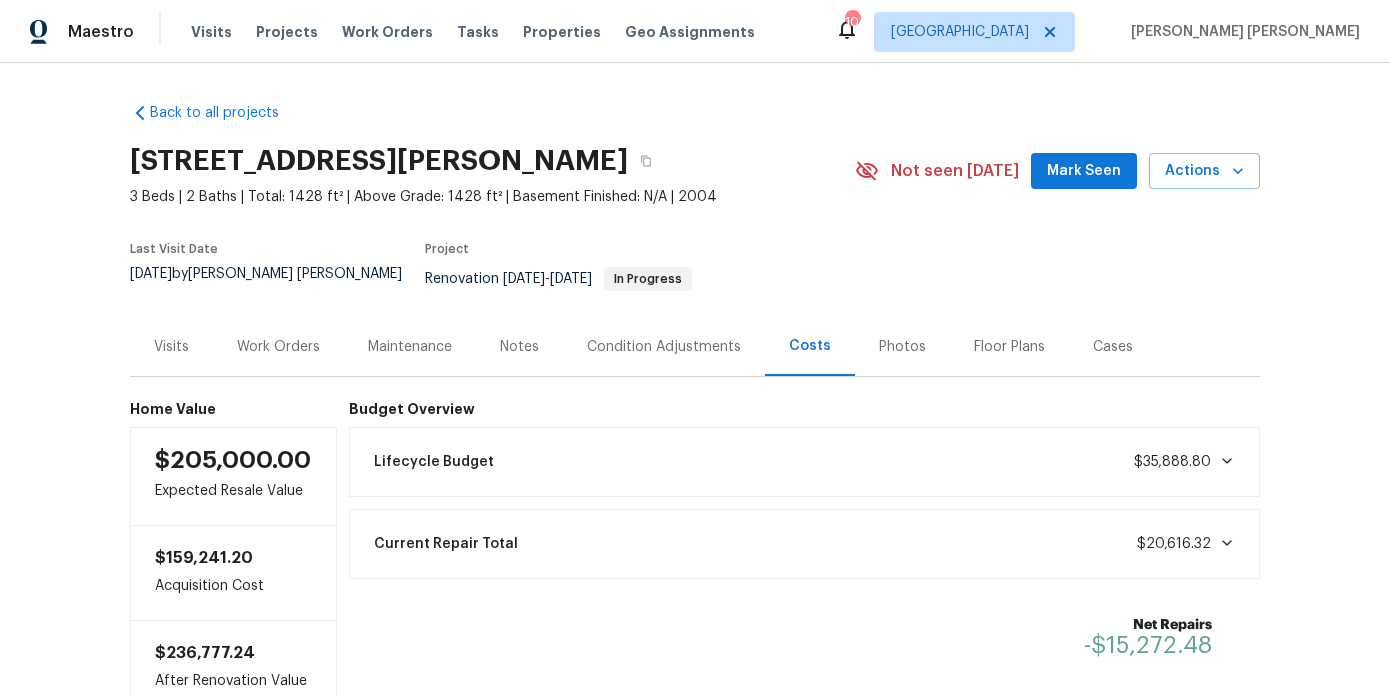 click on "Work Orders" at bounding box center [278, 347] 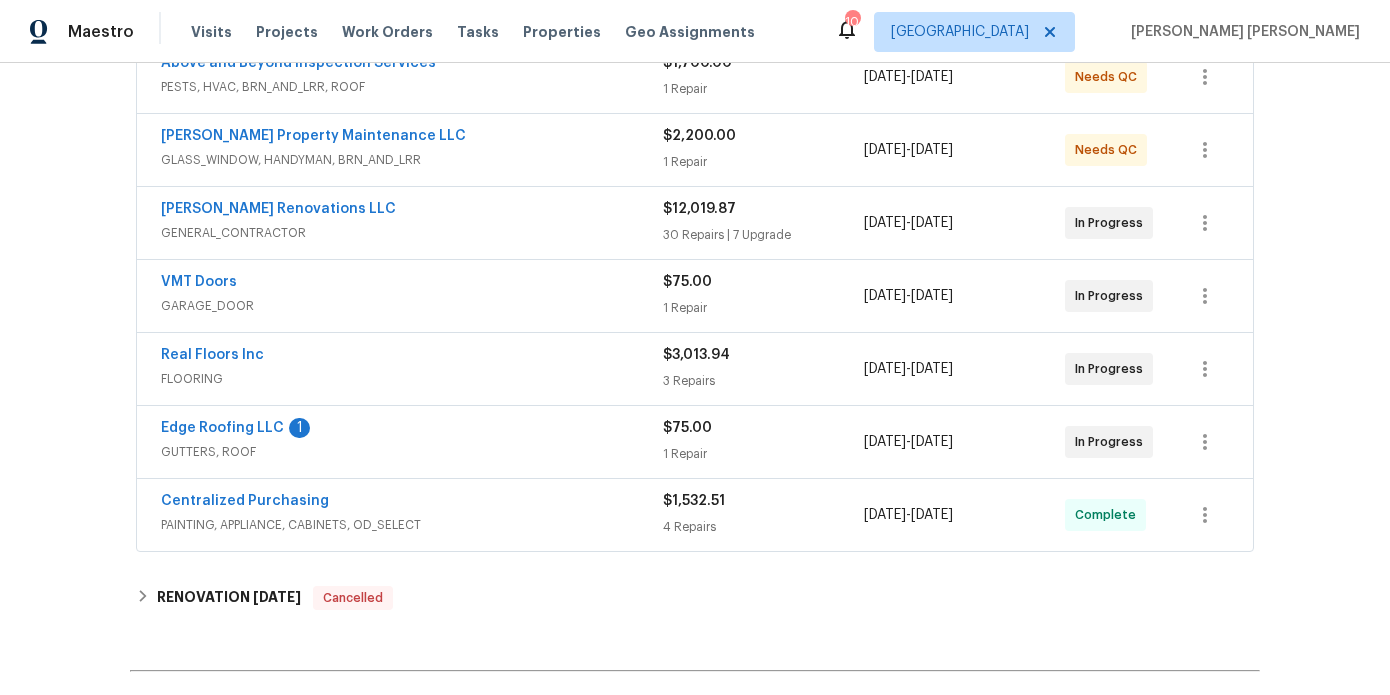scroll, scrollTop: 428, scrollLeft: 0, axis: vertical 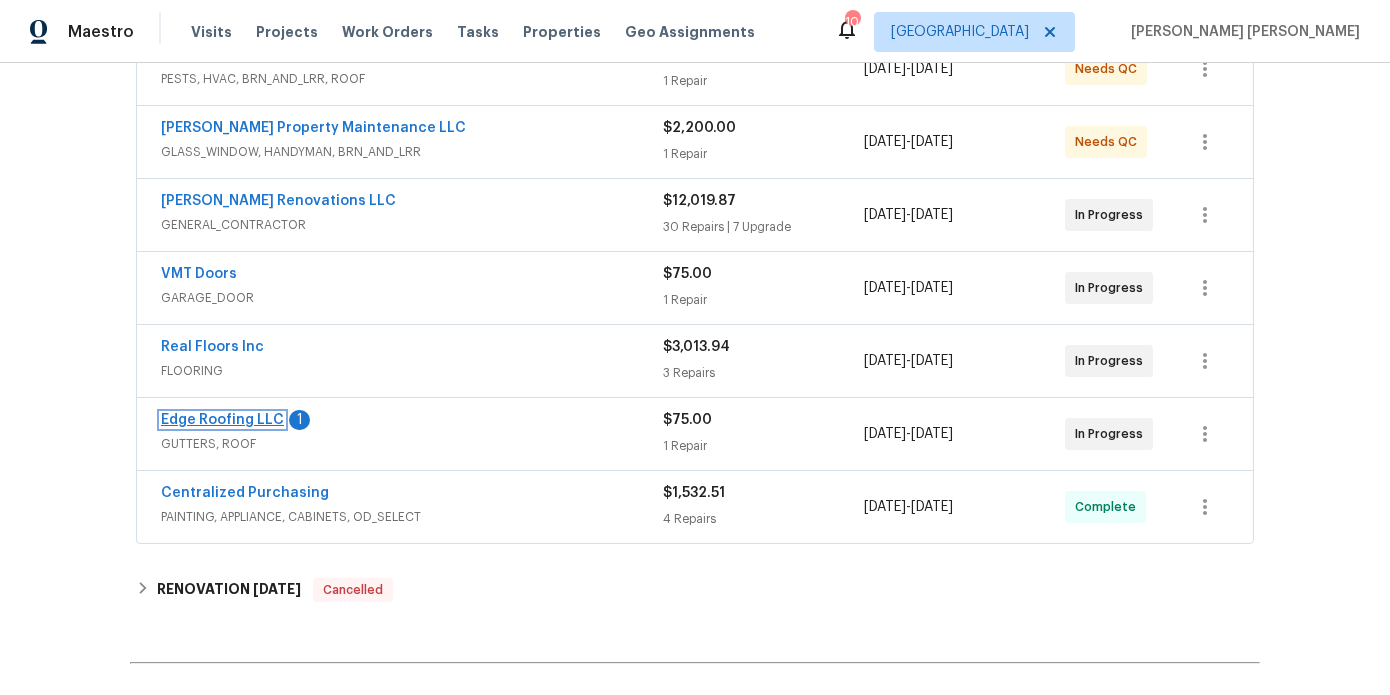 click on "Edge Roofing LLC" at bounding box center [222, 420] 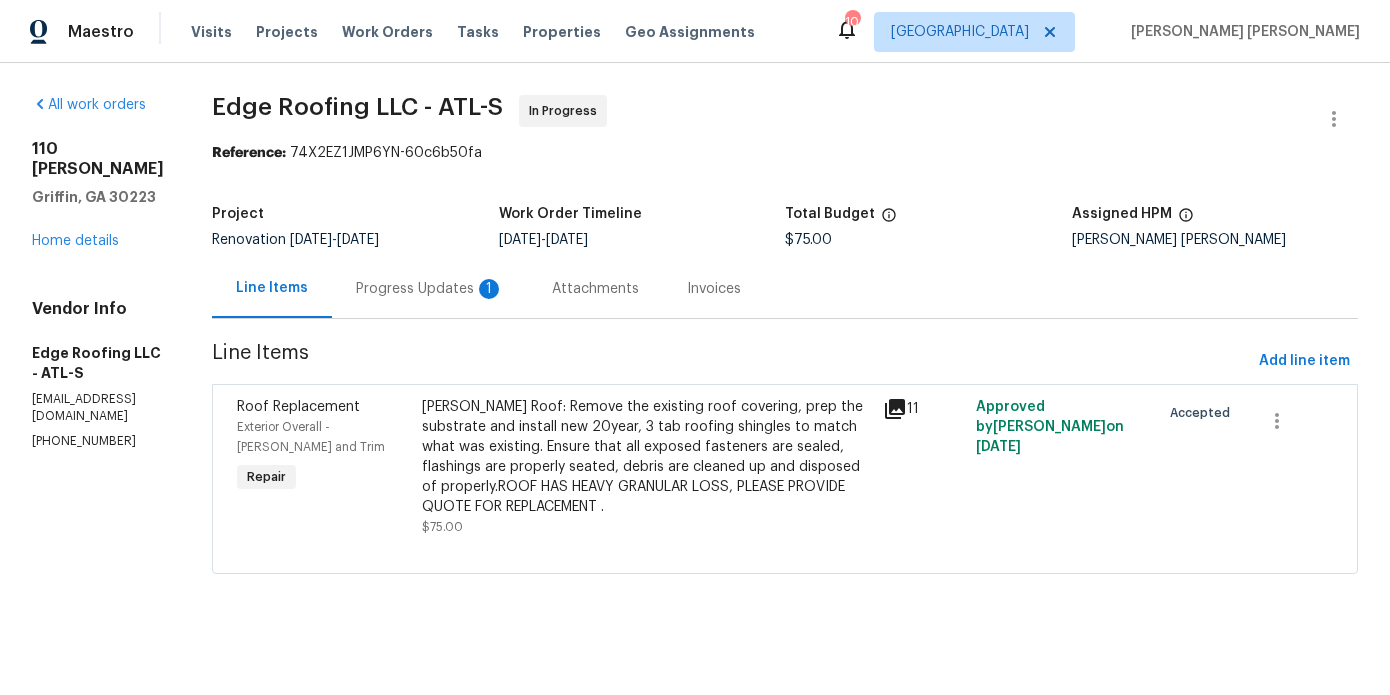 click on "Progress Updates 1" at bounding box center [430, 289] 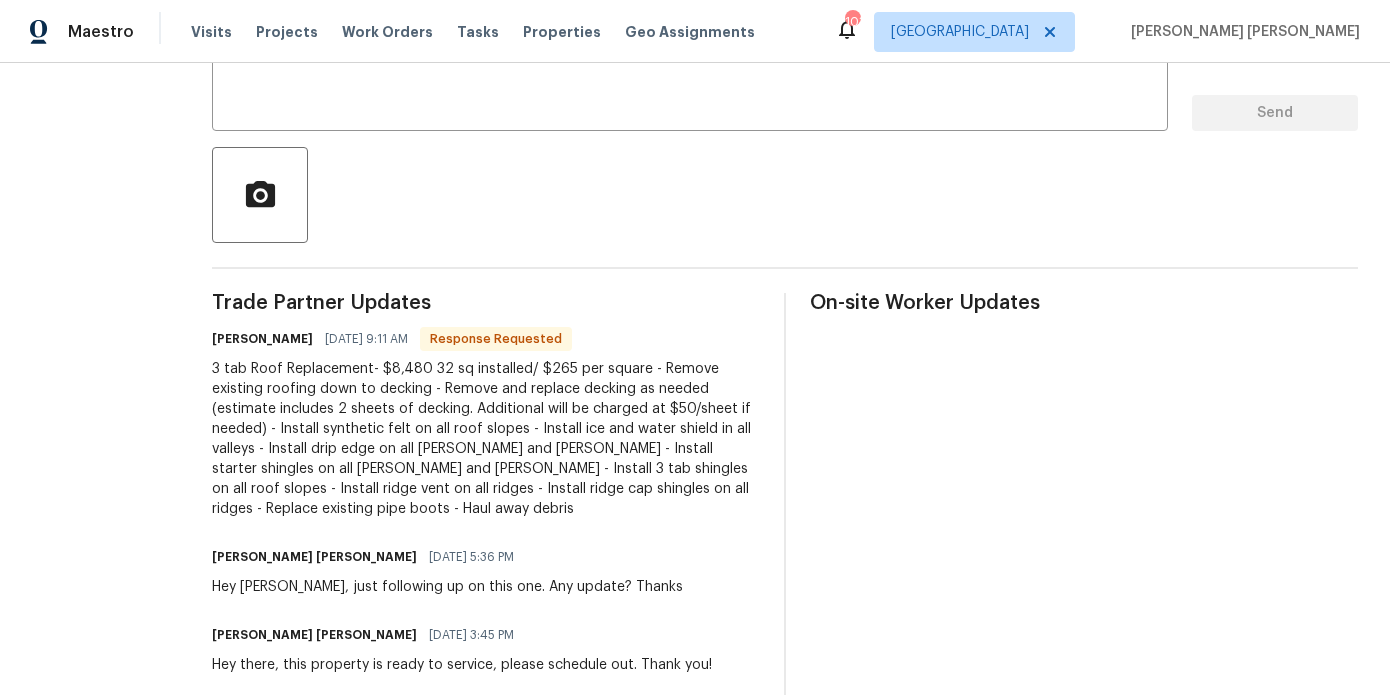 scroll, scrollTop: 354, scrollLeft: 0, axis: vertical 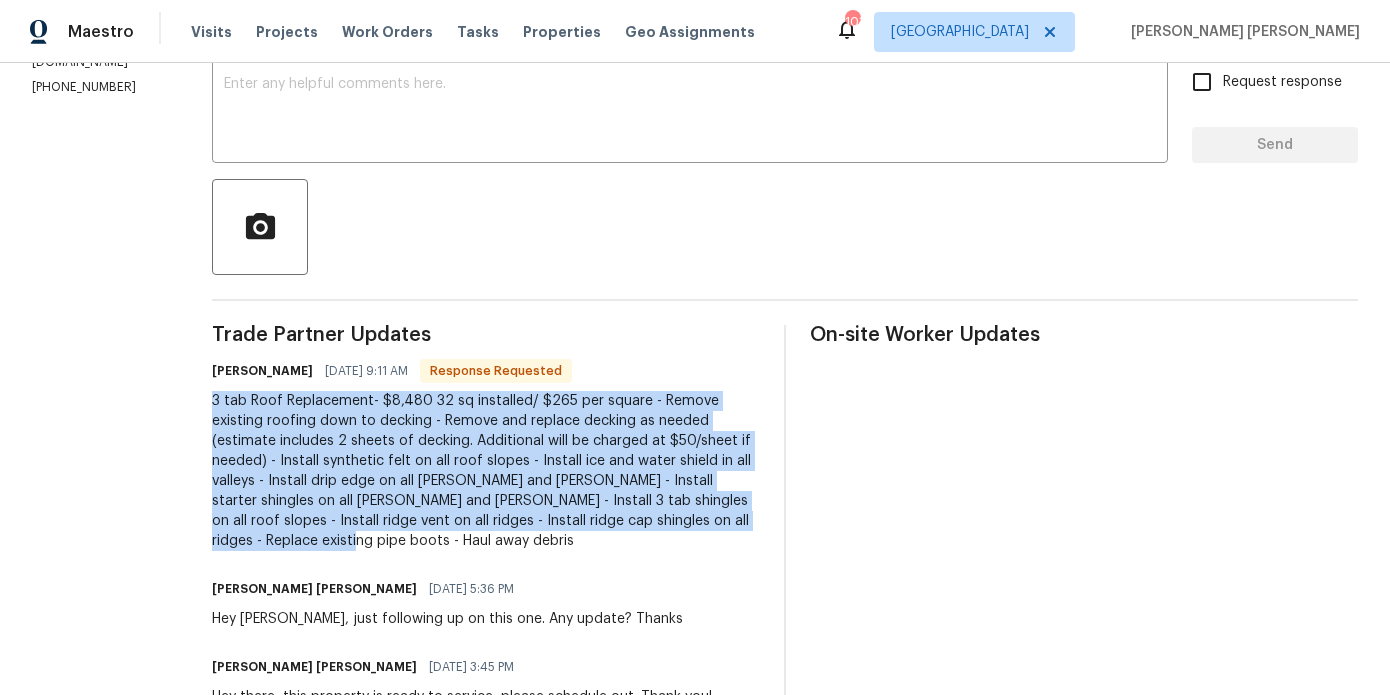 drag, startPoint x: 212, startPoint y: 397, endPoint x: 589, endPoint y: 552, distance: 407.61993 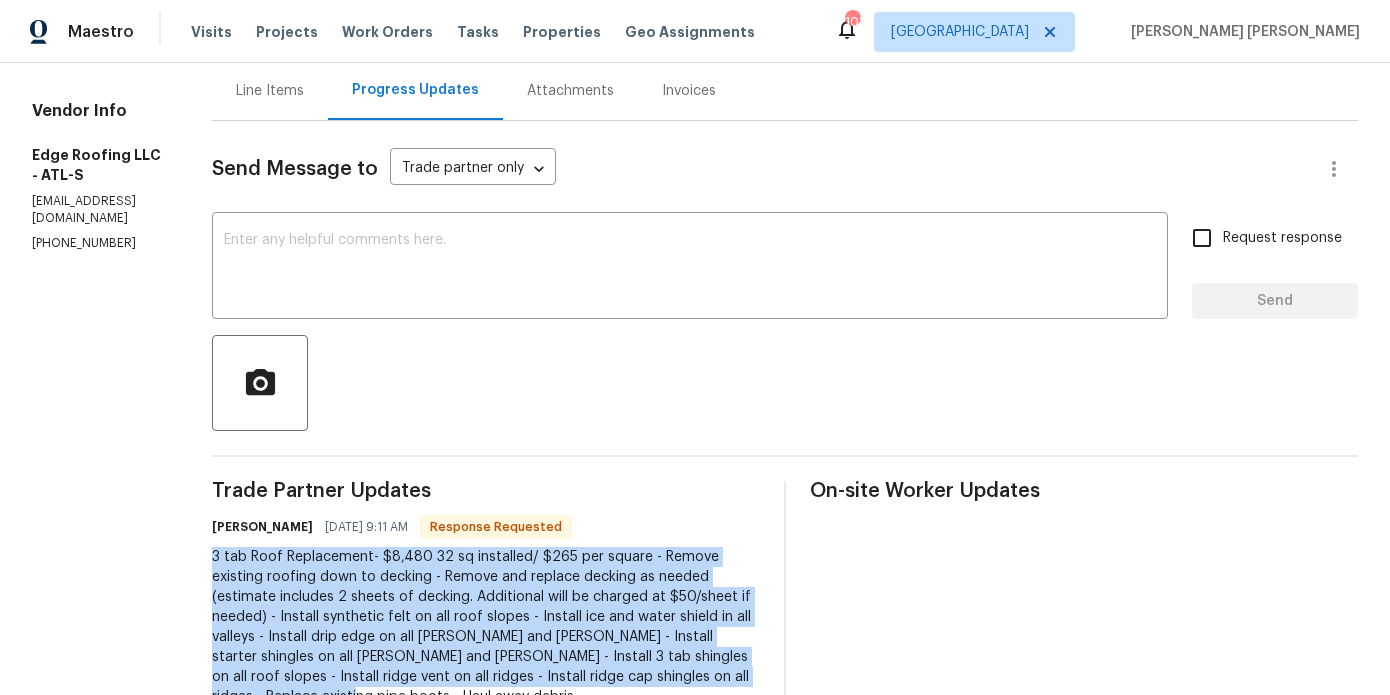 scroll, scrollTop: 113, scrollLeft: 0, axis: vertical 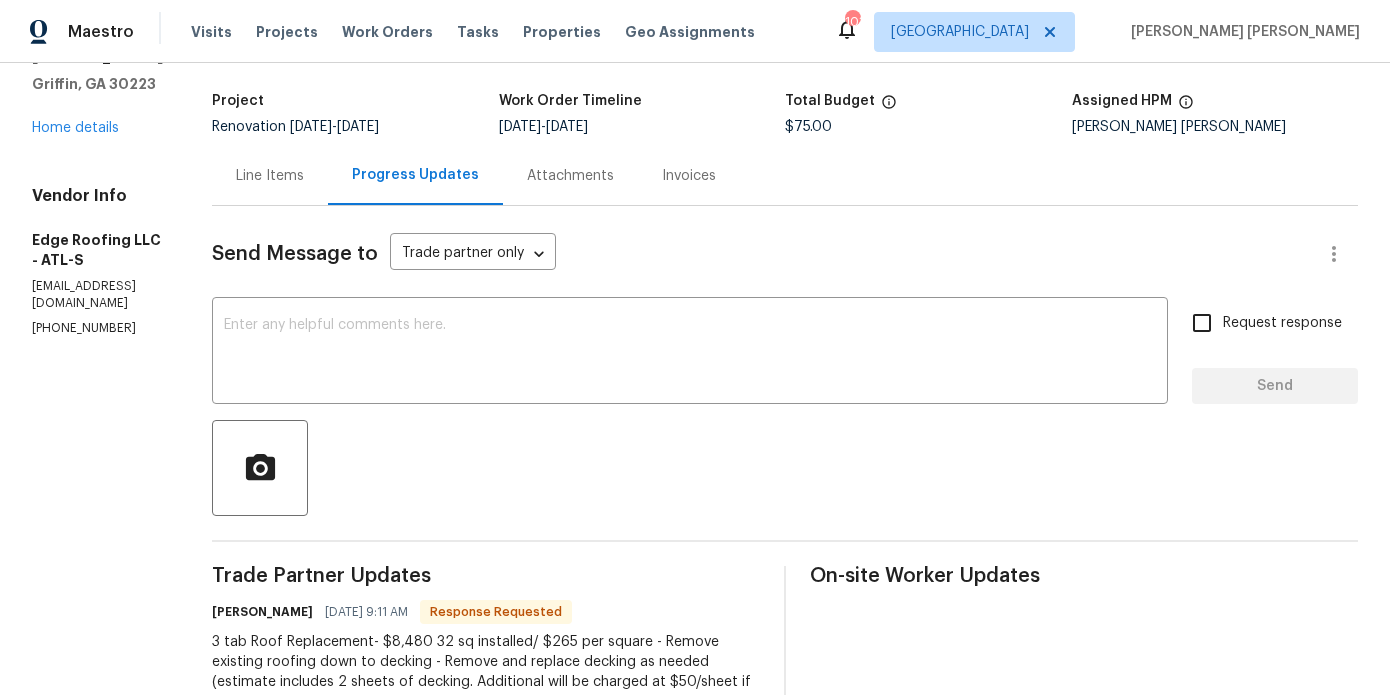 click on "Line Items" at bounding box center (270, 176) 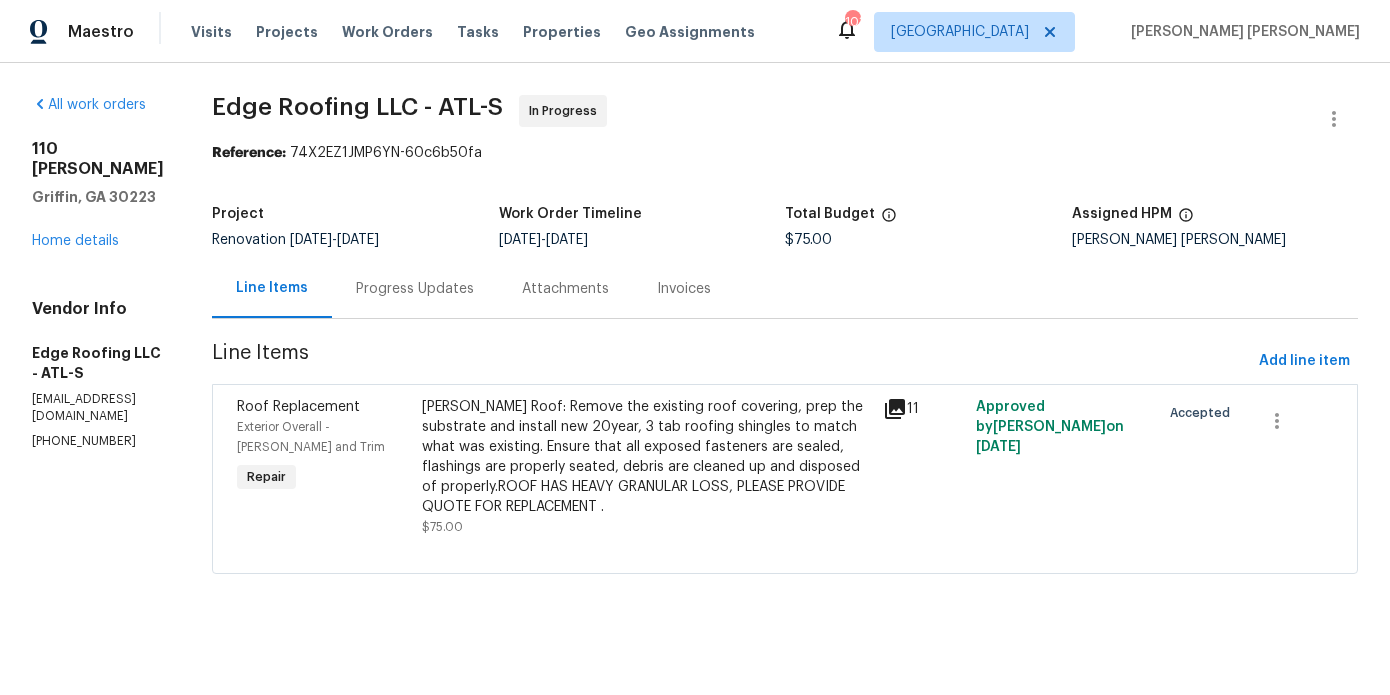 scroll, scrollTop: 0, scrollLeft: 0, axis: both 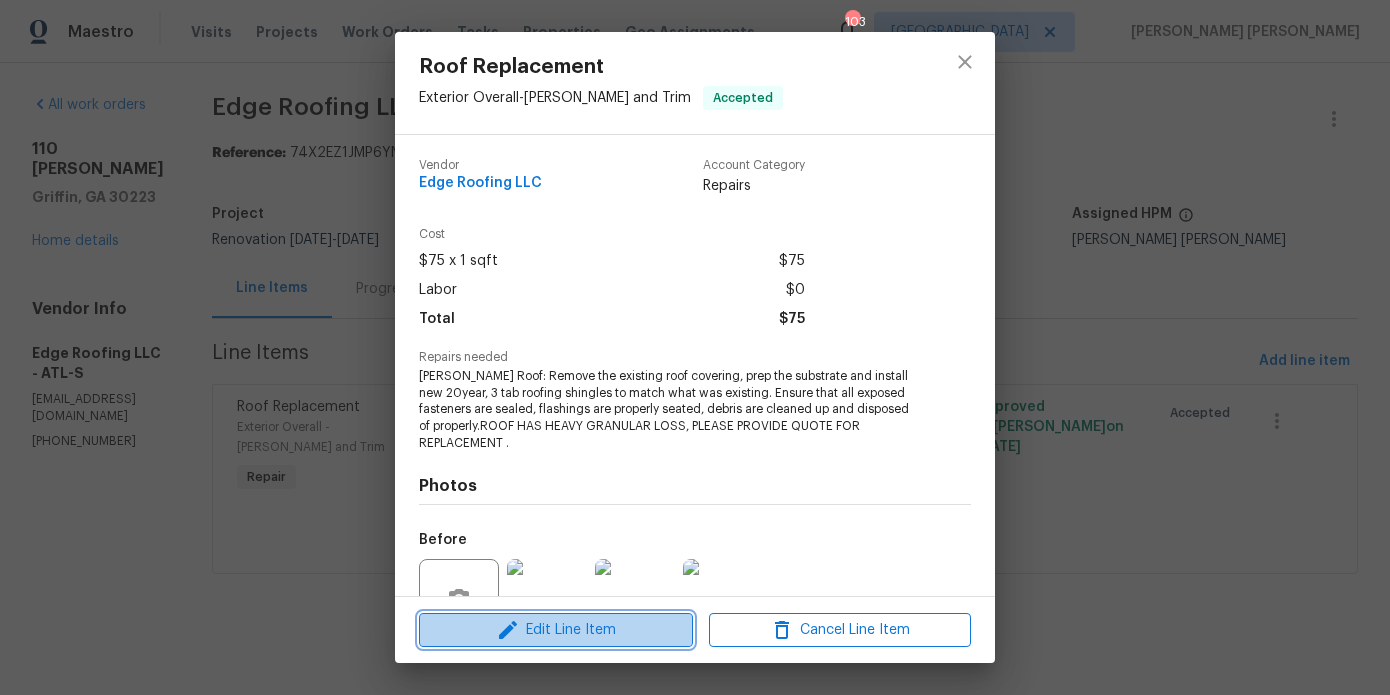 click on "Edit Line Item" at bounding box center [556, 630] 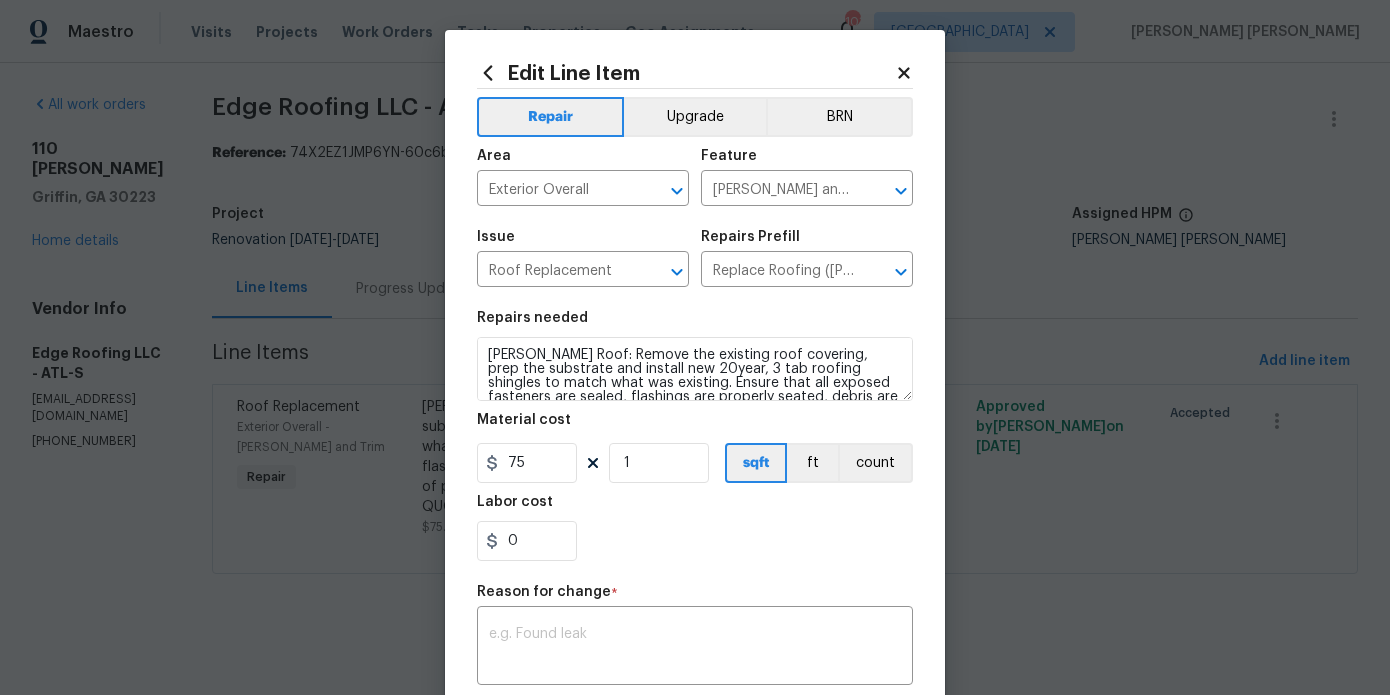 scroll, scrollTop: 311, scrollLeft: 0, axis: vertical 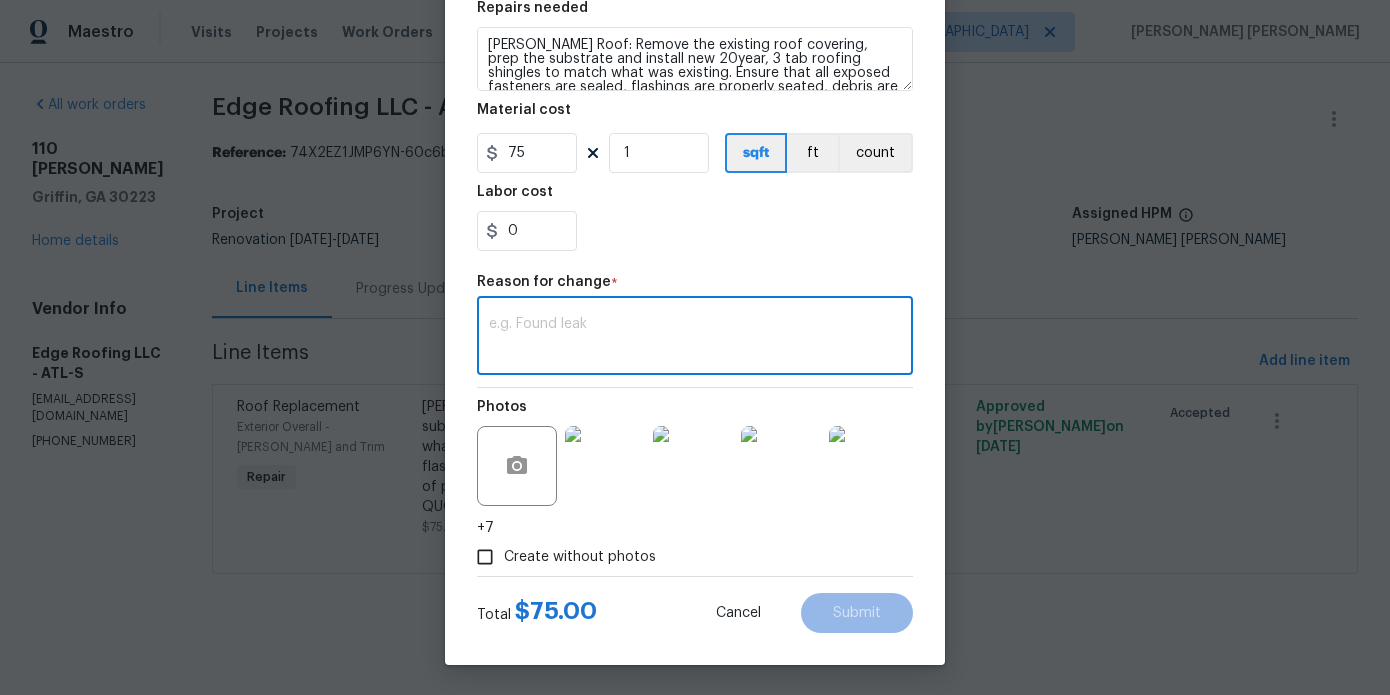 click at bounding box center [695, 338] 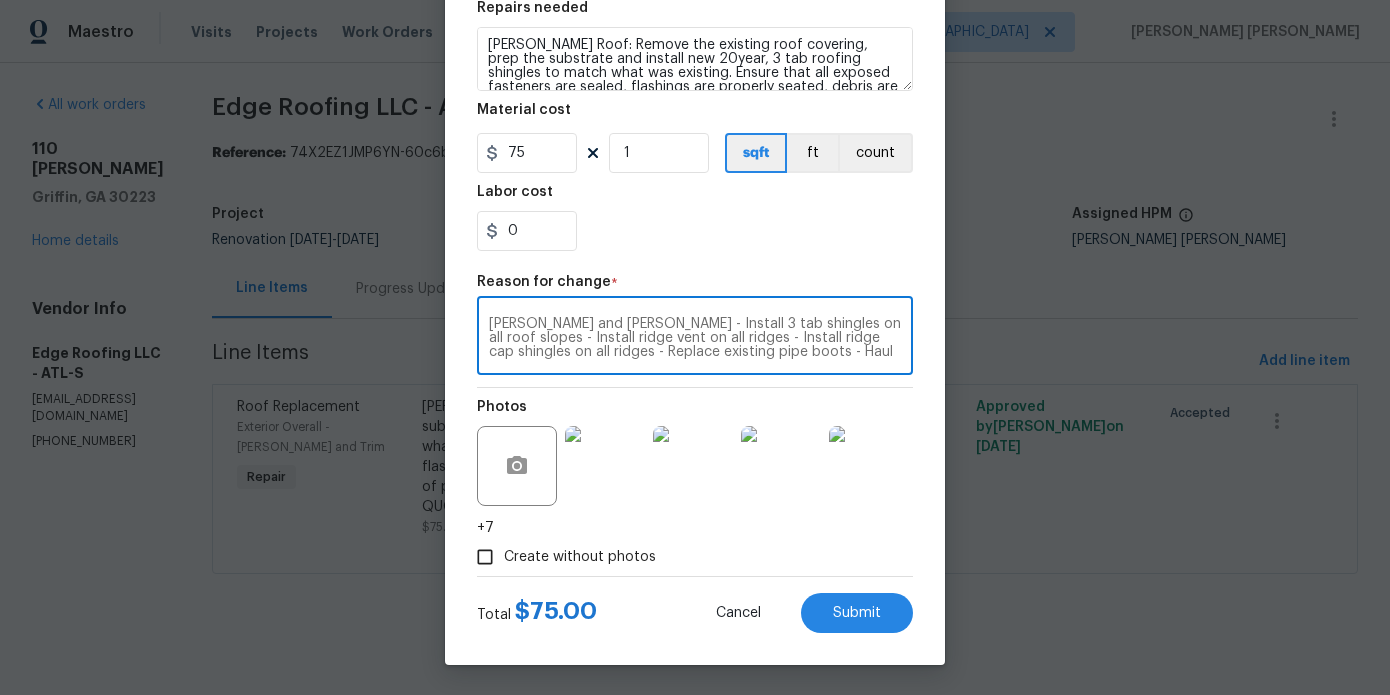 scroll, scrollTop: 0, scrollLeft: 0, axis: both 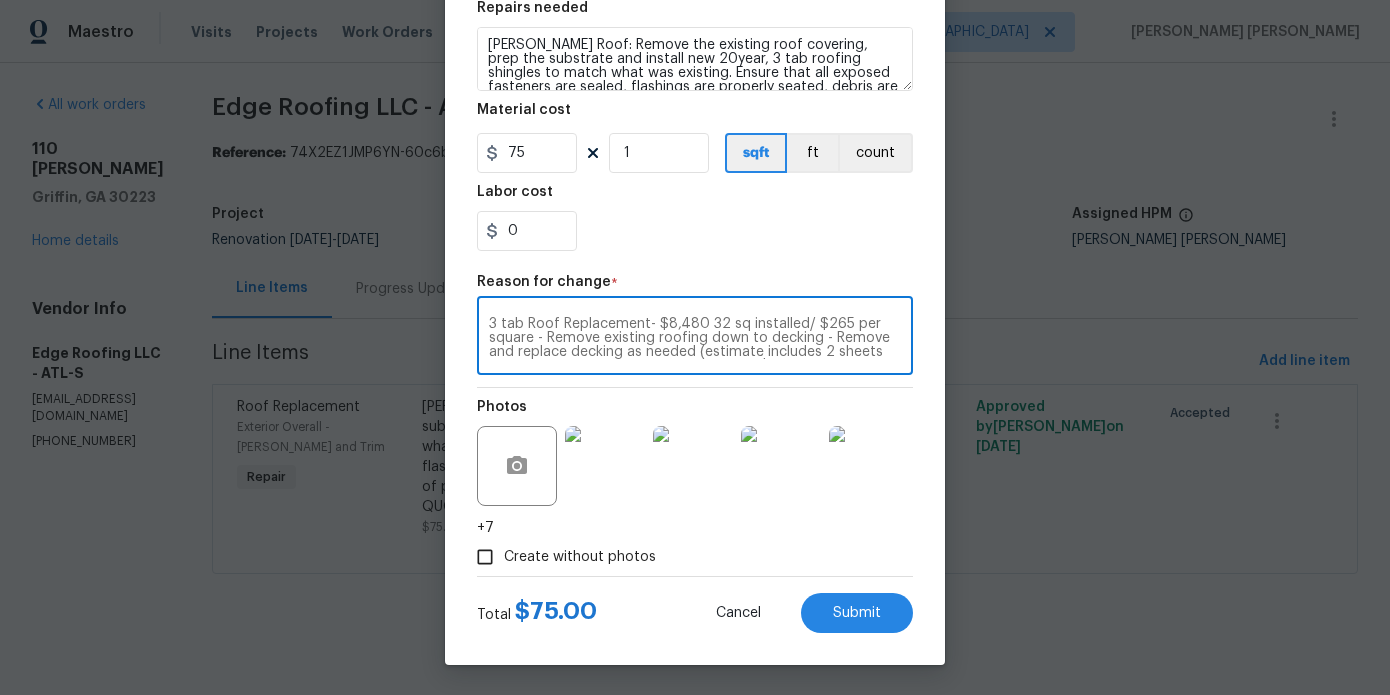 type on "3 tab Roof Replacement- $8,480 32 sq installed/ $265 per square - Remove existing roofing down to decking - Remove and replace decking as needed (estimate includes 2 sheets of decking. Additional will be charged at $50/sheet if needed) - Install synthetic felt on all roof slopes - Install ice and water shield in all valleys - Install drip edge on all rakes and eaves - Install starter shingles on all rakes and eaves - Install 3 tab shingles on all roof slopes - Install ridge vent on all ridges - Install ridge cap shingles on all ridges - Replace existing pipe boots - Haul away debris" 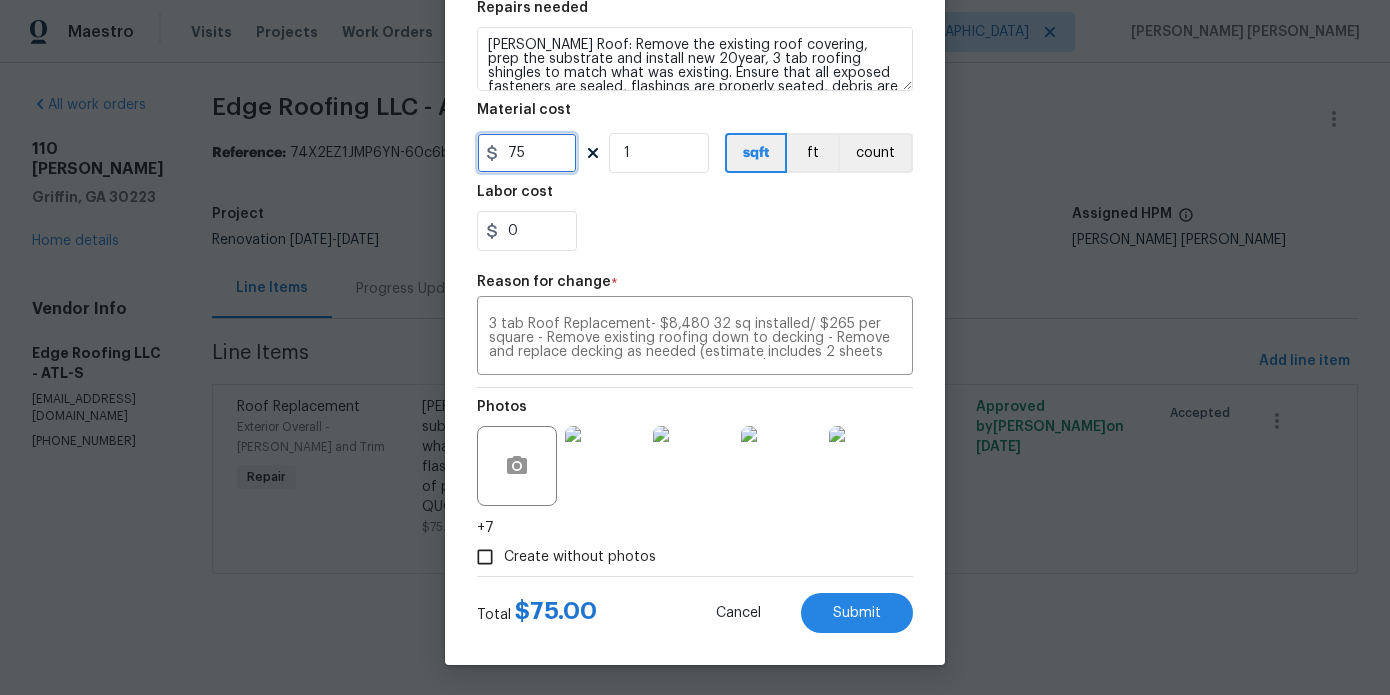 click on "75" at bounding box center (527, 153) 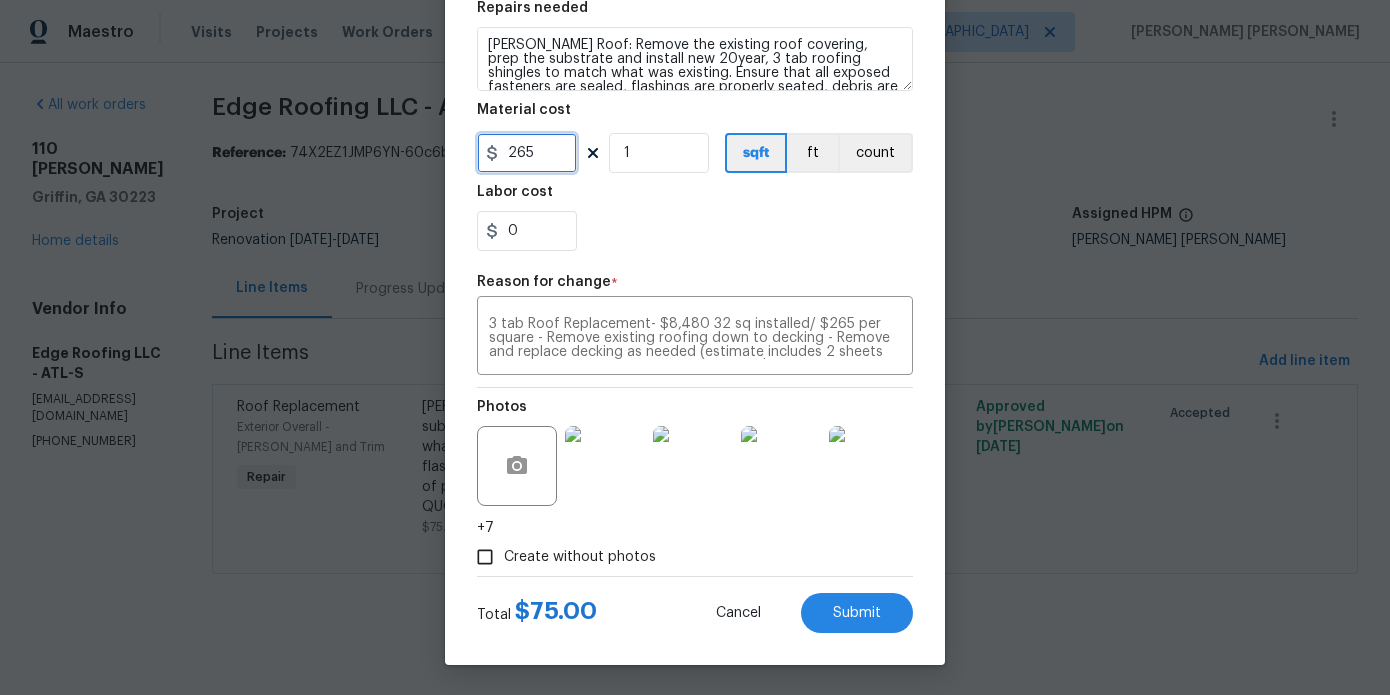 type on "265" 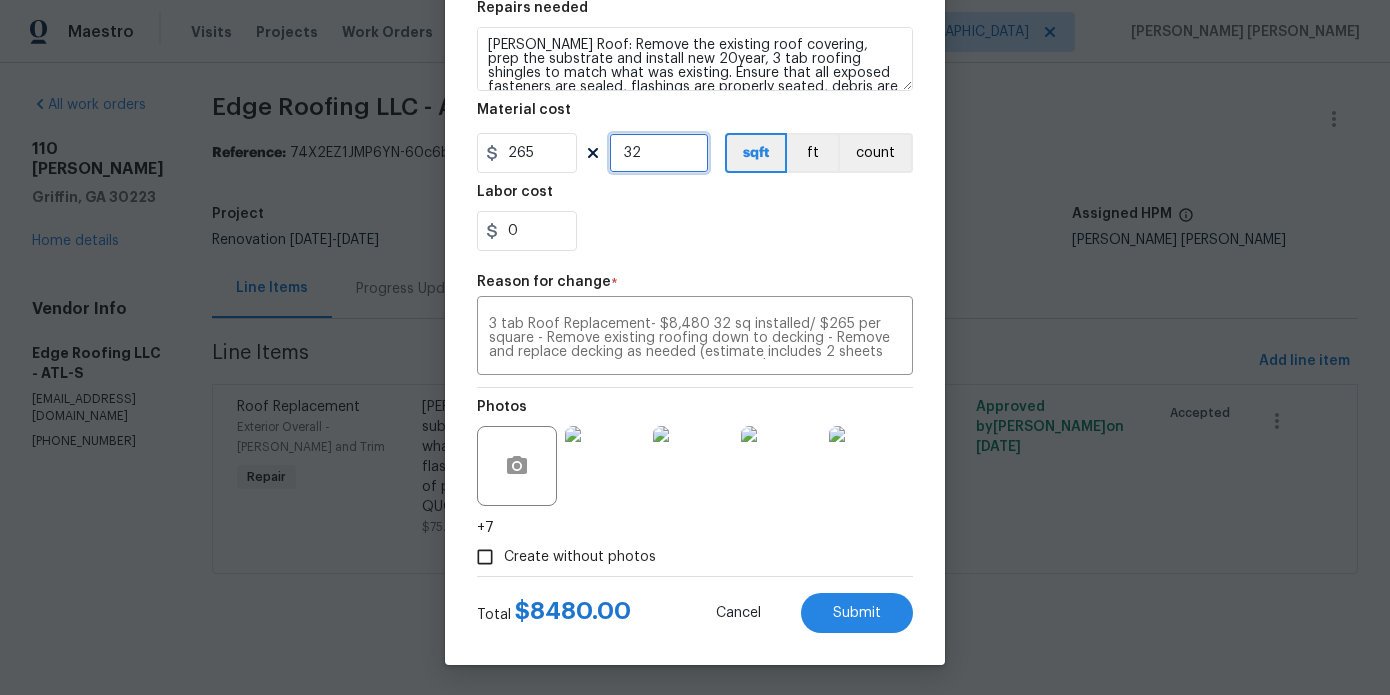 type on "32" 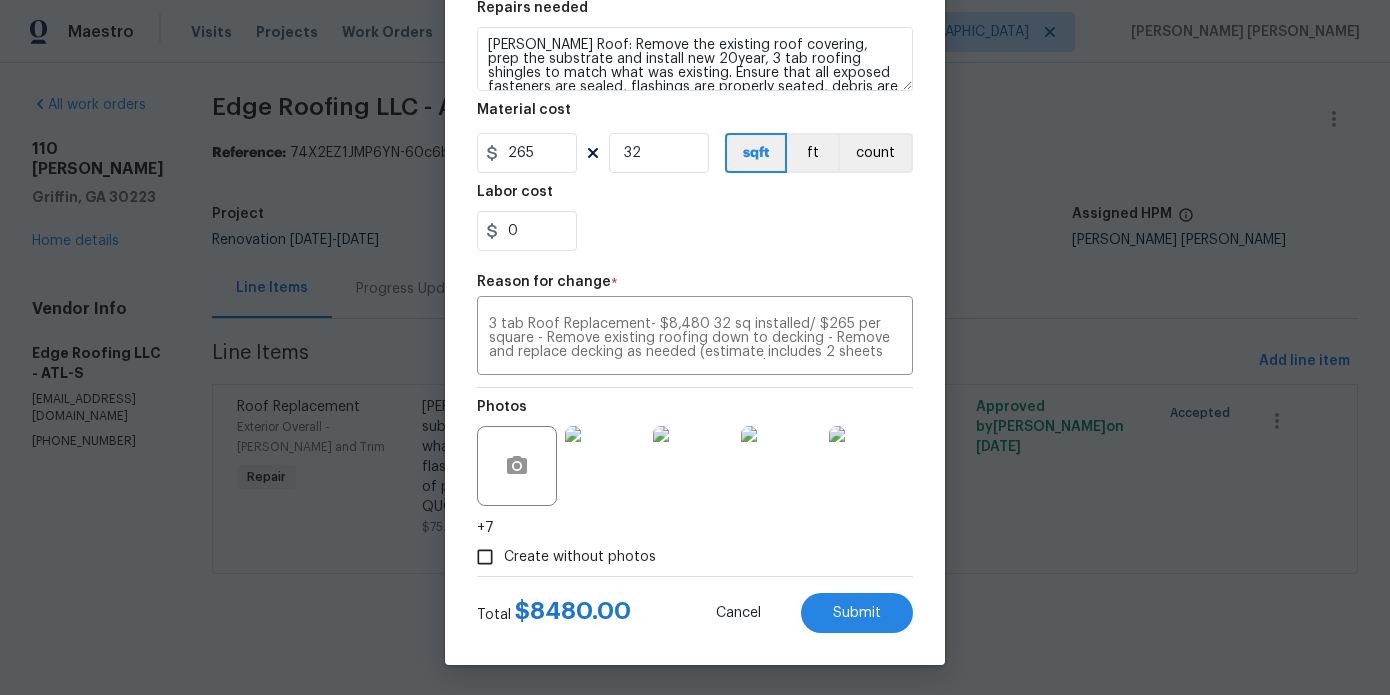 click on "Labor cost" at bounding box center (695, 198) 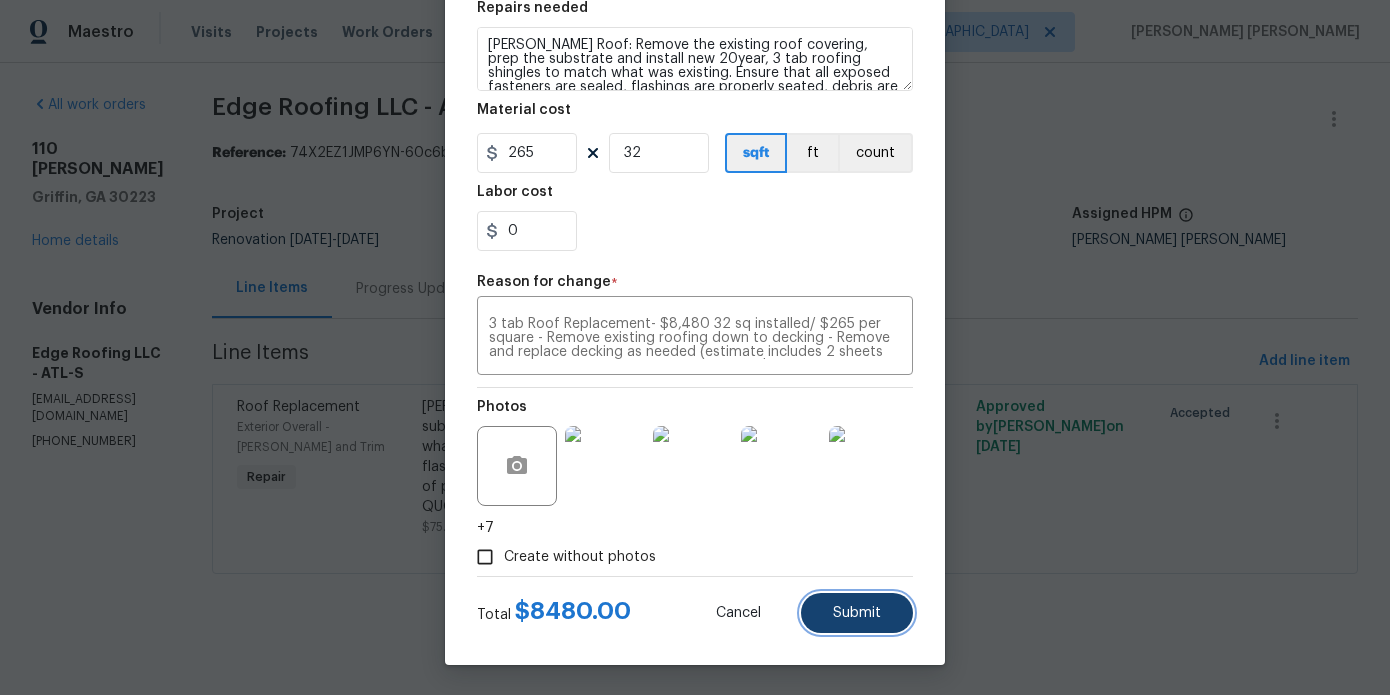 click on "Submit" at bounding box center [857, 613] 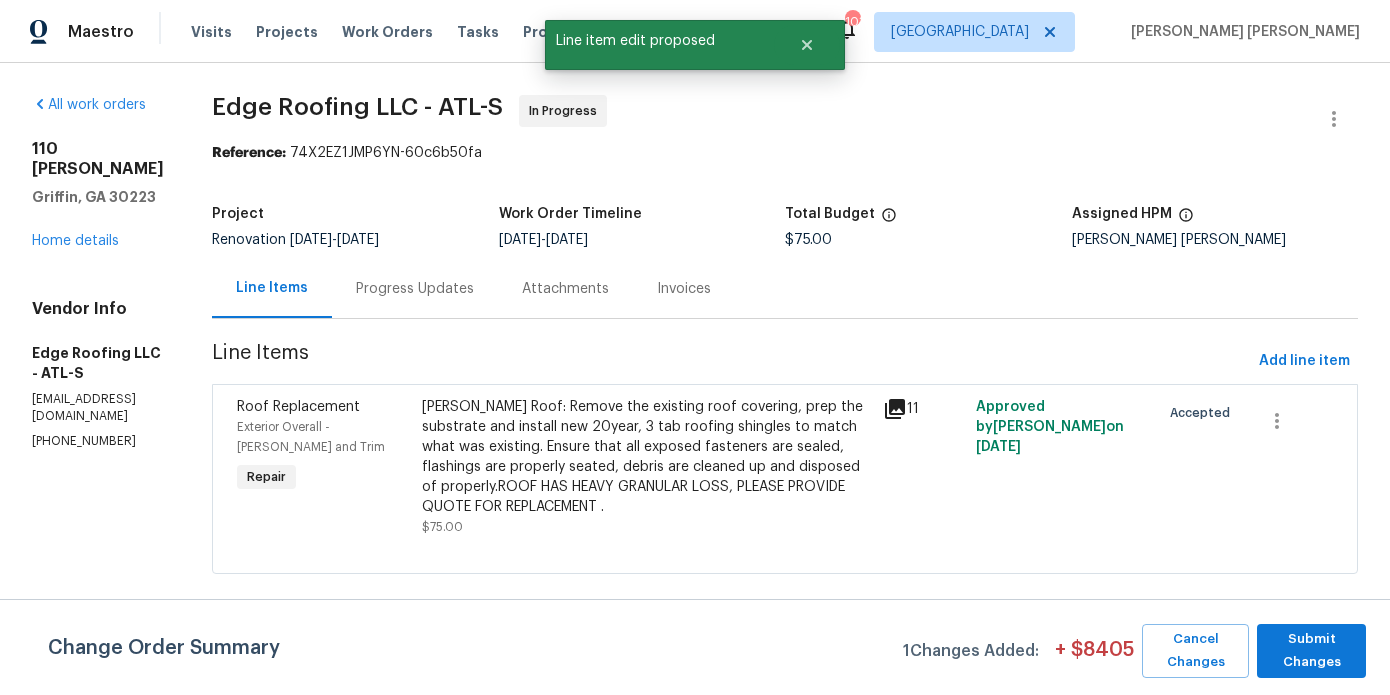 scroll, scrollTop: 0, scrollLeft: 0, axis: both 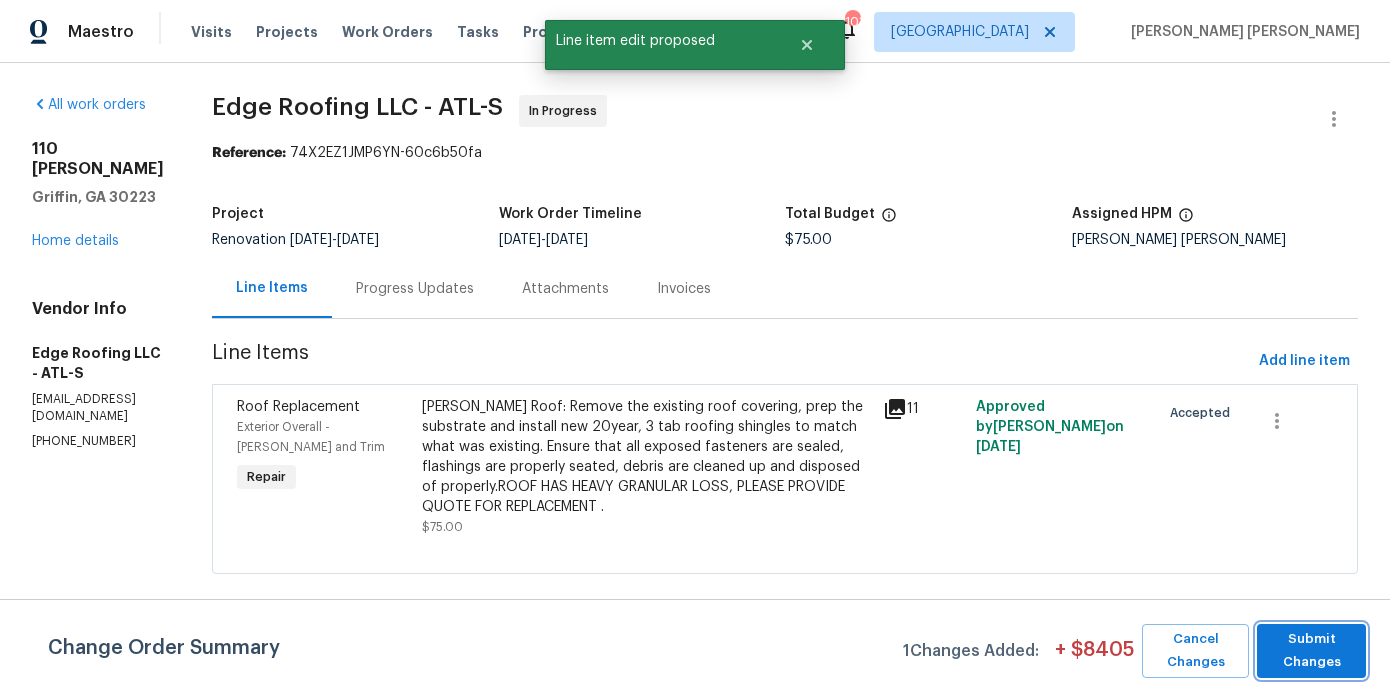 click on "Submit Changes" at bounding box center [1311, 651] 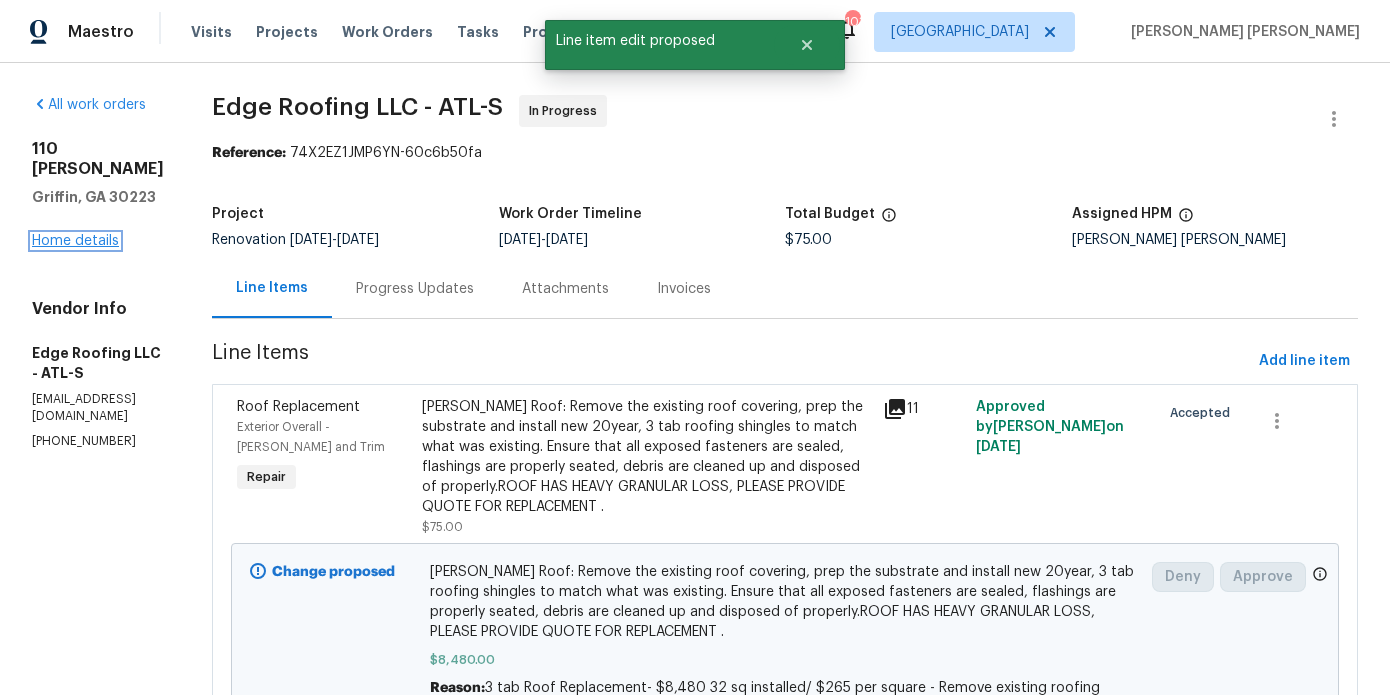 click on "Home details" at bounding box center [75, 241] 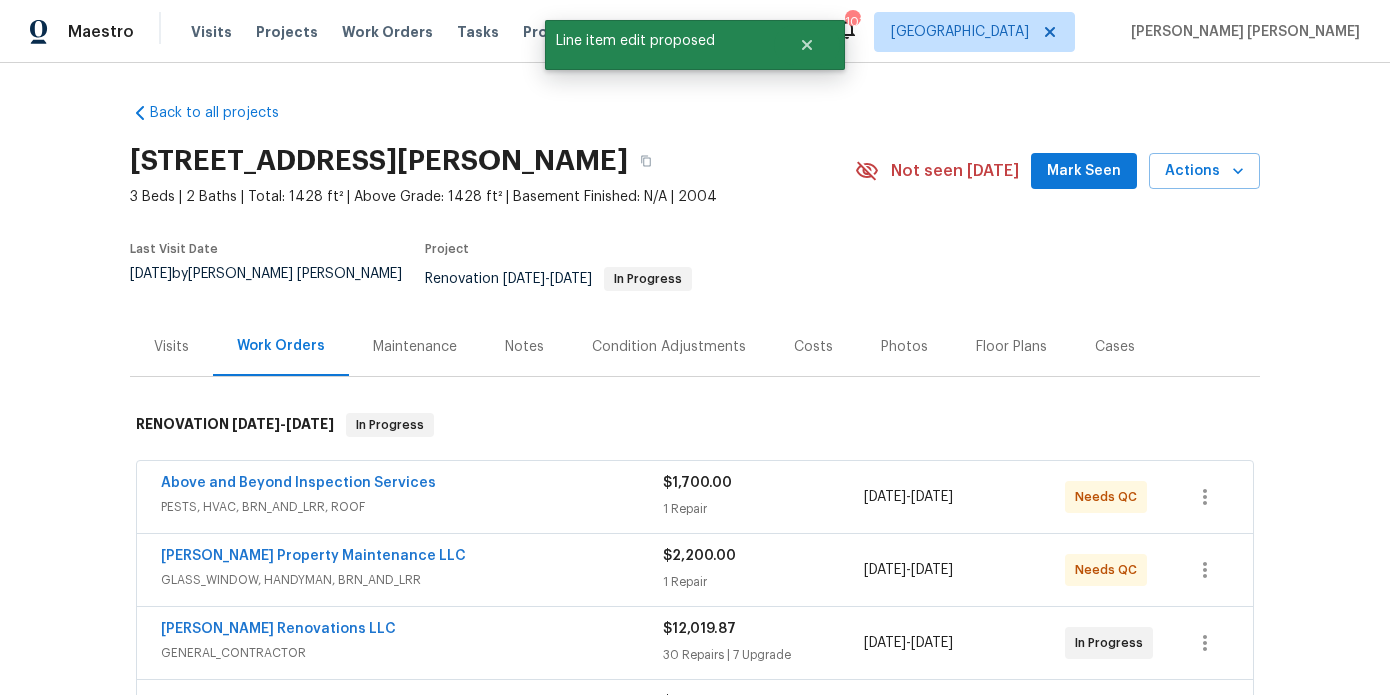 click on "Costs" at bounding box center (813, 347) 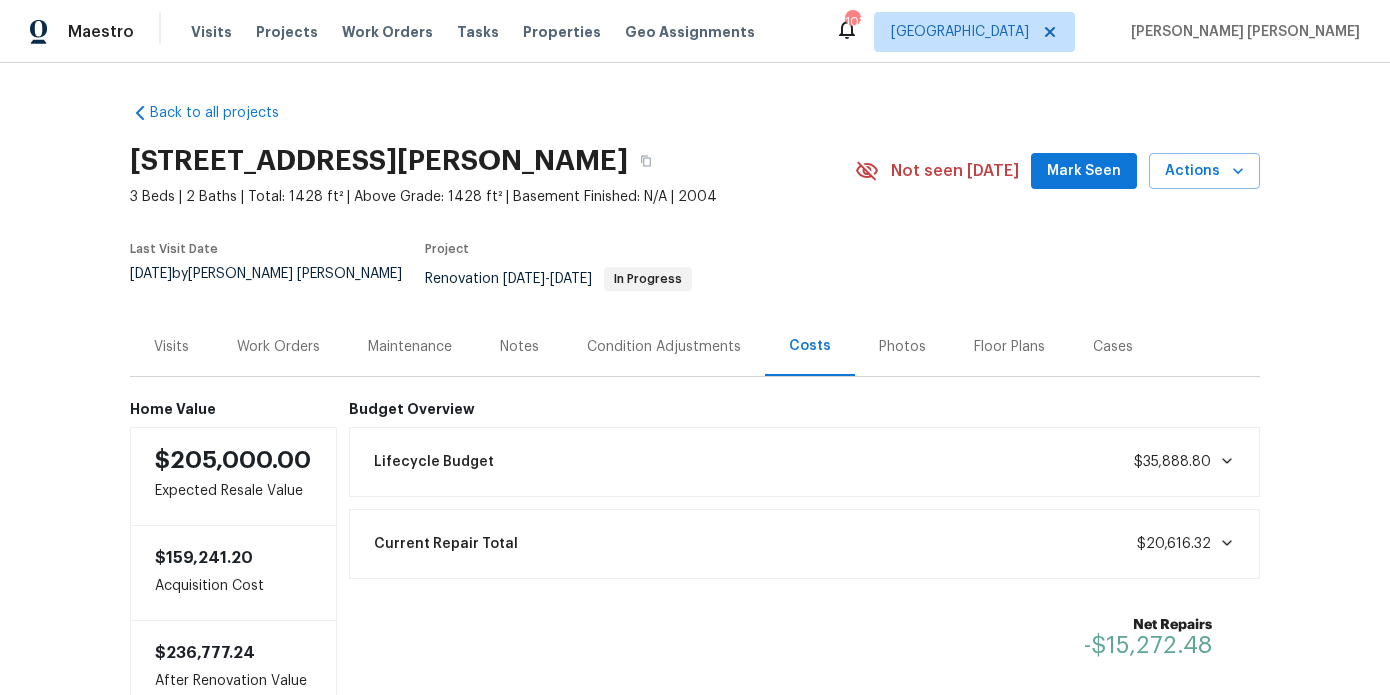 scroll, scrollTop: 128, scrollLeft: 0, axis: vertical 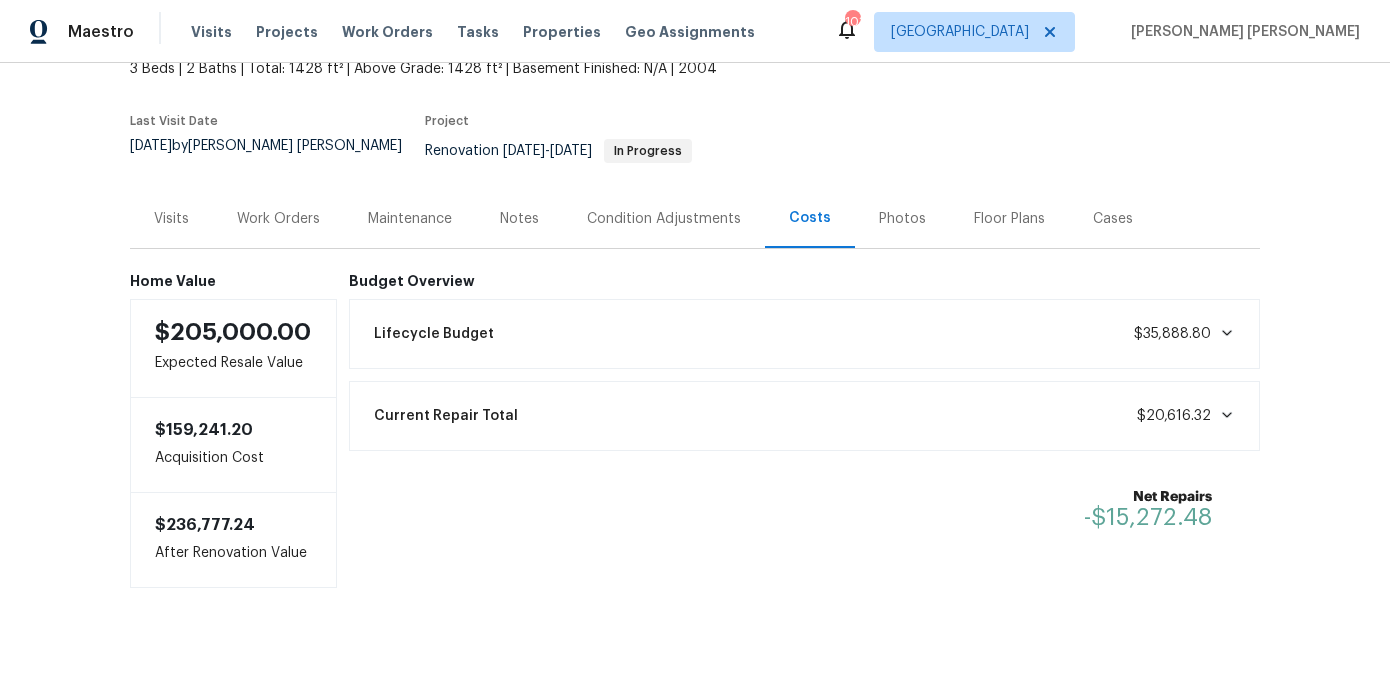 click on "Work Orders" at bounding box center [278, 219] 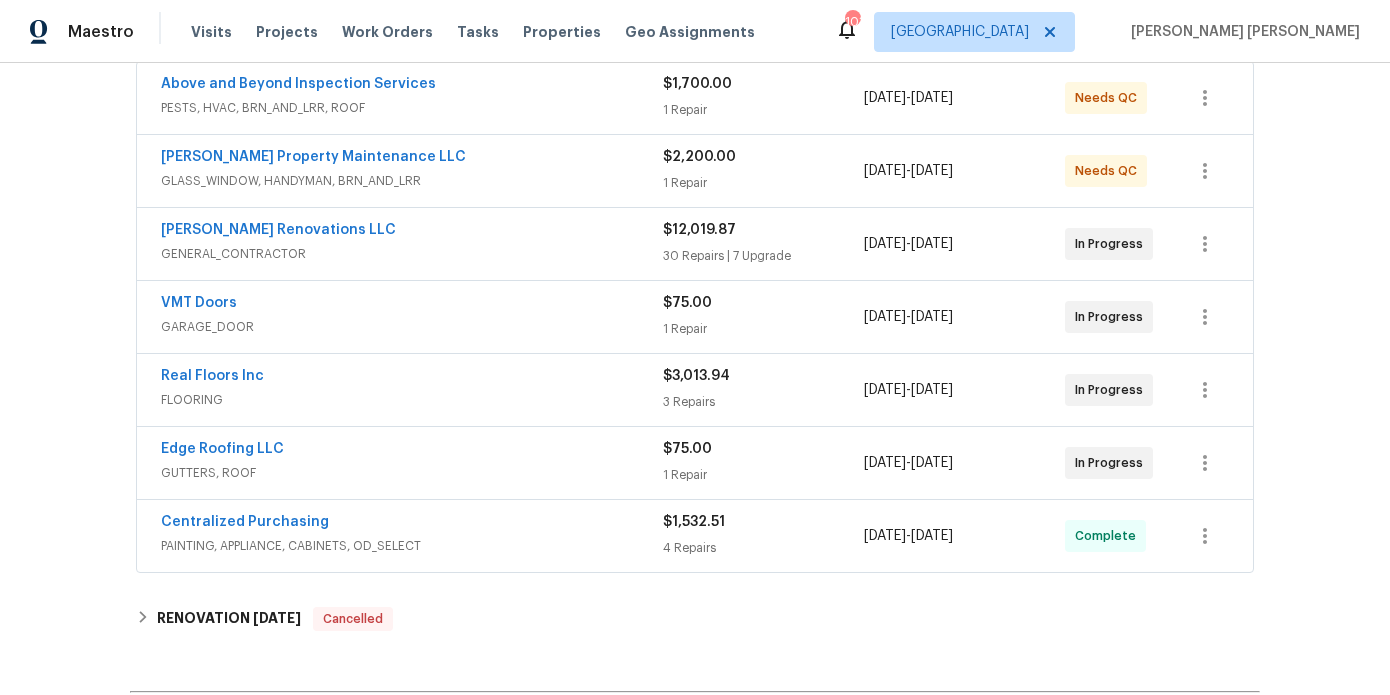 scroll, scrollTop: 416, scrollLeft: 0, axis: vertical 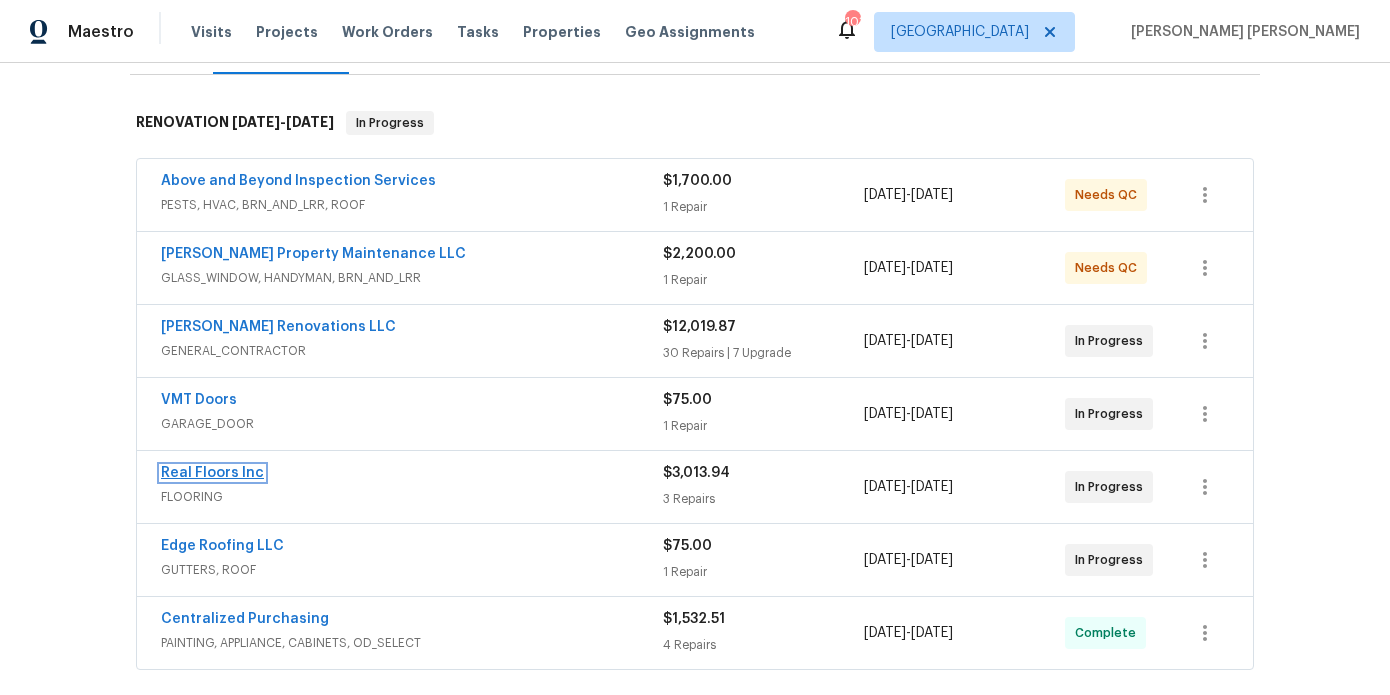 click on "Real Floors Inc" at bounding box center [212, 473] 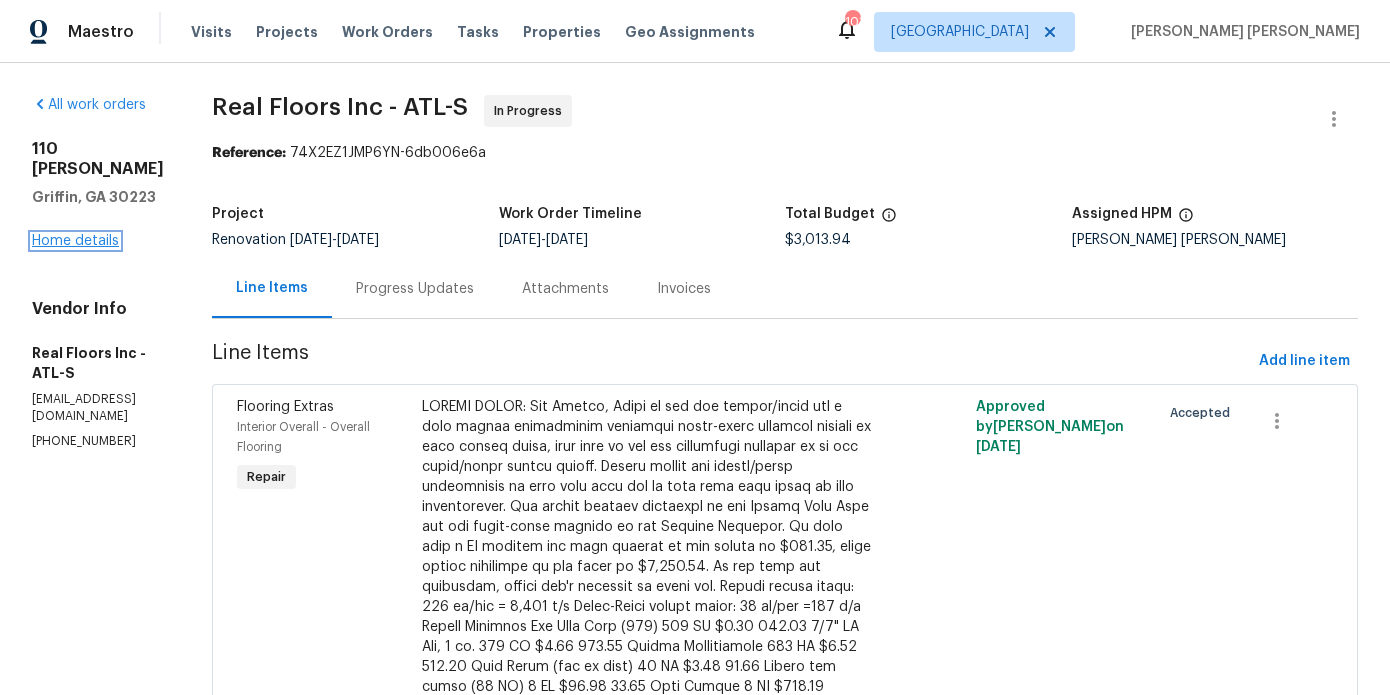 click on "Home details" at bounding box center (75, 241) 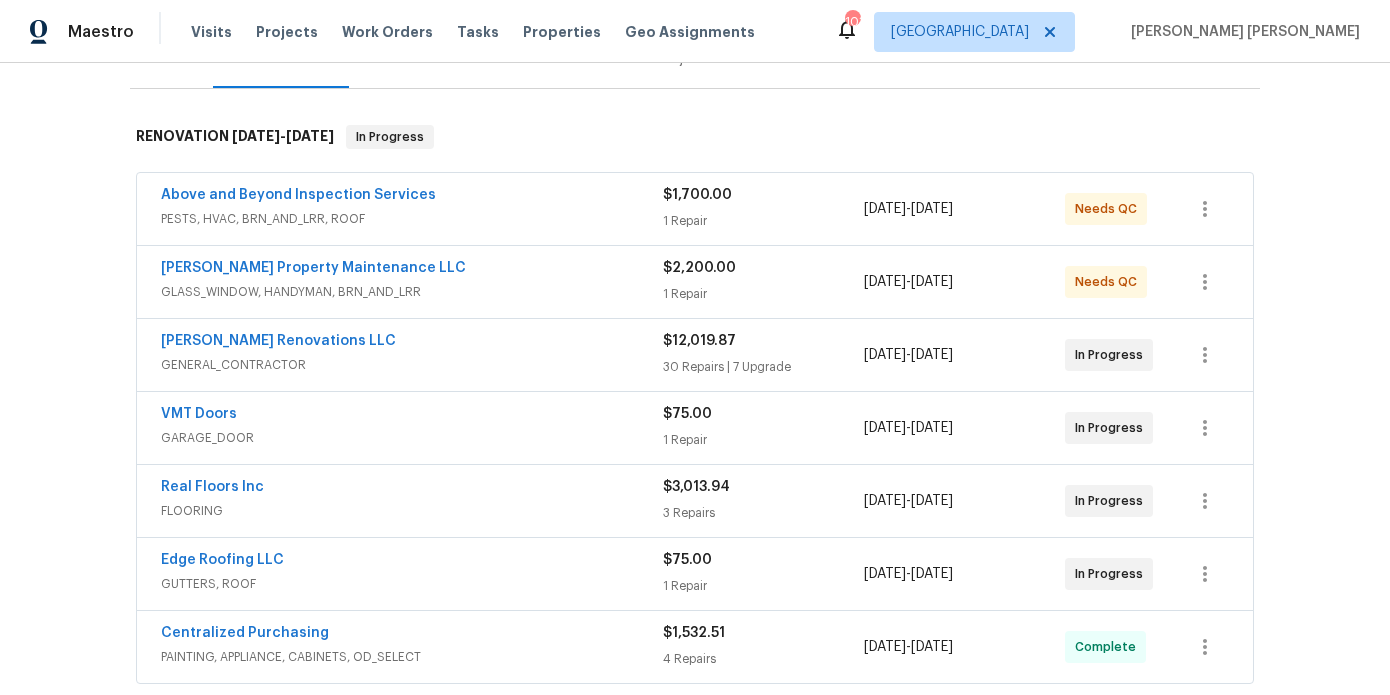 scroll, scrollTop: 290, scrollLeft: 0, axis: vertical 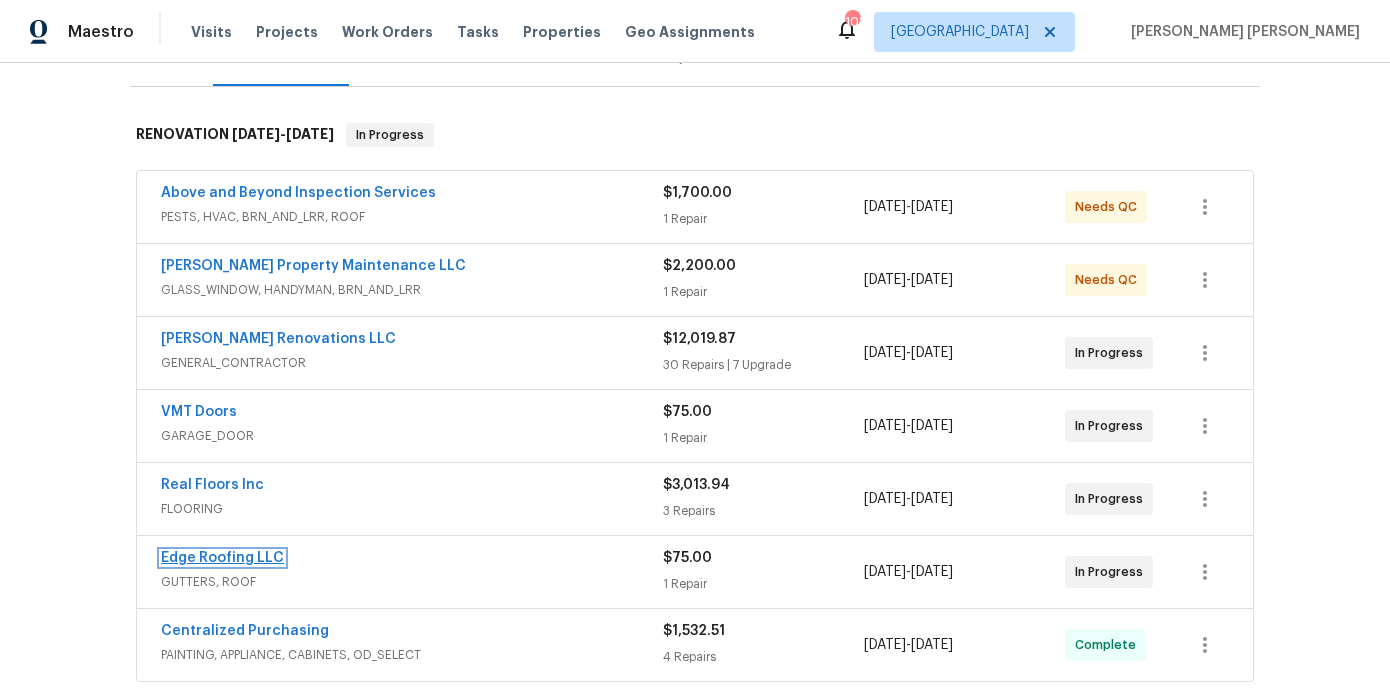 click on "Edge Roofing LLC" at bounding box center [222, 558] 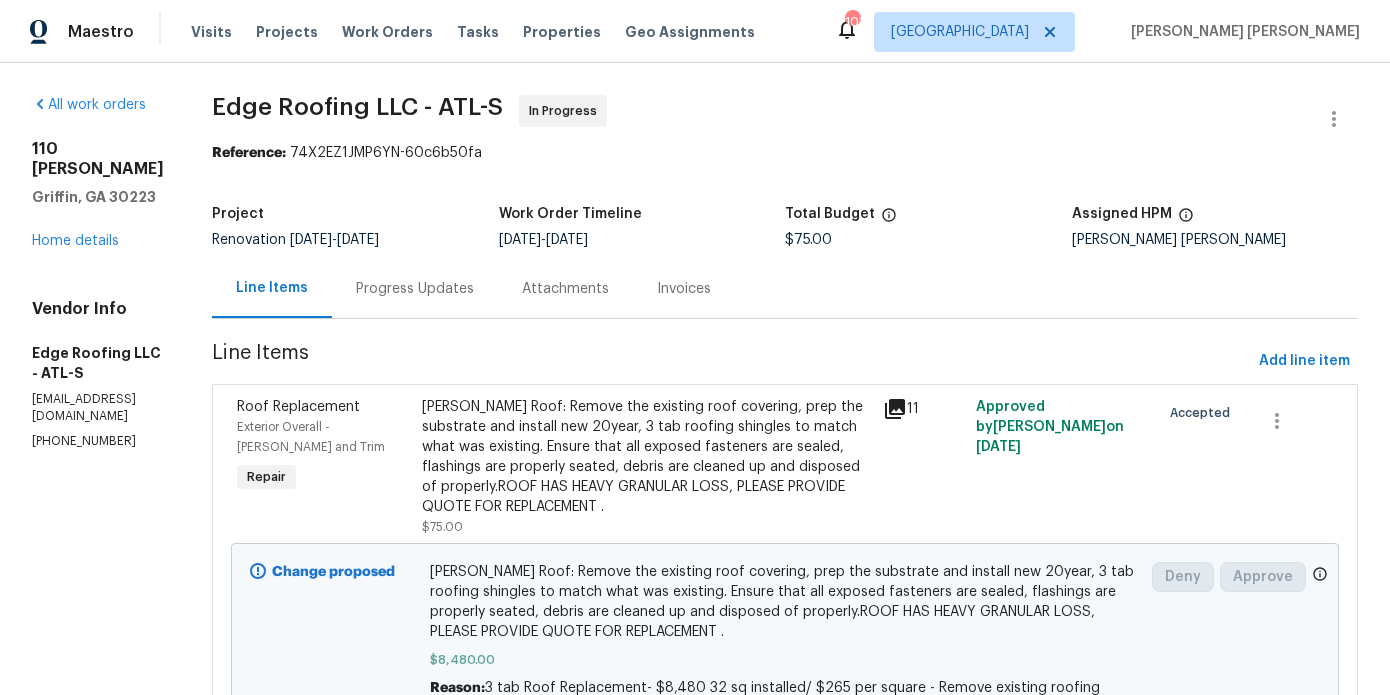 click on "Progress Updates" at bounding box center [415, 289] 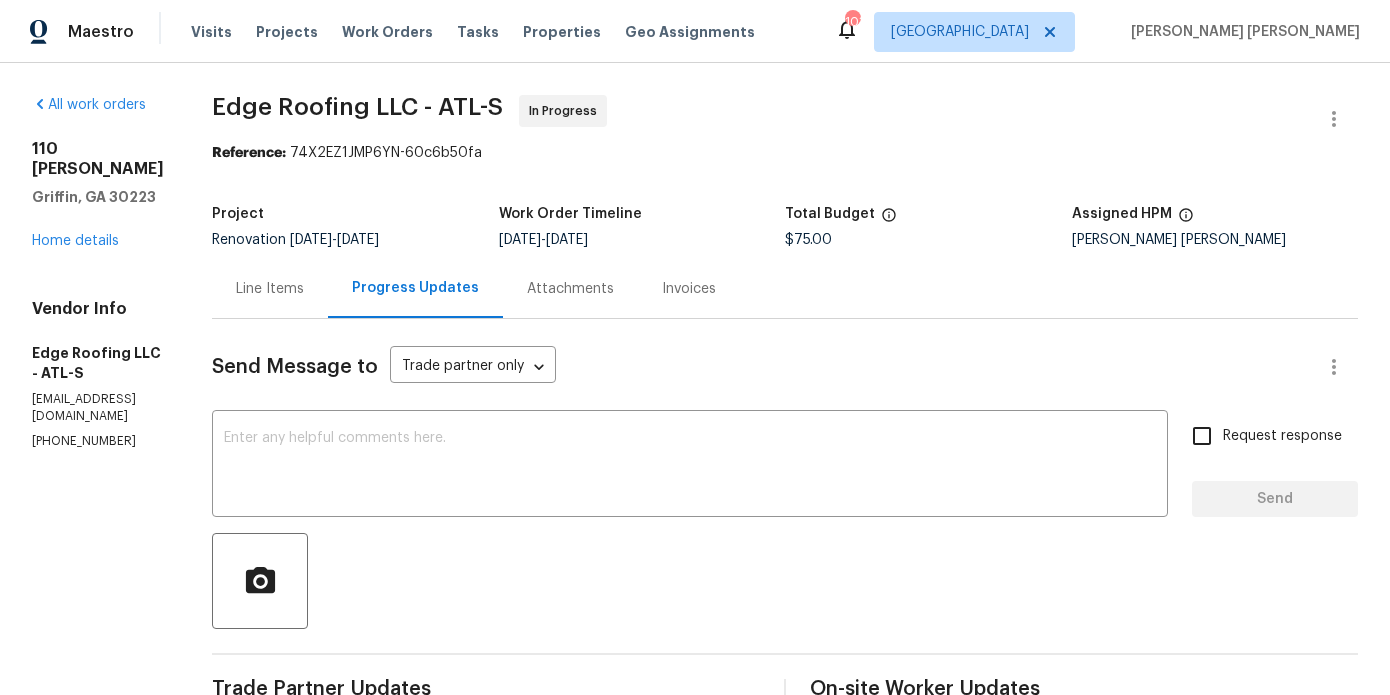 click on "Send Message to Trade partner only Trade partner only ​ x ​ Request response Send Trade Partner Updates Cody Clickner 07/11/2025 9:11 AM Response Requested 3 tab Roof Replacement- $8,480
32 sq installed/ $265 per square
- Remove existing roofing down to decking
- Remove and replace decking as needed (estimate includes 2 sheets of decking. Additional will be charged at $50/sheet if needed)
- Install synthetic felt on all roof slopes
- Install ice and water shield in all valleys
- Install drip edge on all rakes and eaves
- Install starter shingles on all rakes and eaves
- Install 3 tab shingles on all roof slopes
- Install ridge vent on all ridges
- Install ridge cap shingles on all ridges
- Replace existing pipe boots
- Haul away debris Marcos Ricardo Resendiz 07/08/2025 5:36 PM Hey Cody, just following up on this one. Any update? Thanks Marcos Ricardo Resendiz 07/02/2025 3:45 PM Hey there, this property is ready to service, please schedule out. Thank you! On-site Worker Updates" at bounding box center [785, 702] 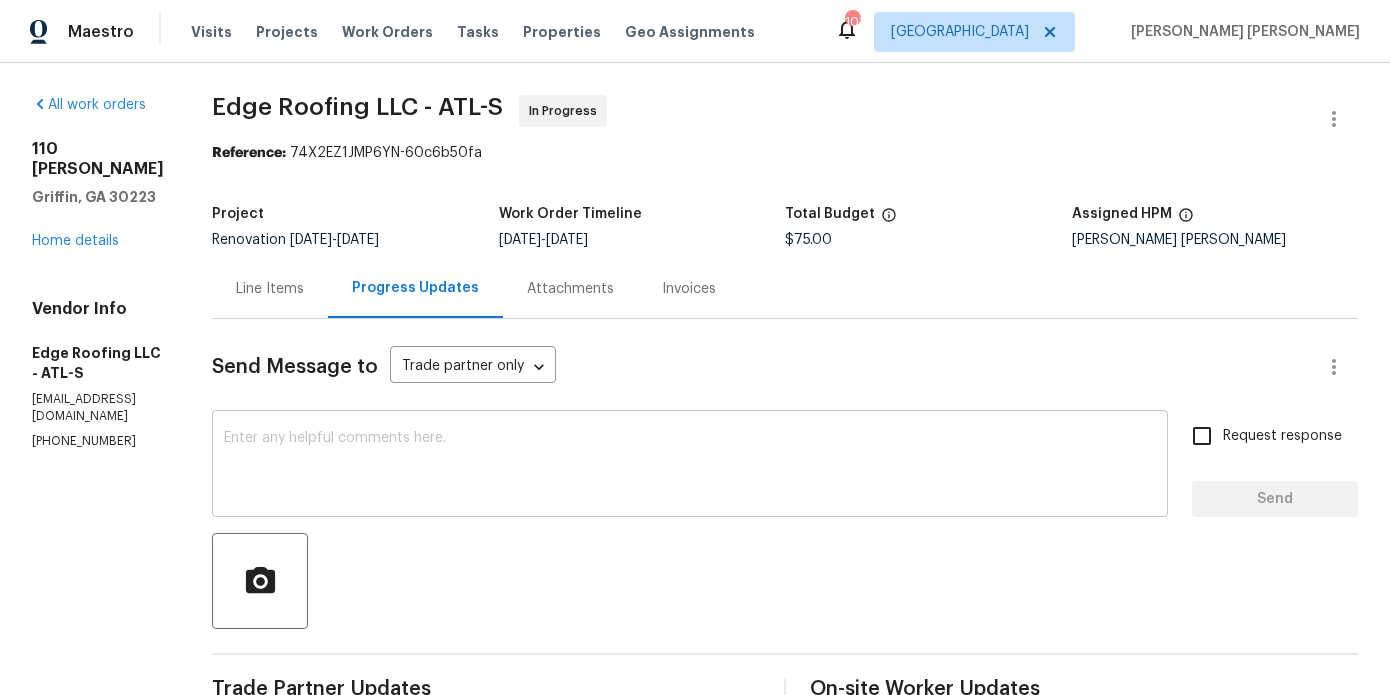 click at bounding box center (690, 466) 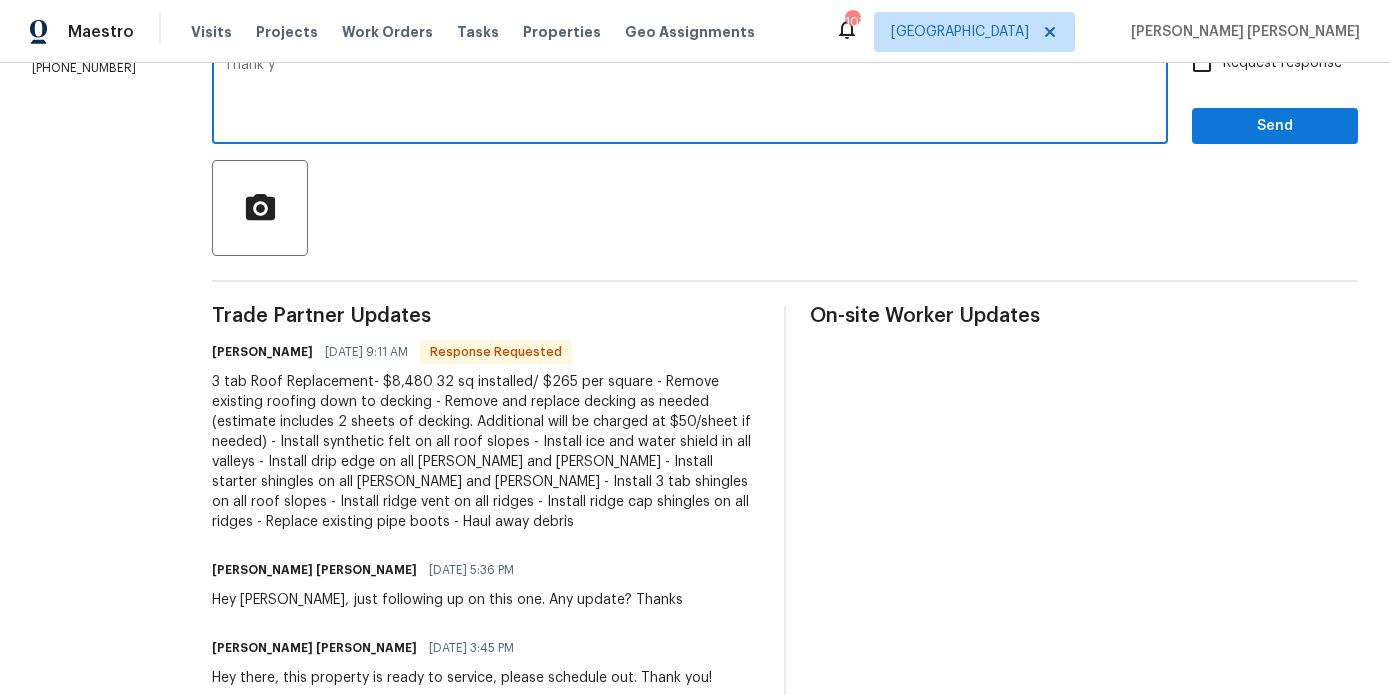 scroll, scrollTop: 368, scrollLeft: 0, axis: vertical 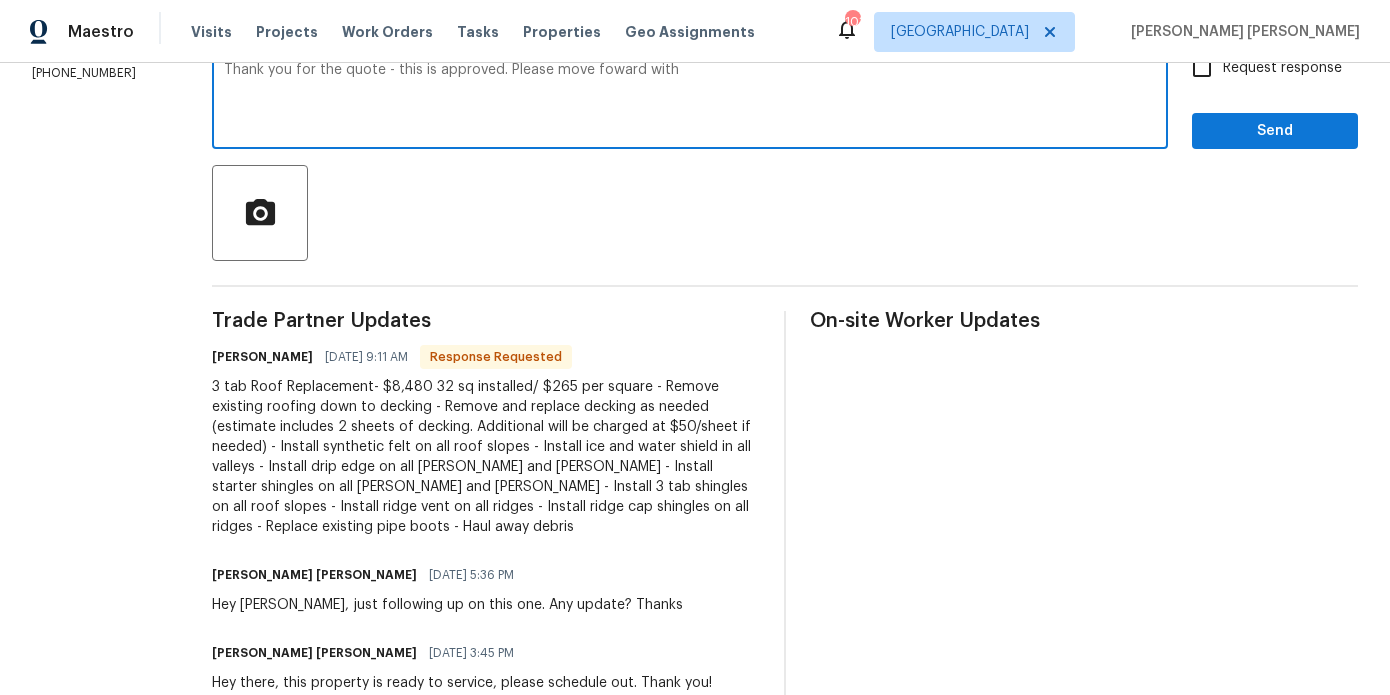 click on "Thank you for the quote - this is approved. Please move foward with" at bounding box center (690, 98) 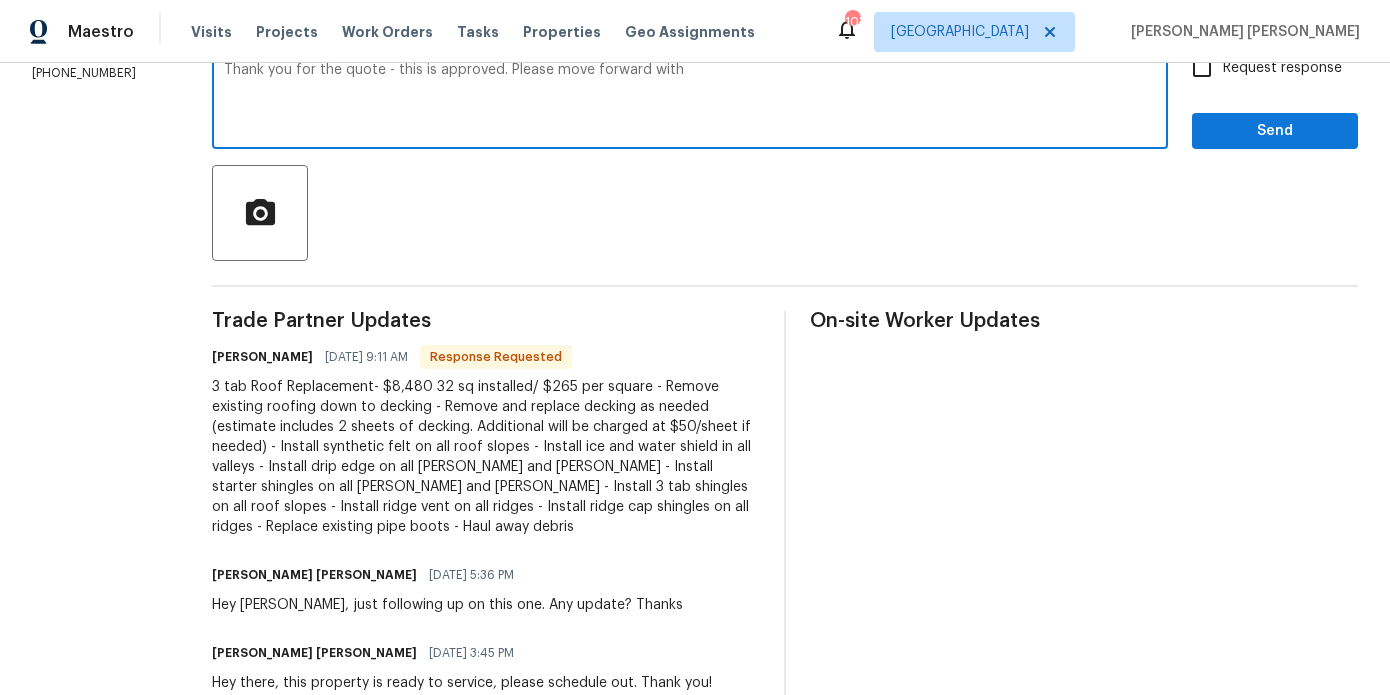 click on "Thank you for the quote - this is approved. Please move forward with" at bounding box center [690, 98] 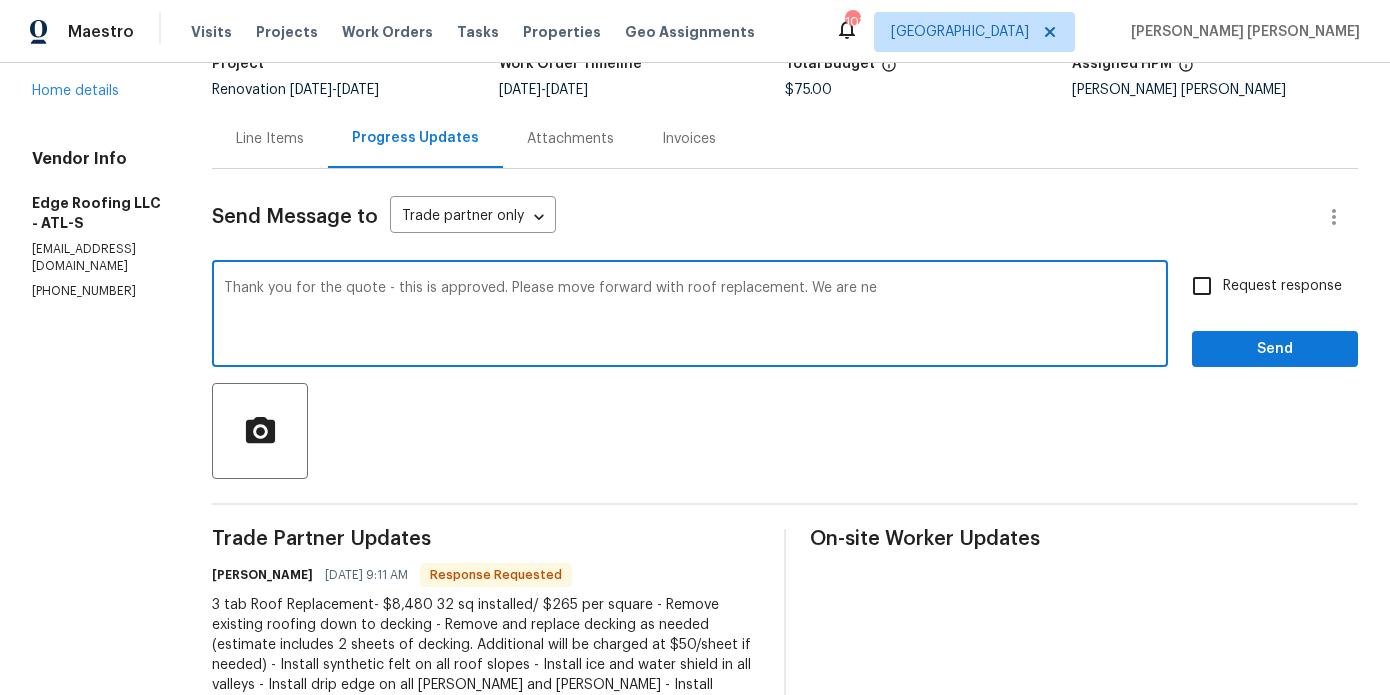 scroll, scrollTop: 144, scrollLeft: 0, axis: vertical 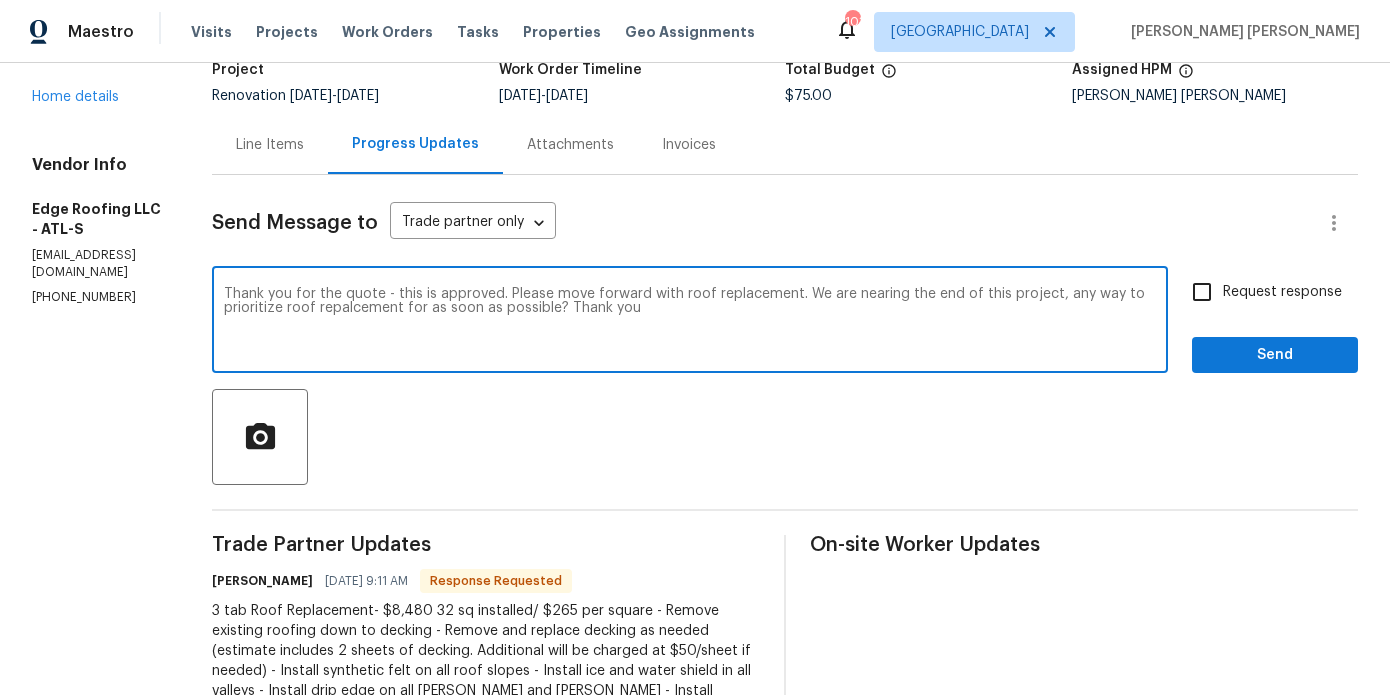 type on "Thank you for the quote - this is approved. Please move forward with roof replacement. We are nearing the end of this project, any way to prioritize roof repalcement for as soon as possible? Thank you" 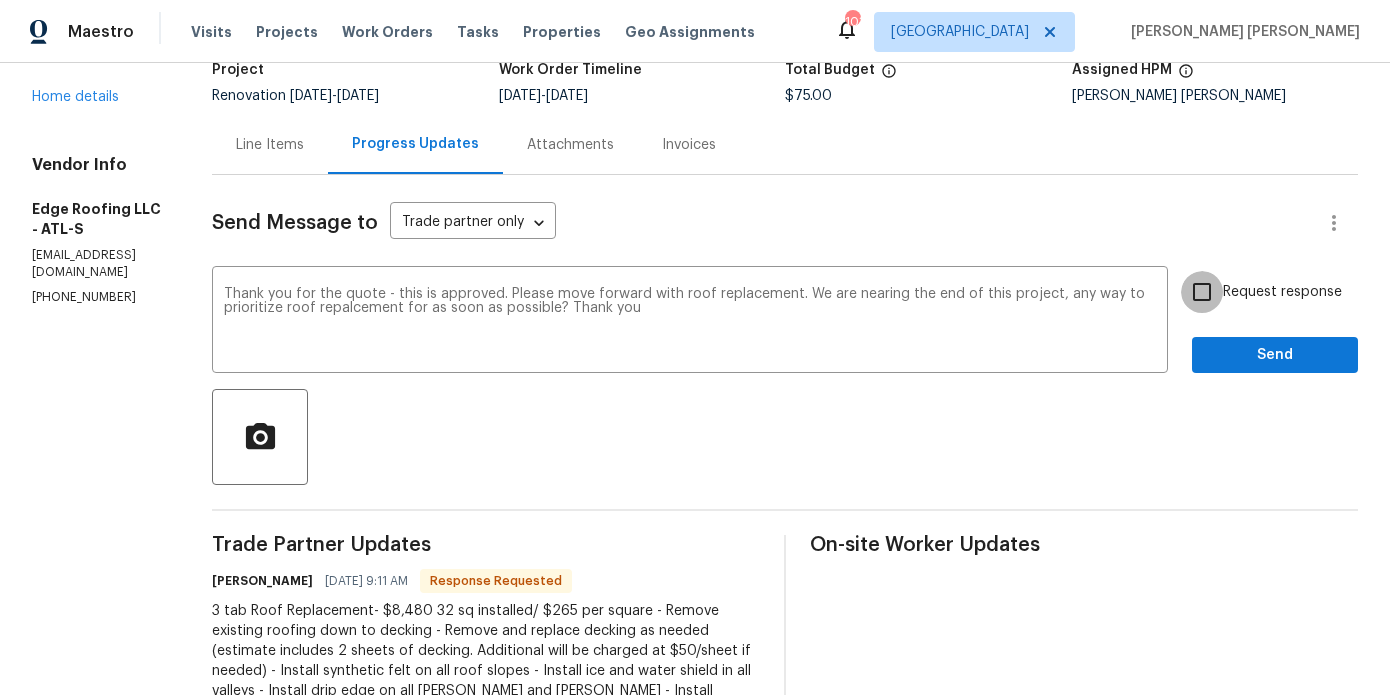 click on "Request response" at bounding box center (1202, 292) 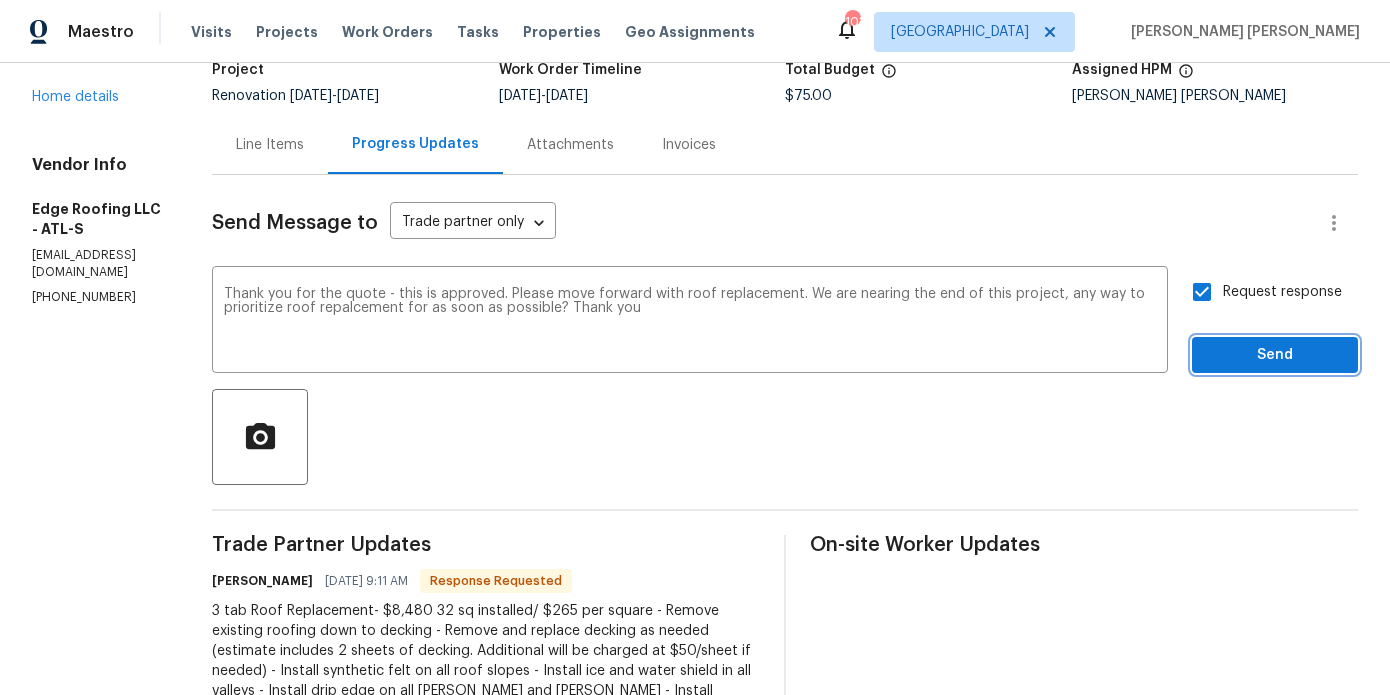 click on "Send" at bounding box center [1275, 355] 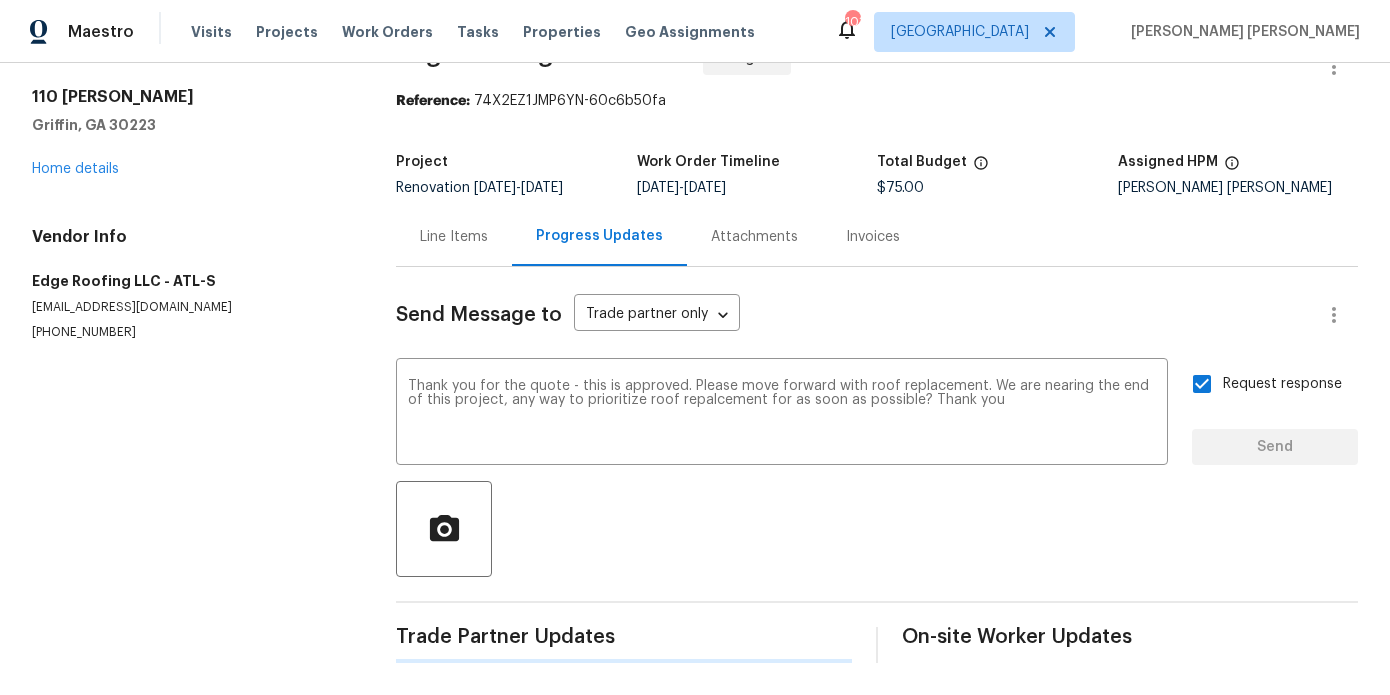 type 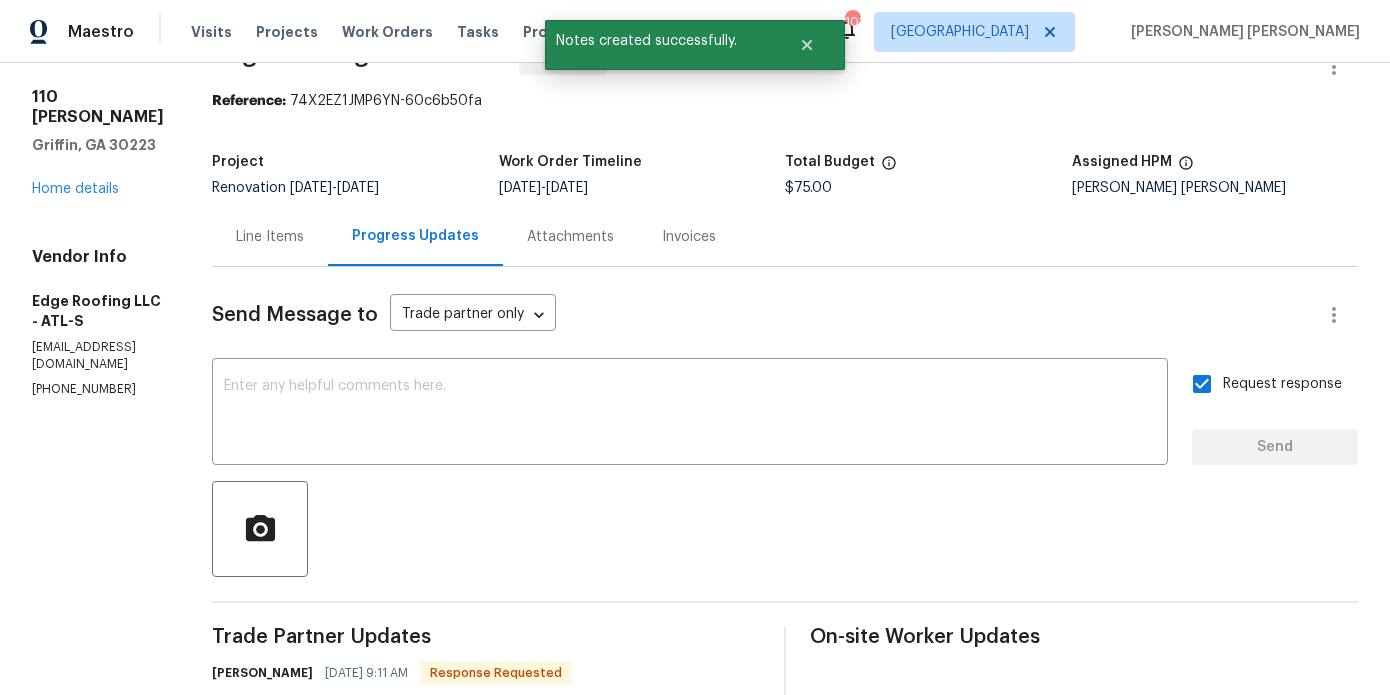 scroll, scrollTop: 144, scrollLeft: 0, axis: vertical 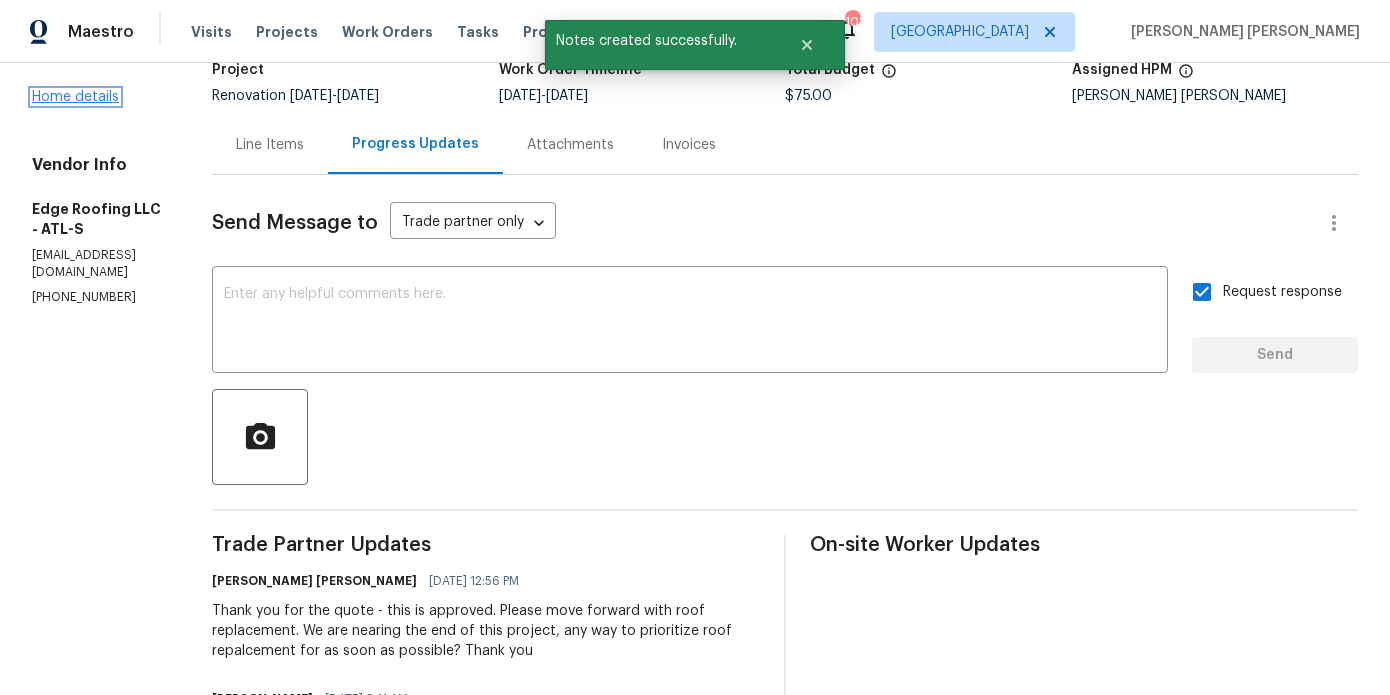 click on "Home details" at bounding box center [75, 97] 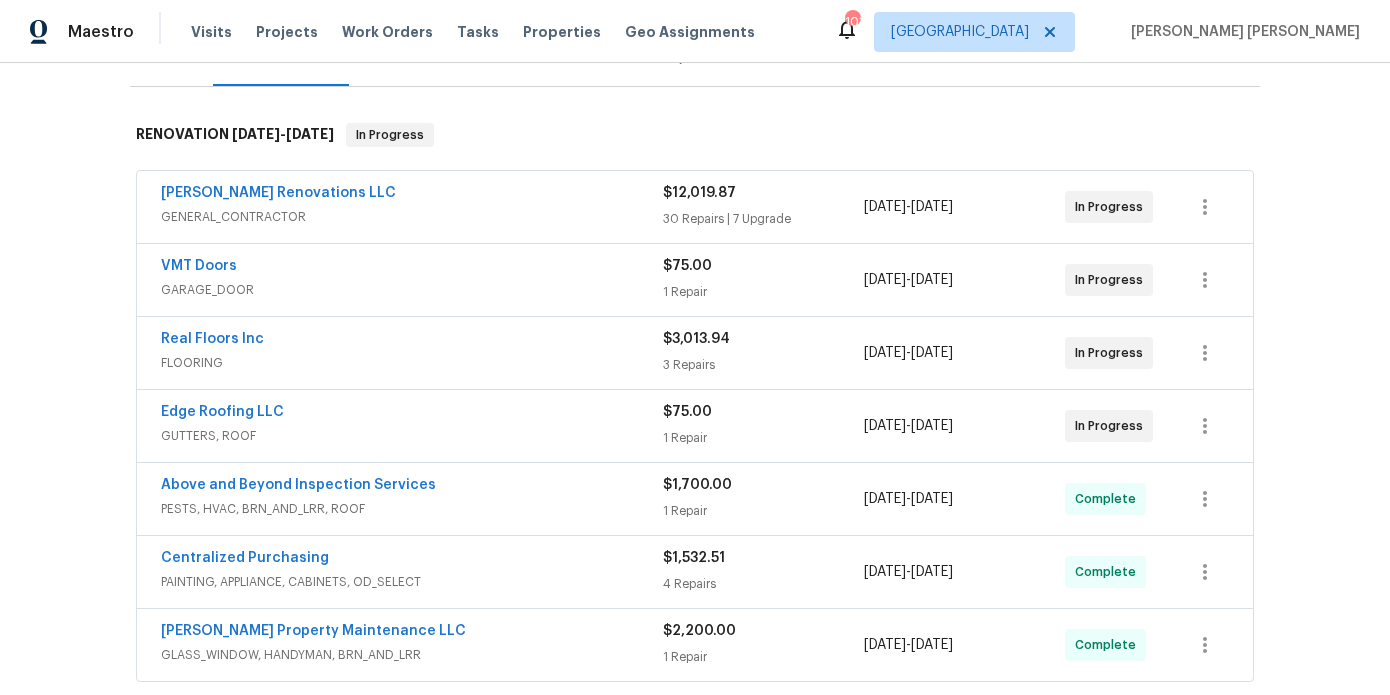 scroll, scrollTop: 291, scrollLeft: 0, axis: vertical 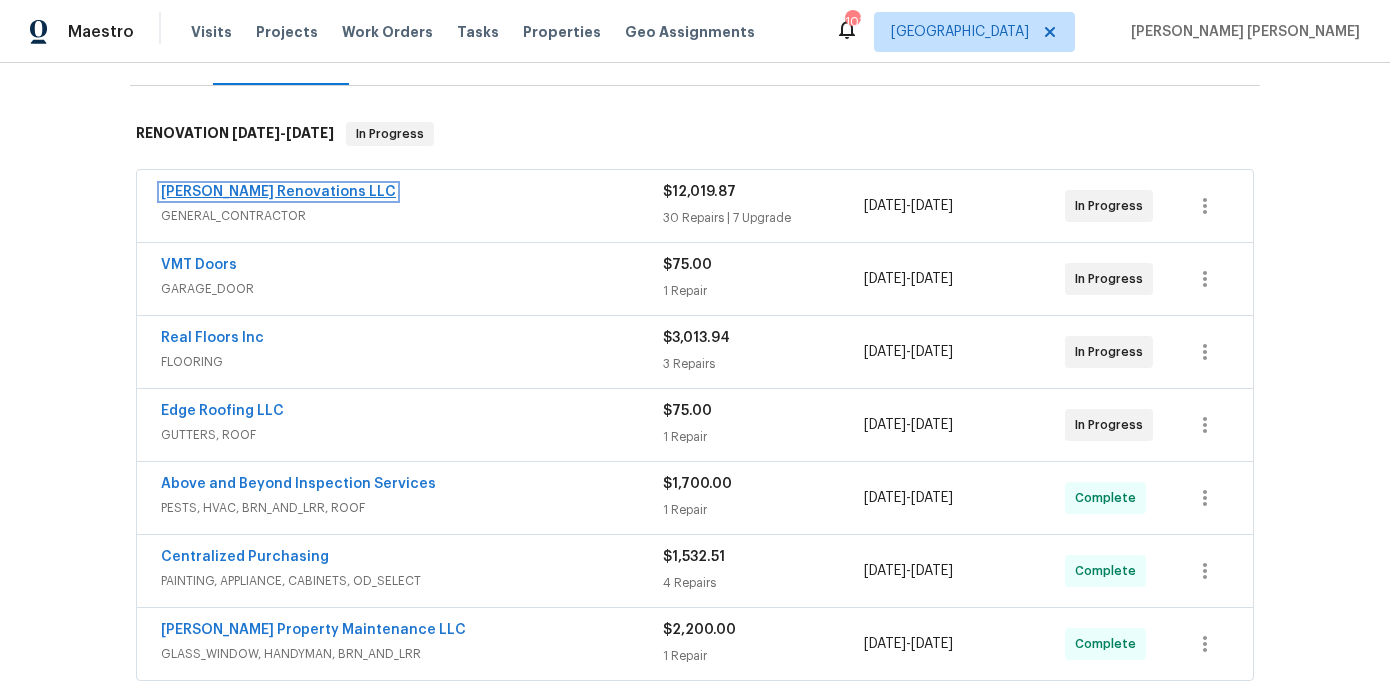click on "Aseem Renovations LLC" at bounding box center [278, 192] 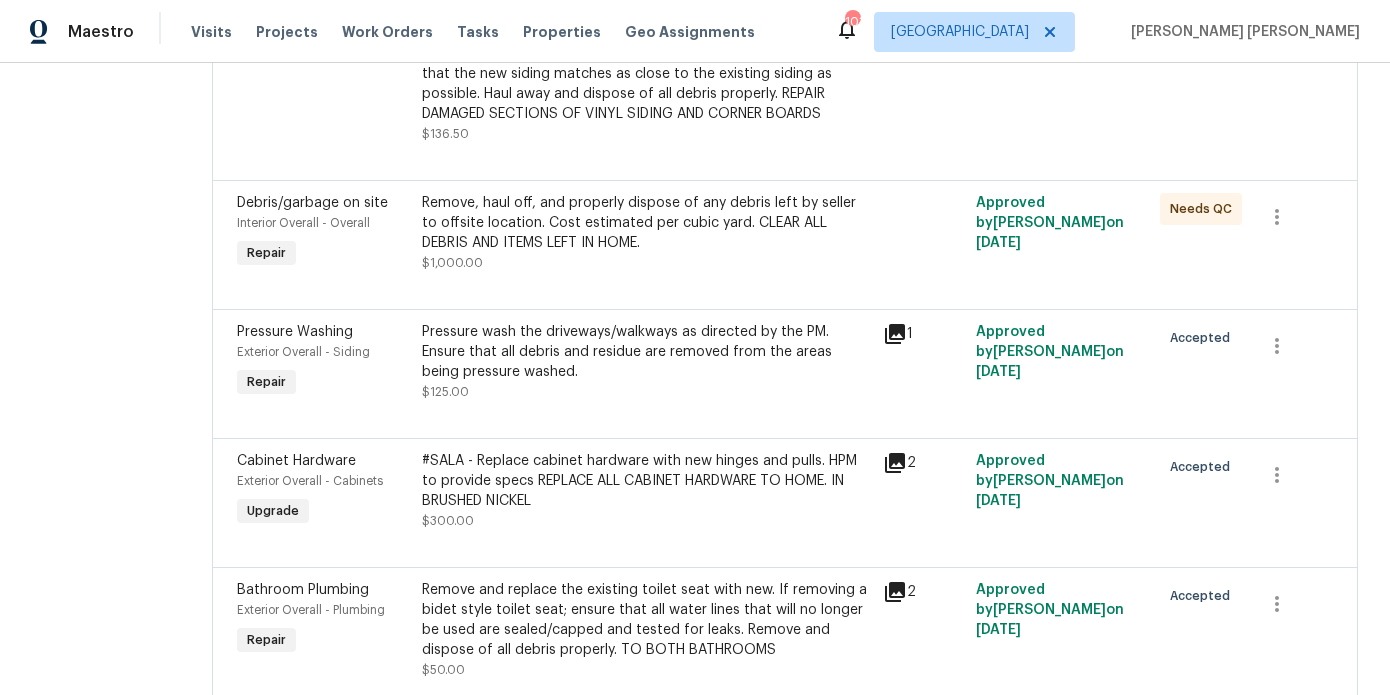 scroll, scrollTop: 0, scrollLeft: 0, axis: both 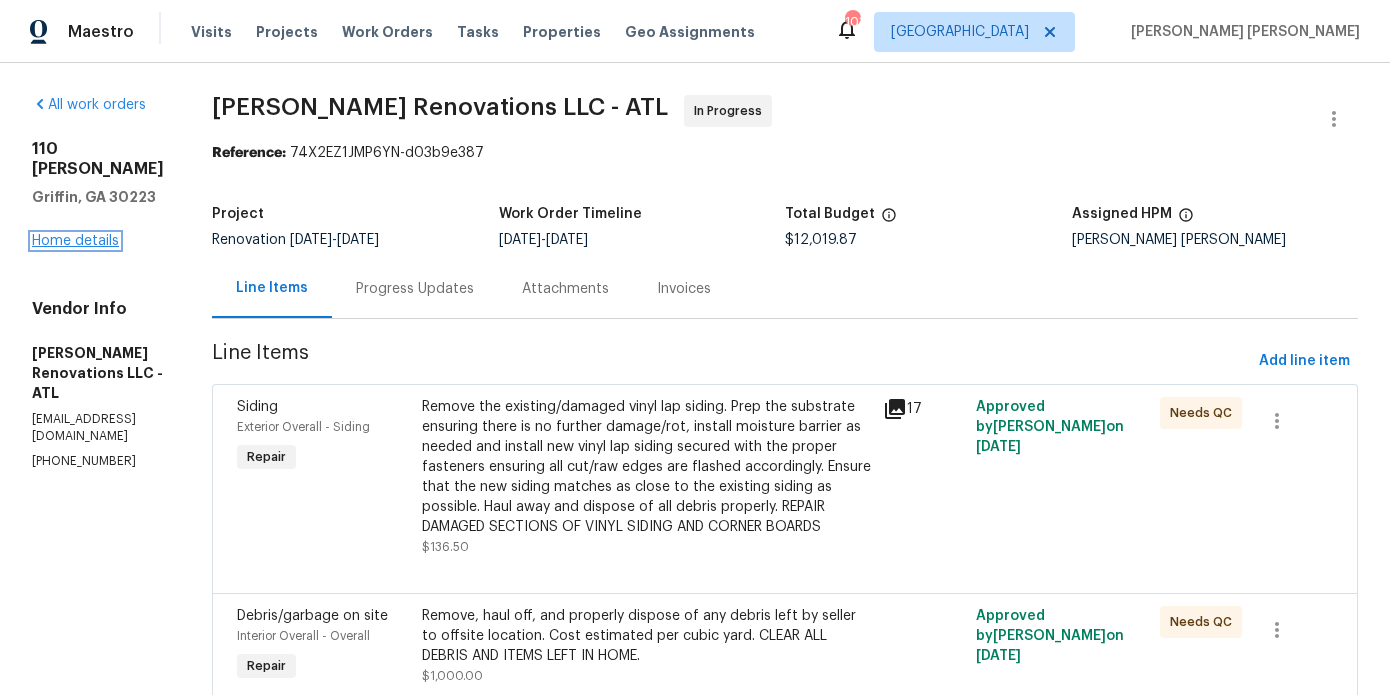 click on "Home details" at bounding box center (75, 241) 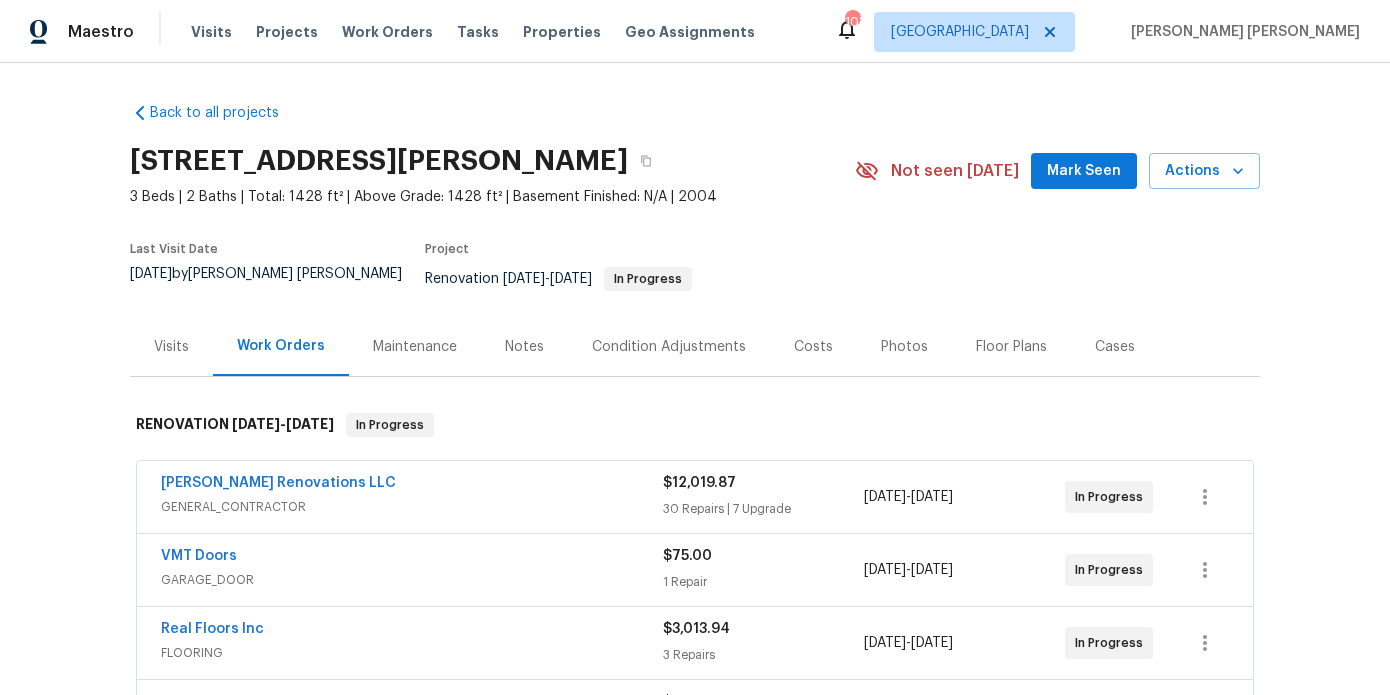 click on "Notes" at bounding box center (524, 346) 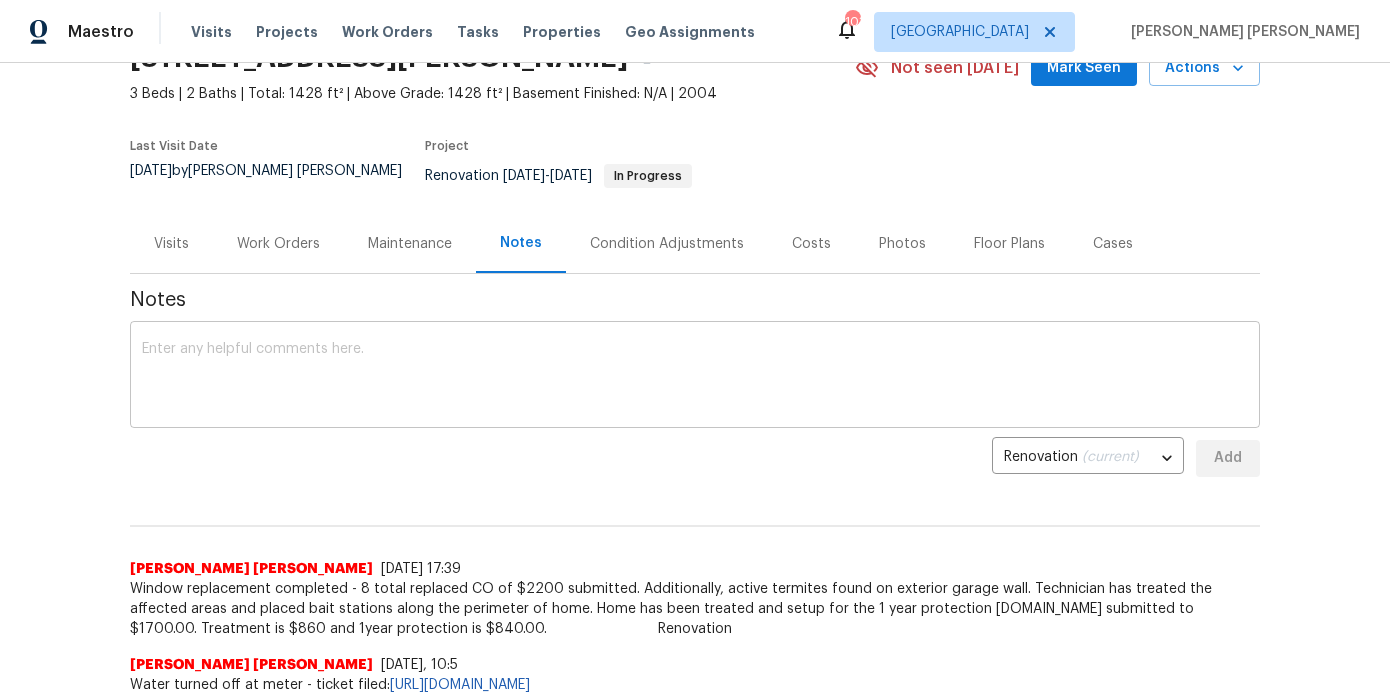 scroll, scrollTop: 127, scrollLeft: 0, axis: vertical 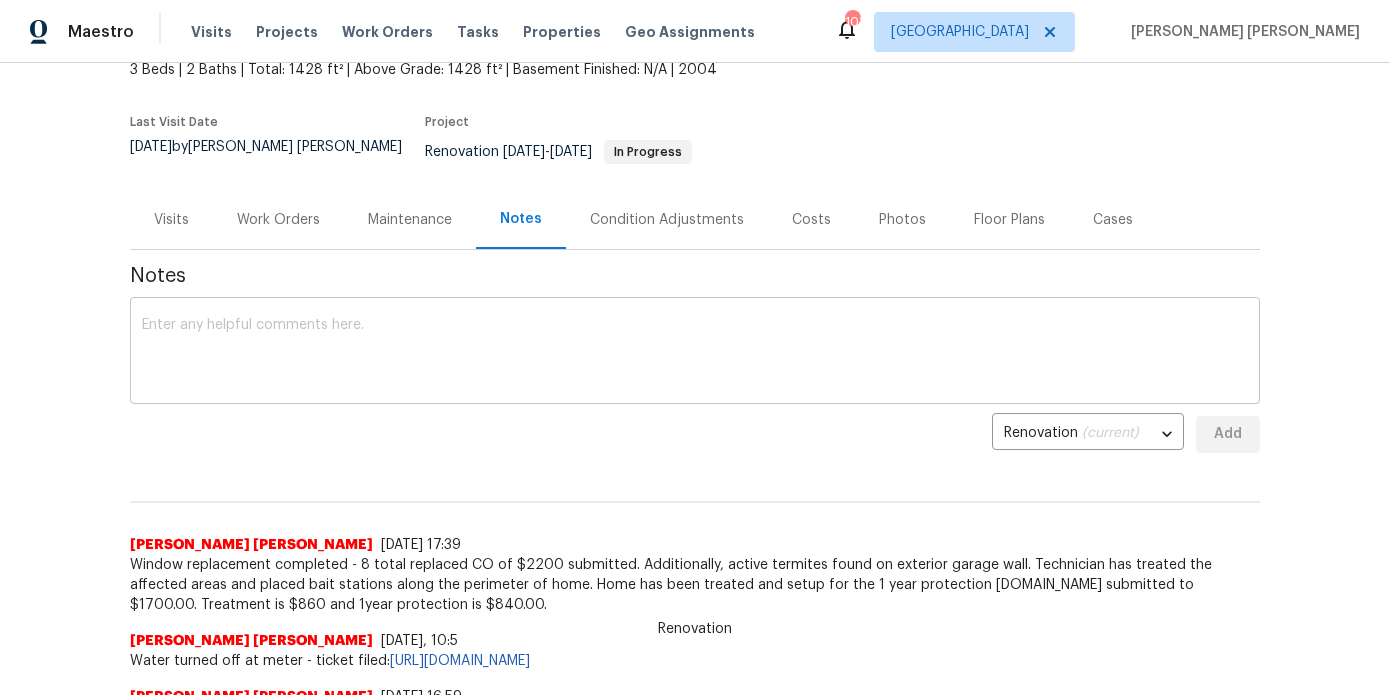click at bounding box center [695, 353] 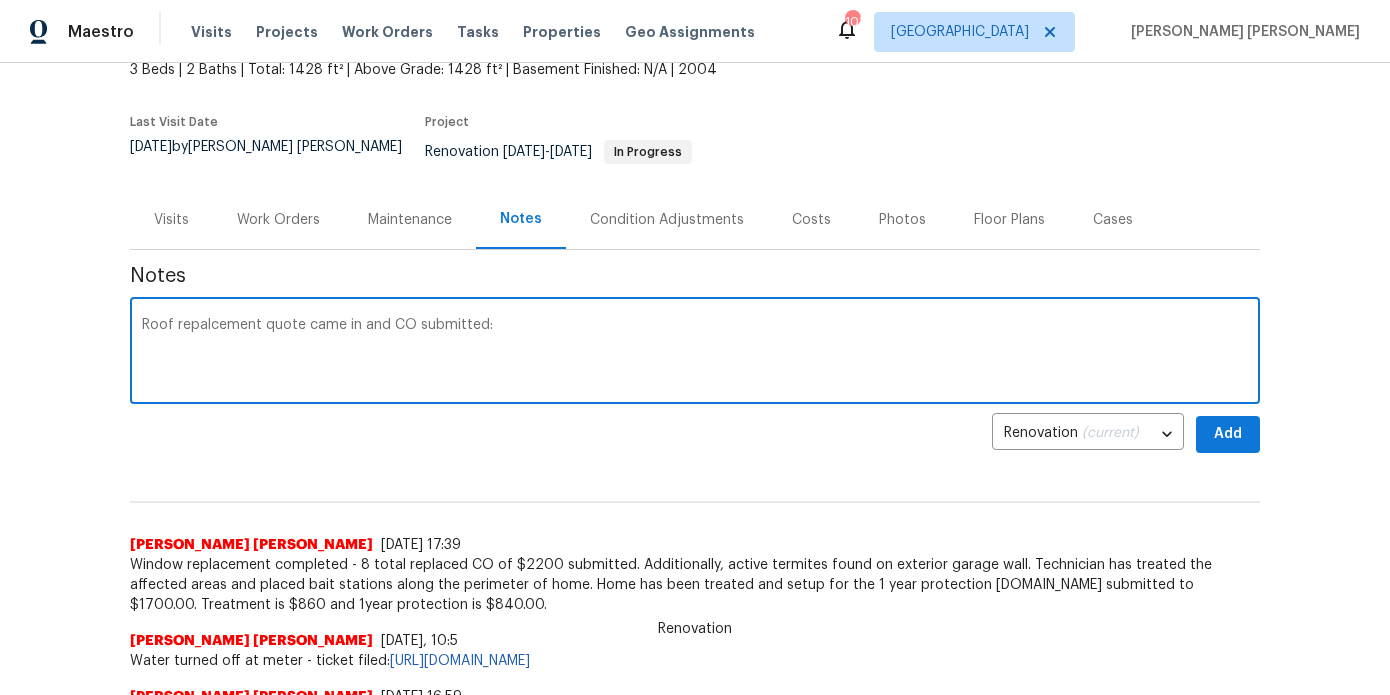 paste on "3 tab Roof Replacement- $8,480 32 sq installed/ $265 per square - Remove existing roofing down to decking - Remove and replace decking as needed (estimate includes 2 sheets of decking. Additional will be charged at $50/sheet if needed) - Install synthetic felt on all roof slopes - Install ice and water shield in all valleys - Install drip edge on all rakes and eaves - Install starter shingles on all rakes and eaves - Install 3 tab shingles on all roof slopes - Install ridge vent on all ridges - Install ridge cap shingles on all ridges - Replace existing pipe boots - Haul away debris" 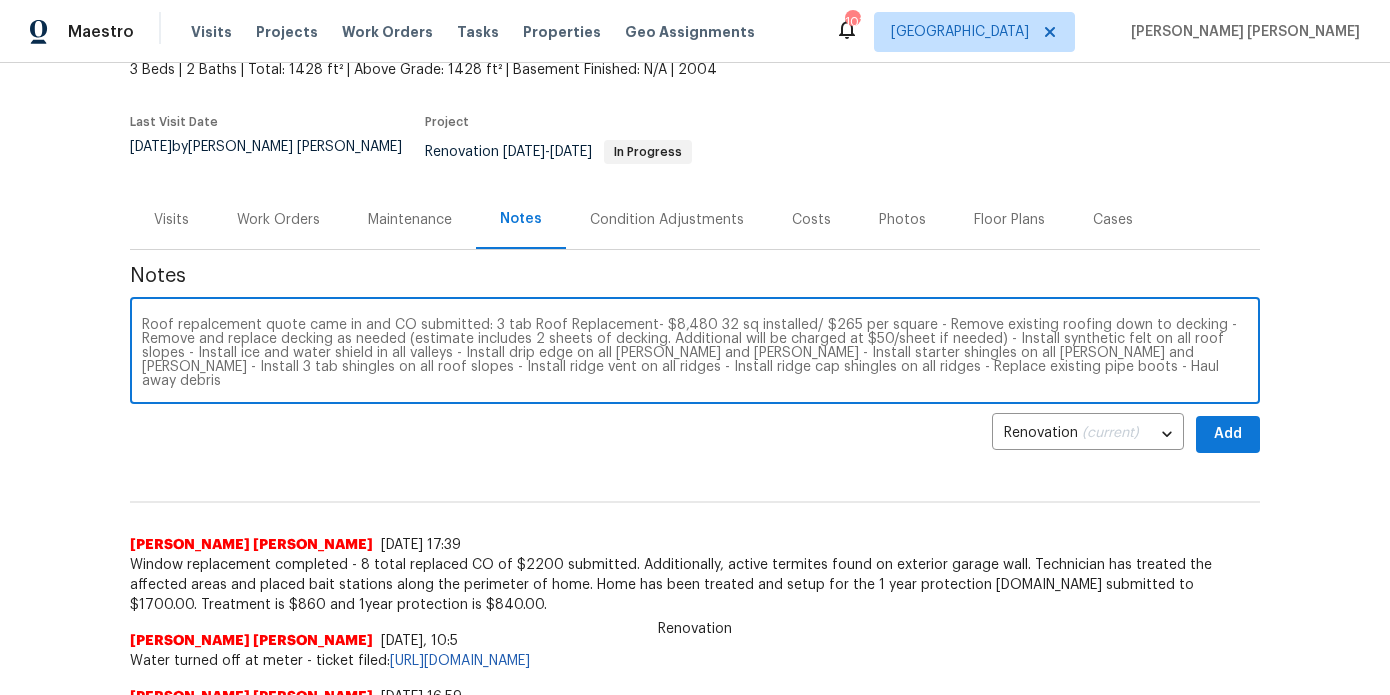 type on "Roof repalcement quote came in and CO submitted: 3 tab Roof Replacement- $8,480 32 sq installed/ $265 per square - Remove existing roofing down to decking - Remove and replace decking as needed (estimate includes 2 sheets of decking. Additional will be charged at $50/sheet if needed) - Install synthetic felt on all roof slopes - Install ice and water shield in all valleys - Install drip edge on all rakes and eaves - Install starter shingles on all rakes and eaves - Install 3 tab shingles on all roof slopes - Install ridge vent on all ridges - Install ridge cap shingles on all ridges - Replace existing pipe boots - Haul away debris" 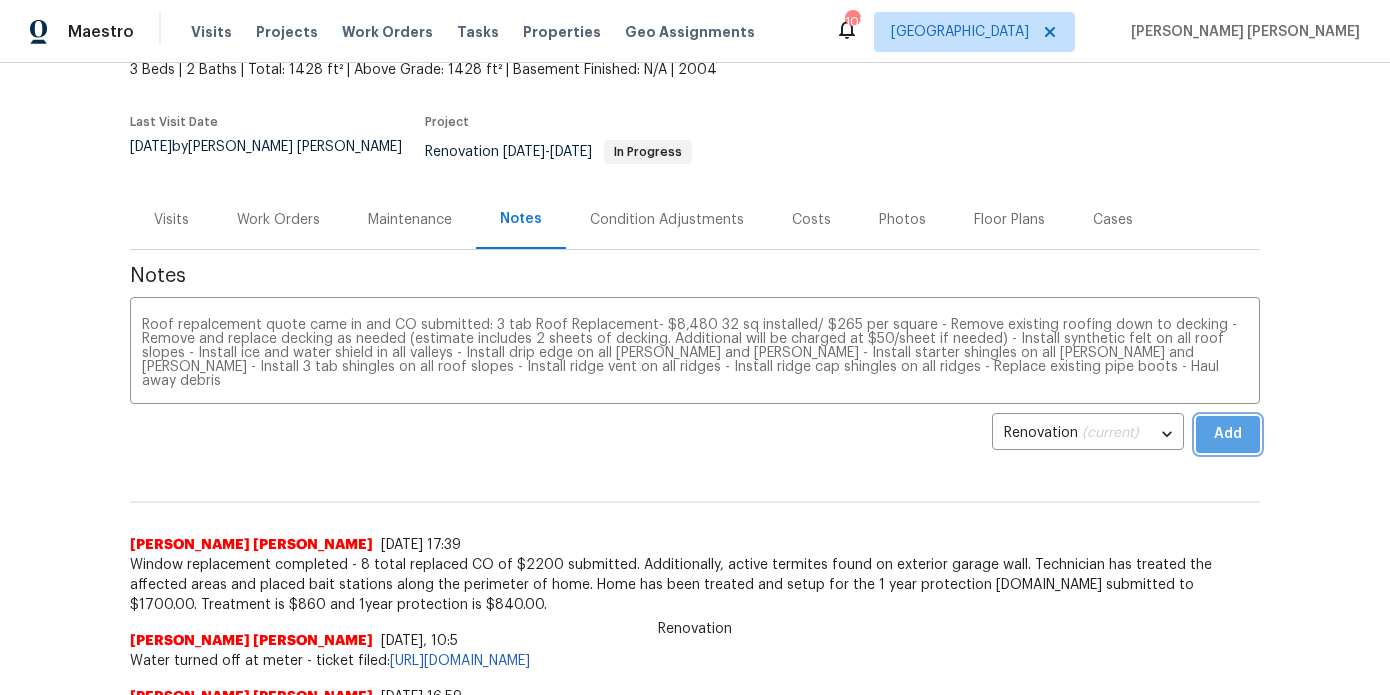click on "Add" at bounding box center (1228, 434) 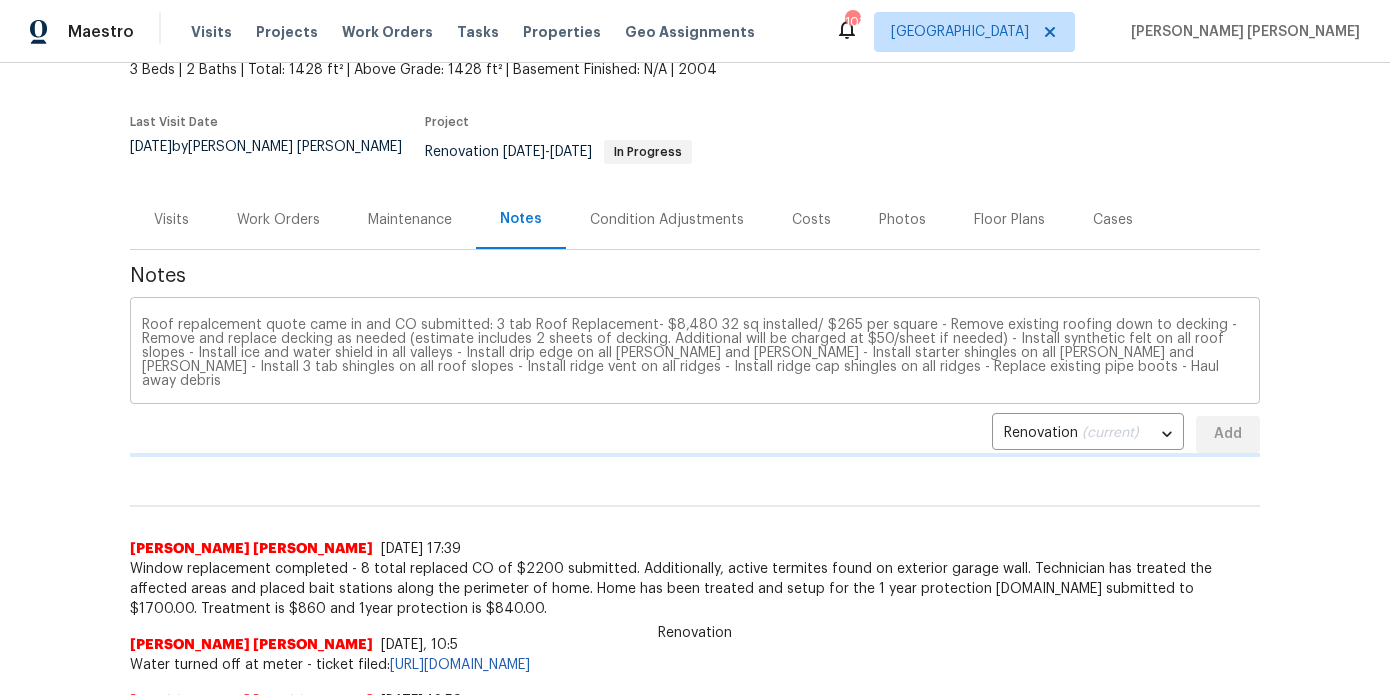 type 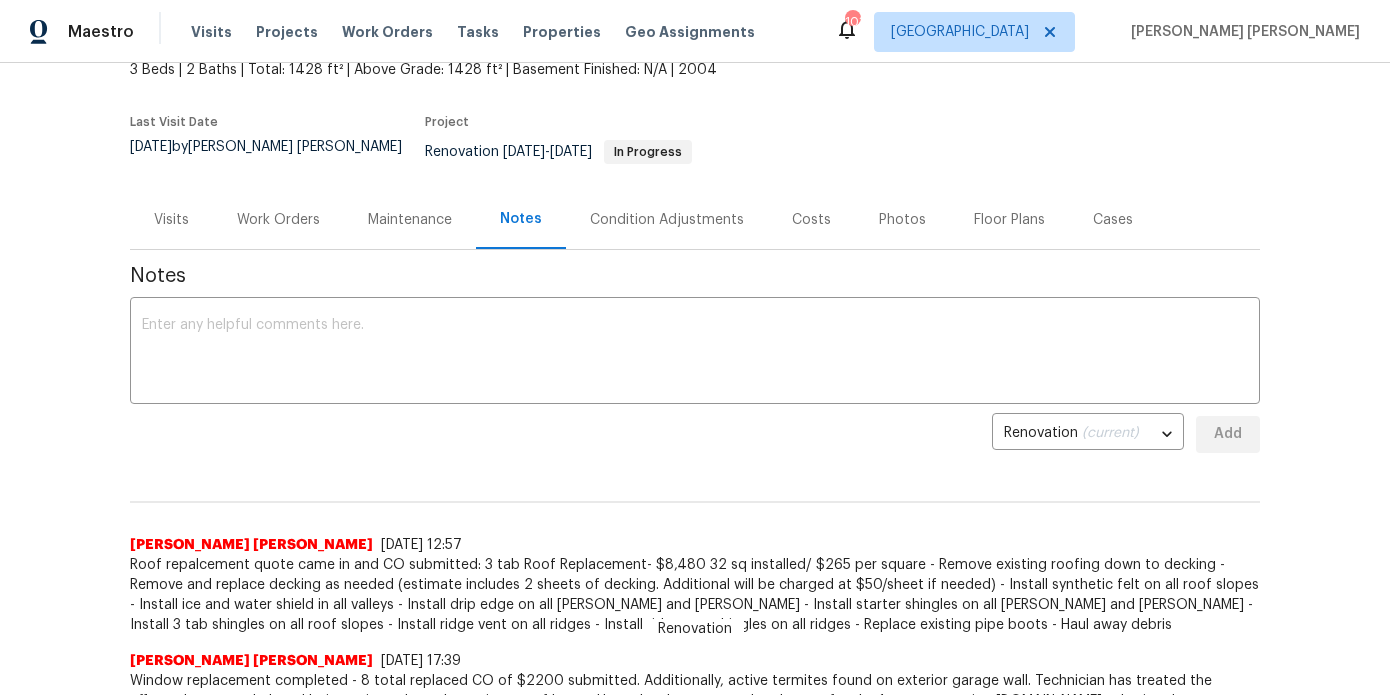 click on "Work Orders" at bounding box center (278, 220) 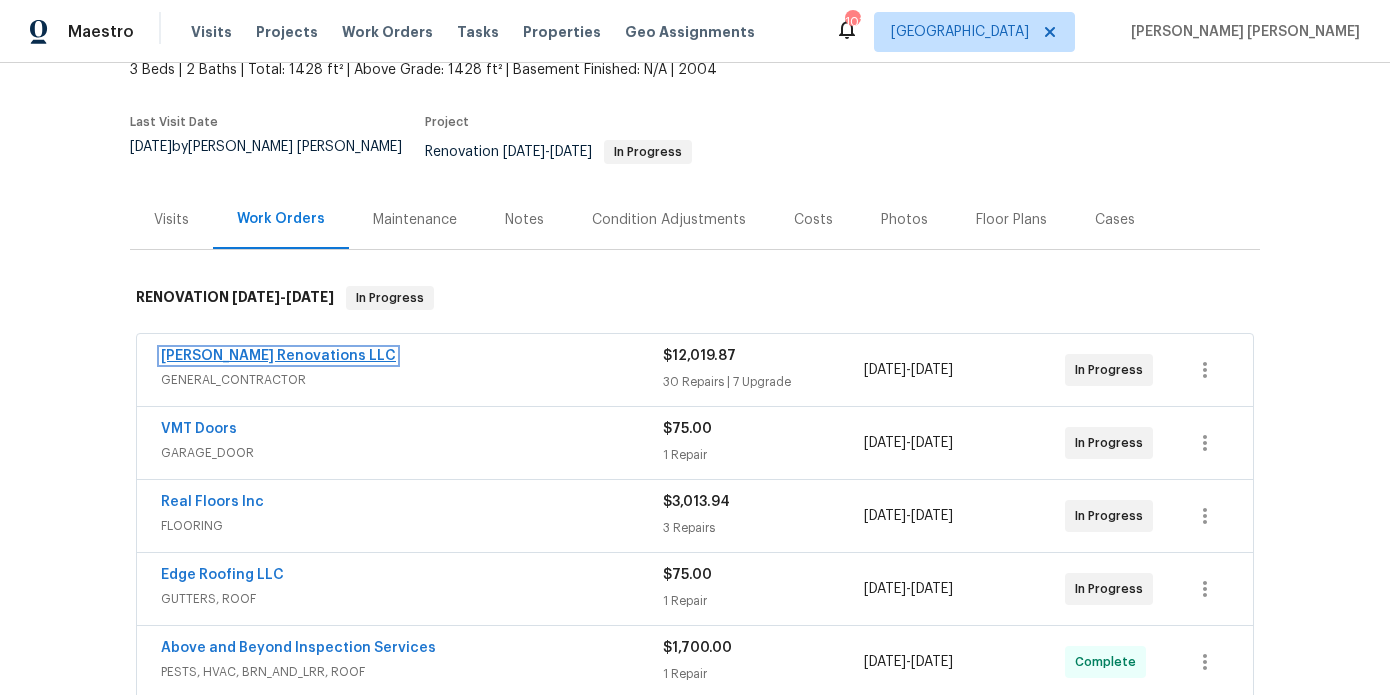 click on "Aseem Renovations LLC" at bounding box center [278, 356] 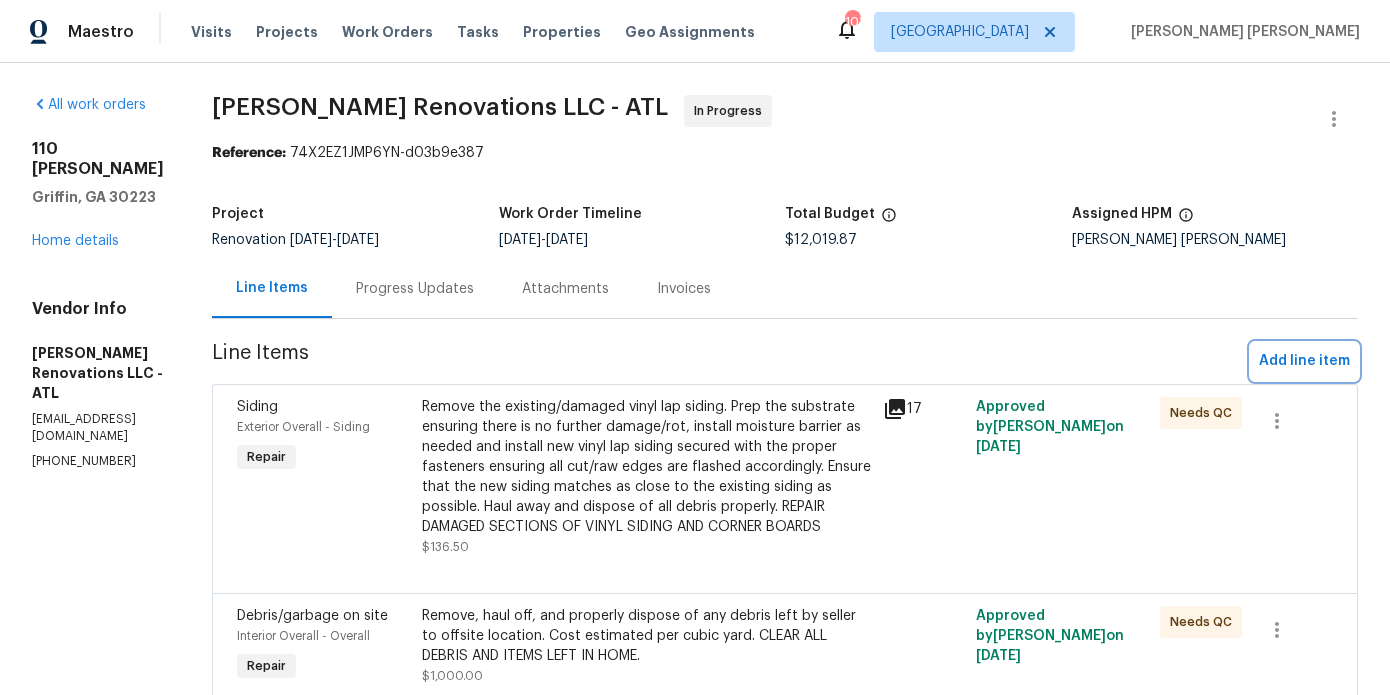 click on "Add line item" at bounding box center [1304, 361] 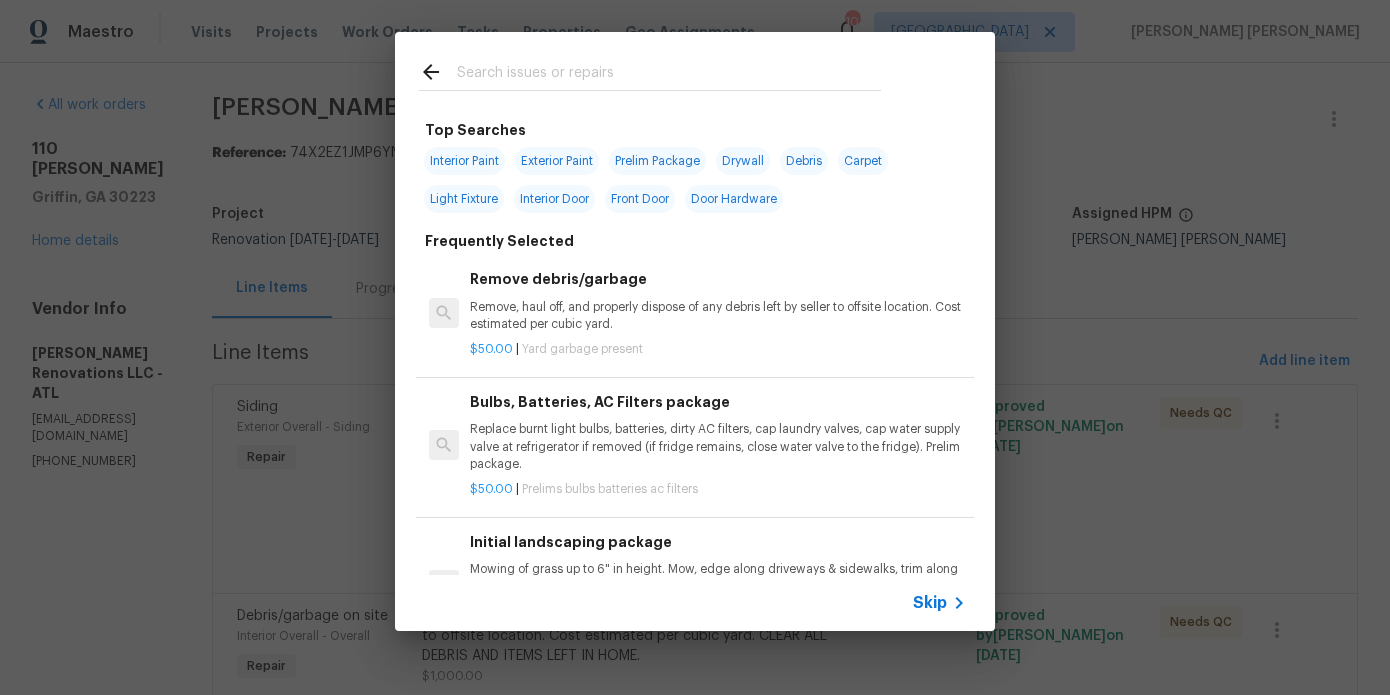 click at bounding box center [669, 75] 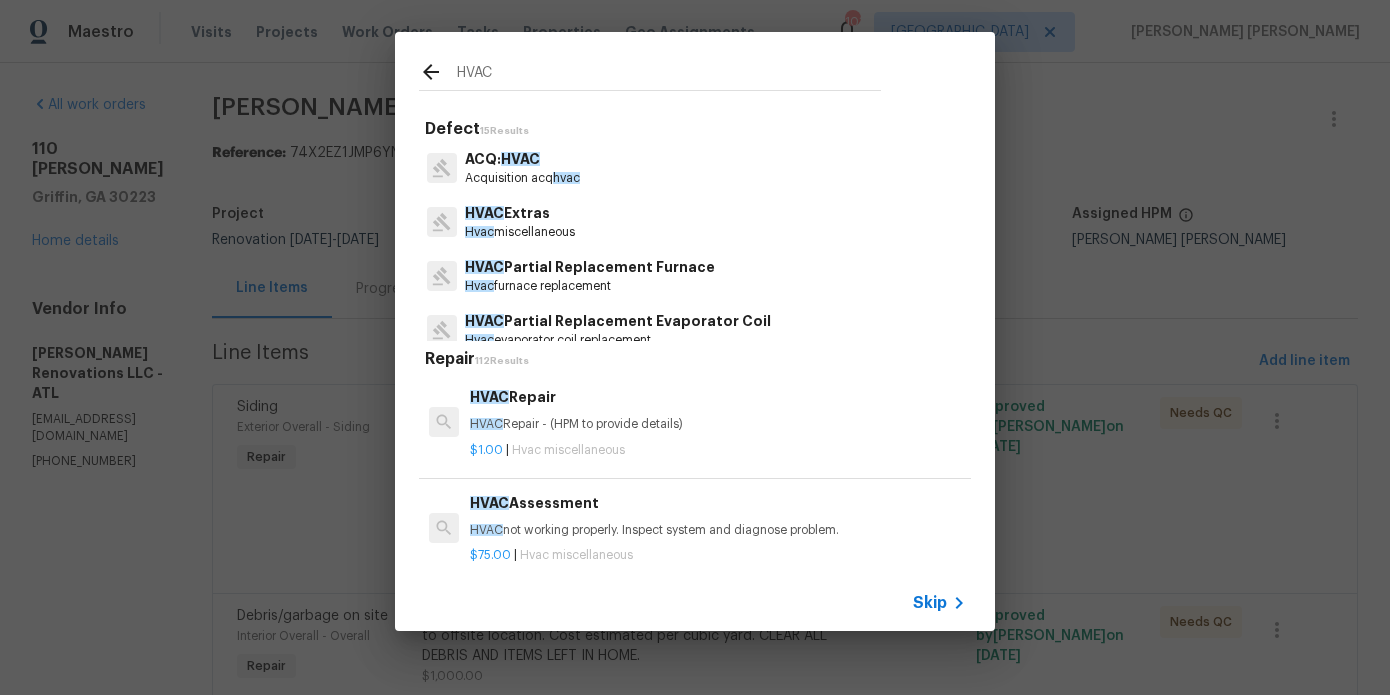 type on "HVAC" 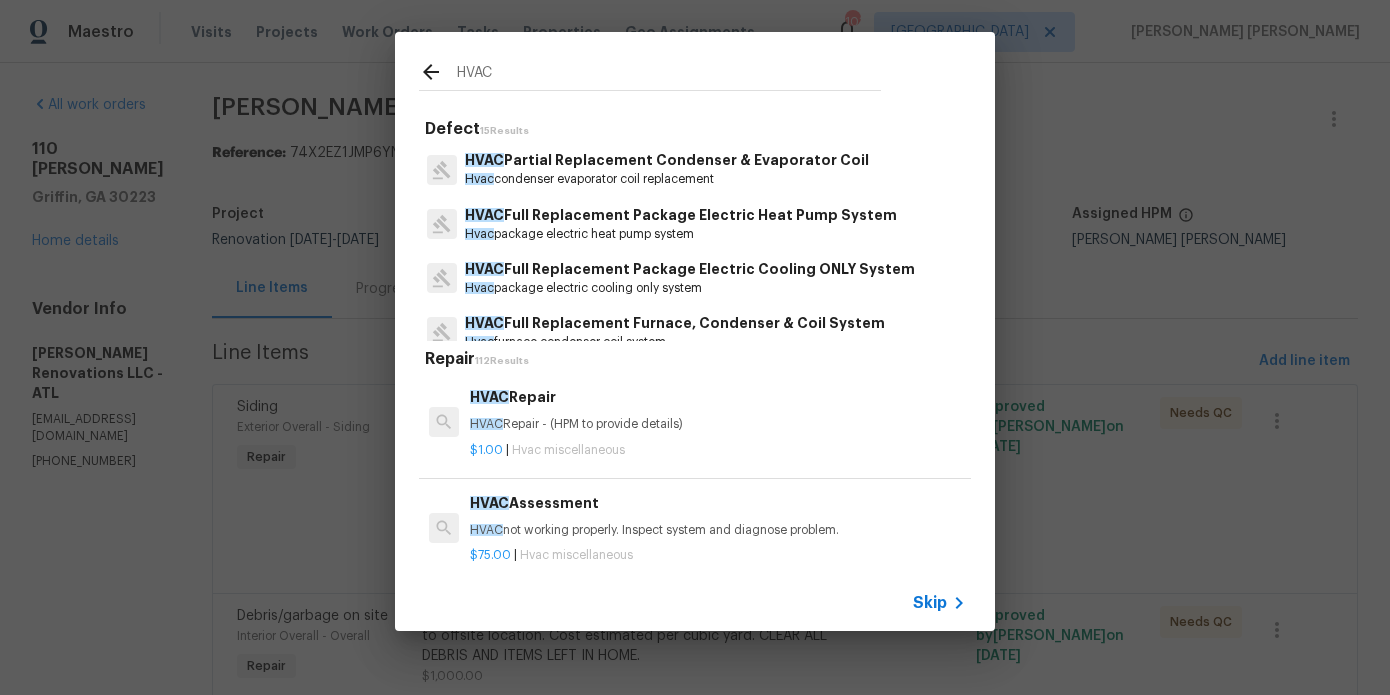 scroll, scrollTop: 612, scrollLeft: 0, axis: vertical 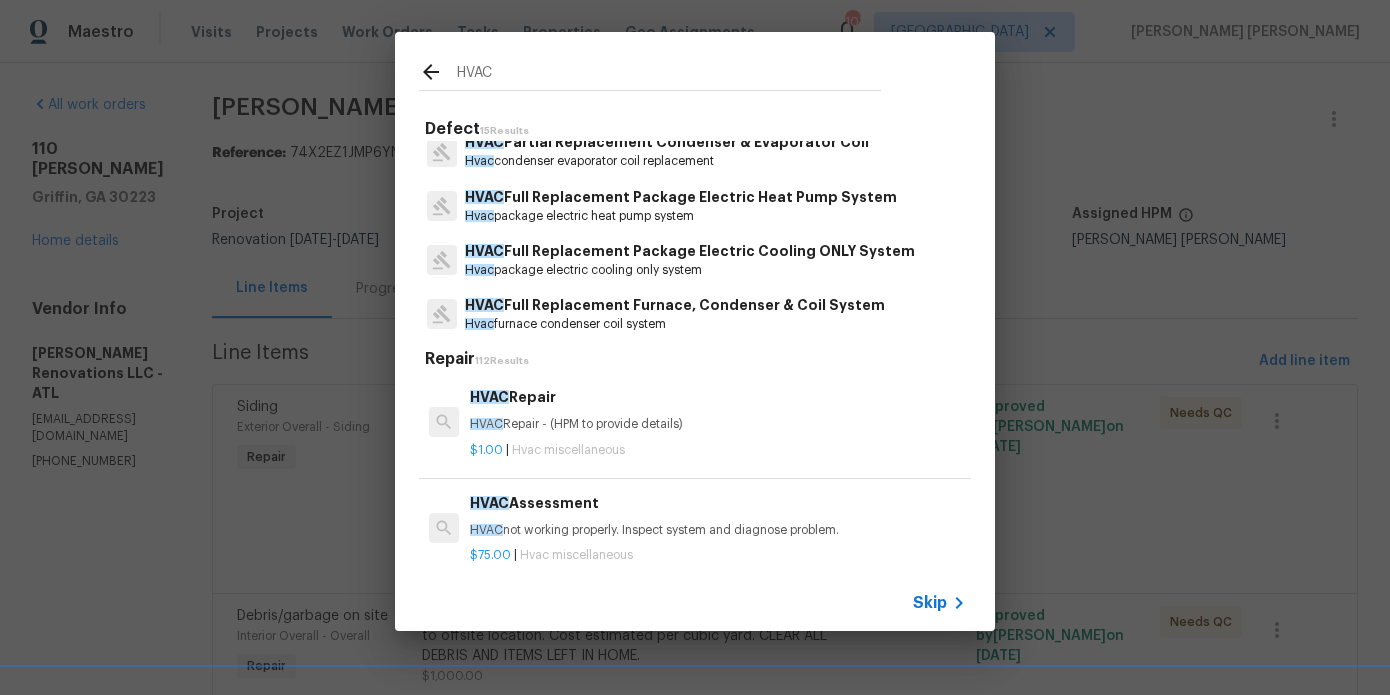 click on "HVAC  Full Replacement Furnace, Condenser & Coil System" at bounding box center (675, 305) 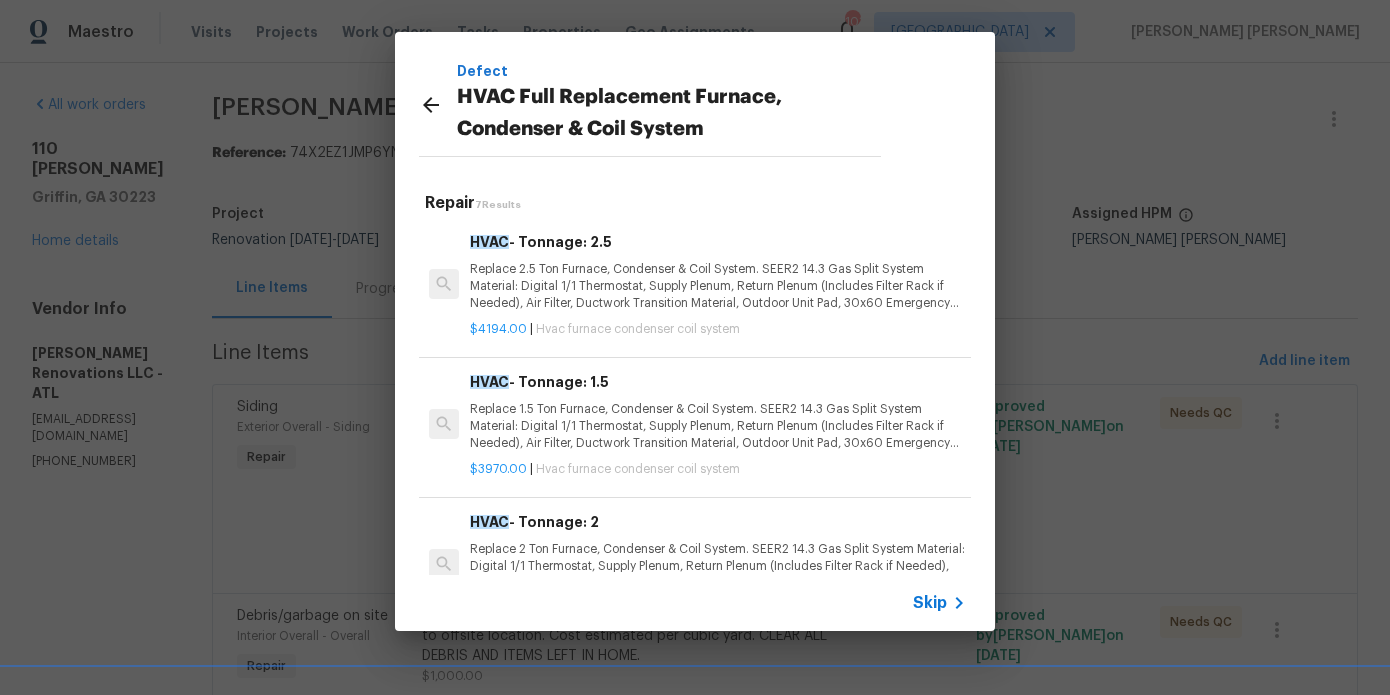 click on "Replace 2.5 Ton Furnace, Condenser & Coil System. SEER2 14.3  Gas Split System Material: Digital 1/1 Thermostat, Supply Plenum, Return Plenum (Includes Filter Rack if Needed), Air Filter, Ductwork Transition Material, Outdoor Unit Pad, 30x60 Emergency Drain Pan, 1 Safety Switch for Emergency Pan, PVC Drain Material, Condensation Pump, Clear Tubing, Flexible Gas Connector, Armaflex (~10ft), 240V Whip & 240V Disconnect, Double Wall Flue Pipe Connectors, Refrigerant Piping (~5ft), Pipe Fittings, TXV, Rx11 Flush, Nitrogen Gas, Brazing Rods (~2), Duct Sealants, Tapes, & Accessories, Screws & Wire Nuts." at bounding box center (718, 286) 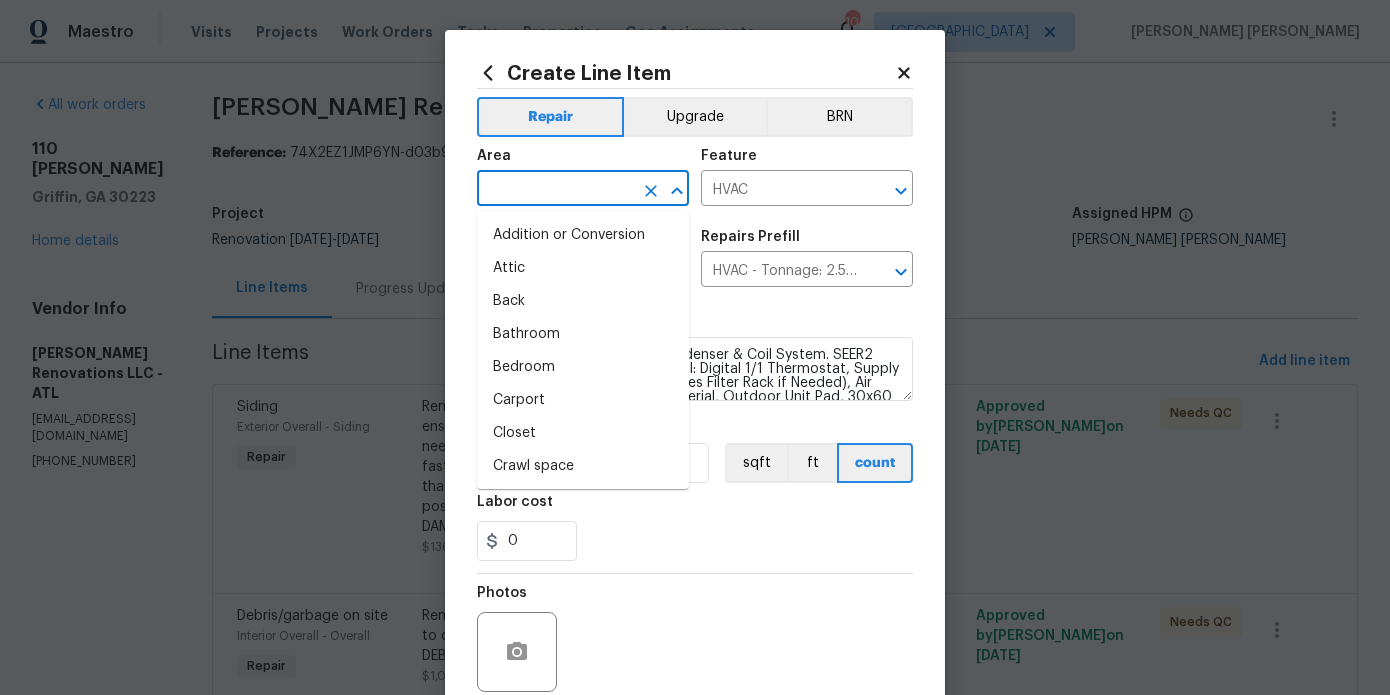 click at bounding box center [555, 190] 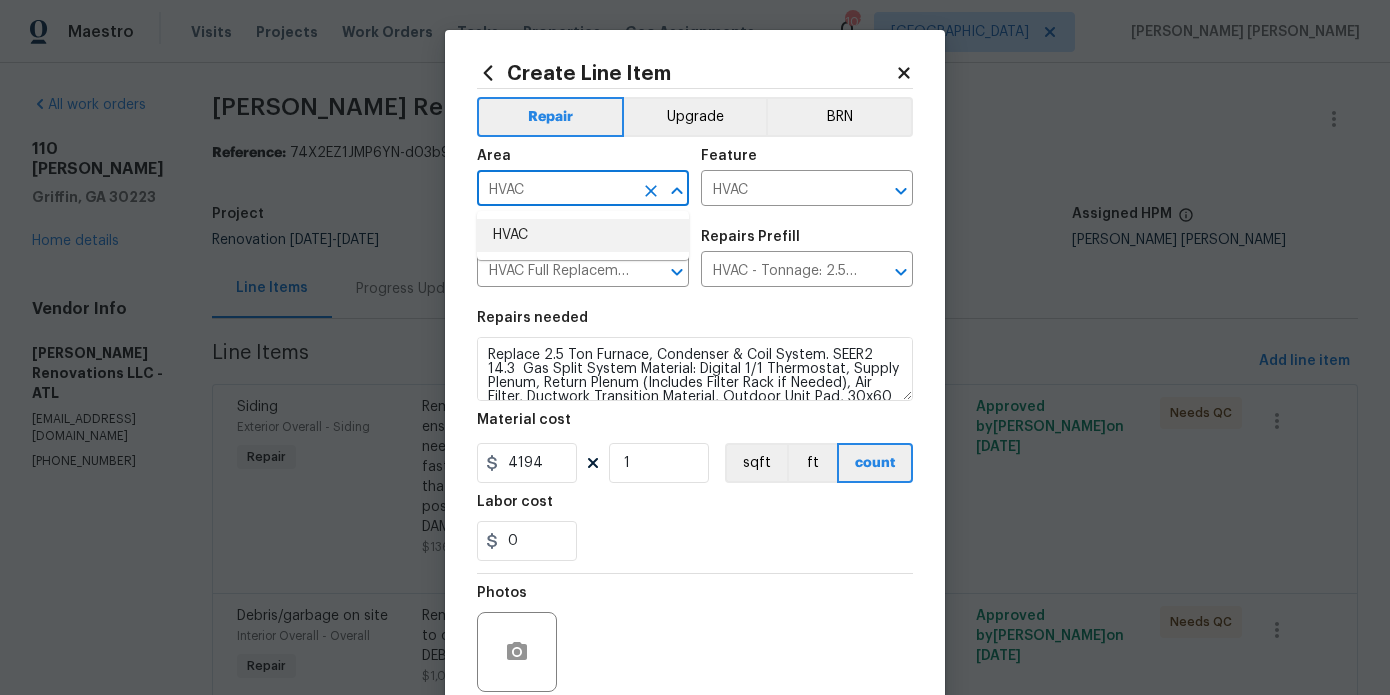 click on "HVAC" at bounding box center (583, 235) 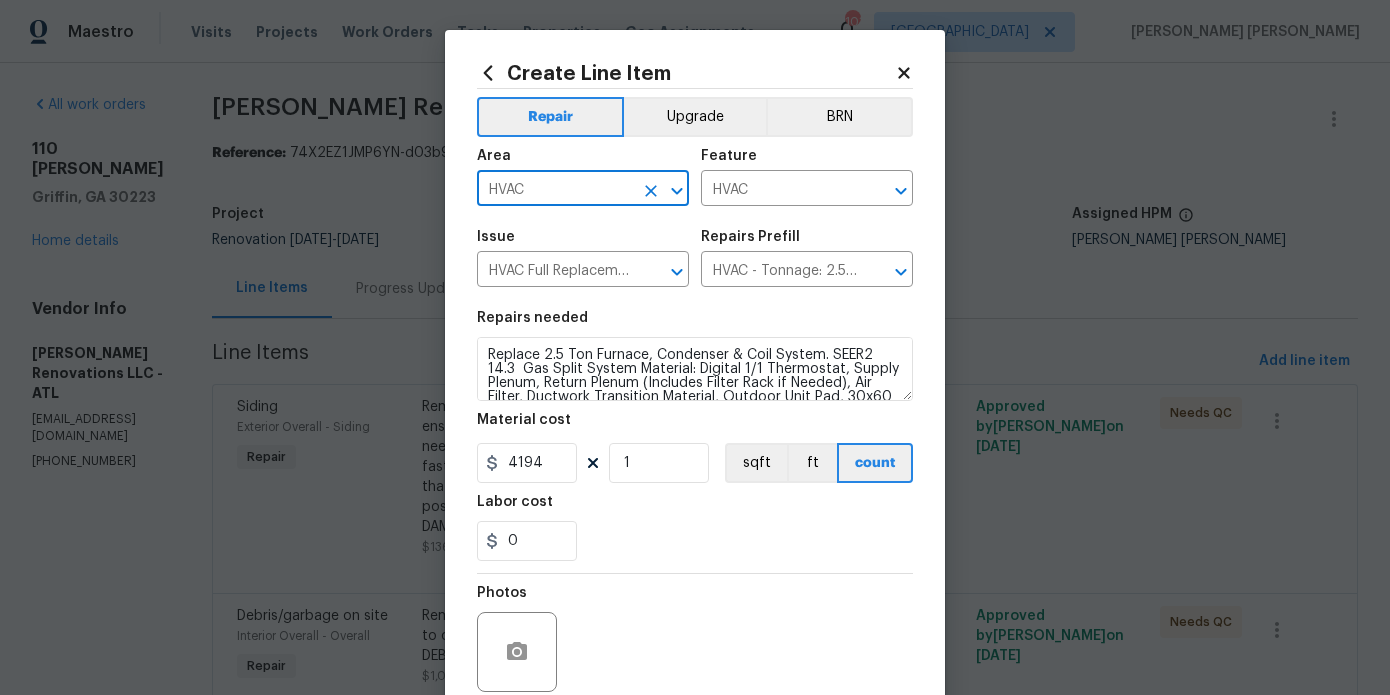 scroll, scrollTop: 98, scrollLeft: 0, axis: vertical 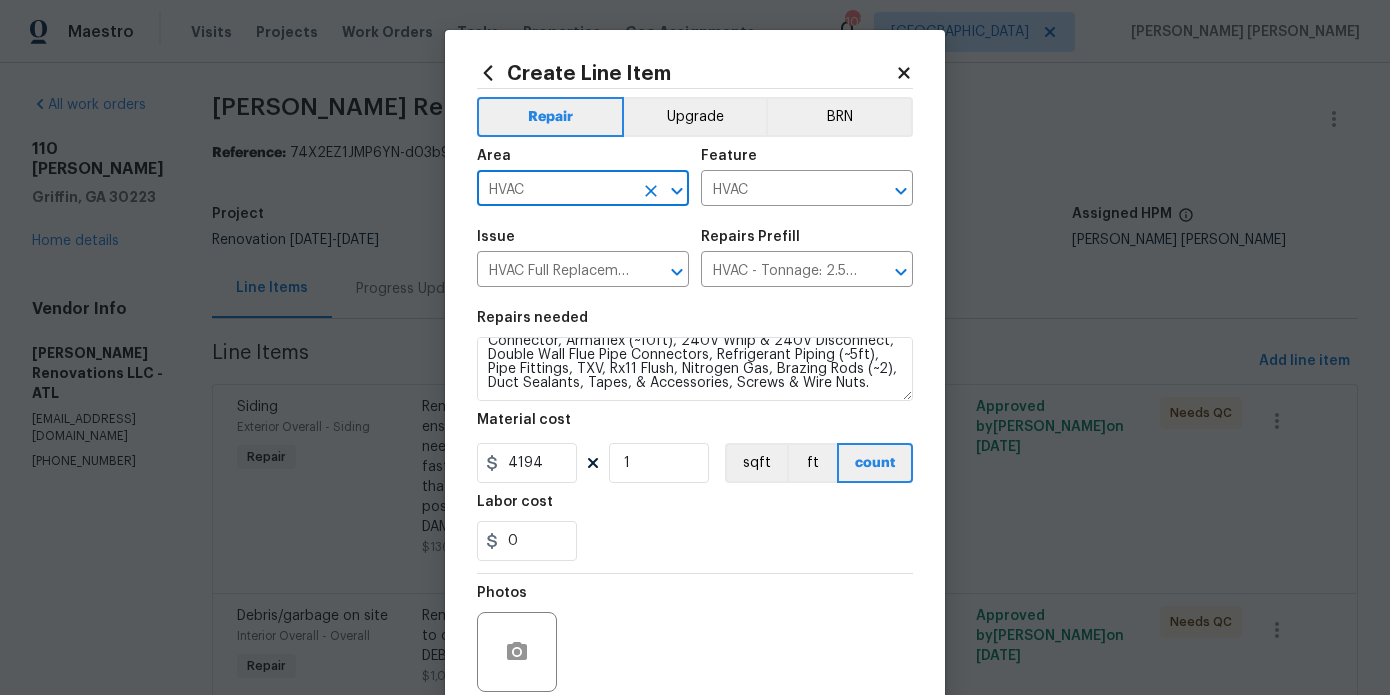 type on "HVAC" 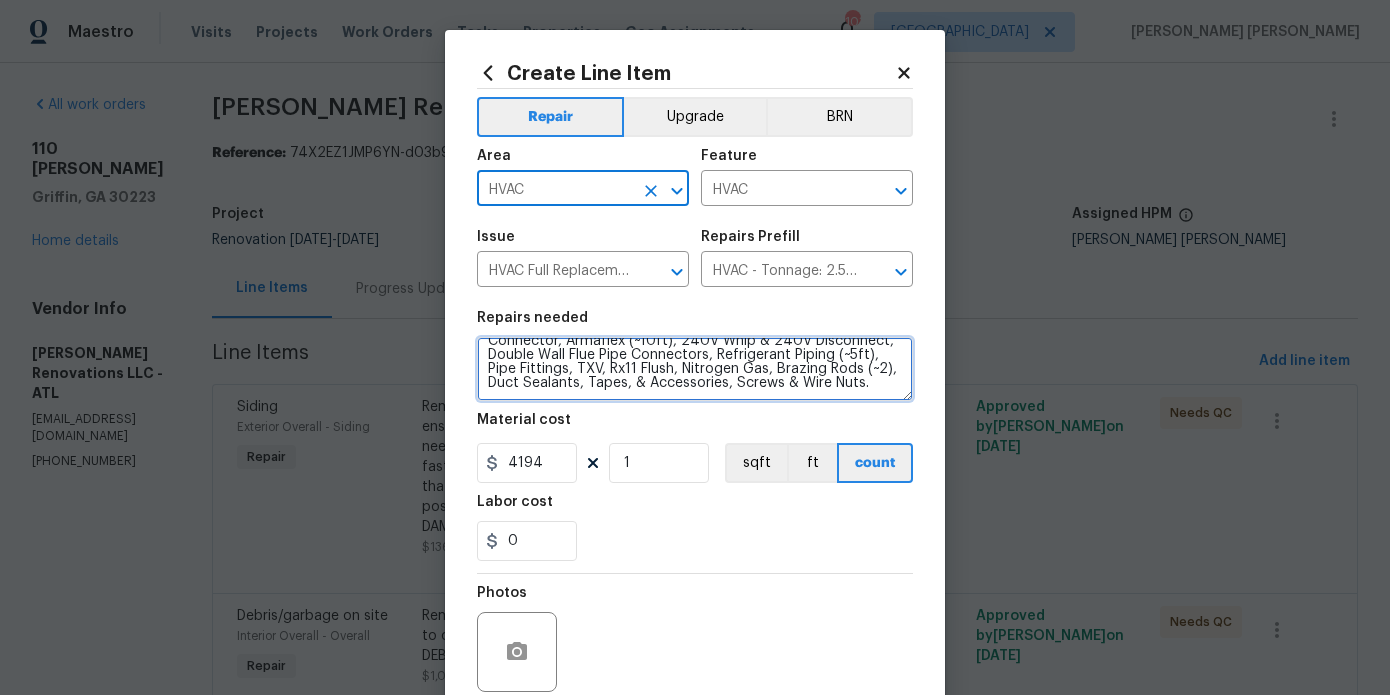 click on "Replace 2.5 Ton Furnace, Condenser & Coil System. SEER2 14.3  Gas Split System Material: Digital 1/1 Thermostat, Supply Plenum, Return Plenum (Includes Filter Rack if Needed), Air Filter, Ductwork Transition Material, Outdoor Unit Pad, 30x60 Emergency Drain Pan, 1 Safety Switch for Emergency Pan, PVC Drain Material, Condensation Pump, Clear Tubing, Flexible Gas Connector, Armaflex (~10ft), 240V Whip & 240V Disconnect, Double Wall Flue Pipe Connectors, Refrigerant Piping (~5ft), Pipe Fittings, TXV, Rx11 Flush, Nitrogen Gas, Brazing Rods (~2), Duct Sealants, Tapes, & Accessories, Screws & Wire Nuts." at bounding box center (695, 369) 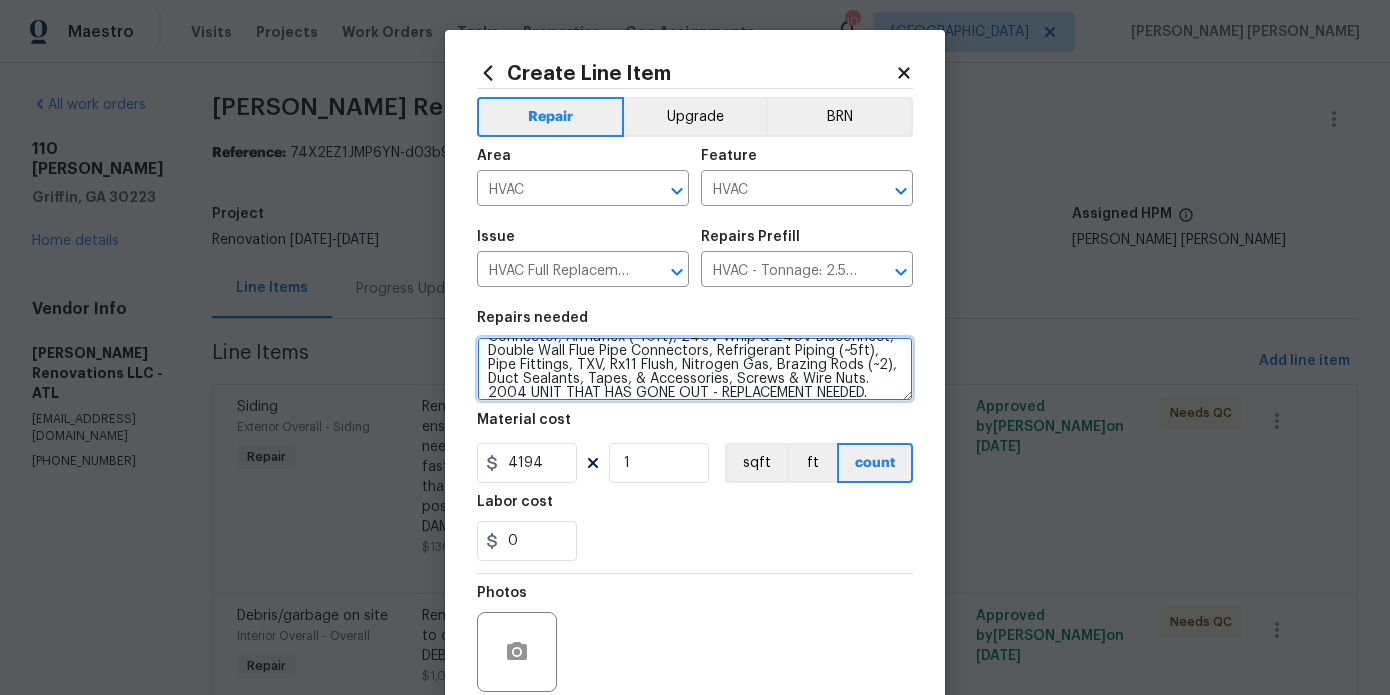 scroll, scrollTop: 112, scrollLeft: 0, axis: vertical 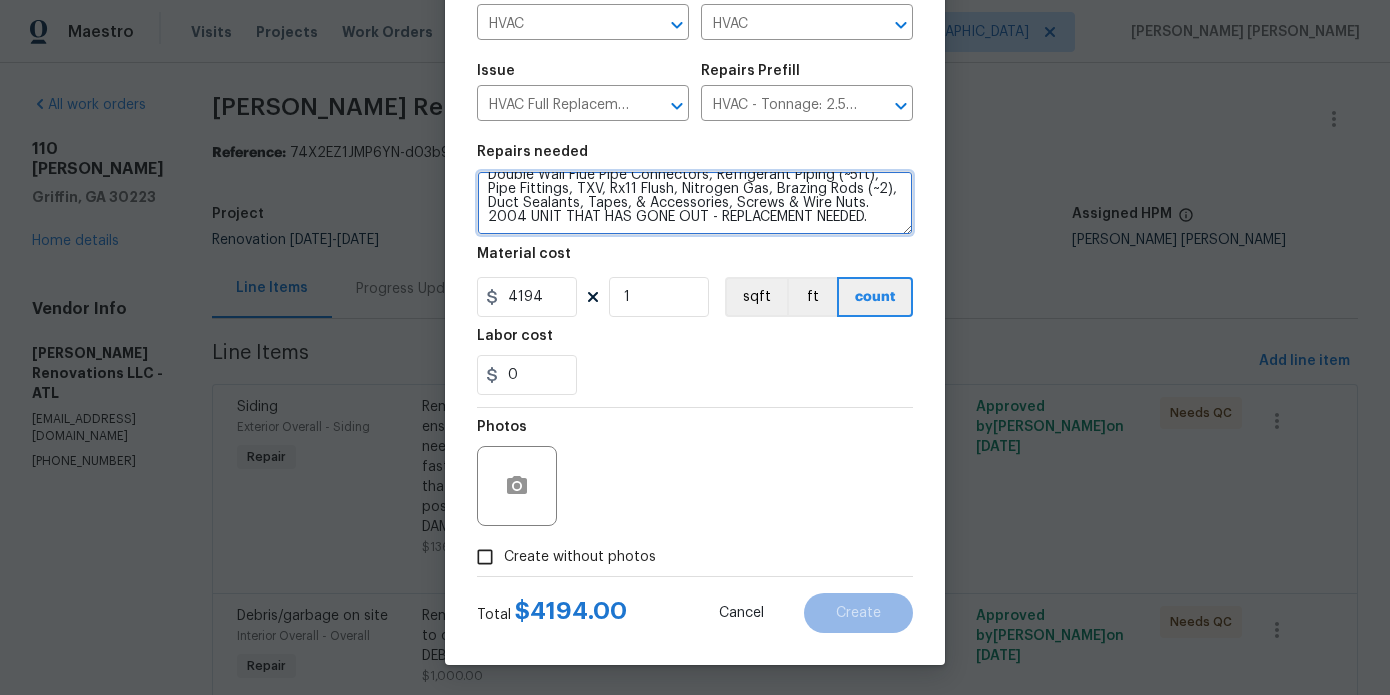 type on "Replace 2.5 Ton Furnace, Condenser & Coil System. SEER2 14.3  Gas Split System Material: Digital 1/1 Thermostat, Supply Plenum, Return Plenum (Includes Filter Rack if Needed), Air Filter, Ductwork Transition Material, Outdoor Unit Pad, 30x60 Emergency Drain Pan, 1 Safety Switch for Emergency Pan, PVC Drain Material, Condensation Pump, Clear Tubing, Flexible Gas Connector, Armaflex (~10ft), 240V Whip & 240V Disconnect, Double Wall Flue Pipe Connectors, Refrigerant Piping (~5ft), Pipe Fittings, TXV, Rx11 Flush, Nitrogen Gas, Brazing Rods (~2), Duct Sealants, Tapes, & Accessories, Screws & Wire Nuts. 2004 UNIT THAT HAS GONE OUT - REPLACEMENT NEEDED." 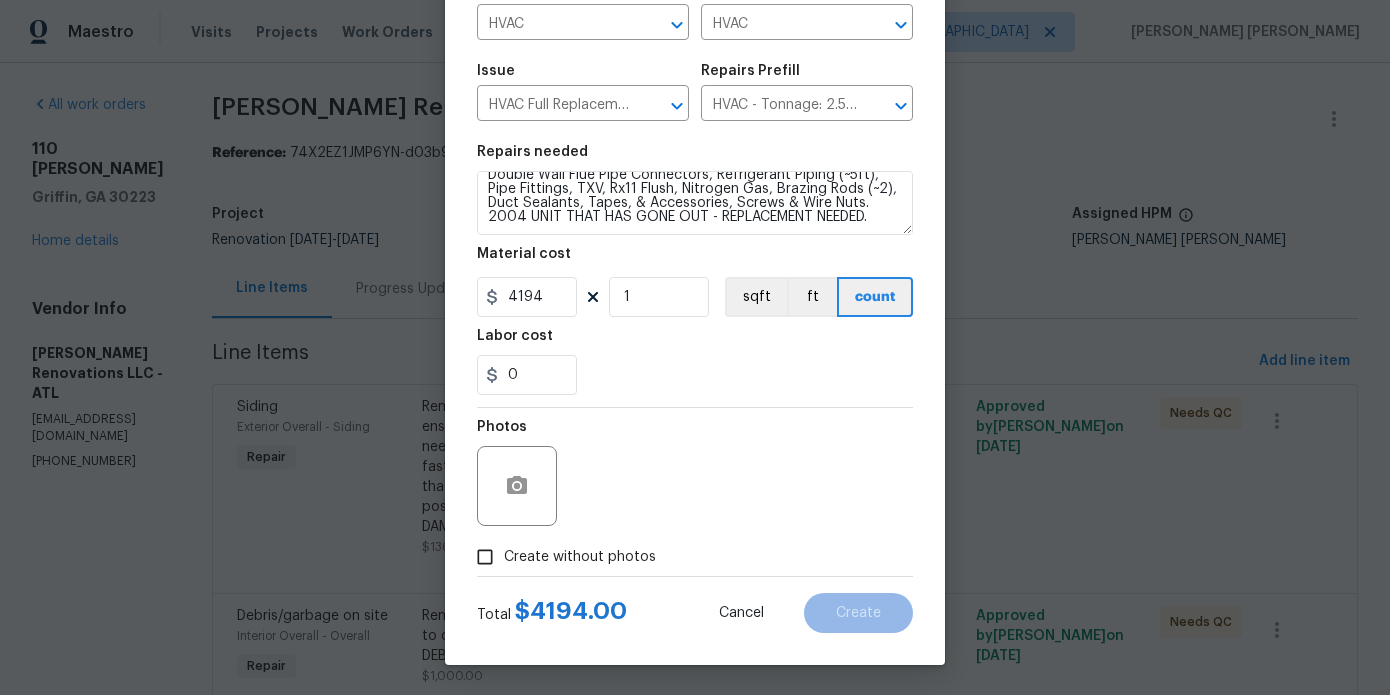 click on "Create without photos" at bounding box center (580, 557) 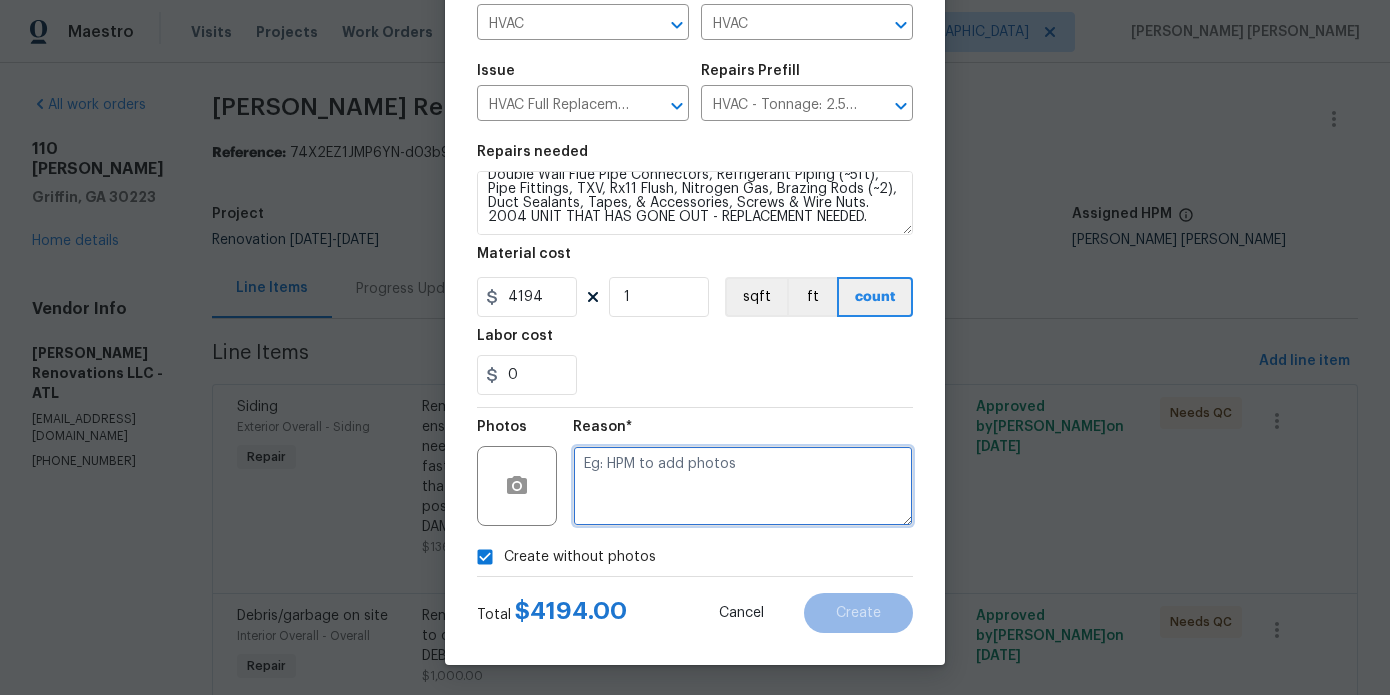 click at bounding box center [743, 486] 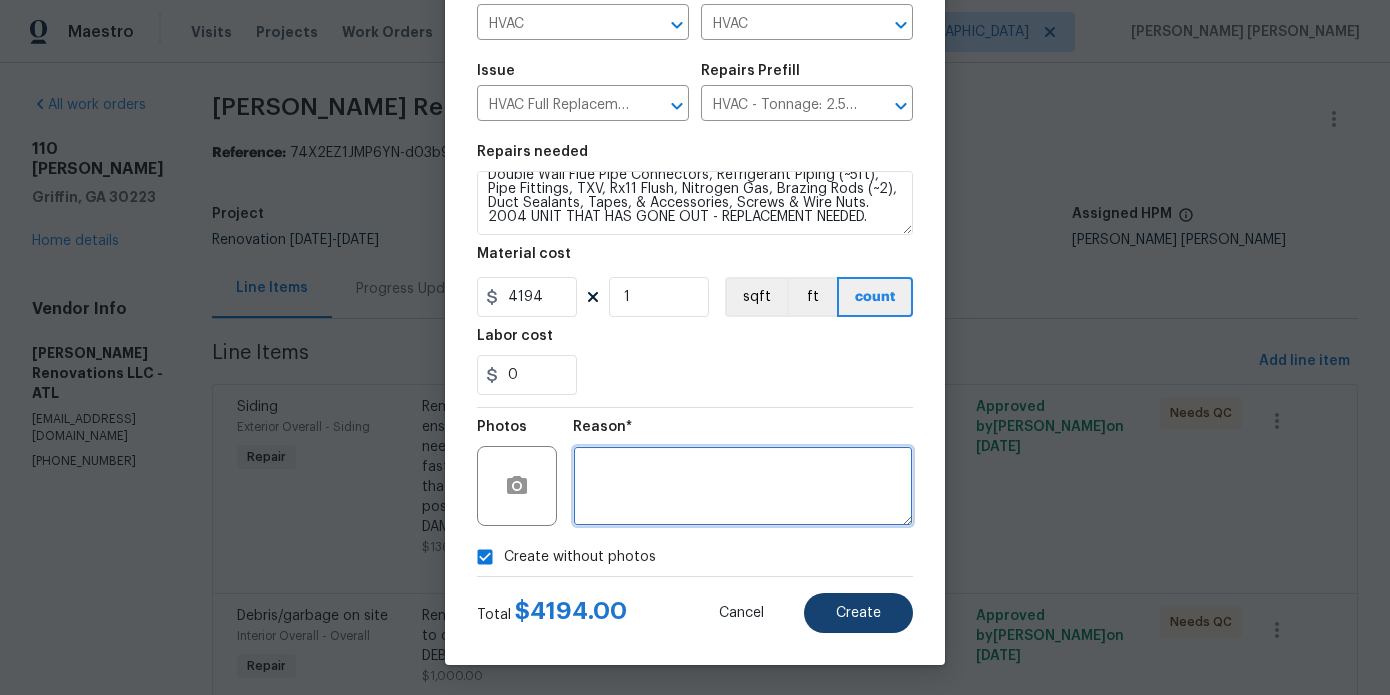 type 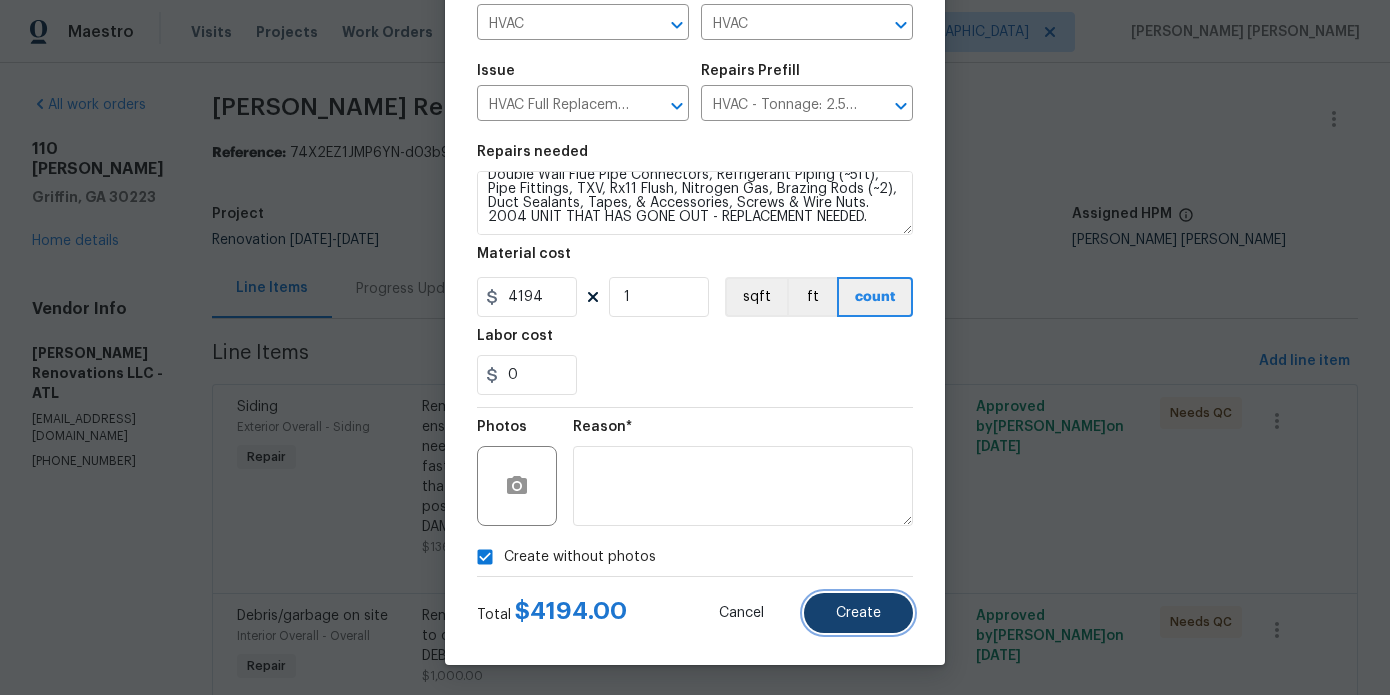 click on "Create" at bounding box center (858, 613) 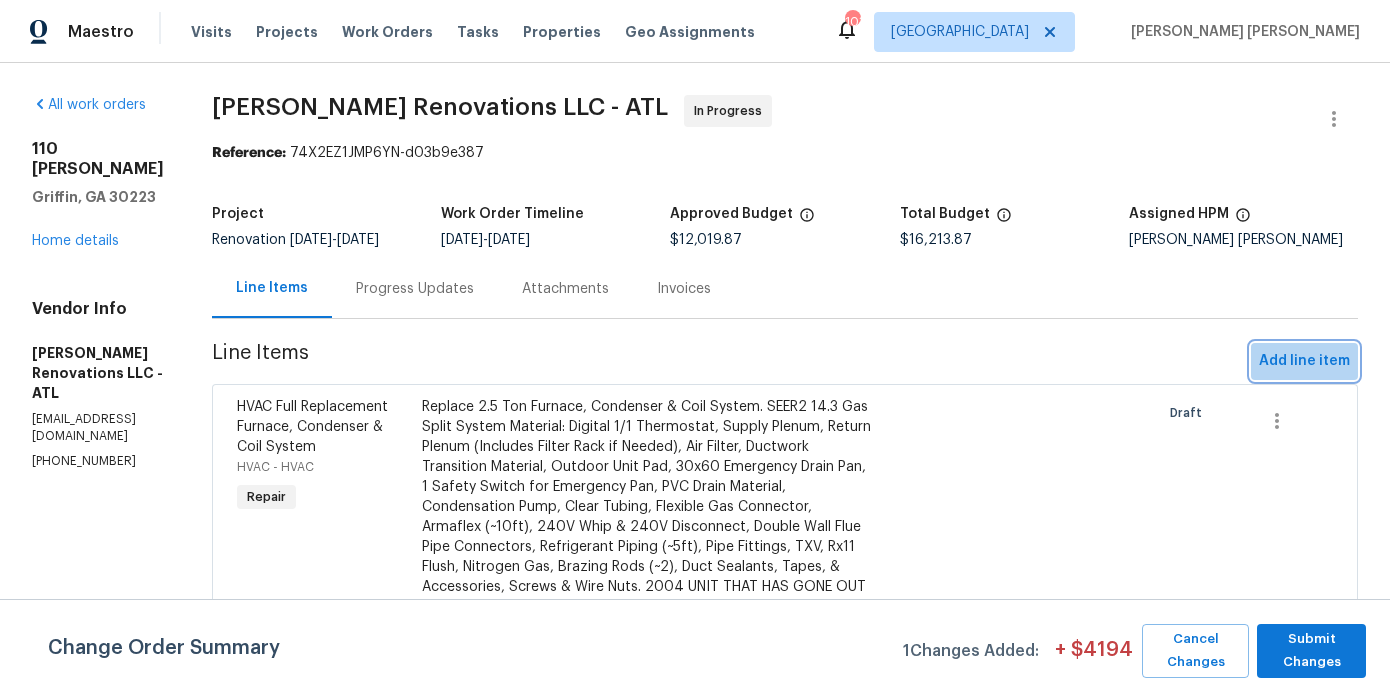 click on "Add line item" at bounding box center [1304, 361] 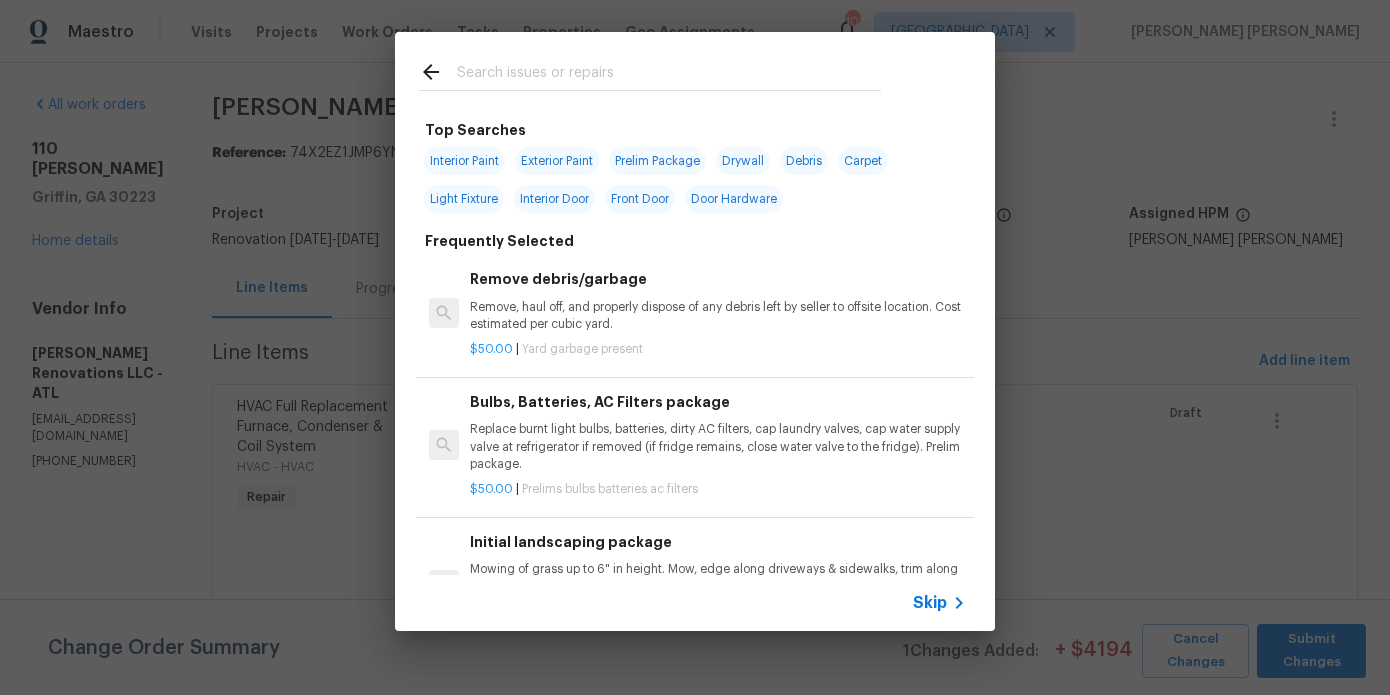 click at bounding box center [669, 75] 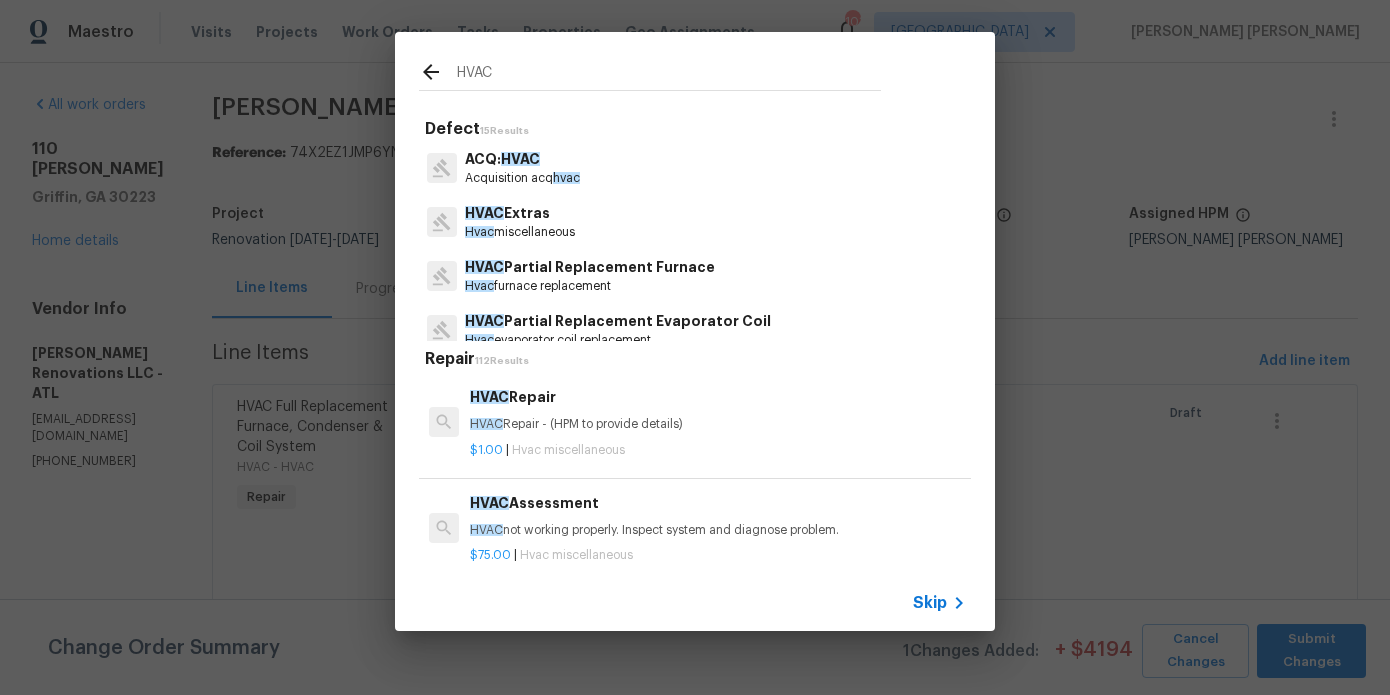 type on "HVAC" 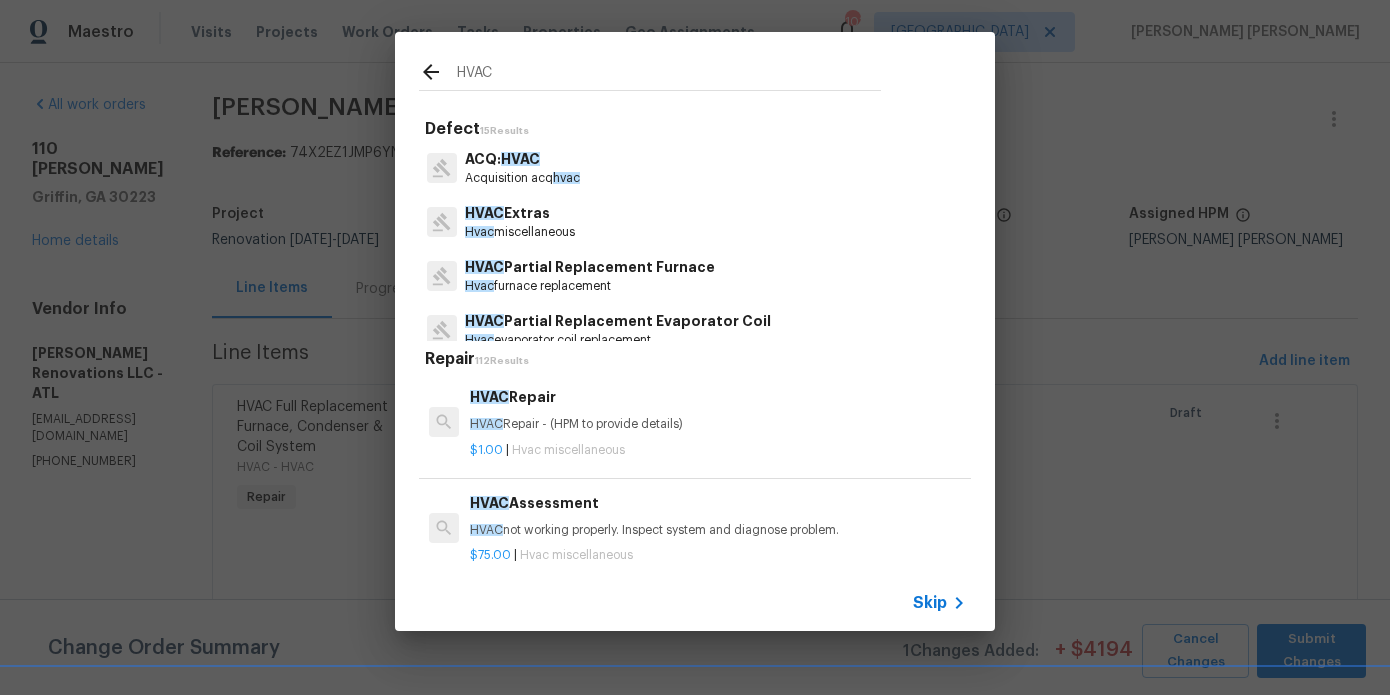 click on "Hvac  miscellaneous" at bounding box center (520, 232) 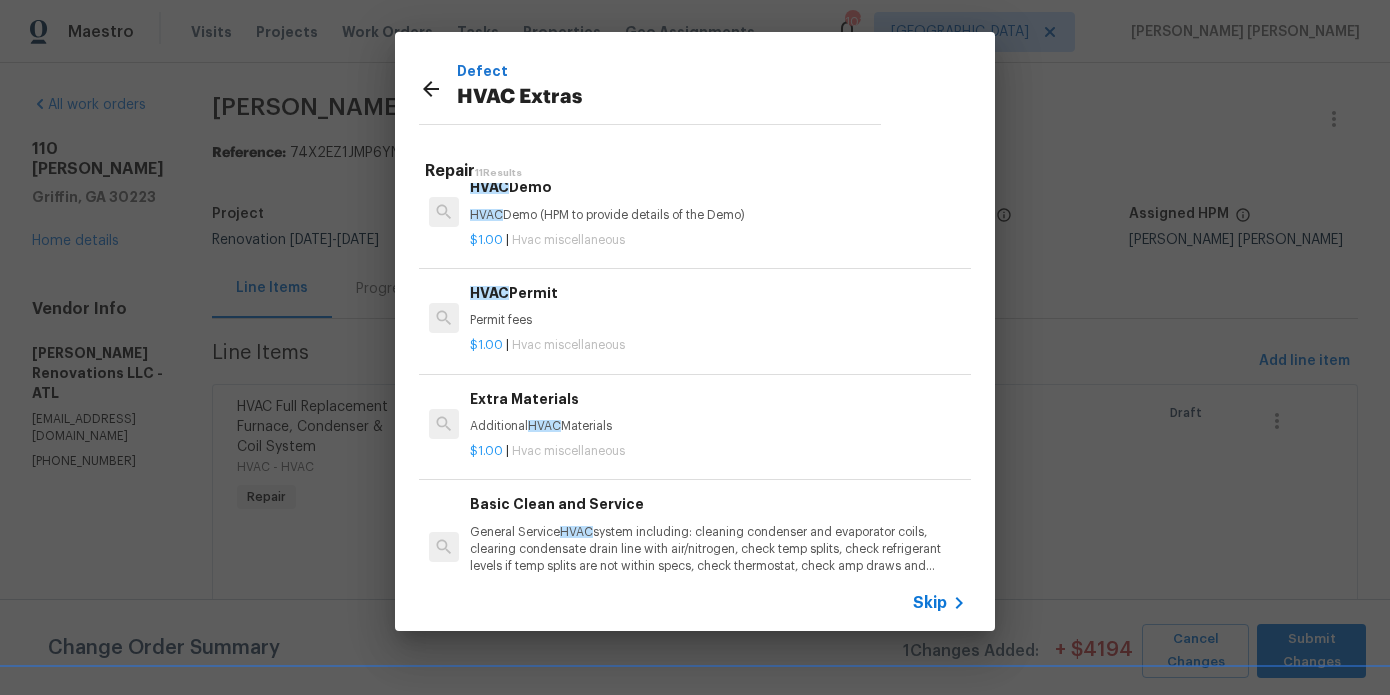 scroll, scrollTop: 240, scrollLeft: 0, axis: vertical 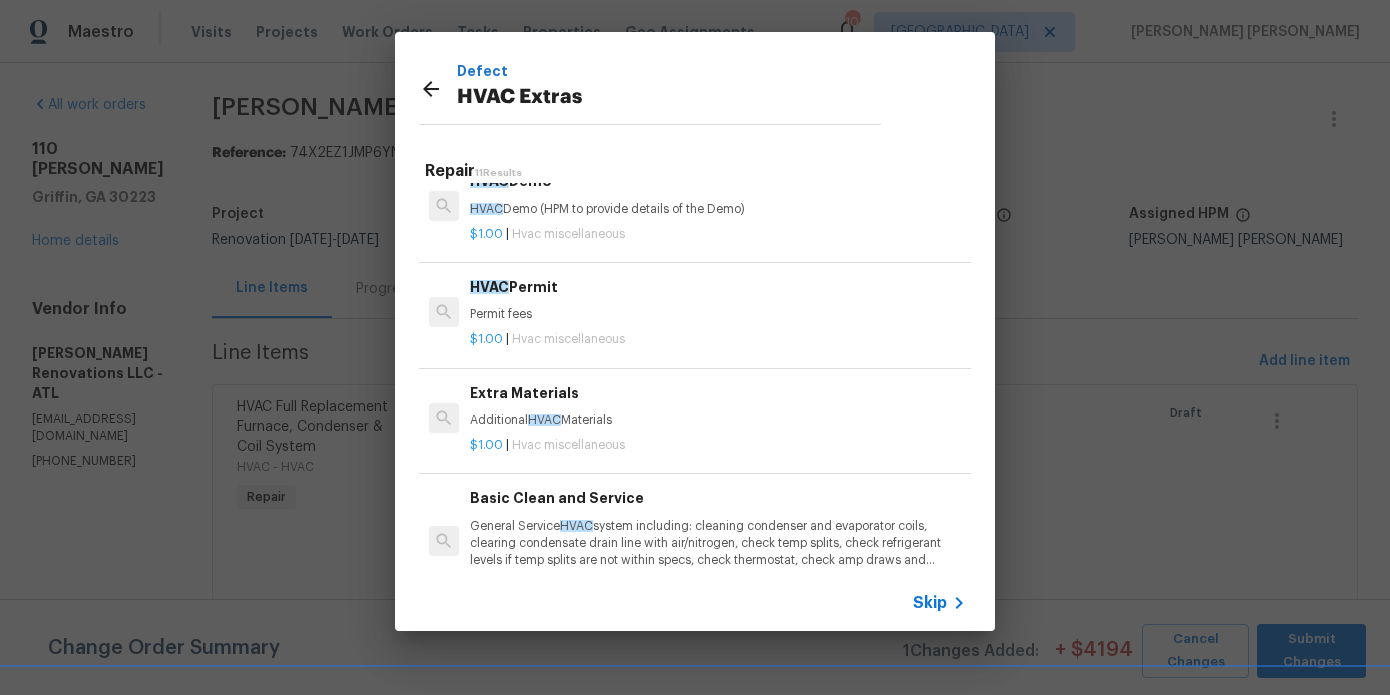 click on "HVAC" at bounding box center [544, 420] 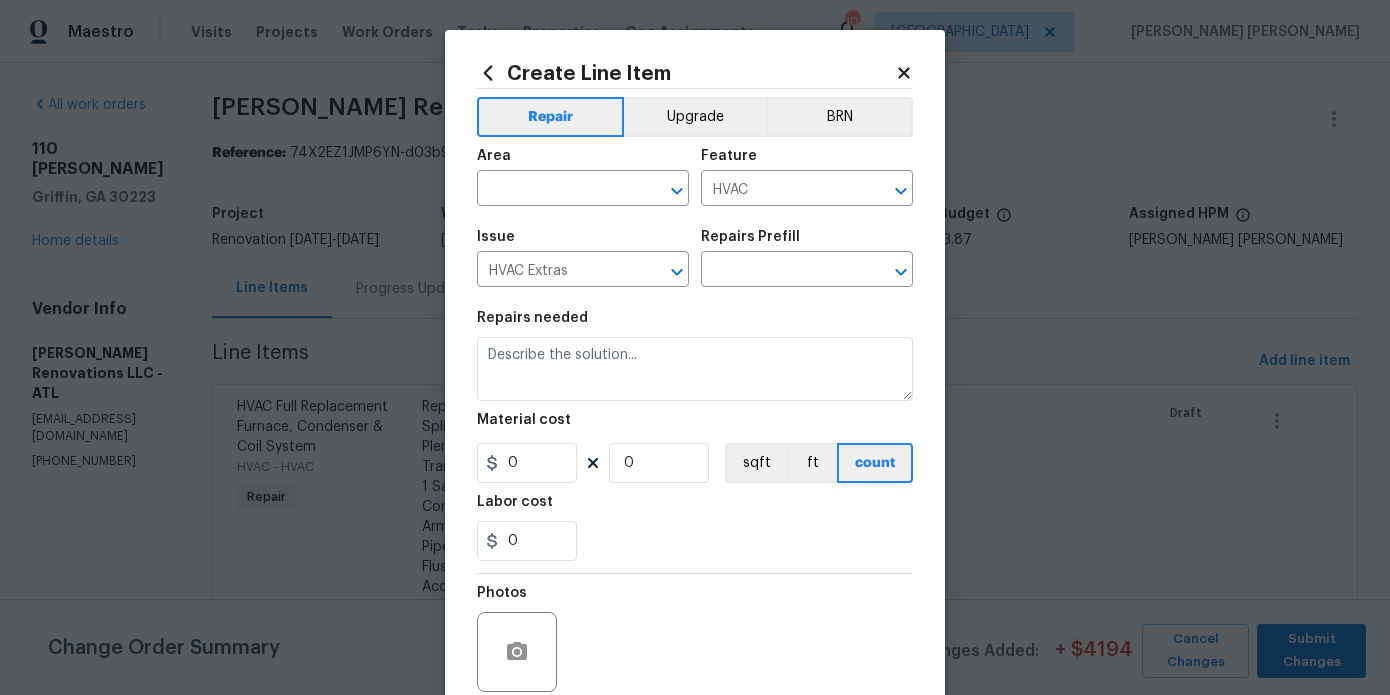 type on "Additional HVAC Materials" 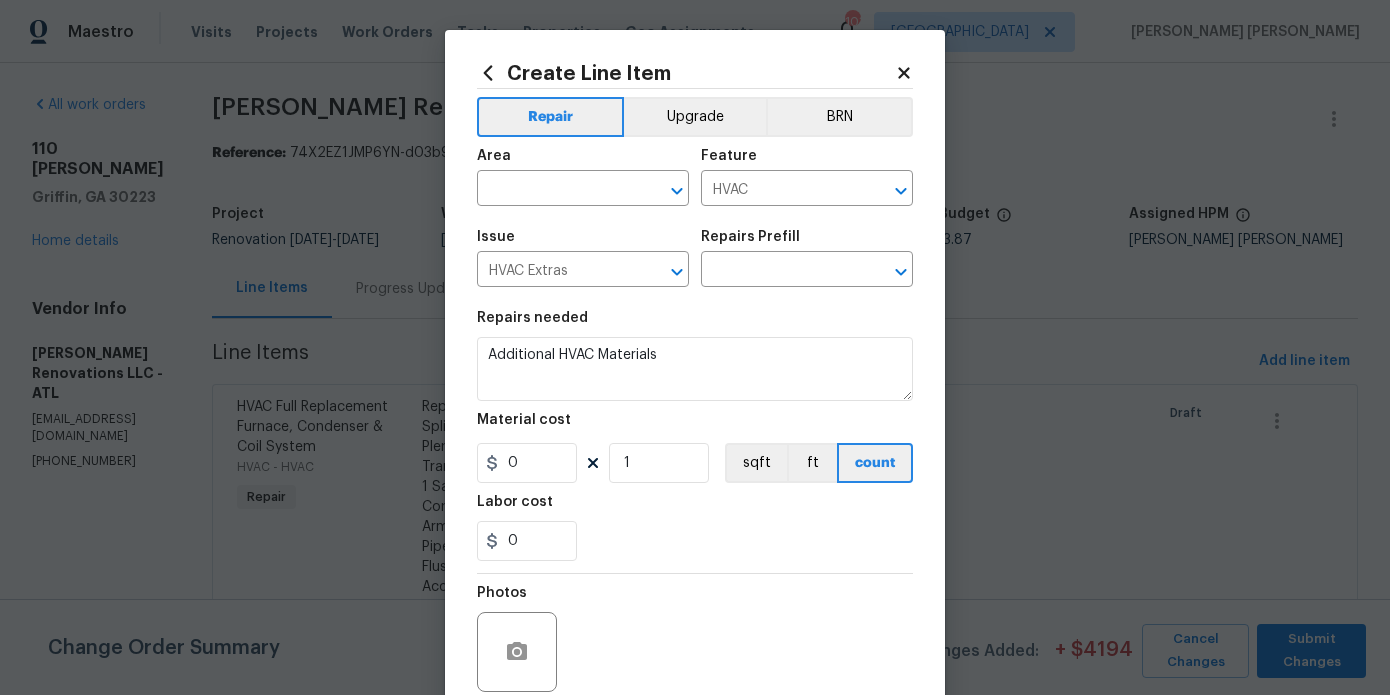 type on "Extra Materials $1.00" 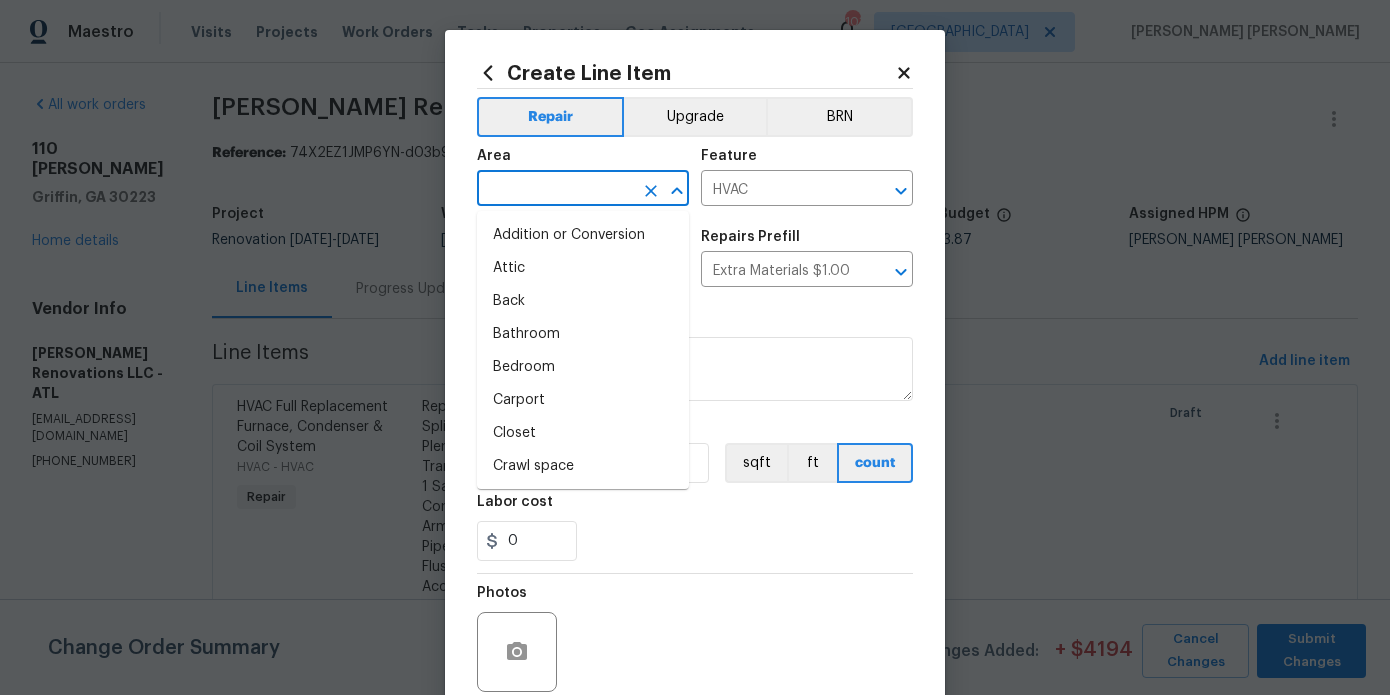 click at bounding box center [555, 190] 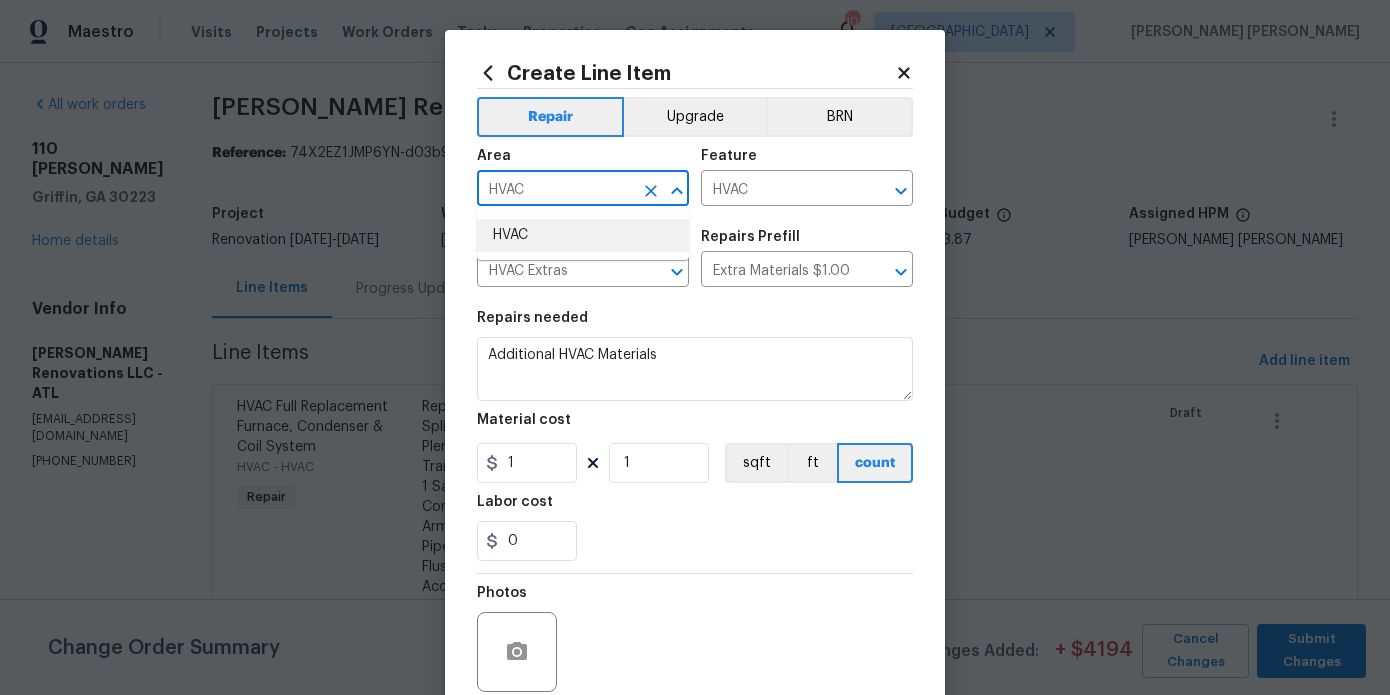 click on "HVAC" at bounding box center [583, 235] 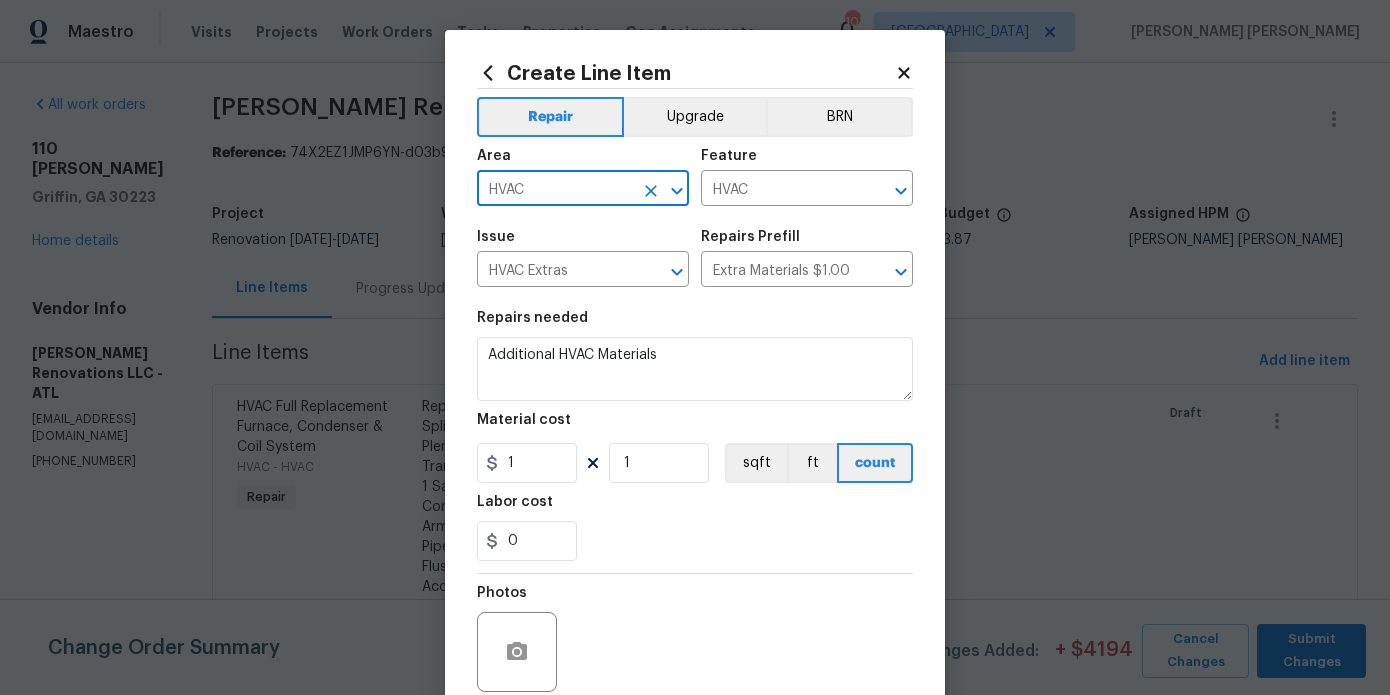 type on "HVAC" 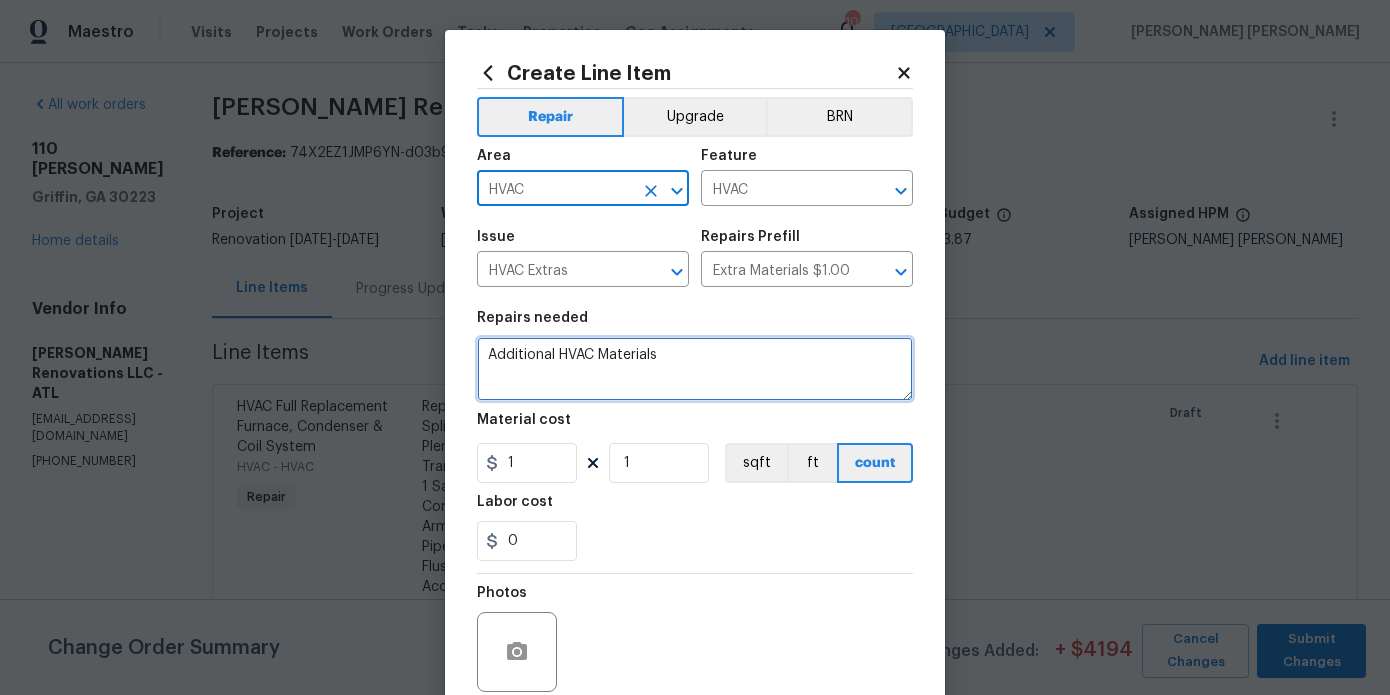 click on "Additional HVAC Materials" at bounding box center (695, 369) 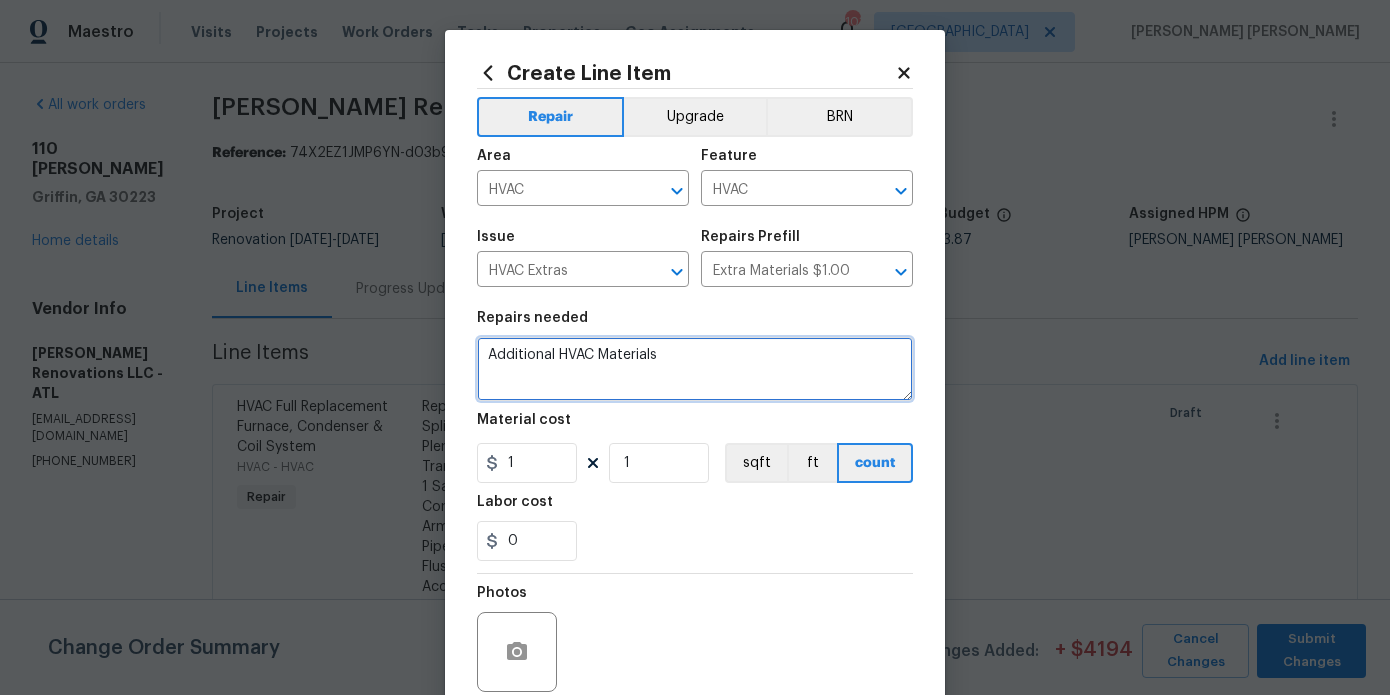 click on "Additional HVAC Materials" at bounding box center [695, 369] 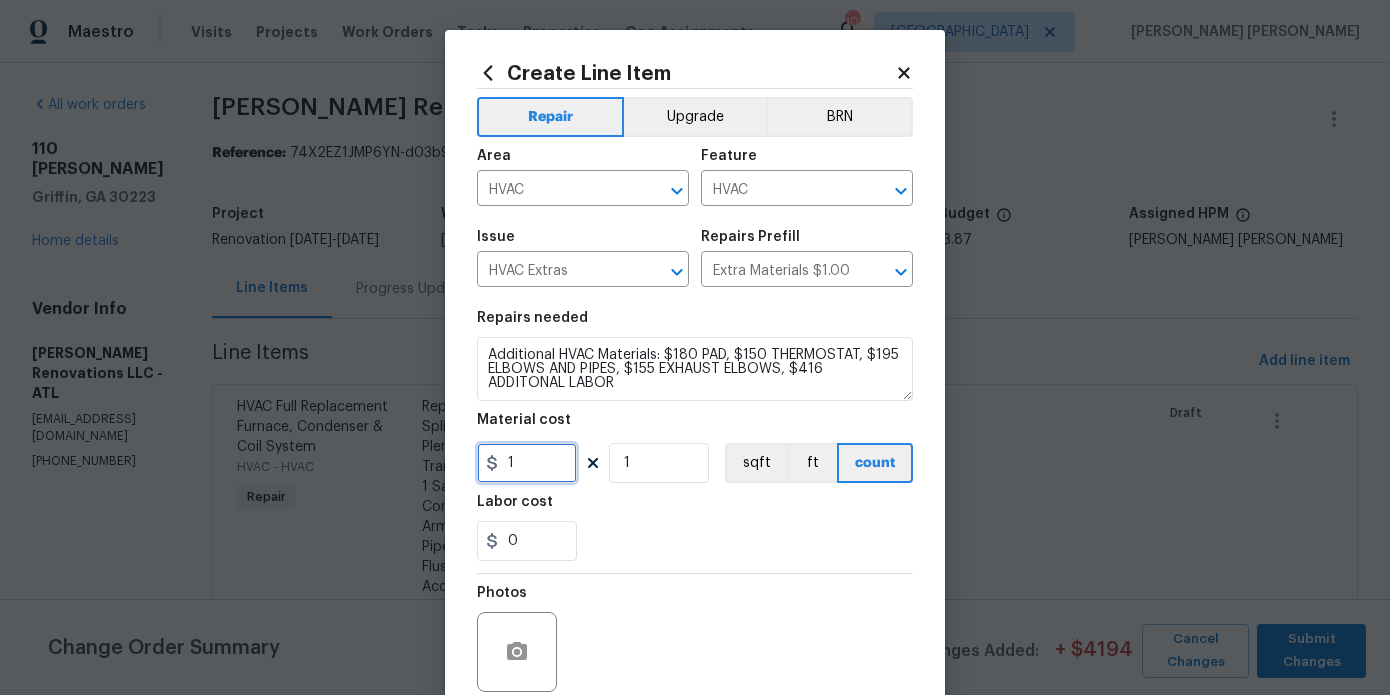 click on "1" at bounding box center (527, 463) 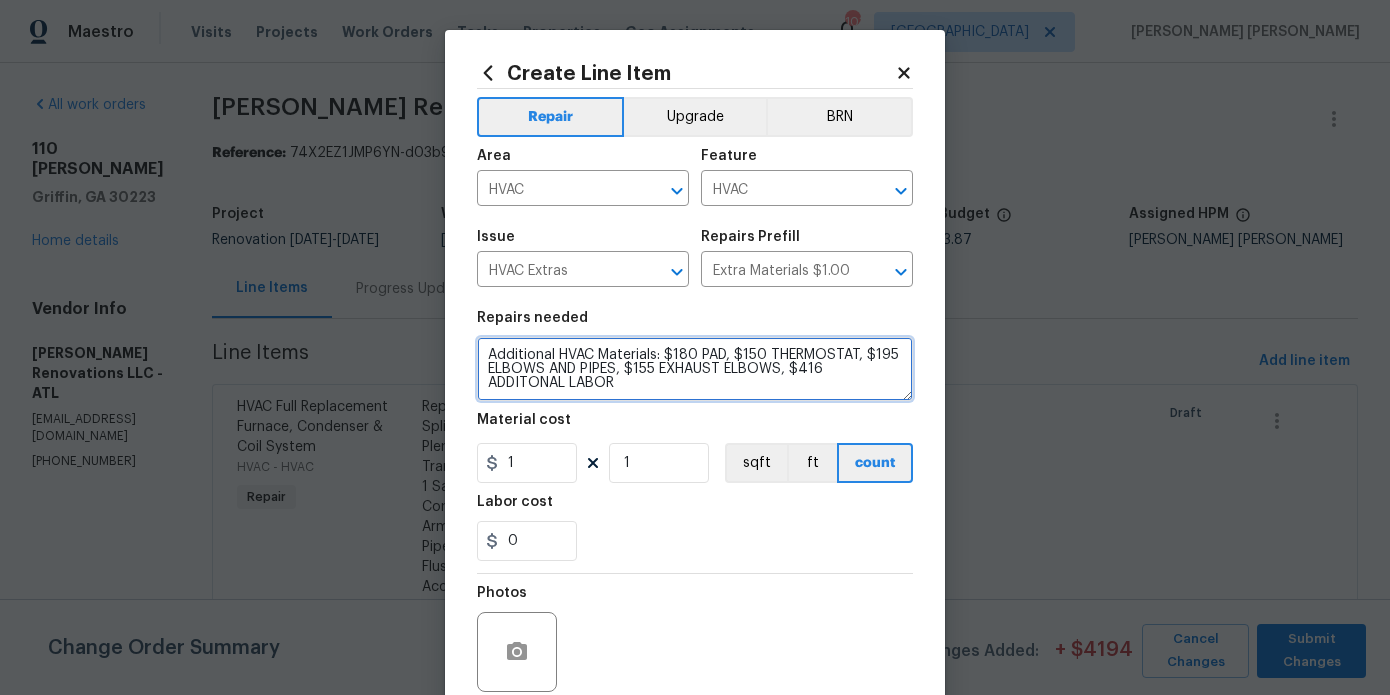 click on "Additional HVAC Materials: $180 PAD, $150 THERMOSTAT, $195 ELBOWS AND PIPES, $155 EXHAUST ELBOWS, $416 ADDITONAL LABOR" at bounding box center (695, 369) 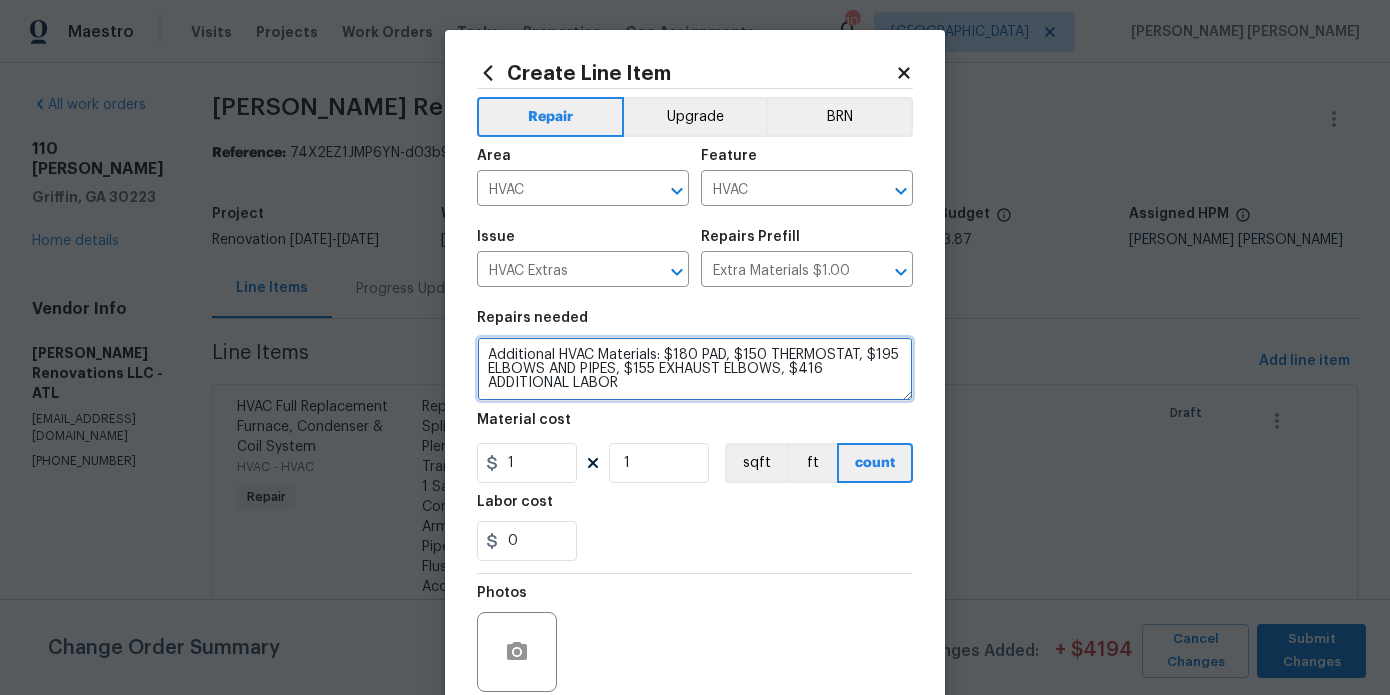 type on "Additional HVAC Materials: $180 PAD, $150 THERMOSTAT, $195 ELBOWS AND PIPES, $155 EXHAUST ELBOWS, $416 ADDITIONAL LABOR" 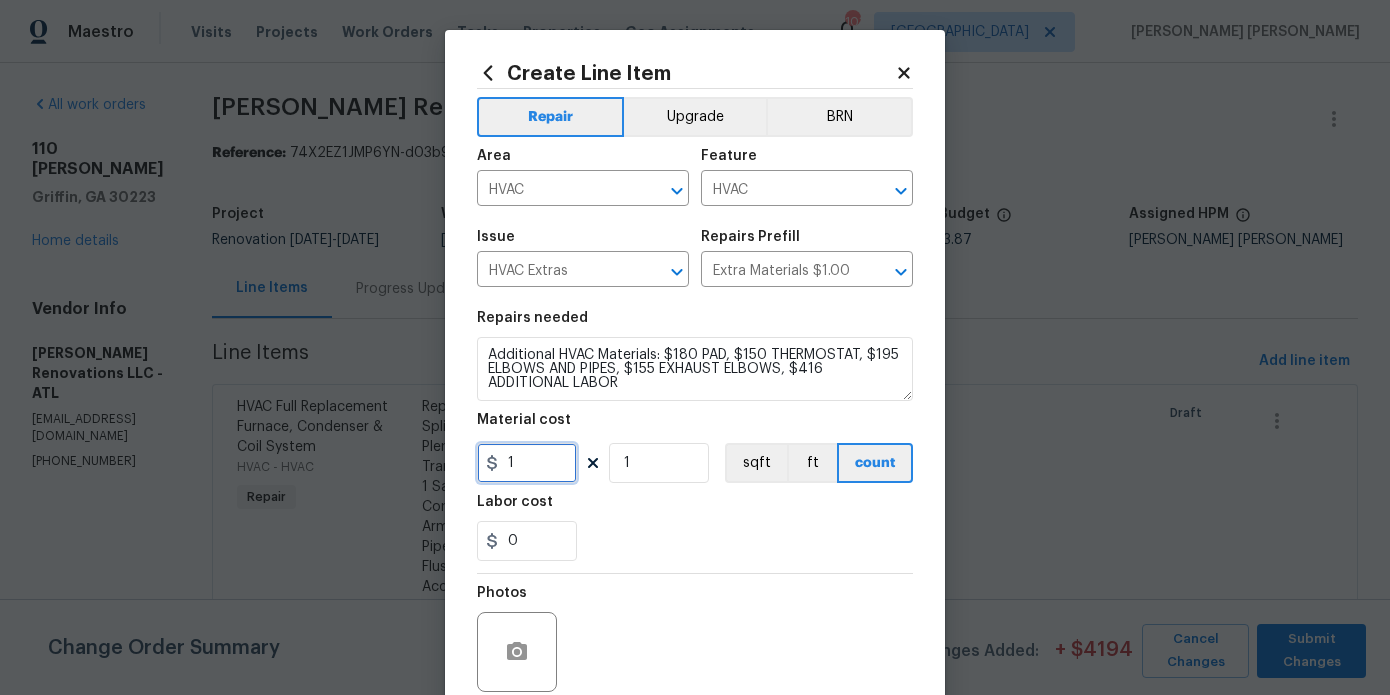 click on "1" at bounding box center [527, 463] 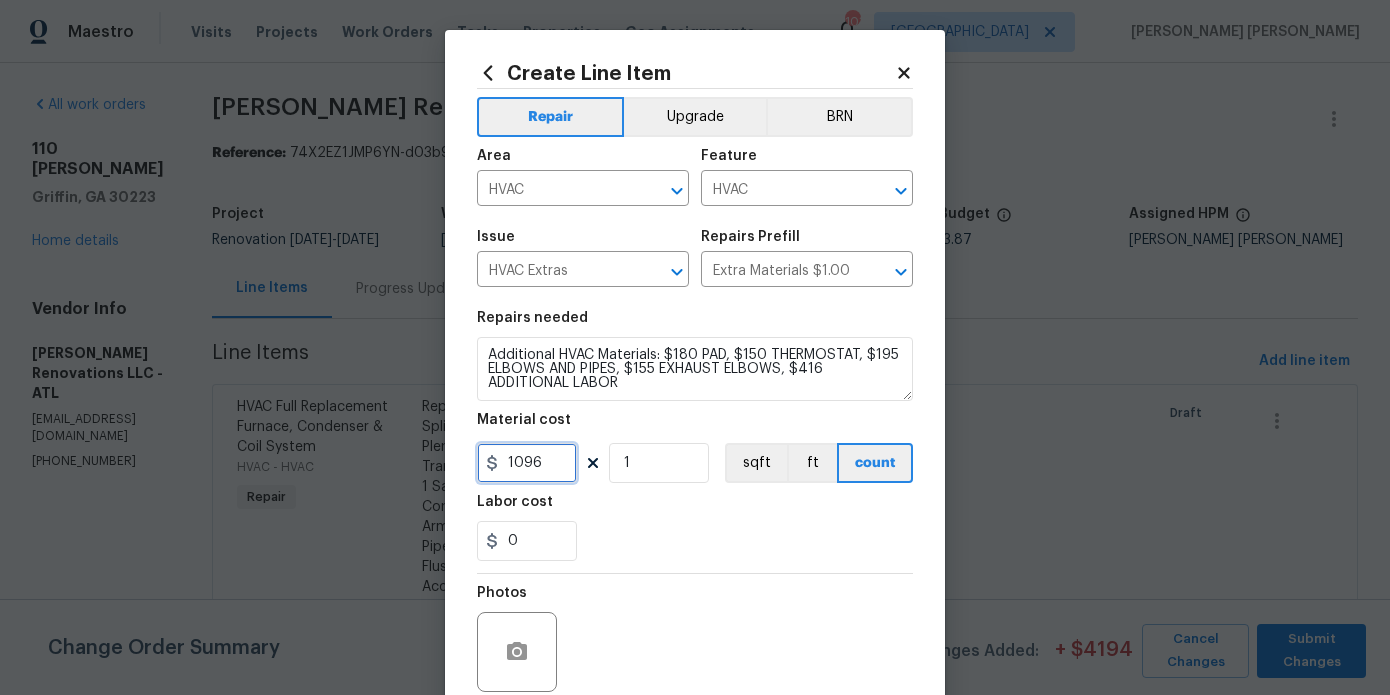scroll, scrollTop: 167, scrollLeft: 0, axis: vertical 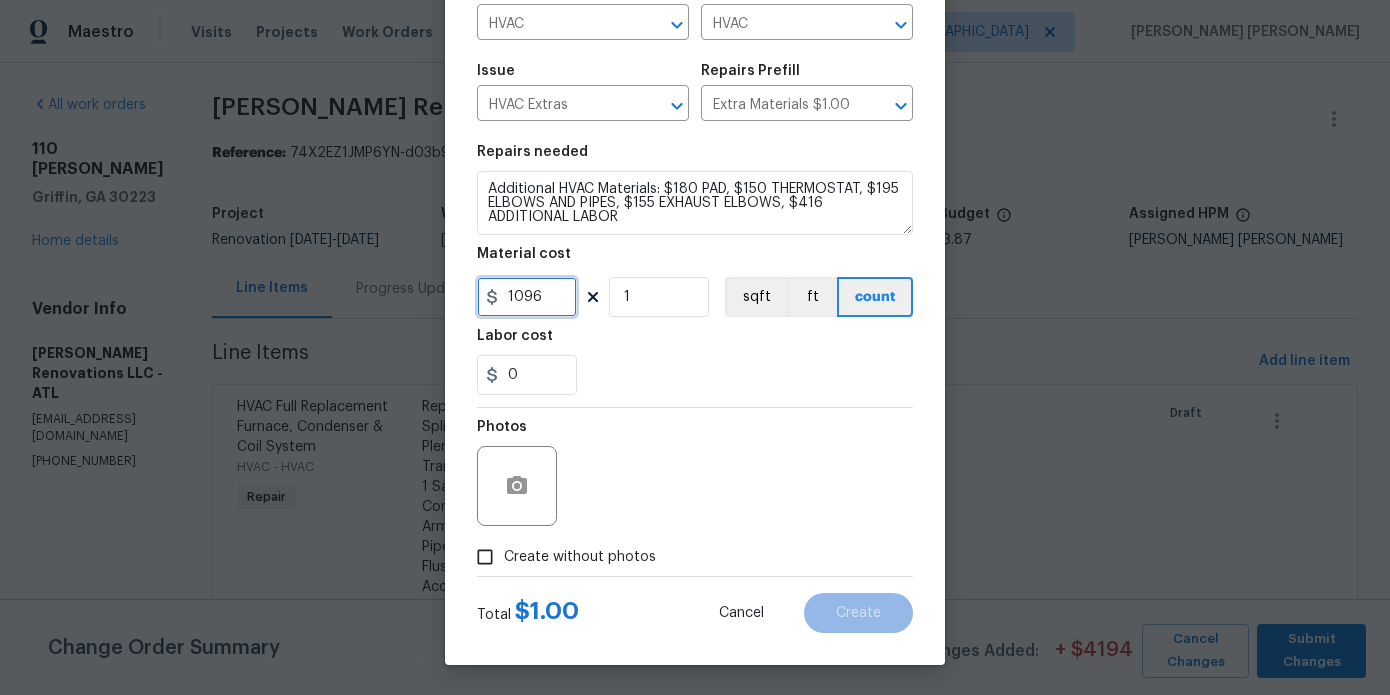 type on "1096" 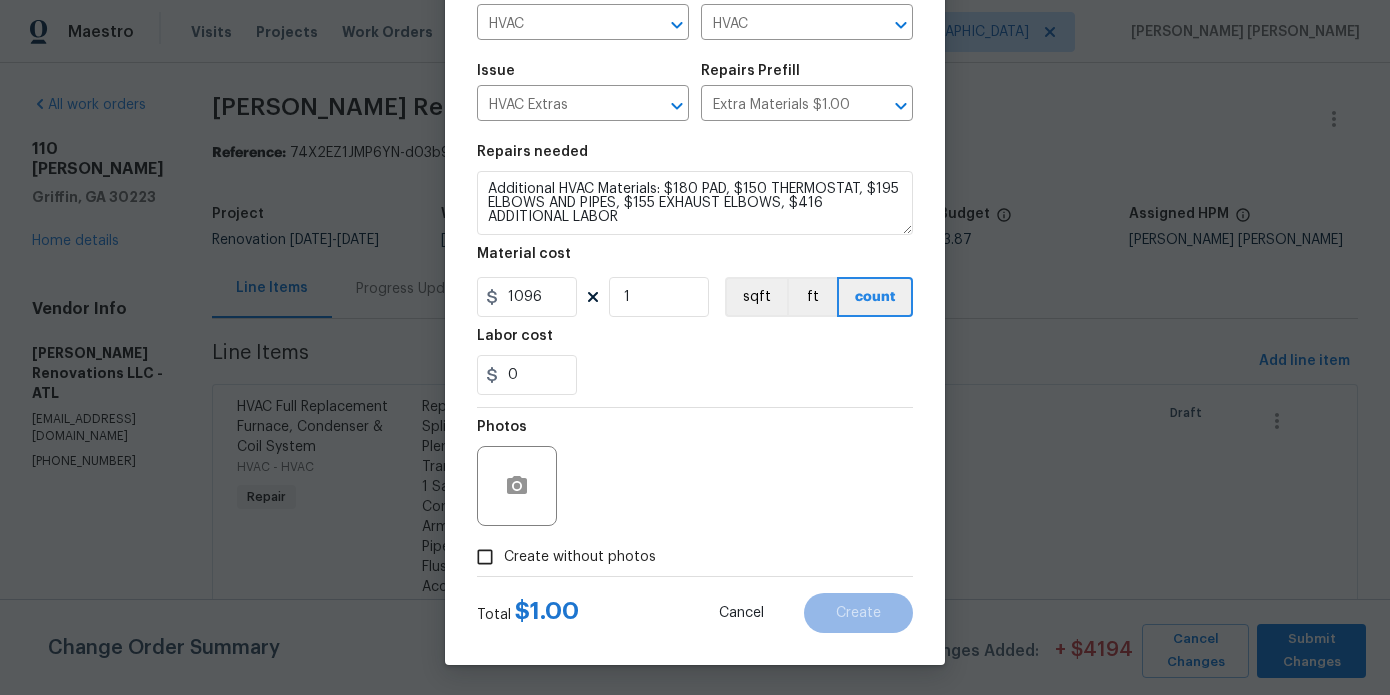 click on "Create without photos" at bounding box center (580, 557) 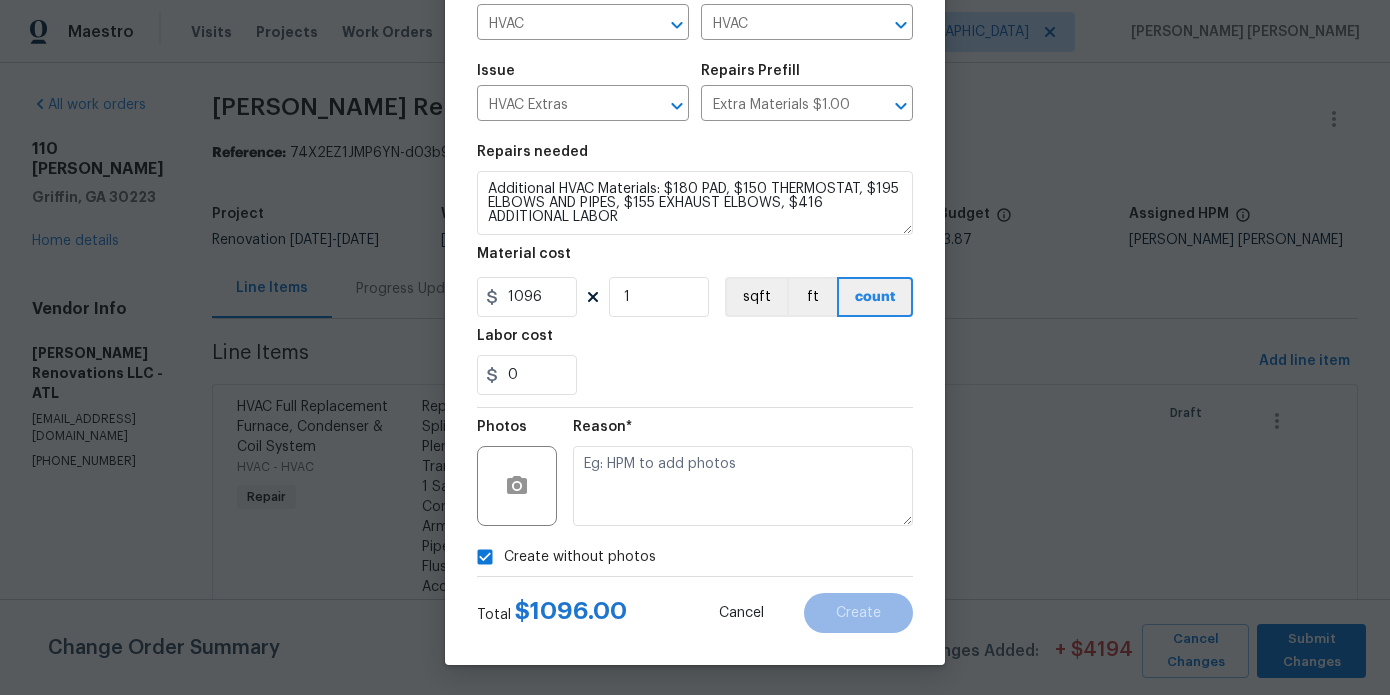 click on "Create without photos" at bounding box center (695, 557) 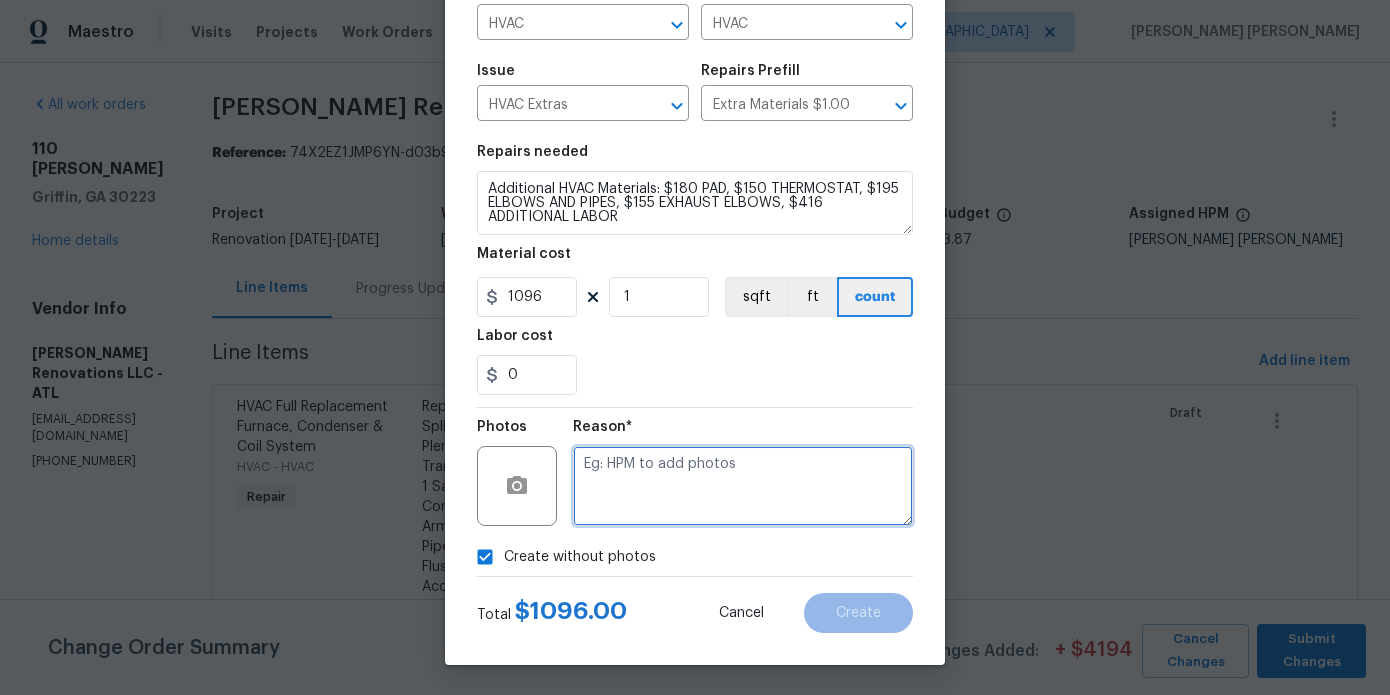 click at bounding box center [743, 486] 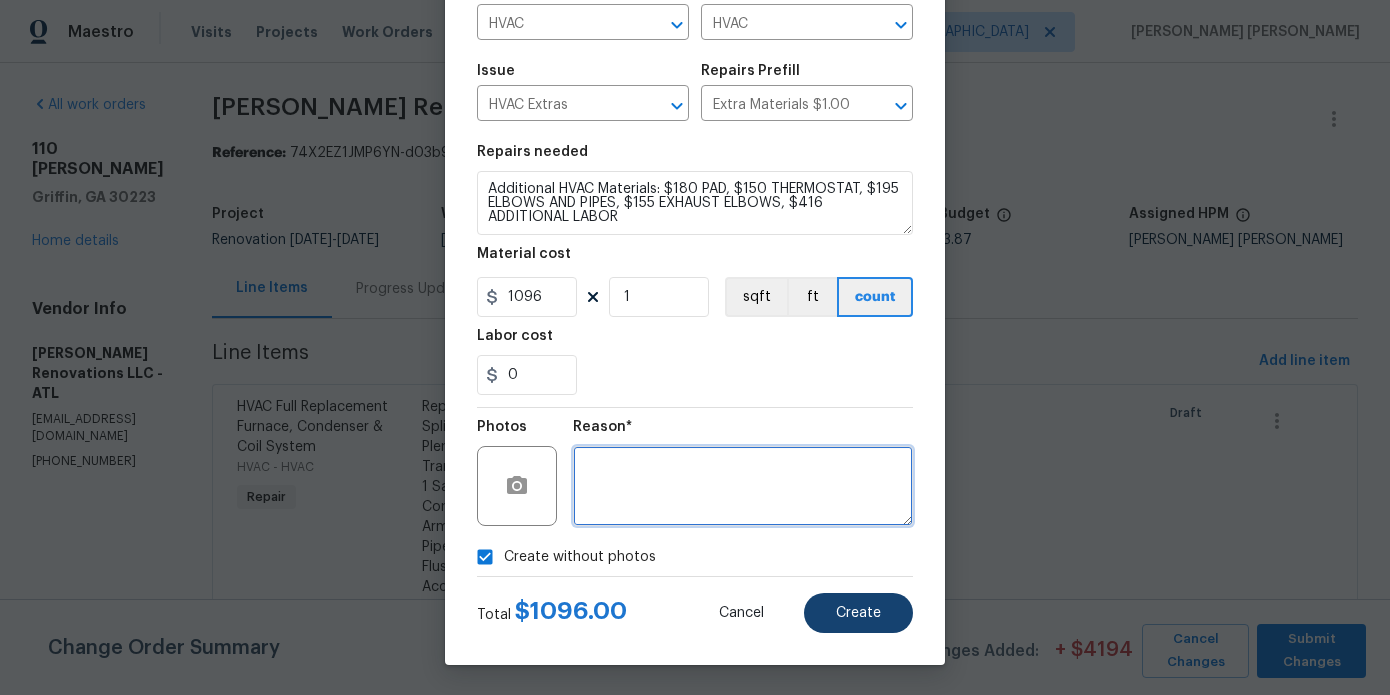 type 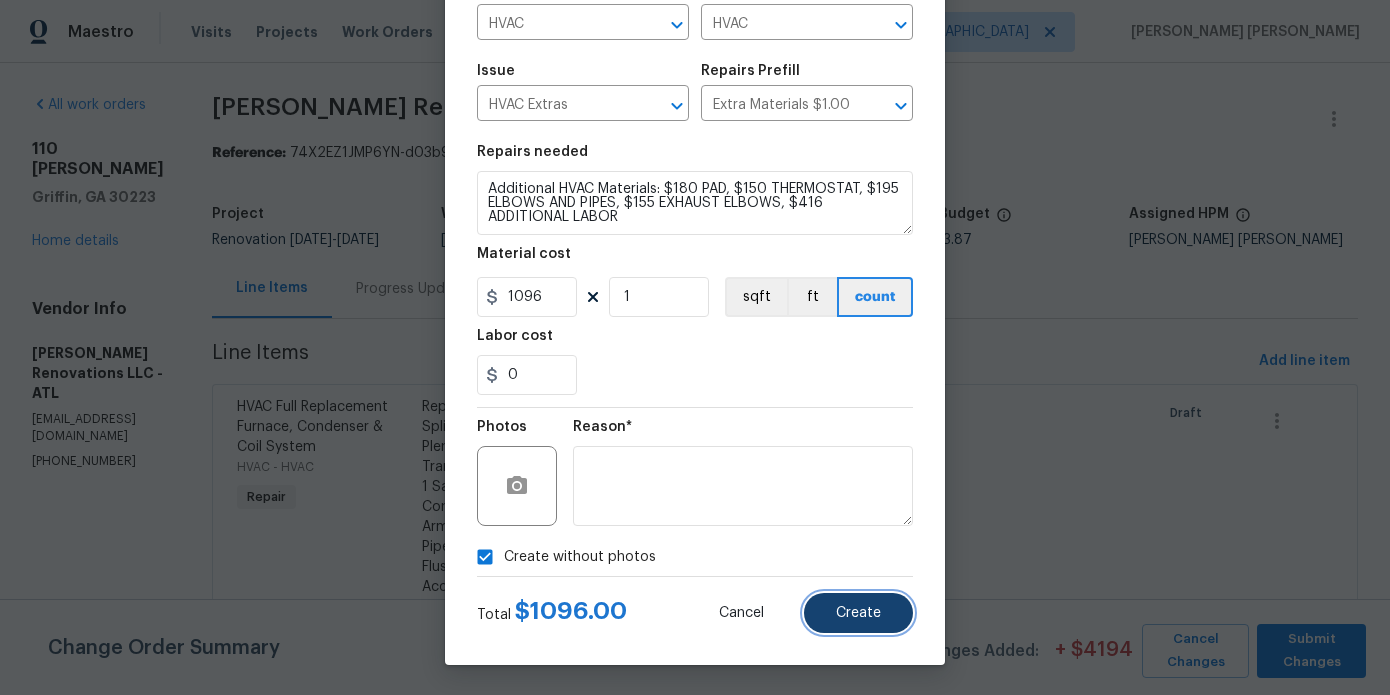 click on "Create" at bounding box center [858, 613] 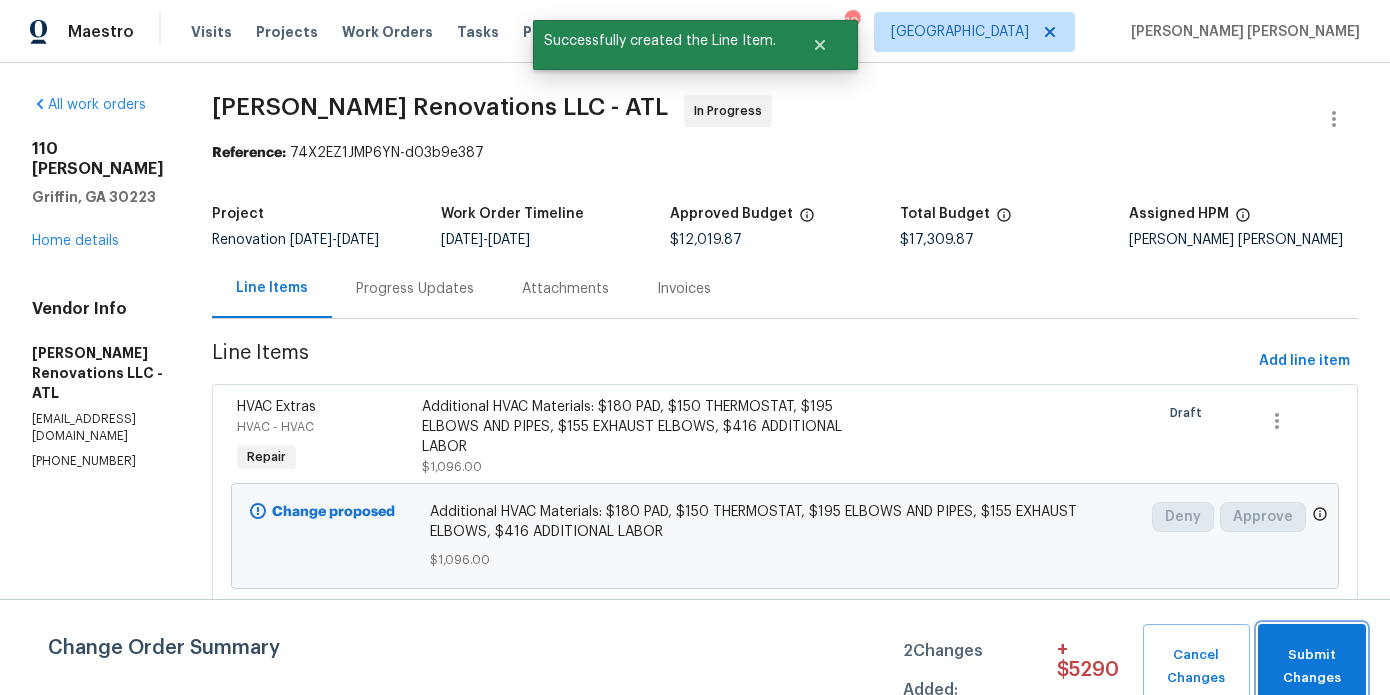 click on "Submit Changes" at bounding box center (1312, 667) 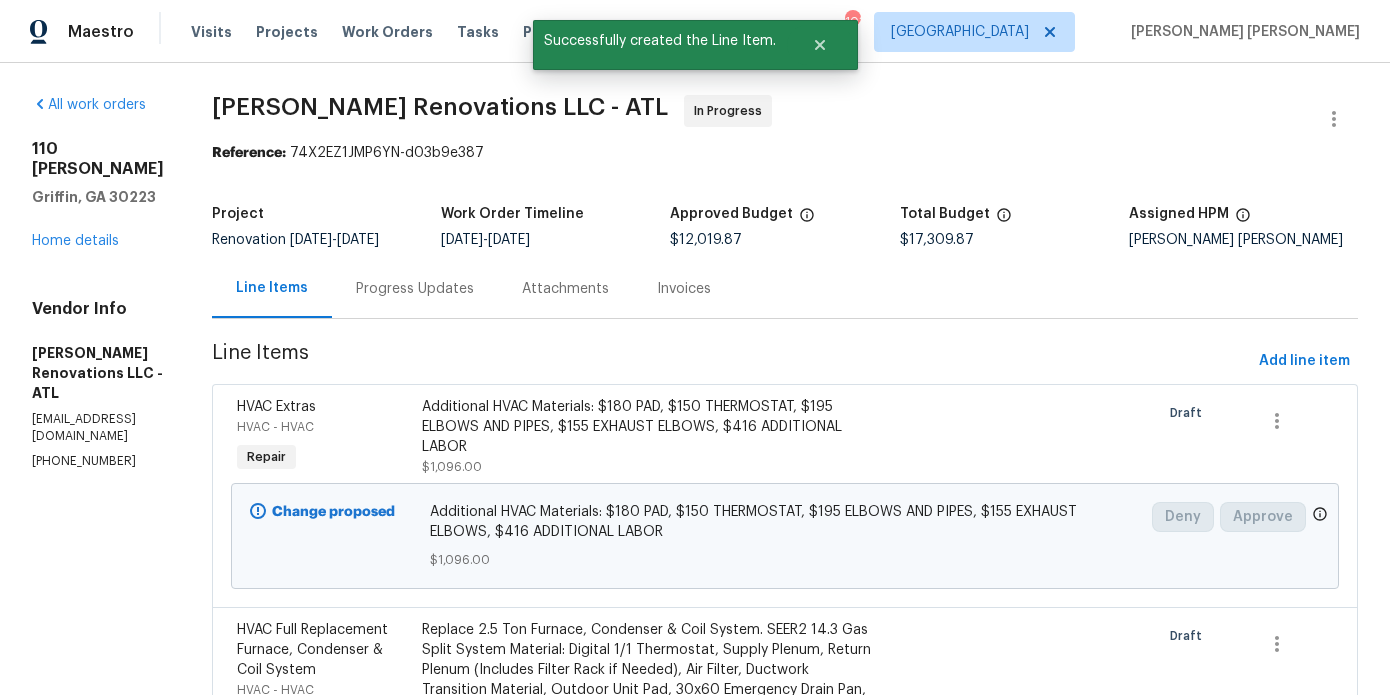 click on "Progress Updates" at bounding box center (415, 289) 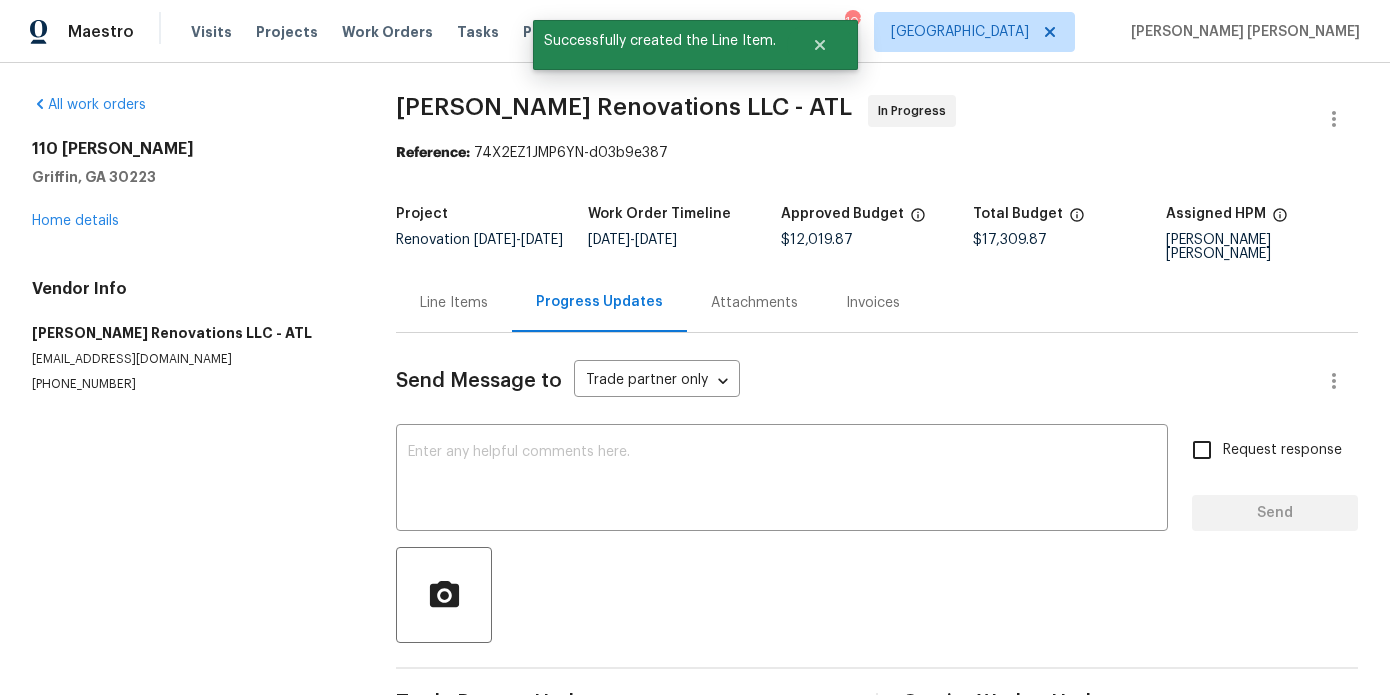 click on "Send Message to Trade partner only Trade partner only ​ x ​ Request response Send Trade Partner Updates On-site Worker Updates" at bounding box center (877, 531) 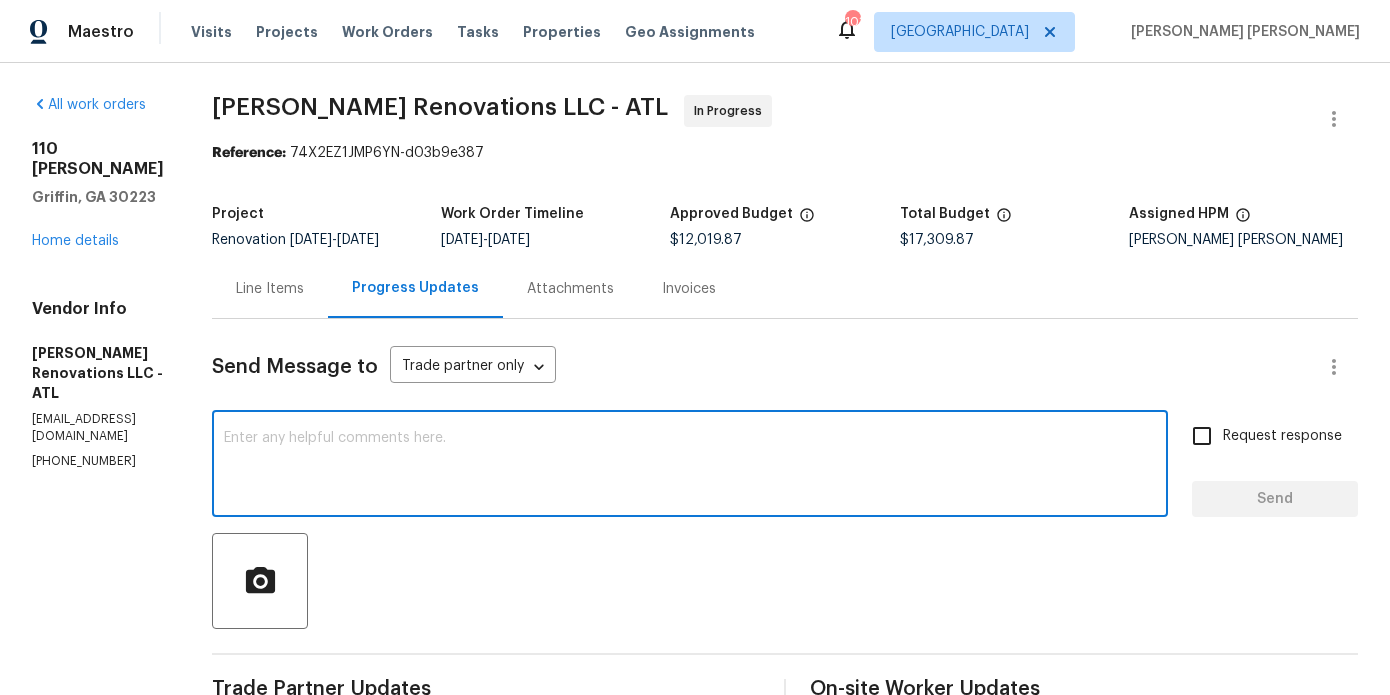 click at bounding box center (690, 466) 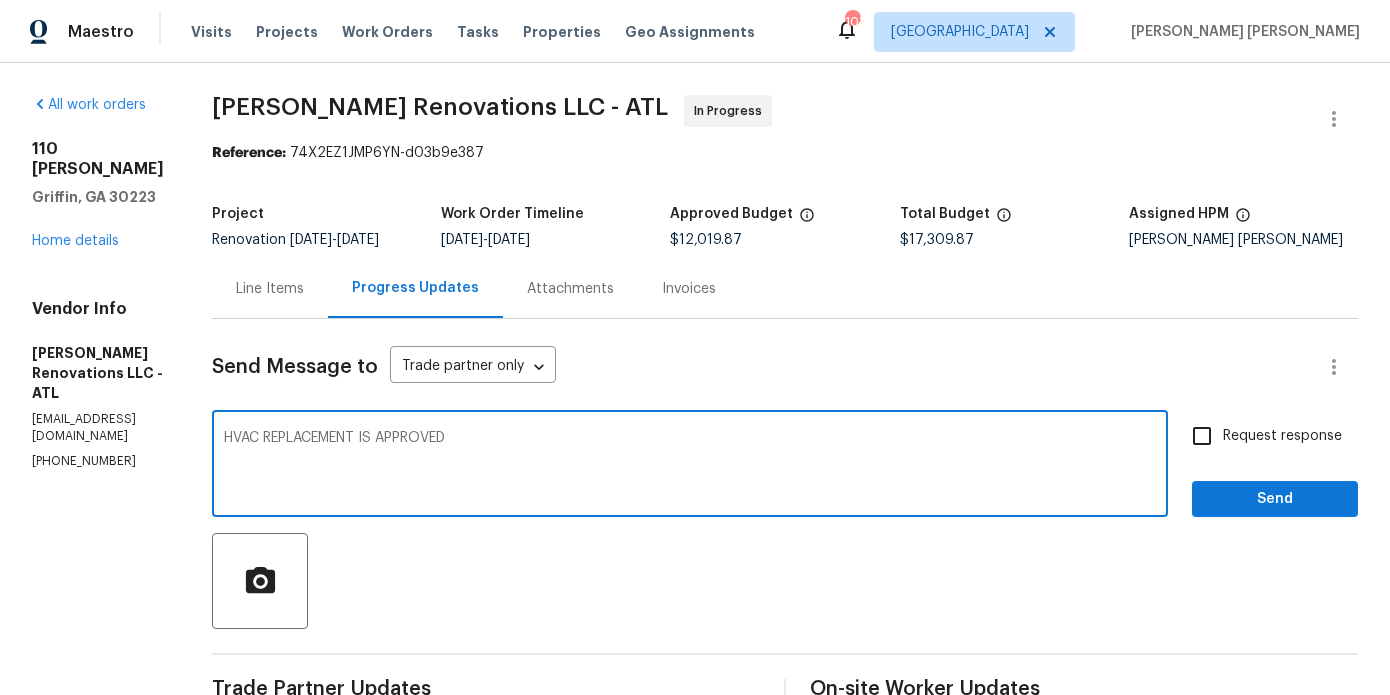 drag, startPoint x: 531, startPoint y: 437, endPoint x: 303, endPoint y: 431, distance: 228.07893 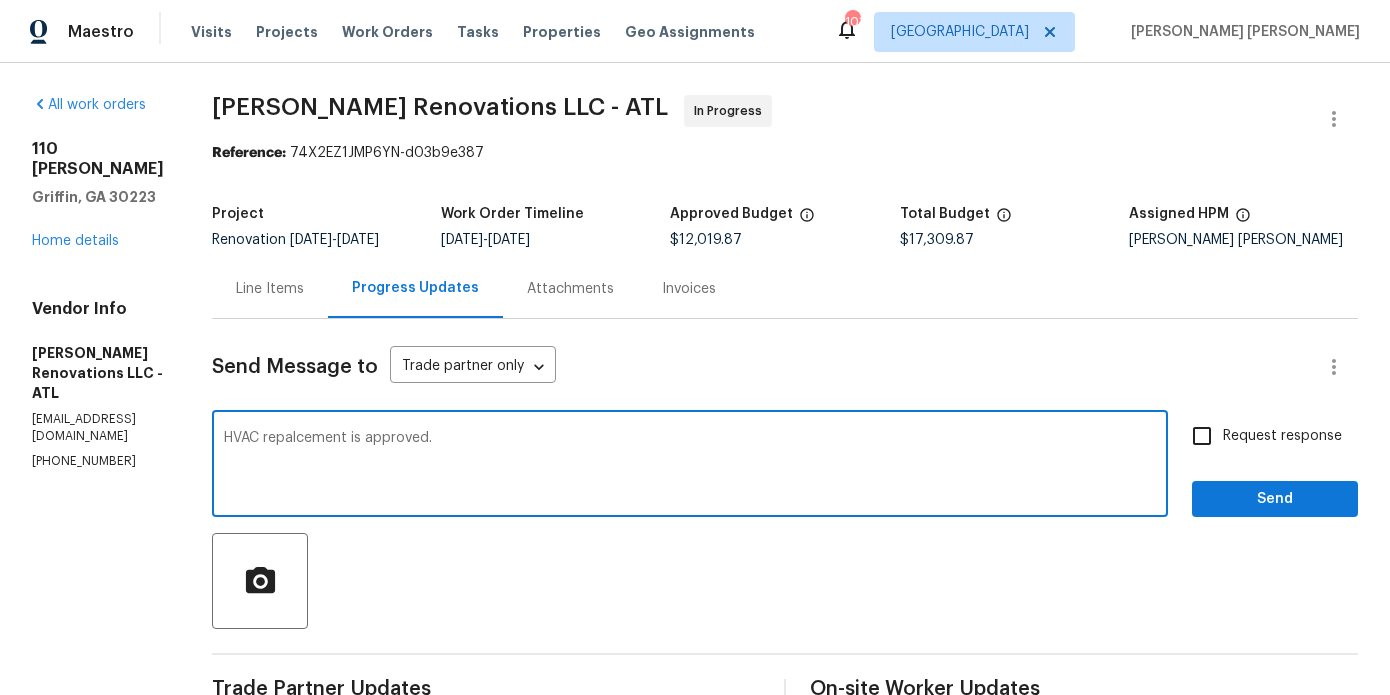 type on "HVAC repalcement is approved." 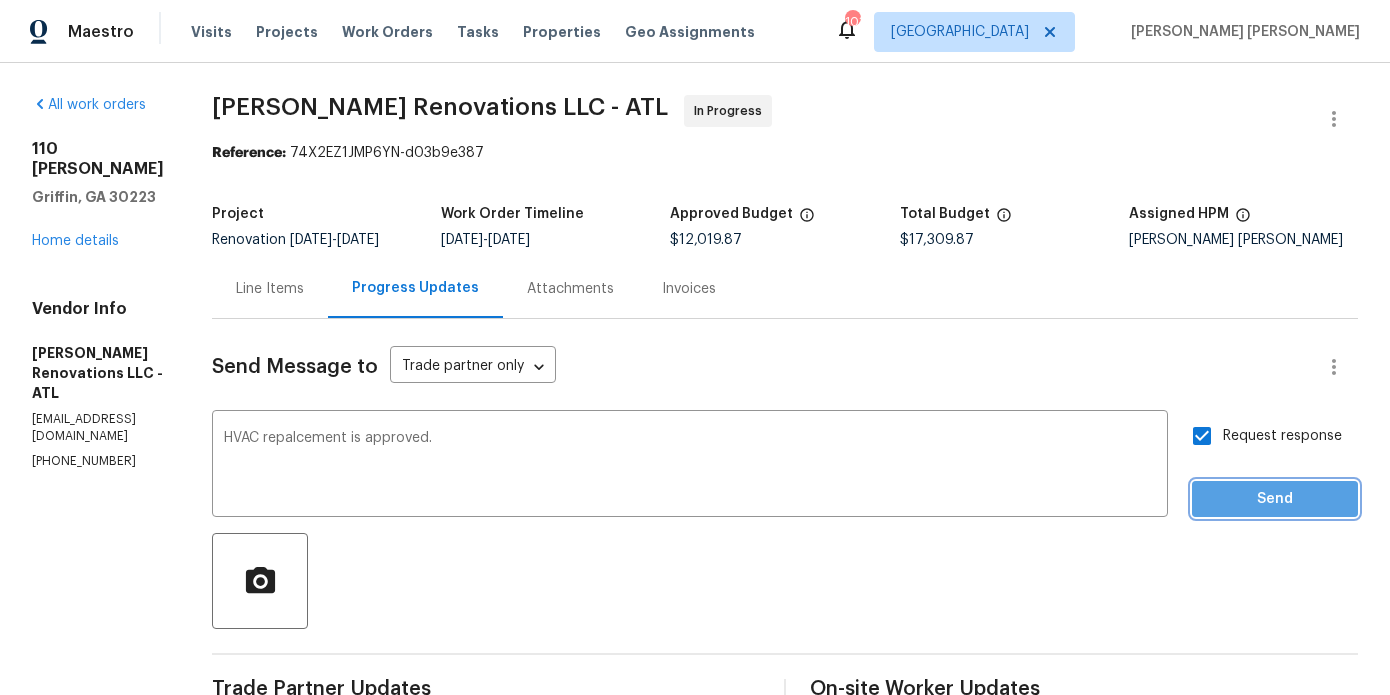 click on "Send" at bounding box center (1275, 499) 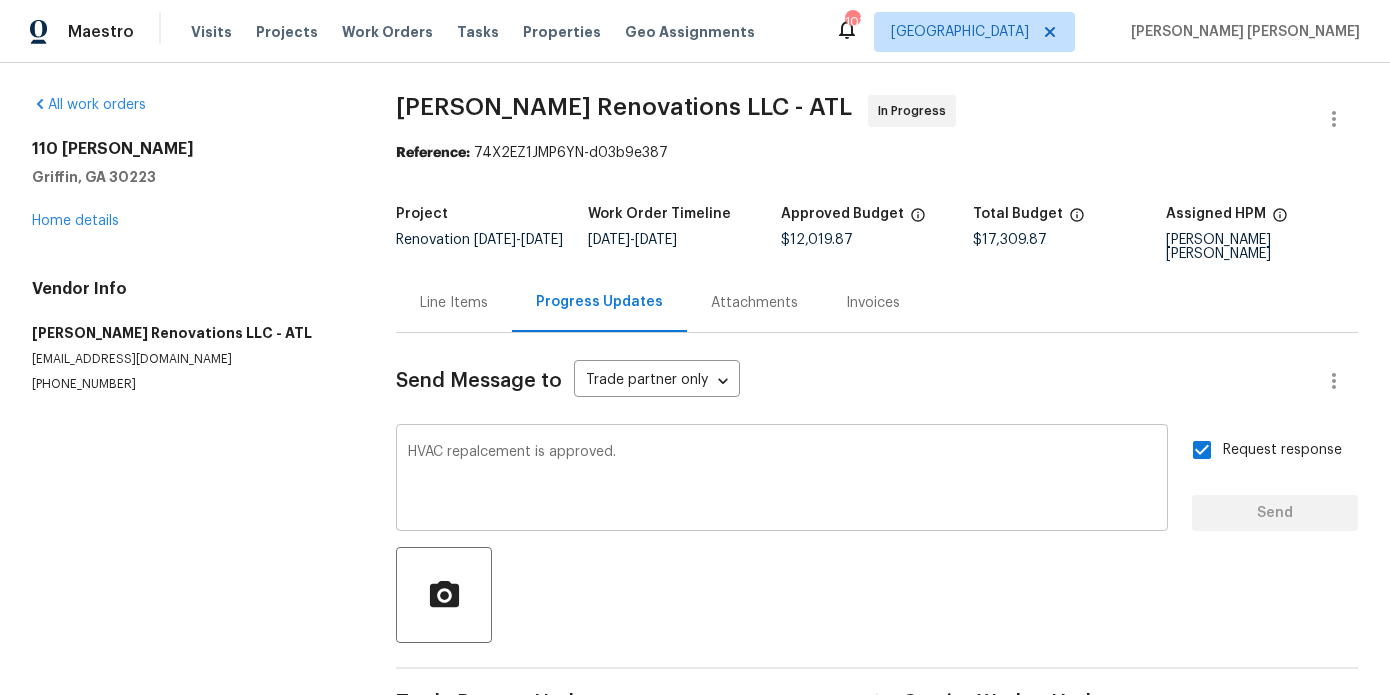 type 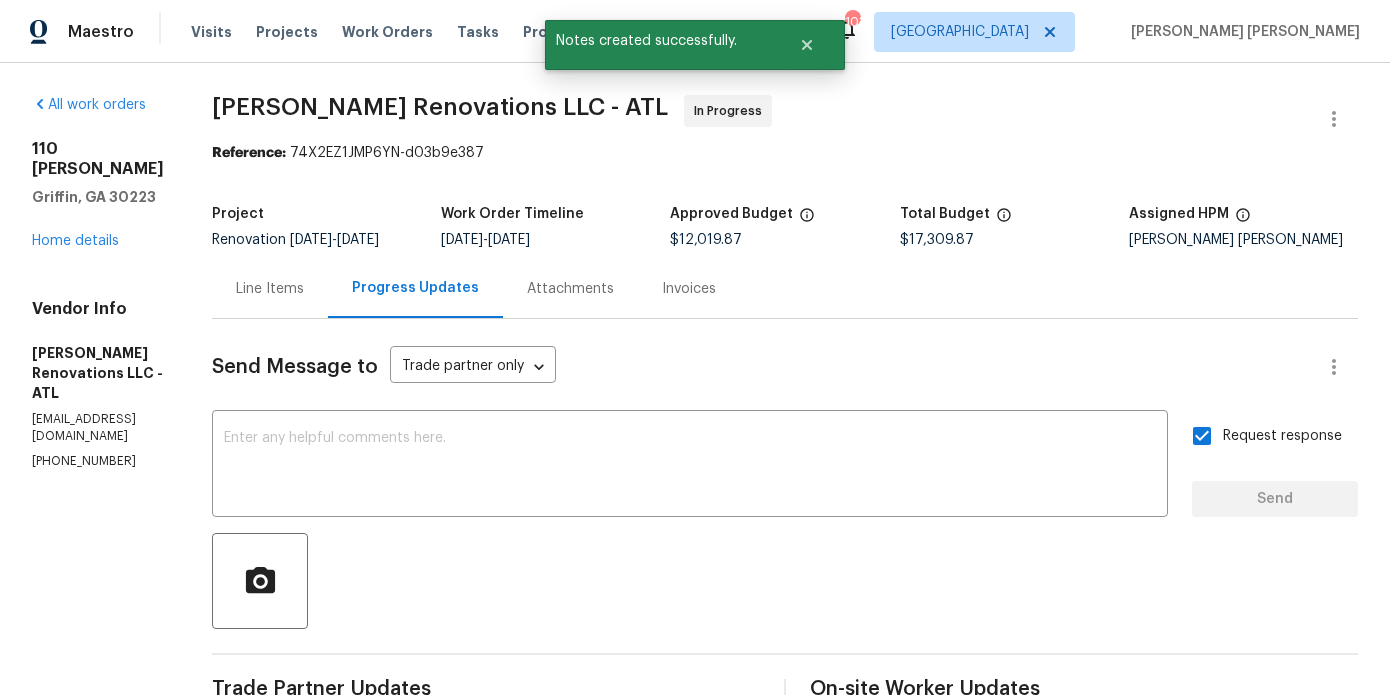 scroll, scrollTop: 61, scrollLeft: 0, axis: vertical 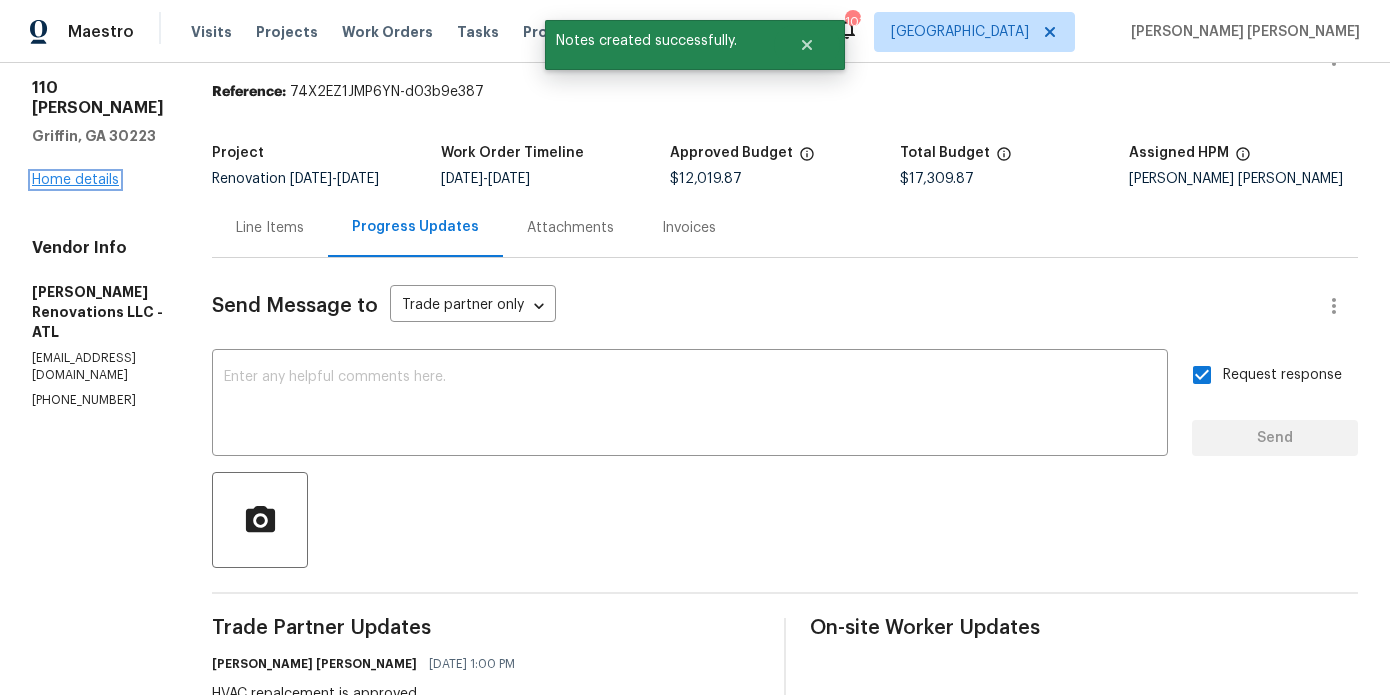 click on "Home details" at bounding box center [75, 180] 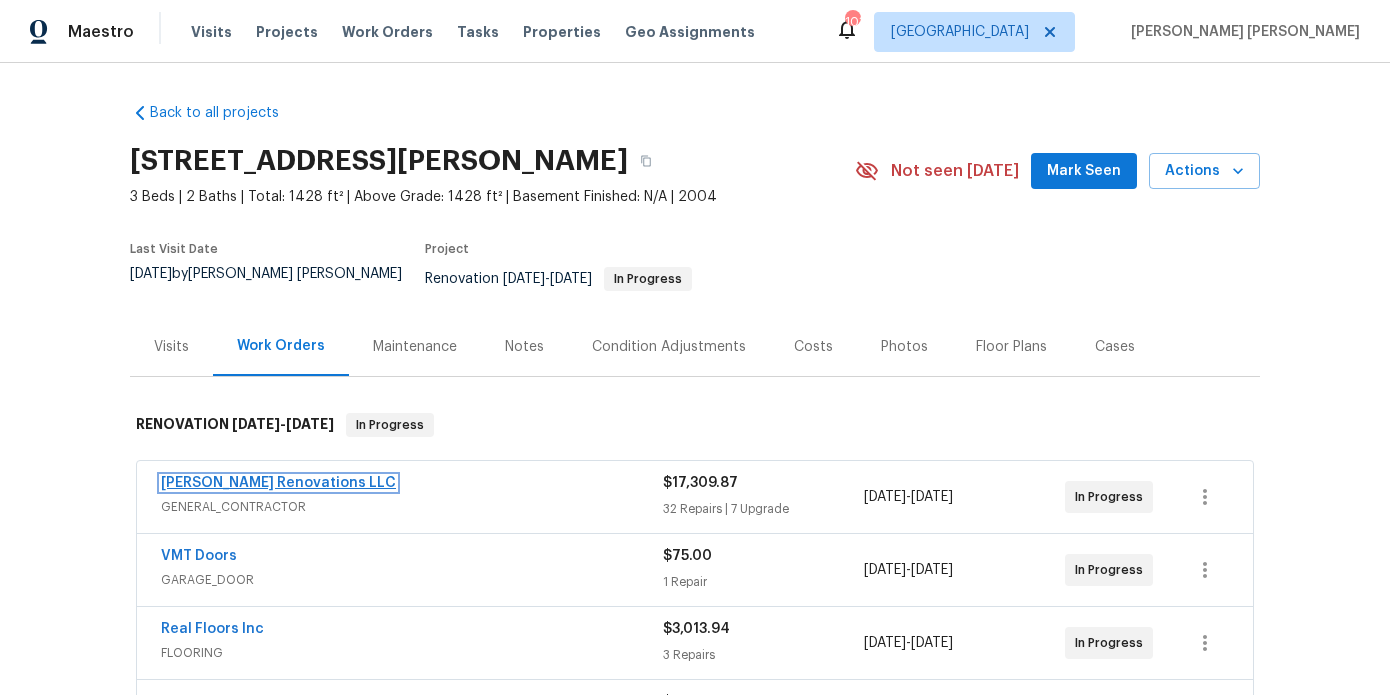 click on "[PERSON_NAME] Renovations LLC" at bounding box center (278, 483) 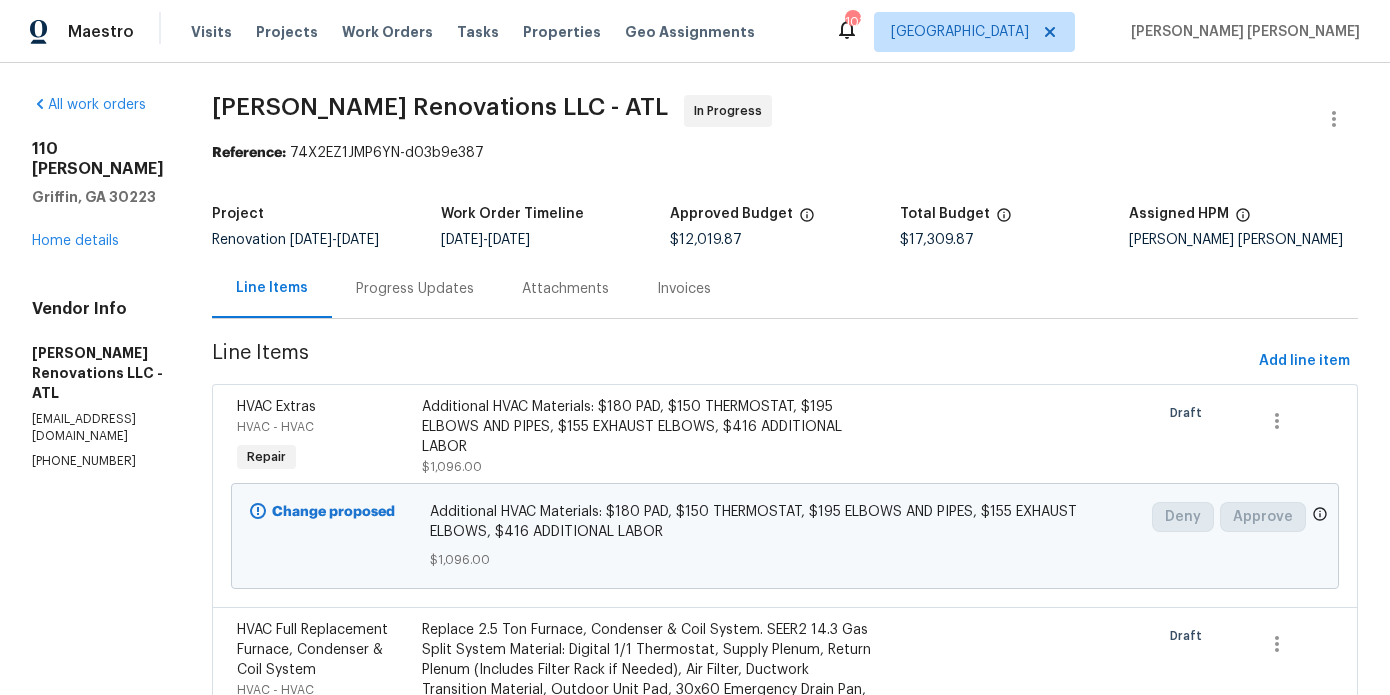 scroll, scrollTop: 235, scrollLeft: 0, axis: vertical 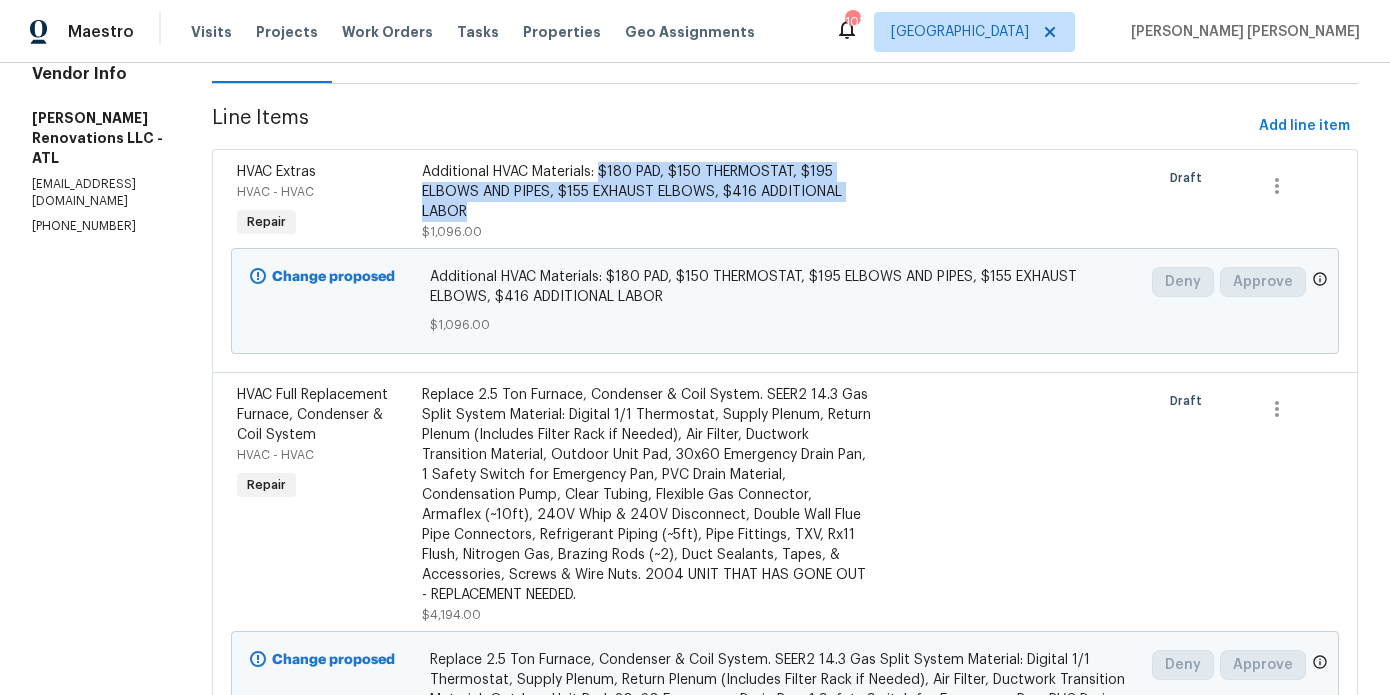 drag, startPoint x: 511, startPoint y: 214, endPoint x: 634, endPoint y: 176, distance: 128.73616 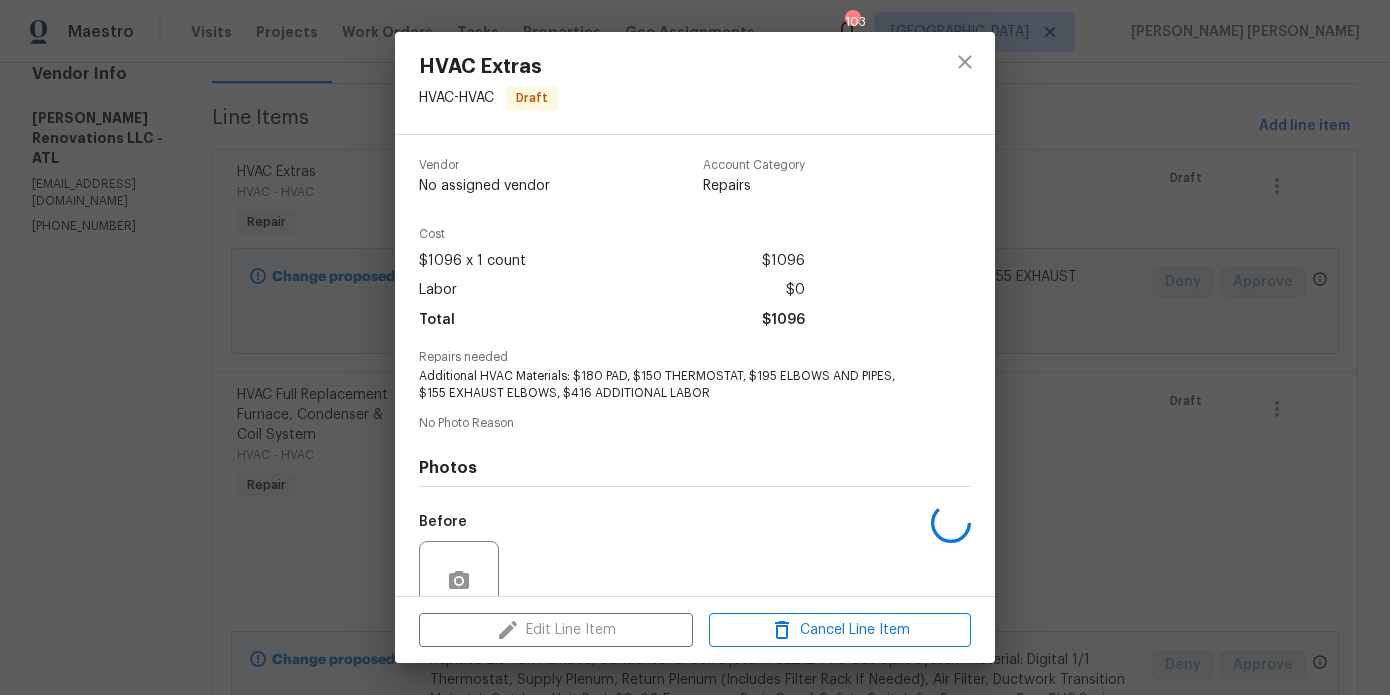 copy on "$180 PAD, $150 THERMOSTAT, $195 ELBOWS AND PIPES, $155 EXHAUST ELBOWS, $416 ADDITIONAL LABOR" 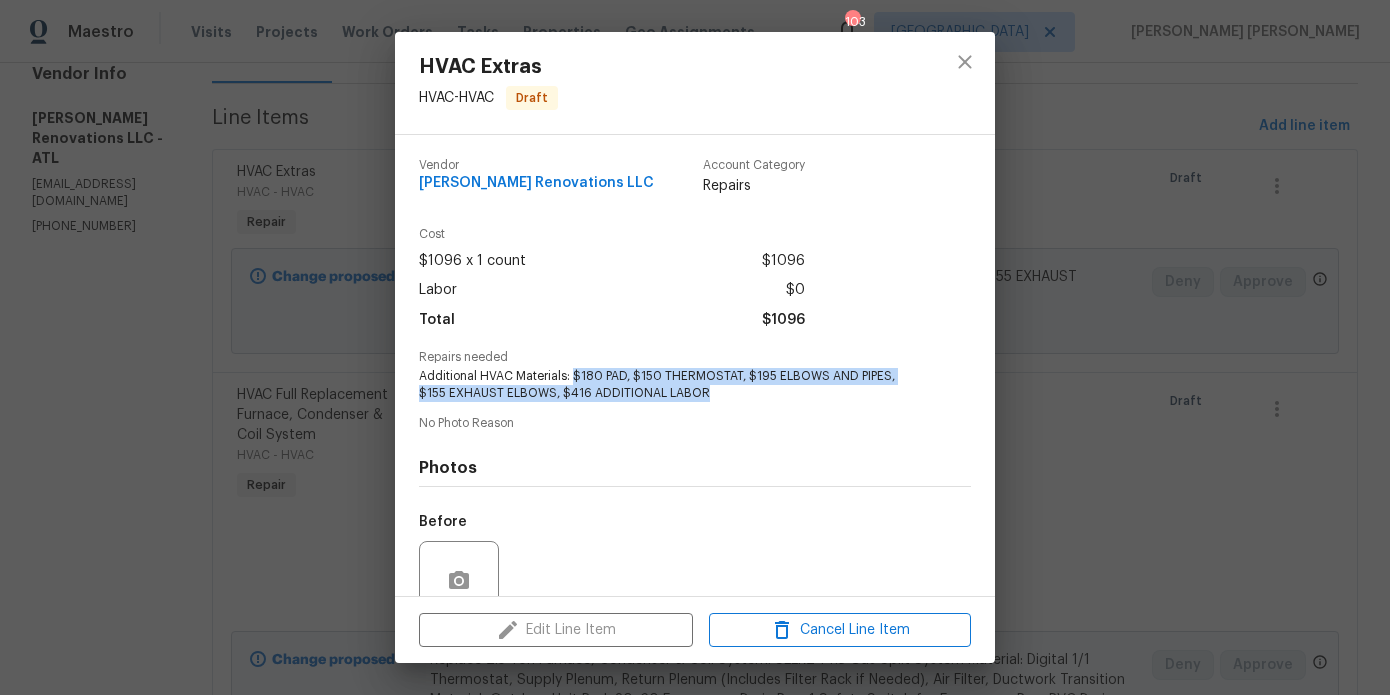 drag, startPoint x: 718, startPoint y: 395, endPoint x: 572, endPoint y: 379, distance: 146.8741 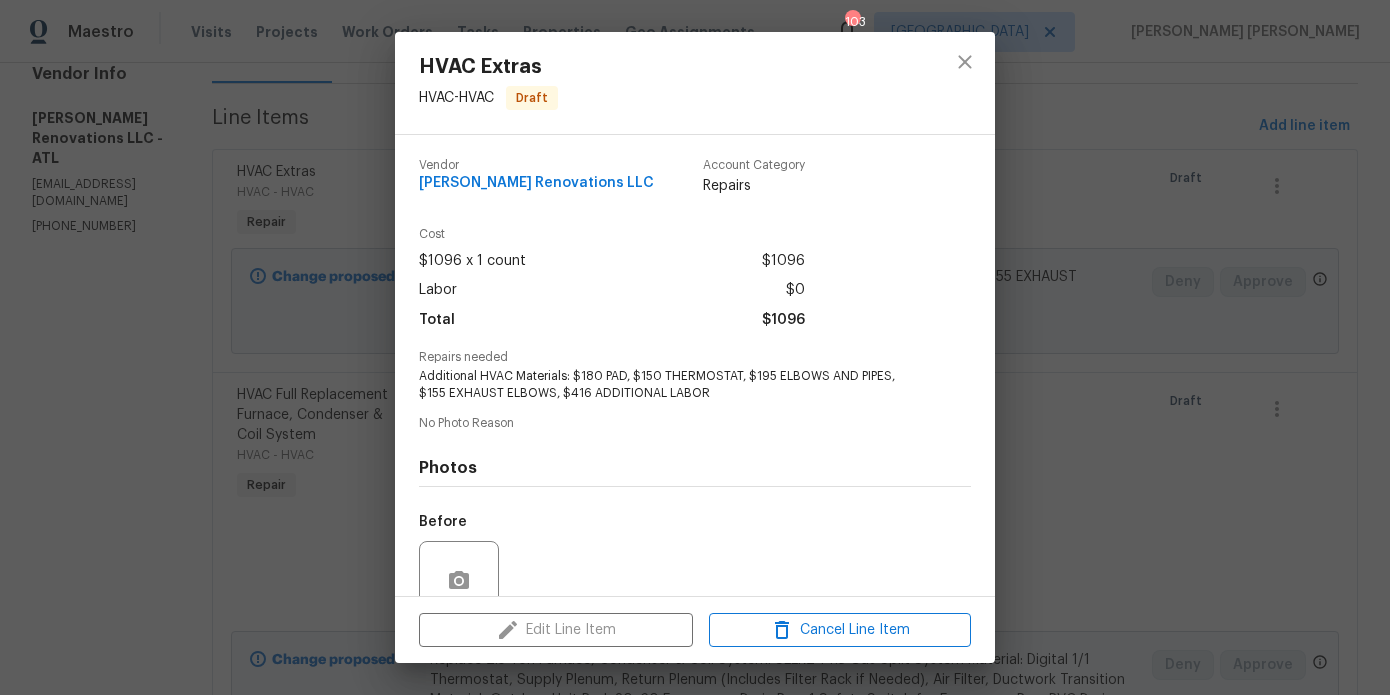 click on "HVAC Extras HVAC  -  HVAC Draft Vendor Aseem Renovations LLC Account Category Repairs Cost $1096 x 1 count $1096 Labor $0 Total $1096 Repairs needed Additional HVAC Materials: $180 PAD, $150 THERMOSTAT, $195 ELBOWS AND PIPES, $155 EXHAUST ELBOWS, $416 ADDITIONAL LABOR No Photo Reason   Photos Before After  Edit Line Item  Cancel Line Item" at bounding box center [695, 347] 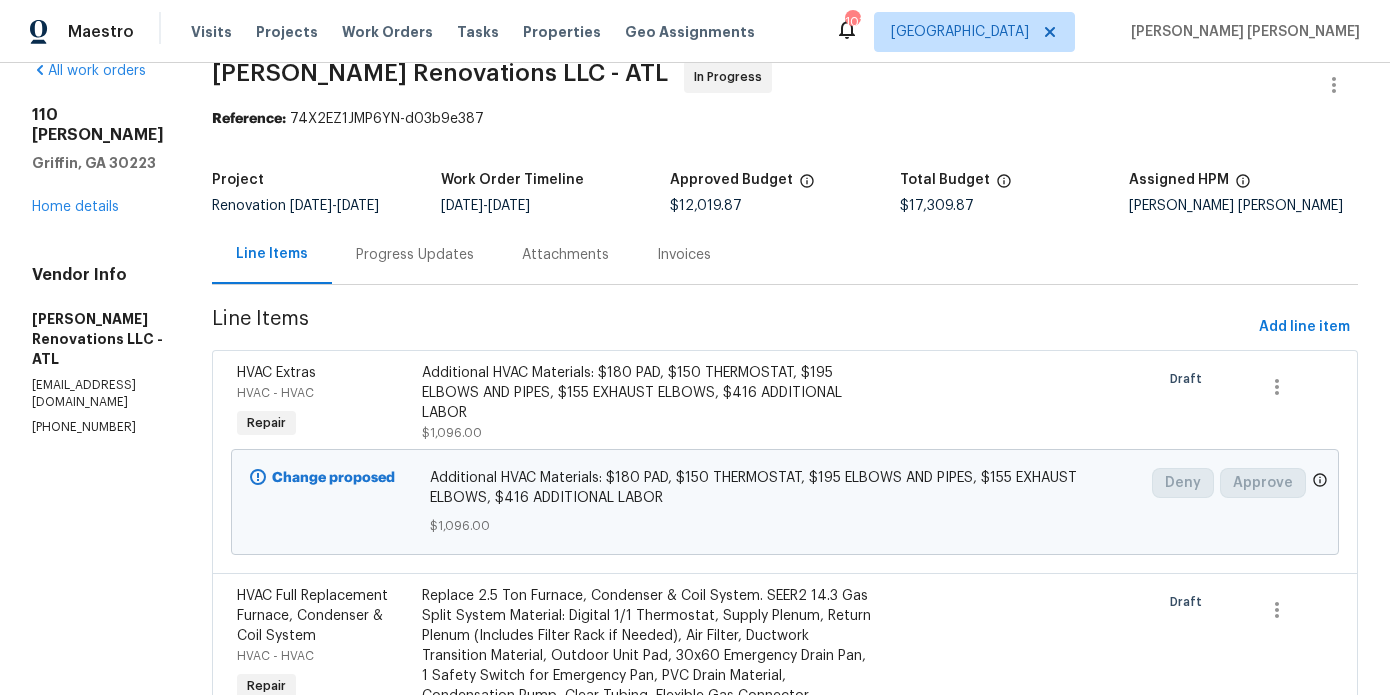 scroll, scrollTop: 0, scrollLeft: 0, axis: both 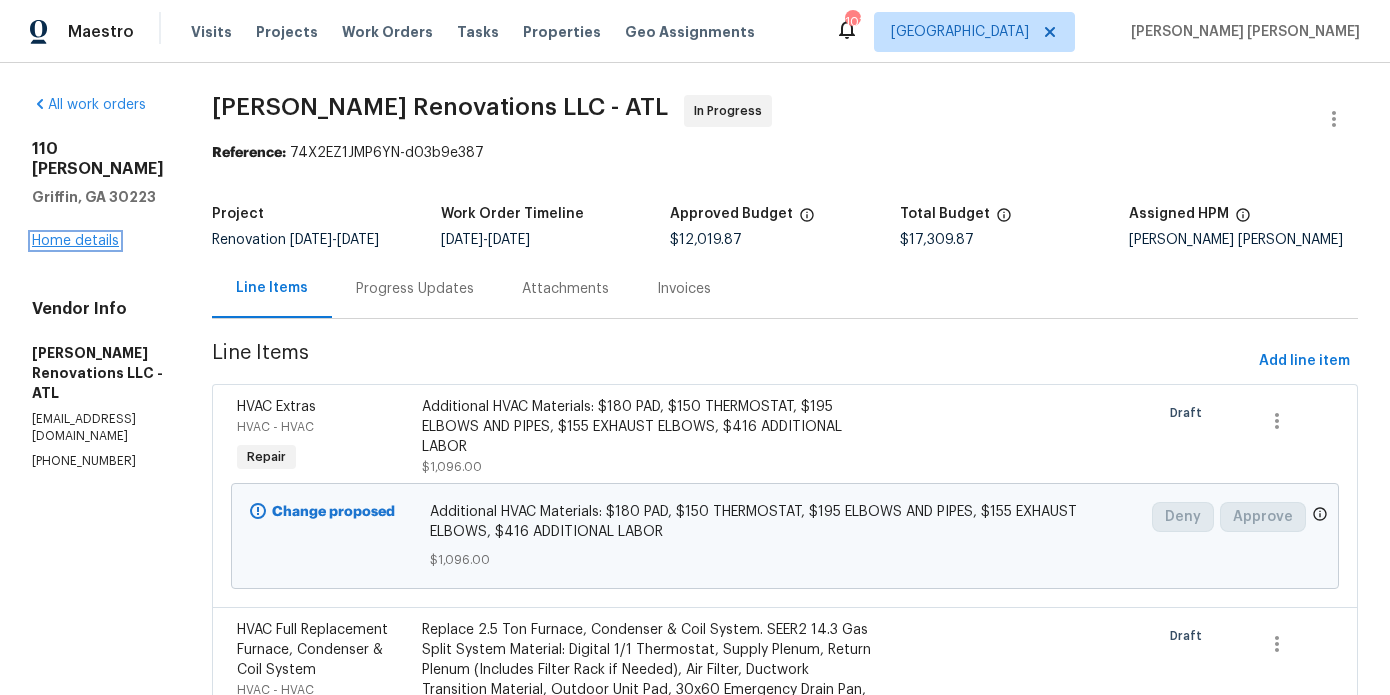 click on "Home details" at bounding box center (75, 241) 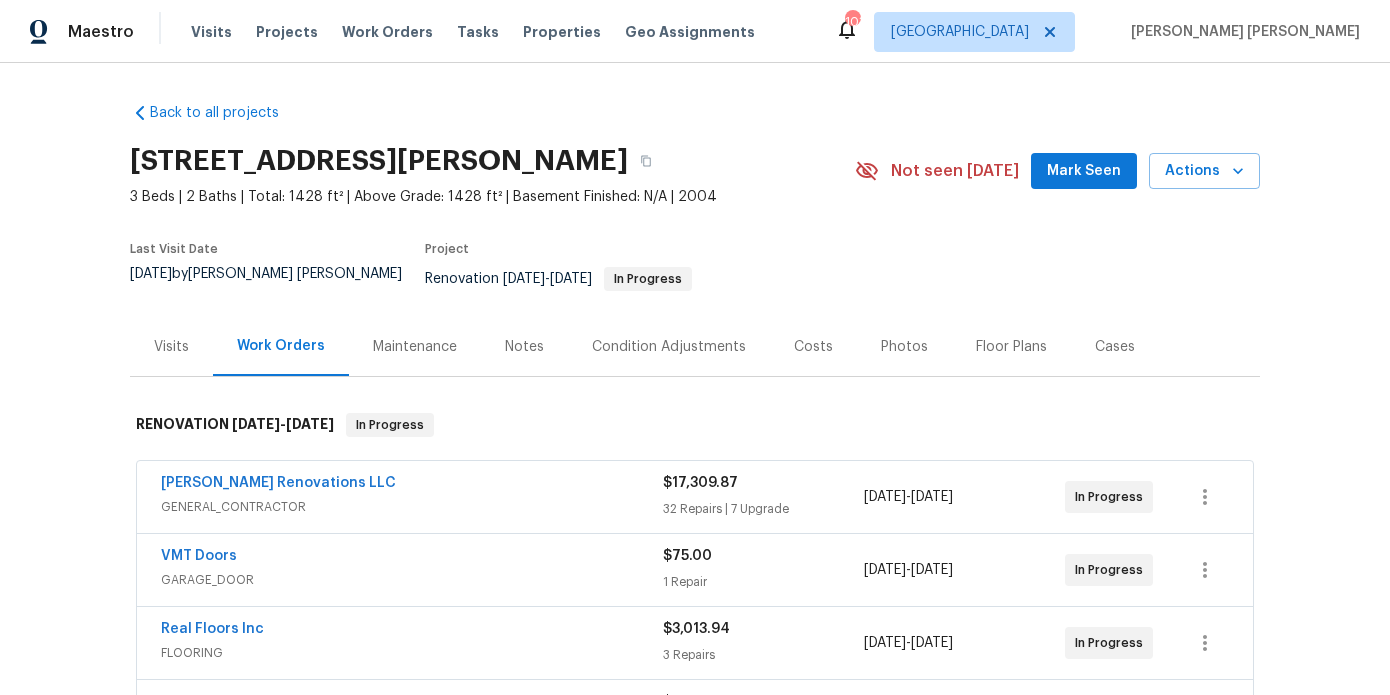 click on "Notes" at bounding box center [524, 347] 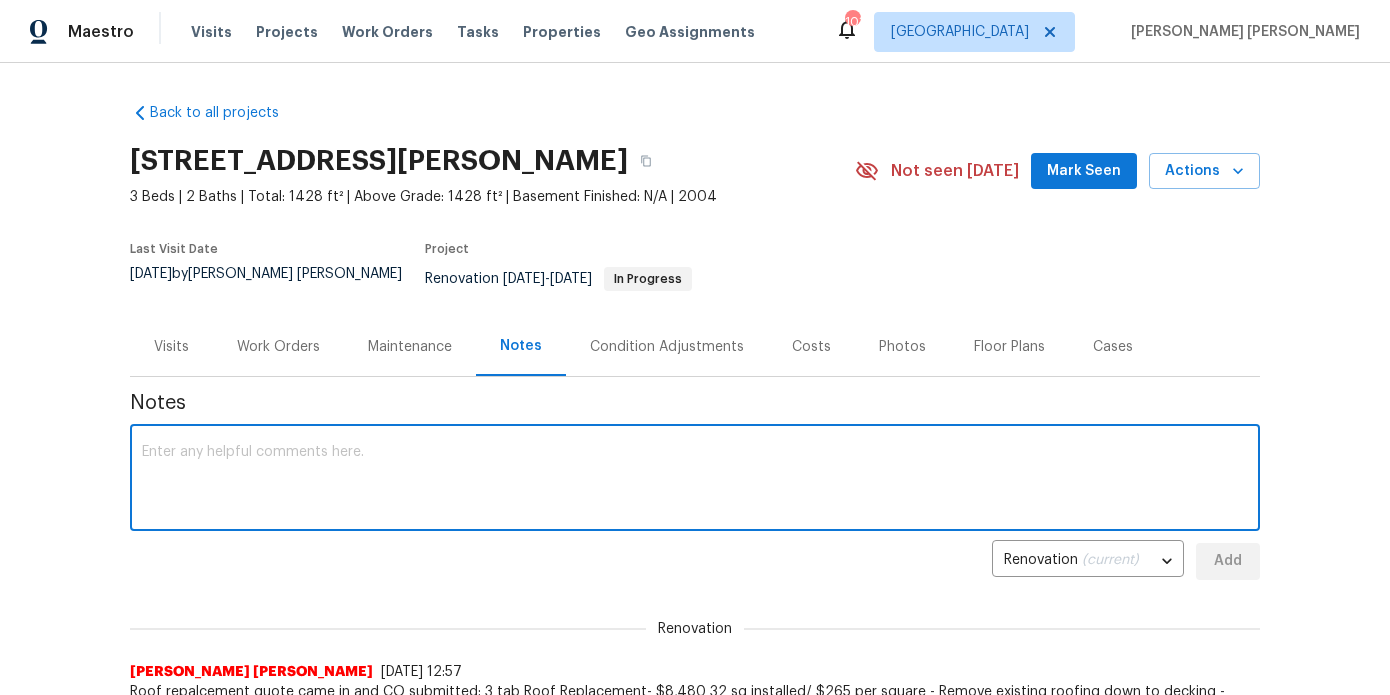 click at bounding box center (695, 480) 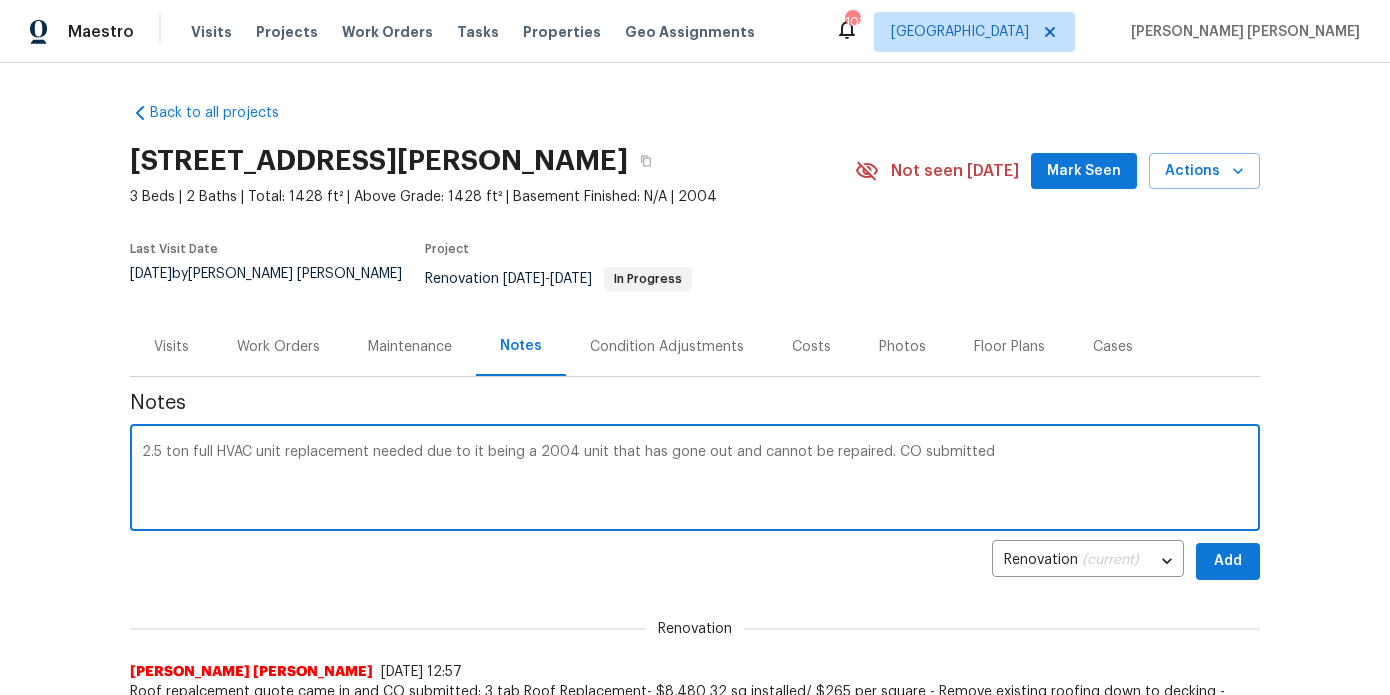 type on "2.5 ton full HVAC unit replacement needed due to it being a 2004 unit that has gone out and cannot be repaired. CO submitted" 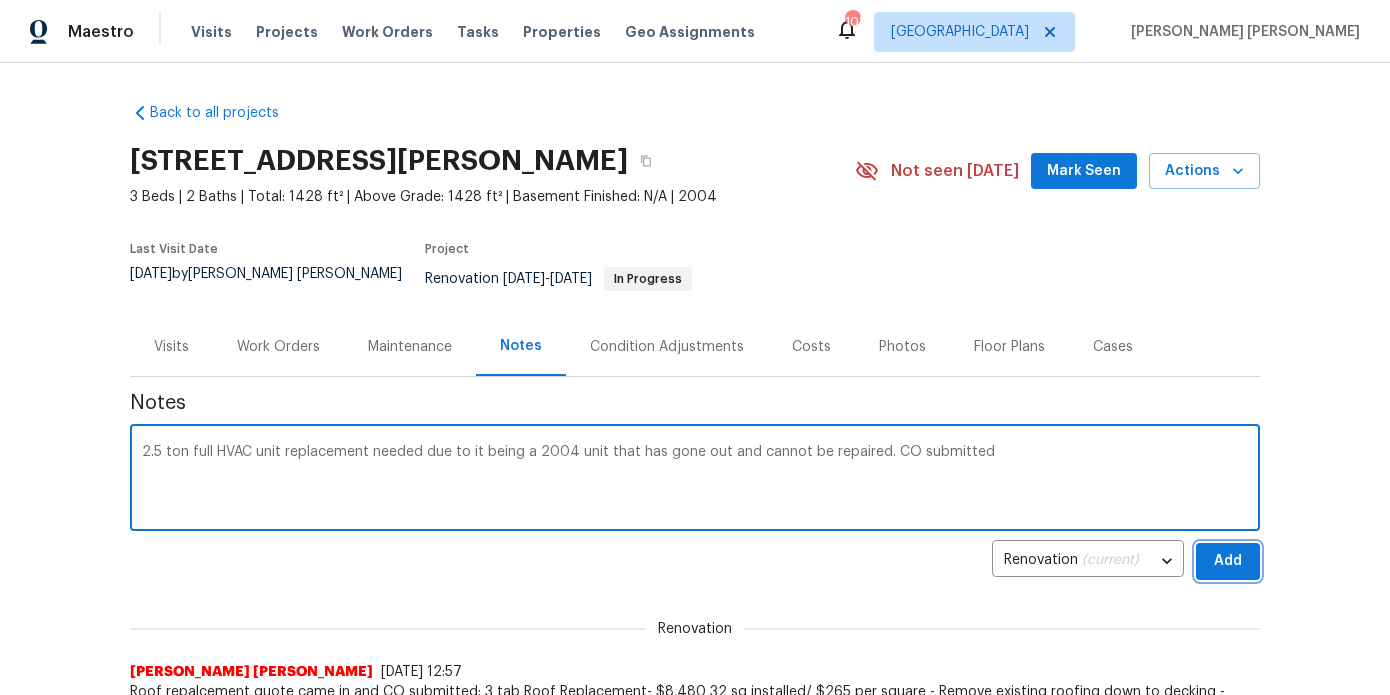 click on "Add" at bounding box center [1228, 561] 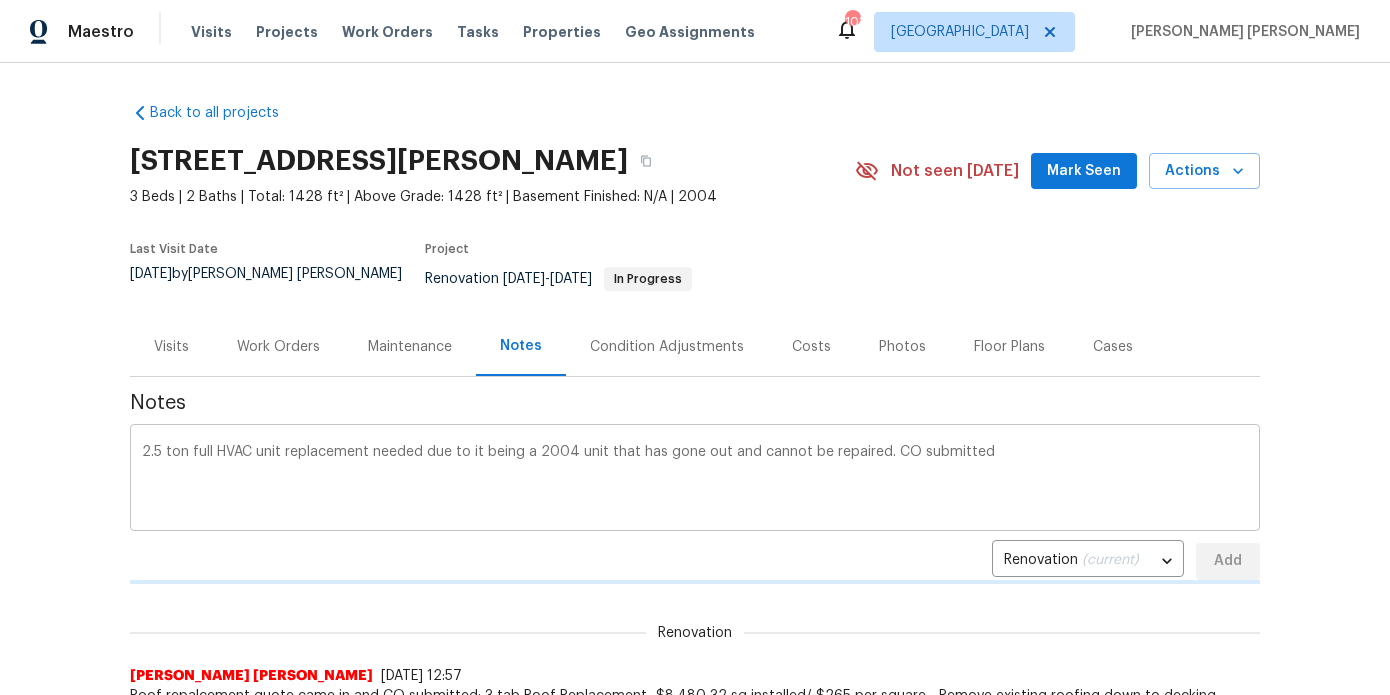 type 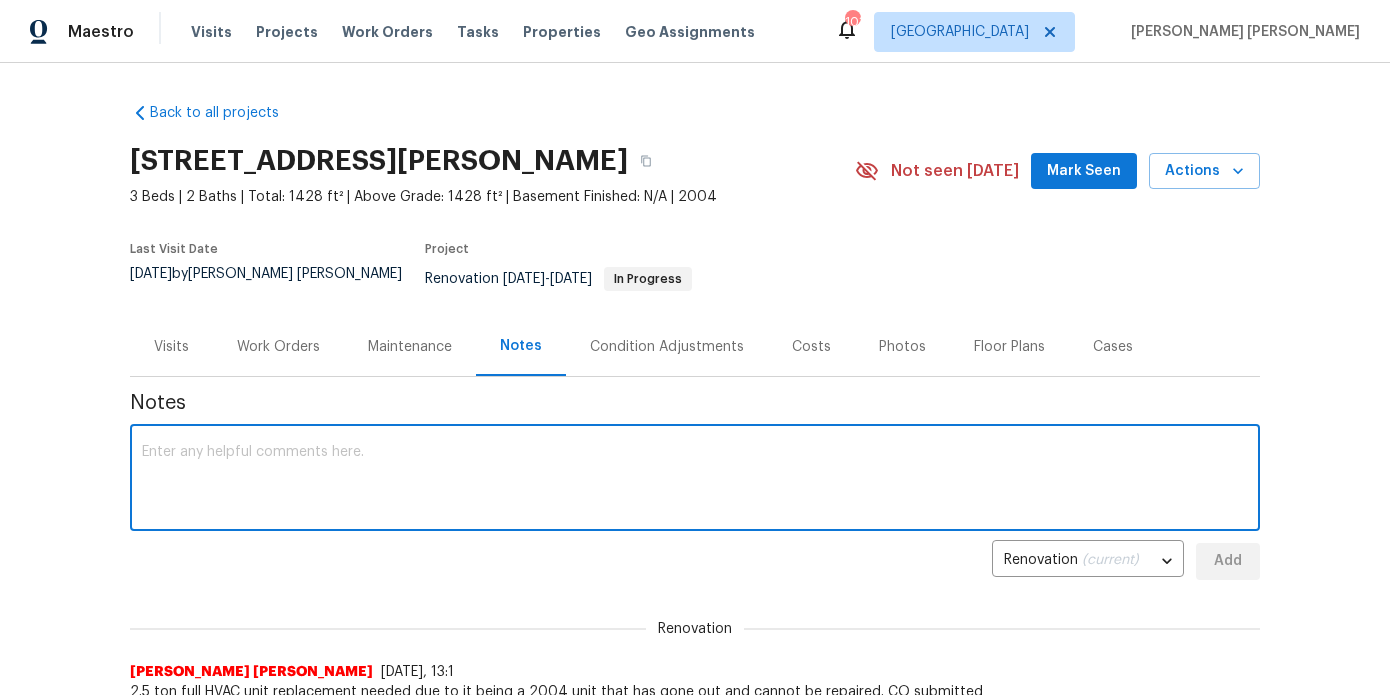 click at bounding box center [695, 480] 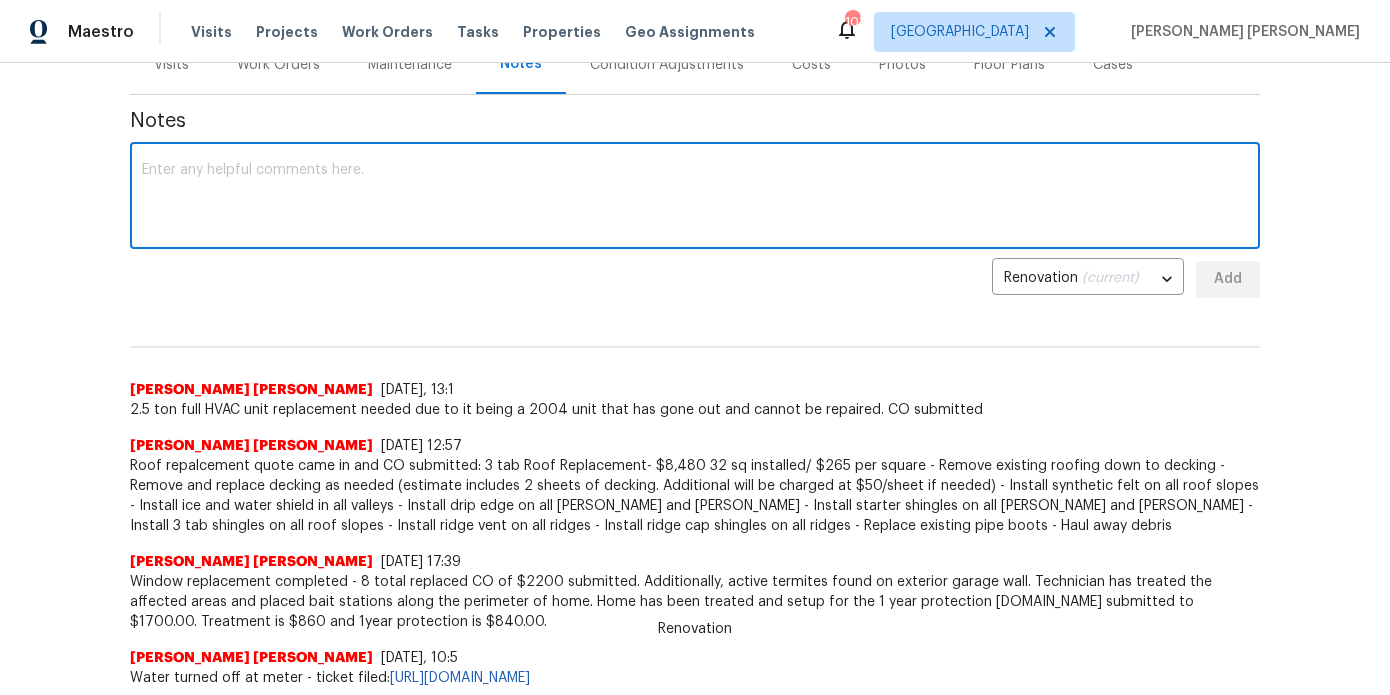 scroll, scrollTop: 18, scrollLeft: 0, axis: vertical 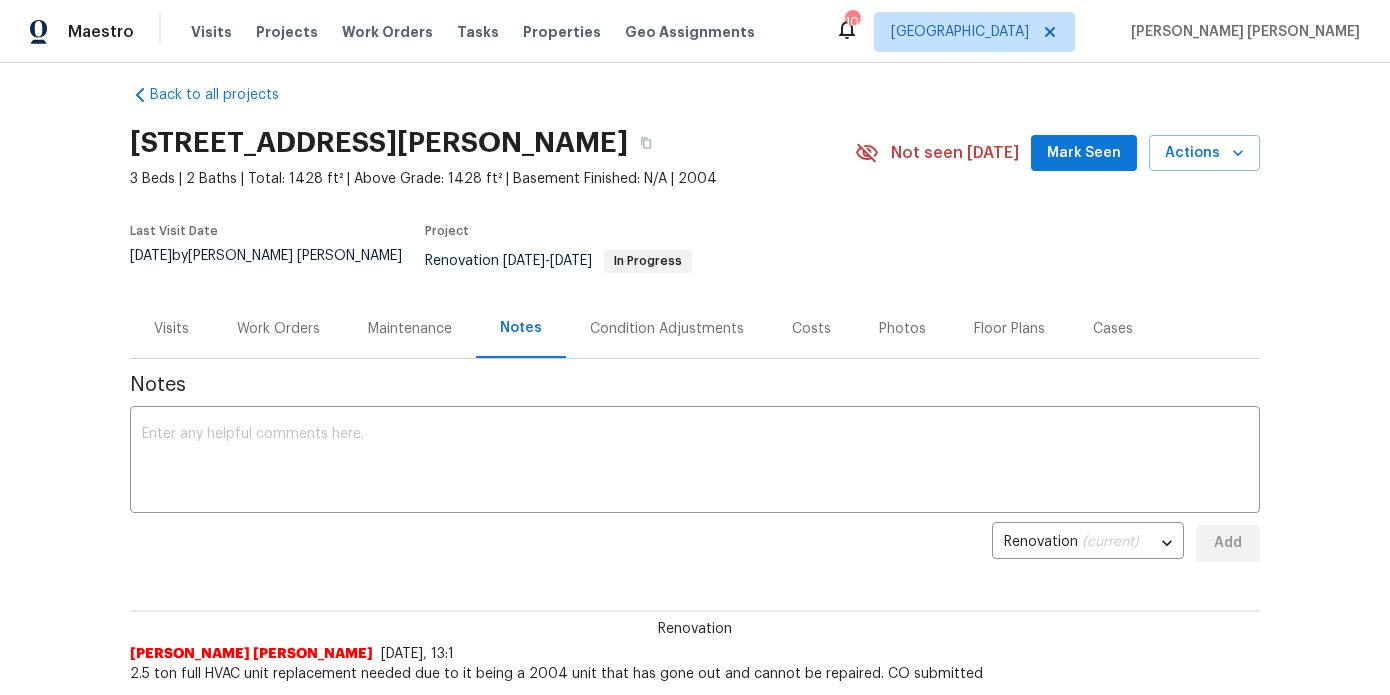 click on "Costs" at bounding box center (811, 328) 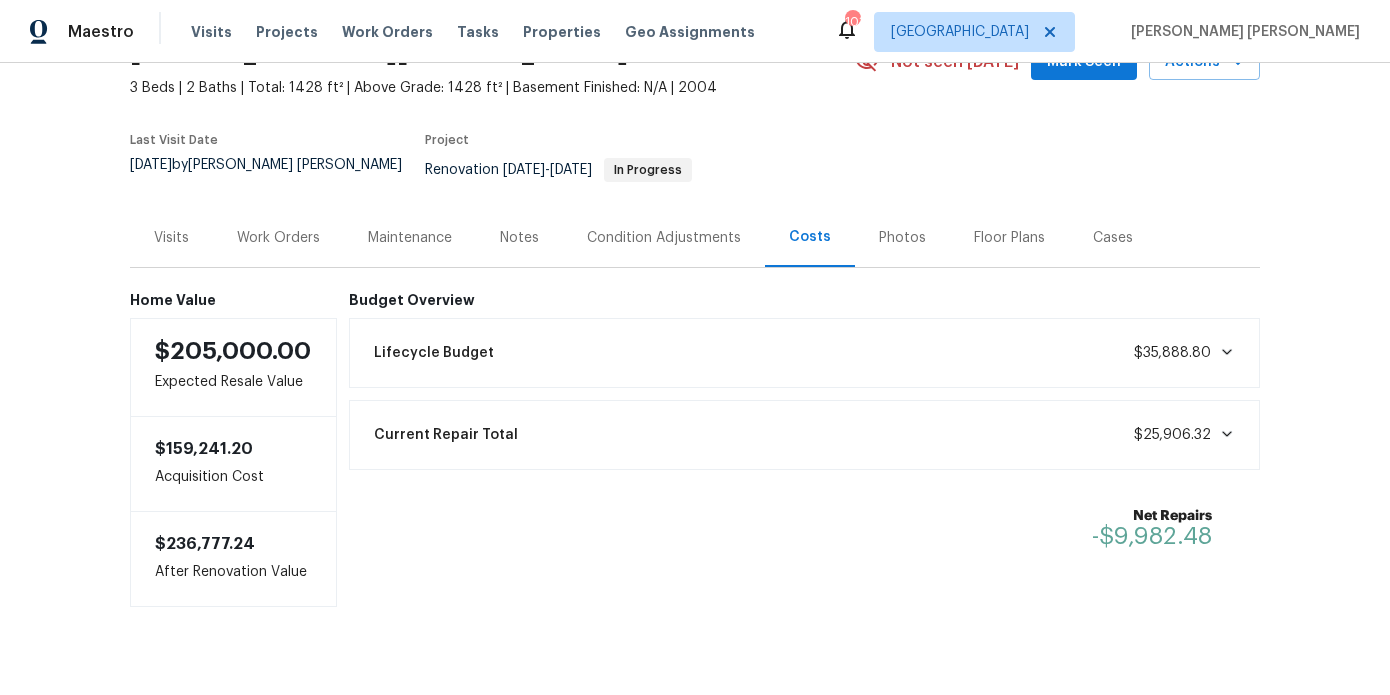 scroll, scrollTop: 113, scrollLeft: 0, axis: vertical 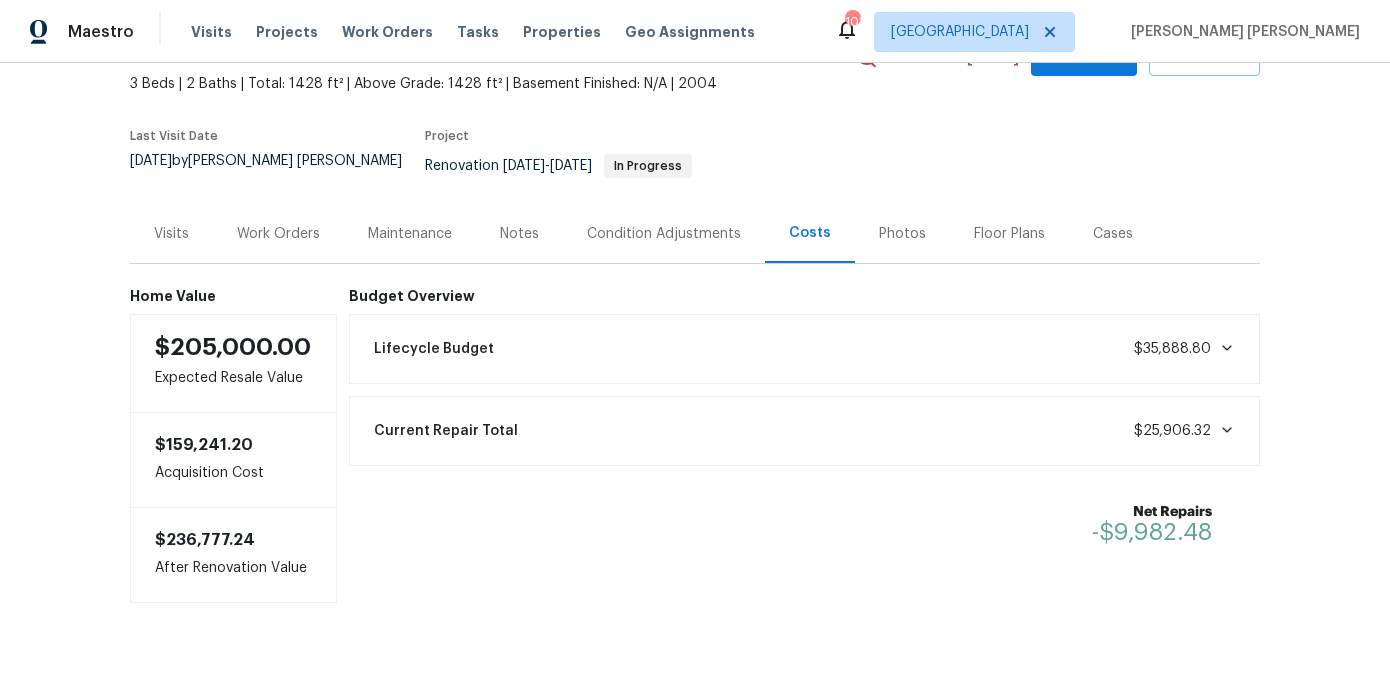 click on "Work Orders" at bounding box center (278, 234) 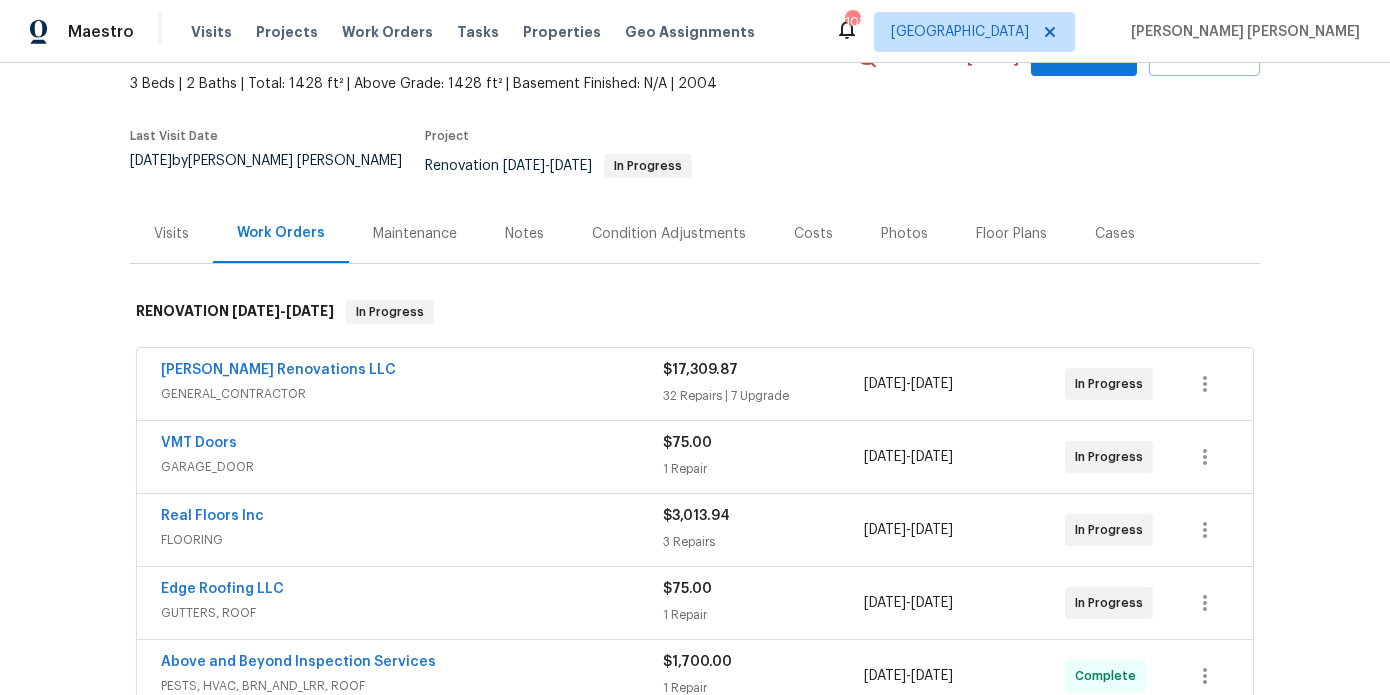 scroll, scrollTop: 262, scrollLeft: 0, axis: vertical 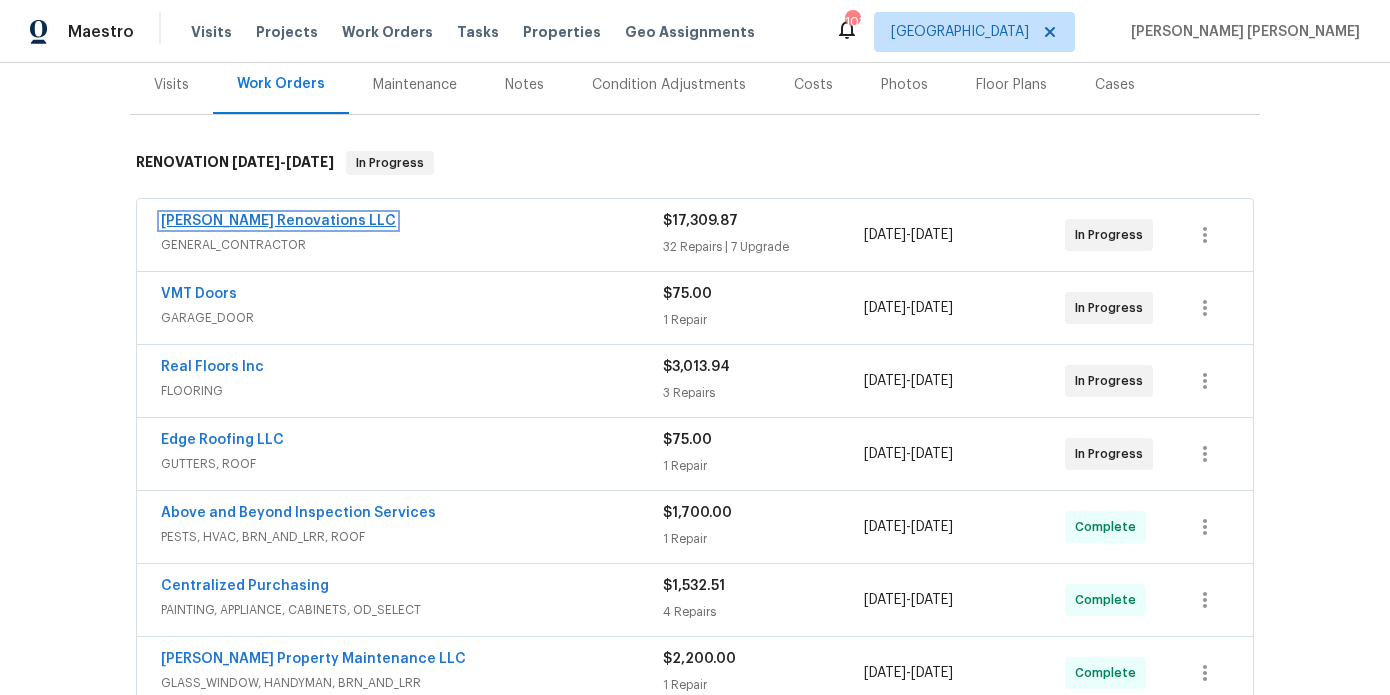 click on "Aseem Renovations LLC" at bounding box center [278, 221] 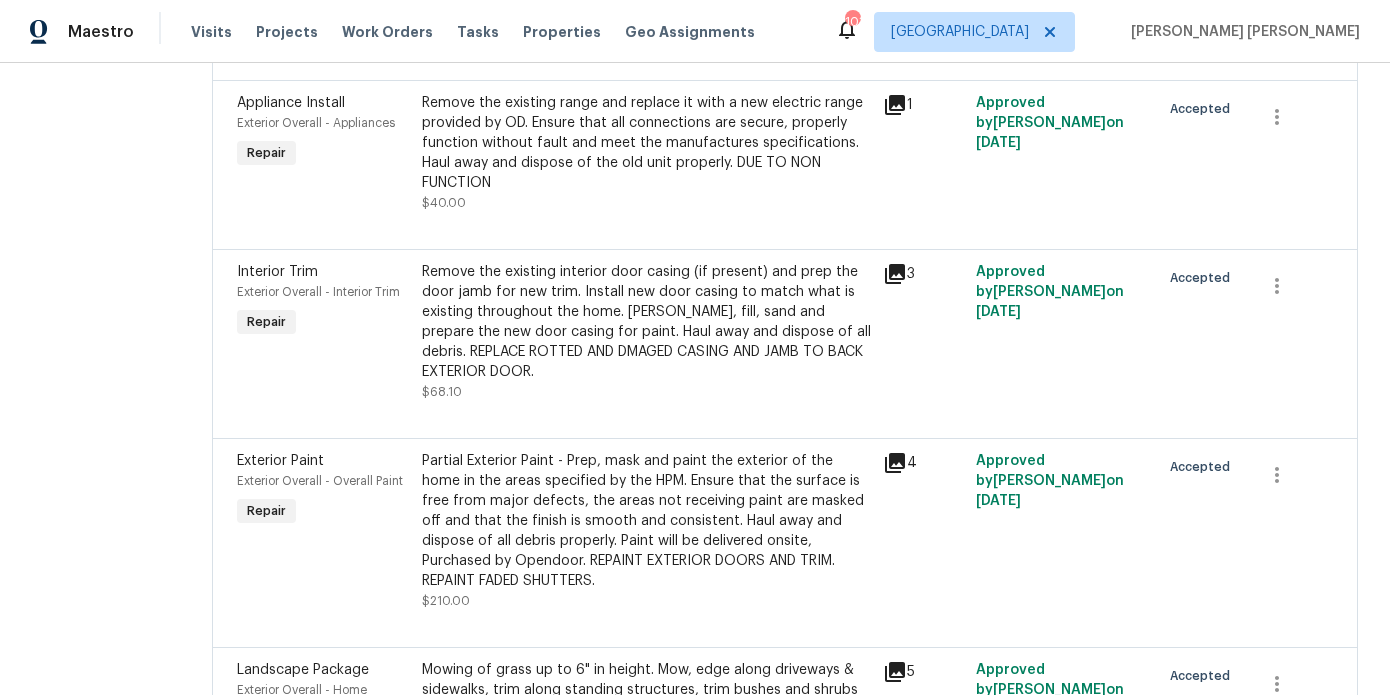 scroll, scrollTop: 4578, scrollLeft: 0, axis: vertical 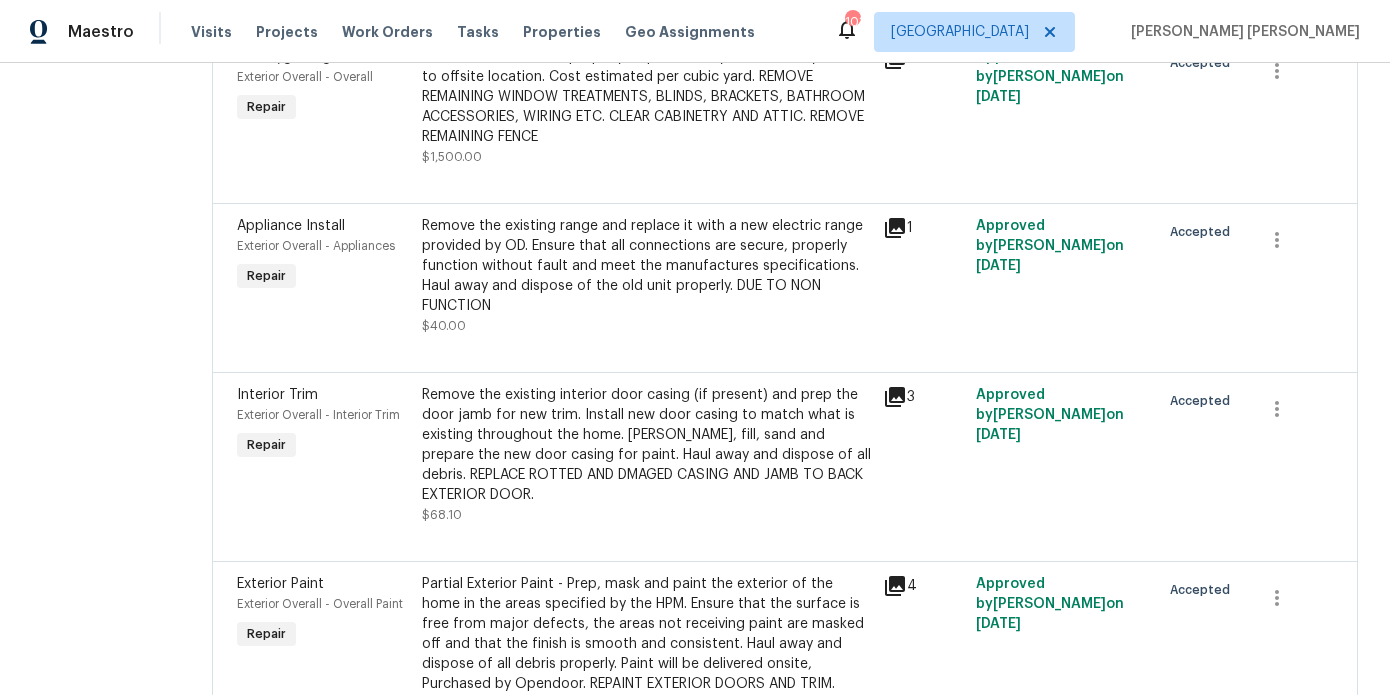 click on "Remove the existing interior door casing (if present) and prep the door jamb for new trim. Install new door casing to match what is existing throughout the home. Caulk, fill, sand and prepare the new door casing for paint. Haul away and dispose of all debris.	 REPLACE ROTTED AND DMAGED CASING AND JAMB TO BACK EXTERIOR DOOR." at bounding box center (647, 445) 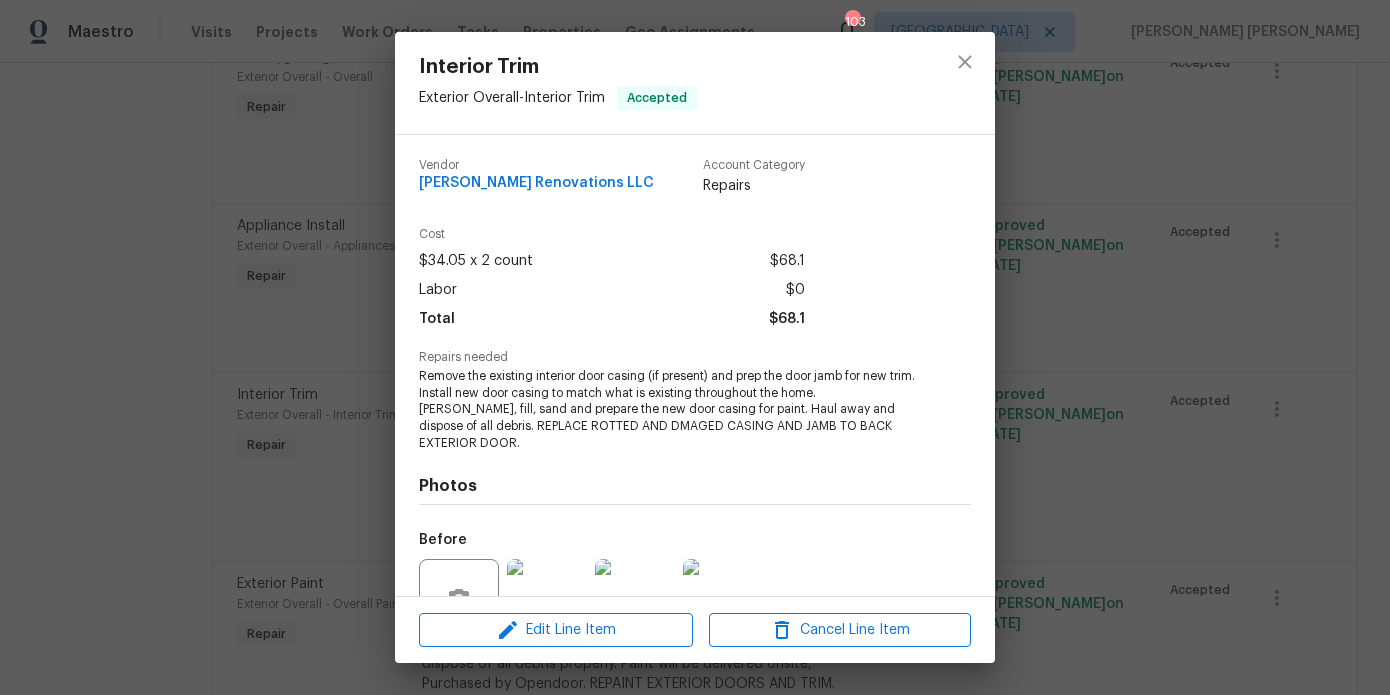 scroll, scrollTop: 176, scrollLeft: 0, axis: vertical 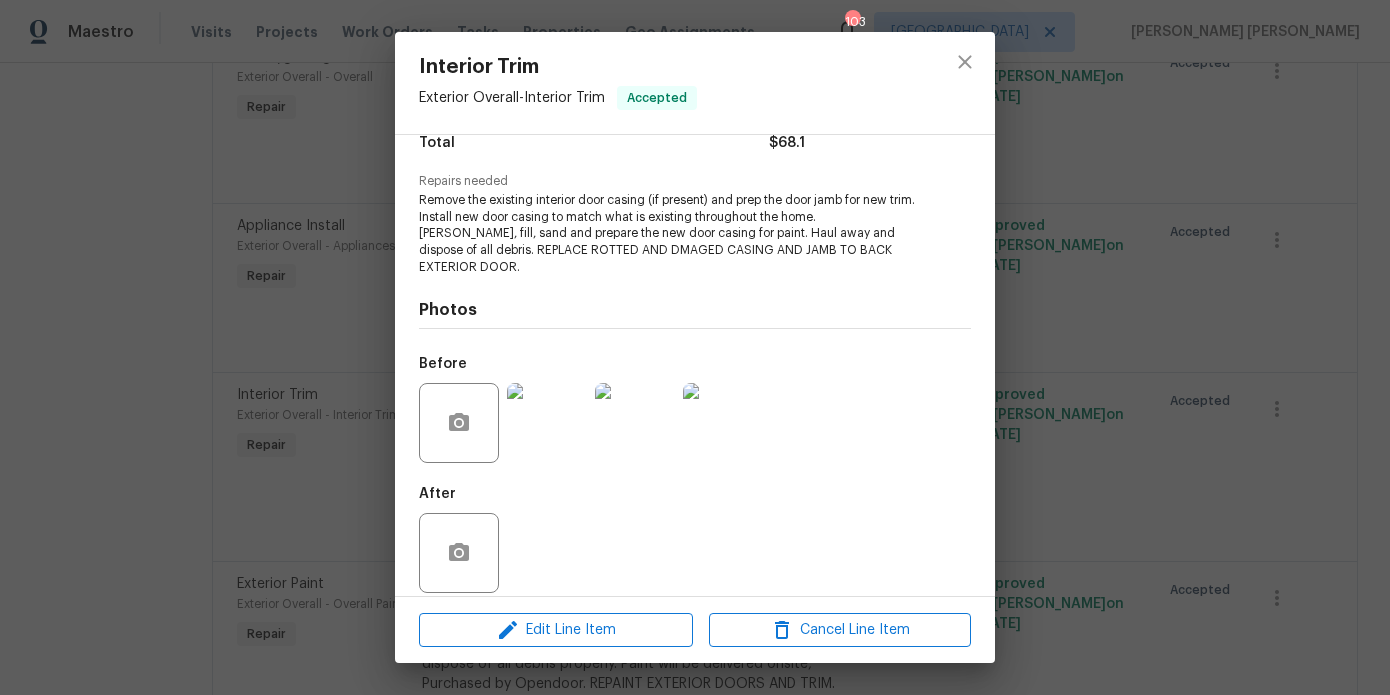 click on "Interior Trim Exterior Overall  -  Interior Trim Accepted Vendor Aseem Renovations LLC Account Category Repairs Cost $34.05 x 2 count $68.1 Labor $0 Total $68.1 Repairs needed Remove the existing interior door casing (if present) and prep the door jamb for new trim. Install new door casing to match what is existing throughout the home. Caulk, fill, sand and prepare the new door casing for paint. Haul away and dispose of all debris.	 REPLACE ROTTED AND DMAGED CASING AND JAMB TO BACK EXTERIOR DOOR. Photos Before After  Edit Line Item  Cancel Line Item" at bounding box center [695, 347] 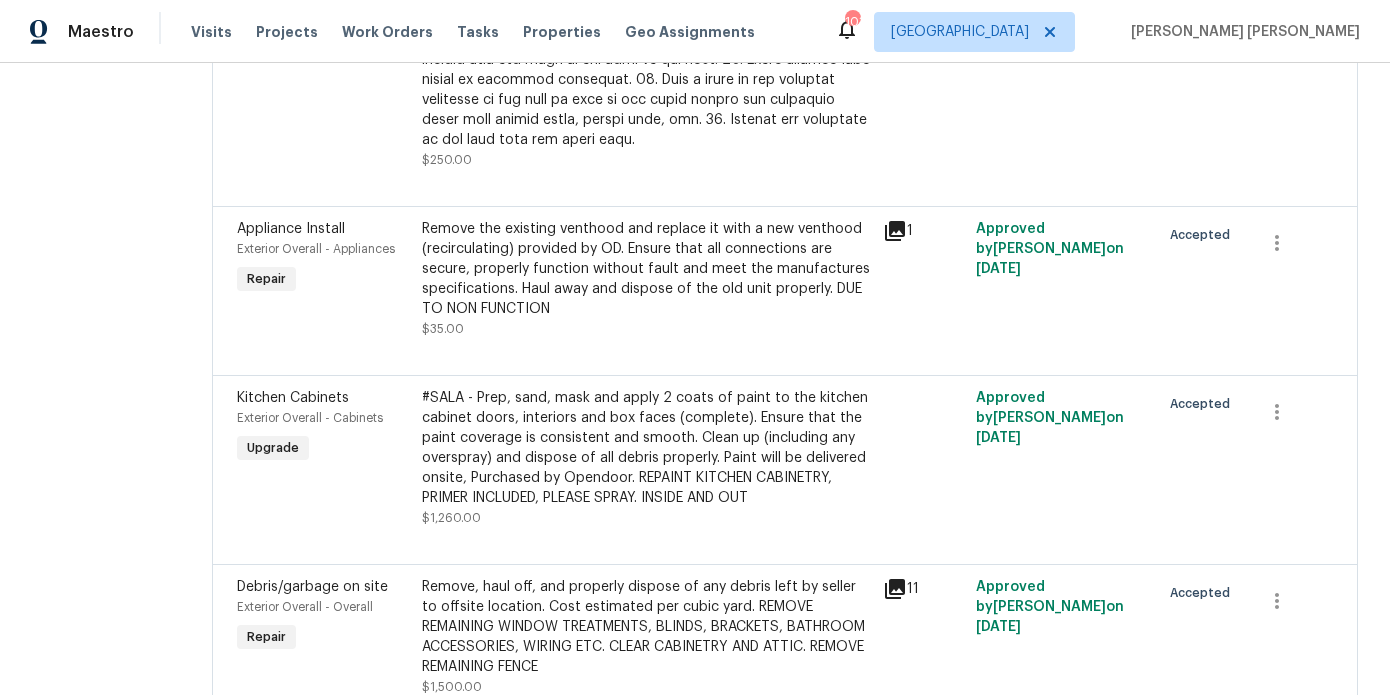 scroll, scrollTop: 4059, scrollLeft: 0, axis: vertical 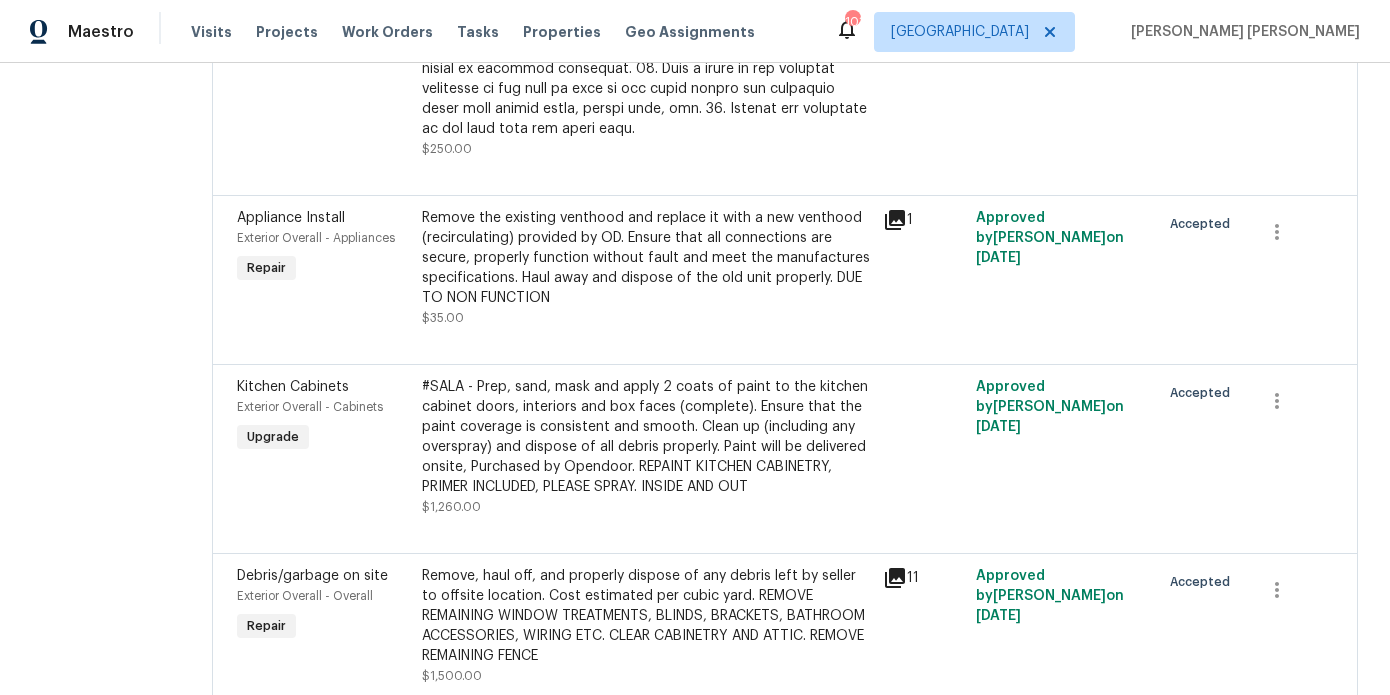 click on "Remove the existing venthood and replace it with a new venthood (recirculating) provided by OD. Ensure that all connections are secure, properly function without fault and meet the manufactures specifications. Haul away and dispose of the old unit properly. DUE TO NON FUNCTION" at bounding box center [647, 258] 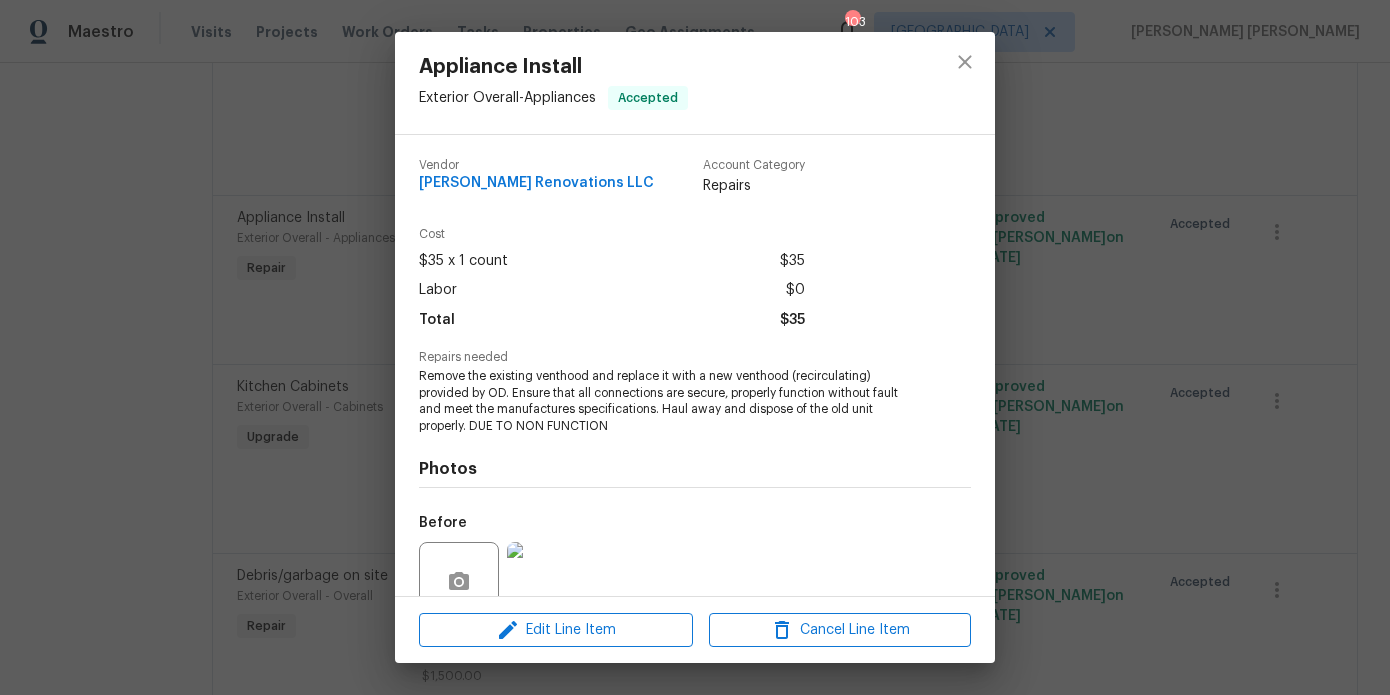 click on "Appliance Install Exterior Overall  -  Appliances Accepted Vendor Aseem Renovations LLC Account Category Repairs Cost $35 x 1 count $35 Labor $0 Total $35 Repairs needed Remove the existing venthood and replace it with a new venthood (recirculating) provided by OD. Ensure that all connections are secure, properly function without fault and meet the manufactures specifications. Haul away and dispose of the old unit properly. DUE TO NON FUNCTION Photos Before After  Edit Line Item  Cancel Line Item" at bounding box center [695, 347] 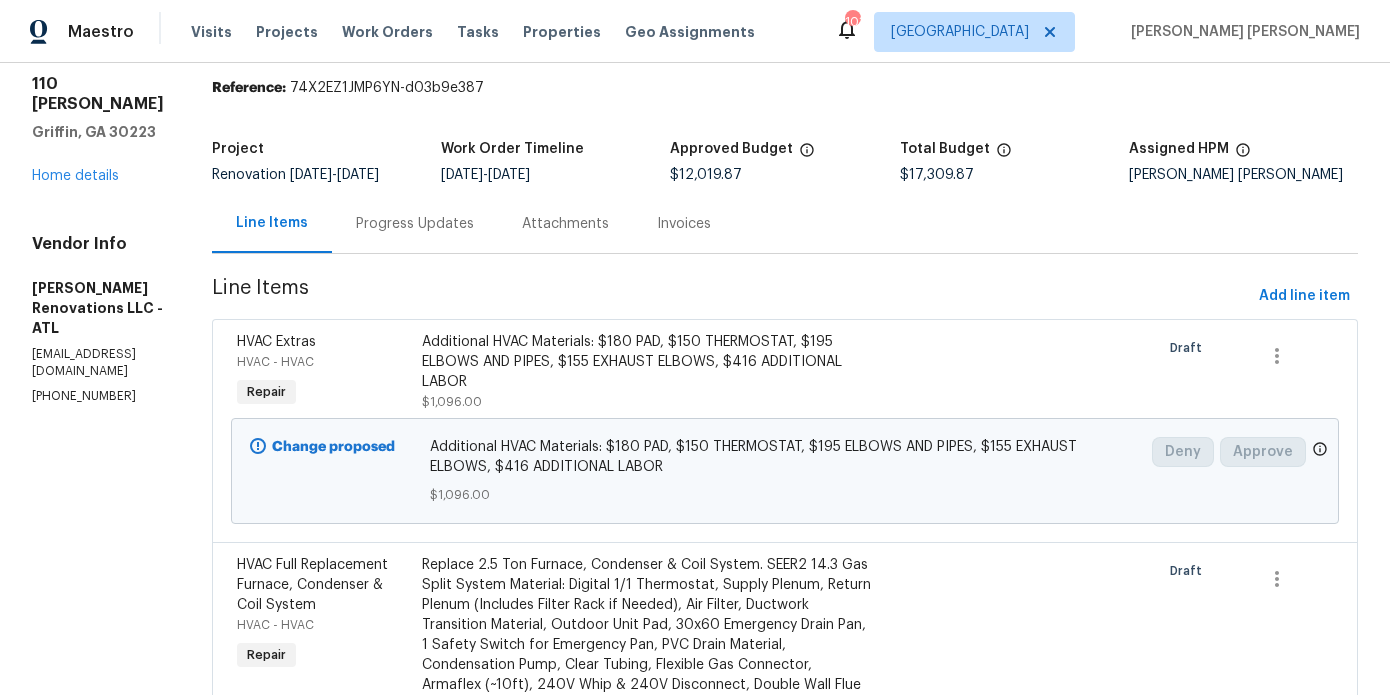 scroll, scrollTop: 0, scrollLeft: 0, axis: both 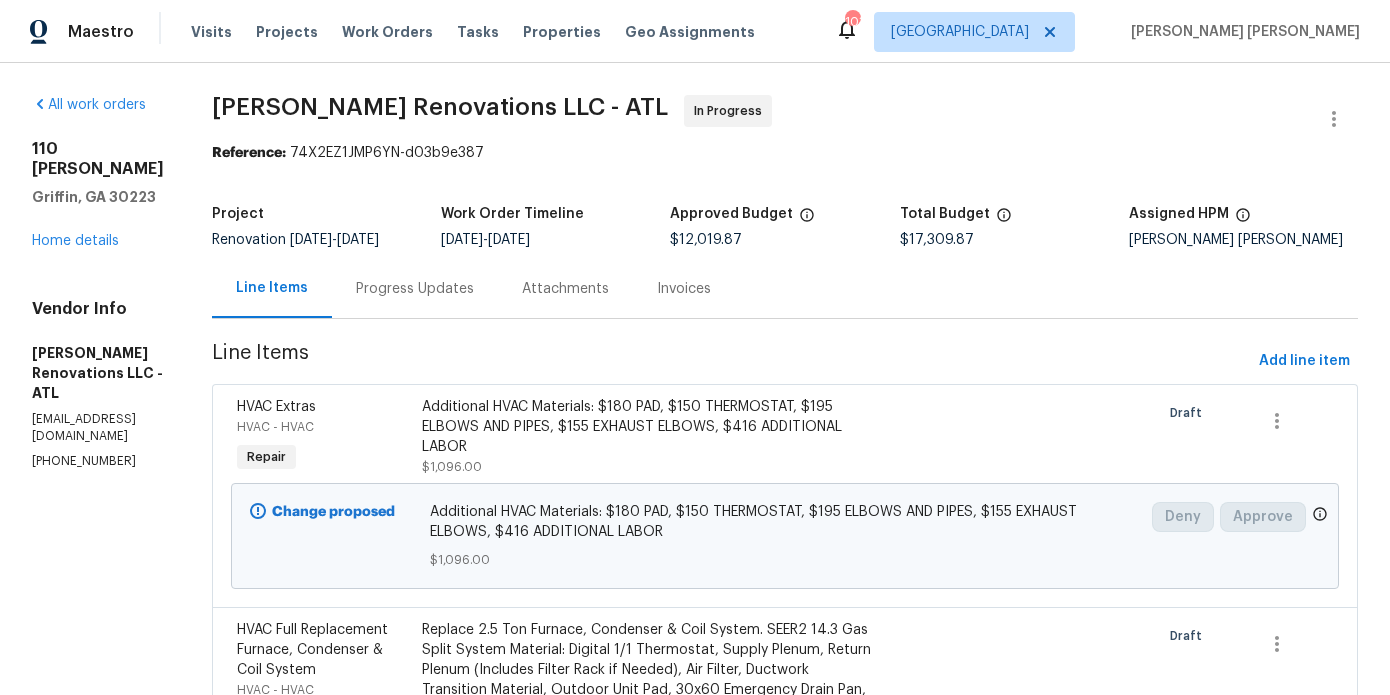 click on "110 Janie Ln Griffin, GA 30223 Home details" at bounding box center (98, 195) 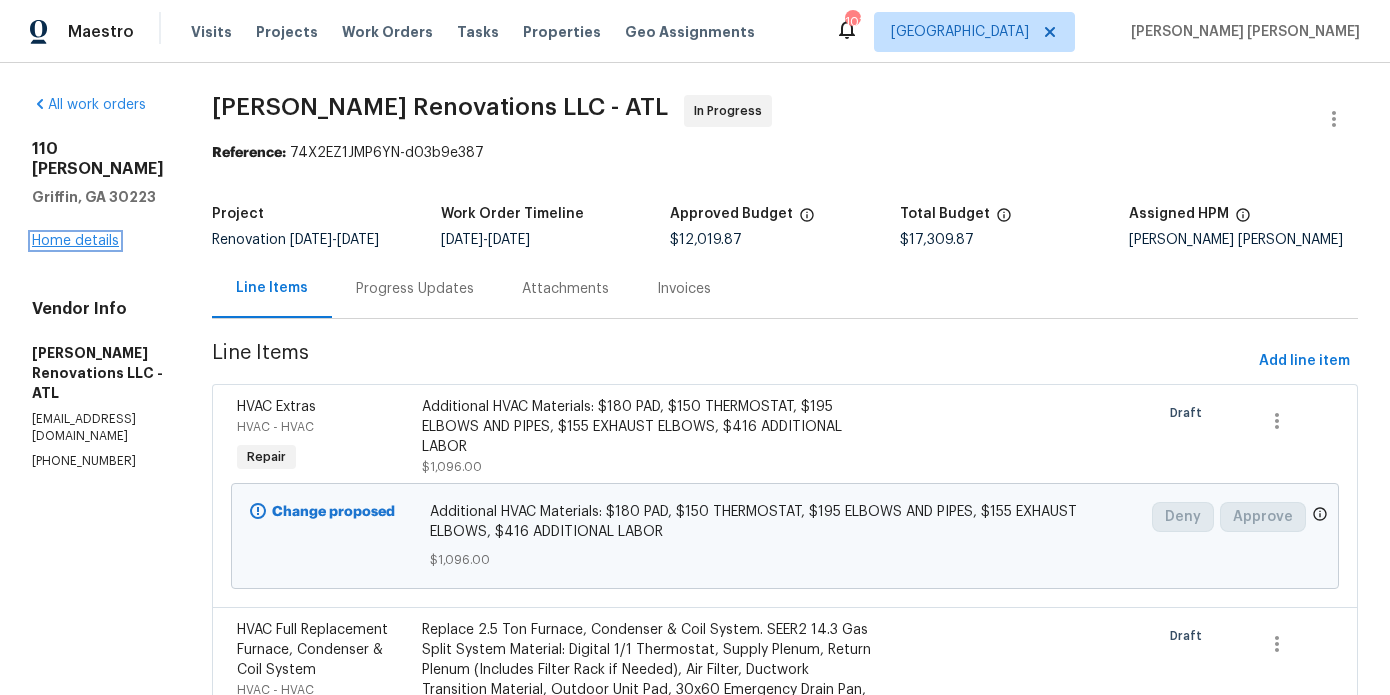click on "Home details" at bounding box center [75, 241] 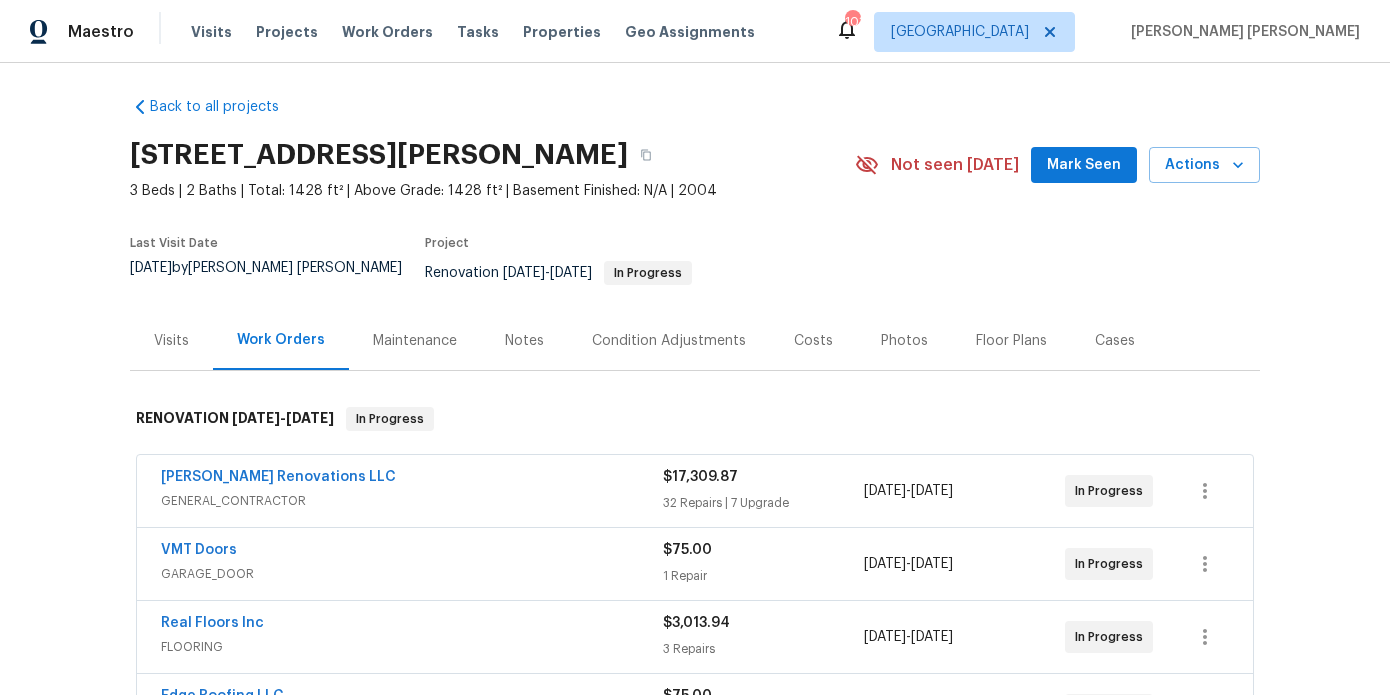 scroll, scrollTop: 0, scrollLeft: 0, axis: both 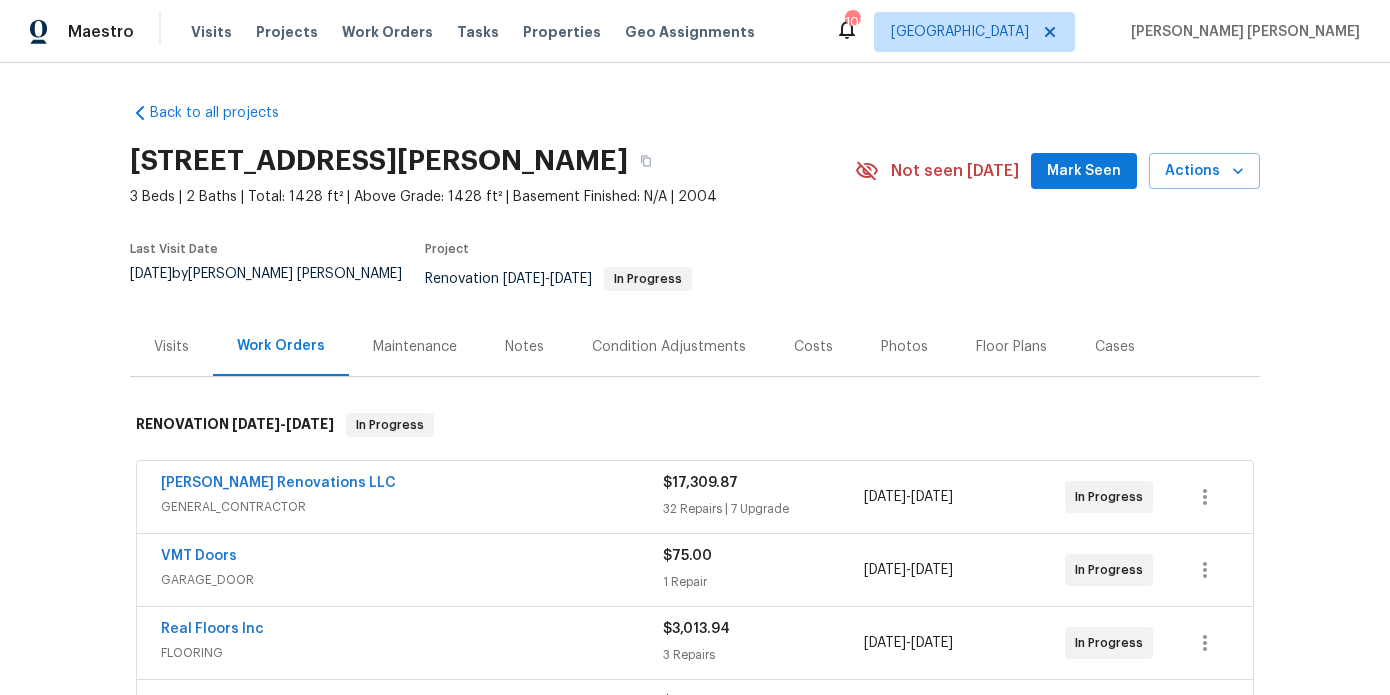 click on "Notes" at bounding box center [524, 346] 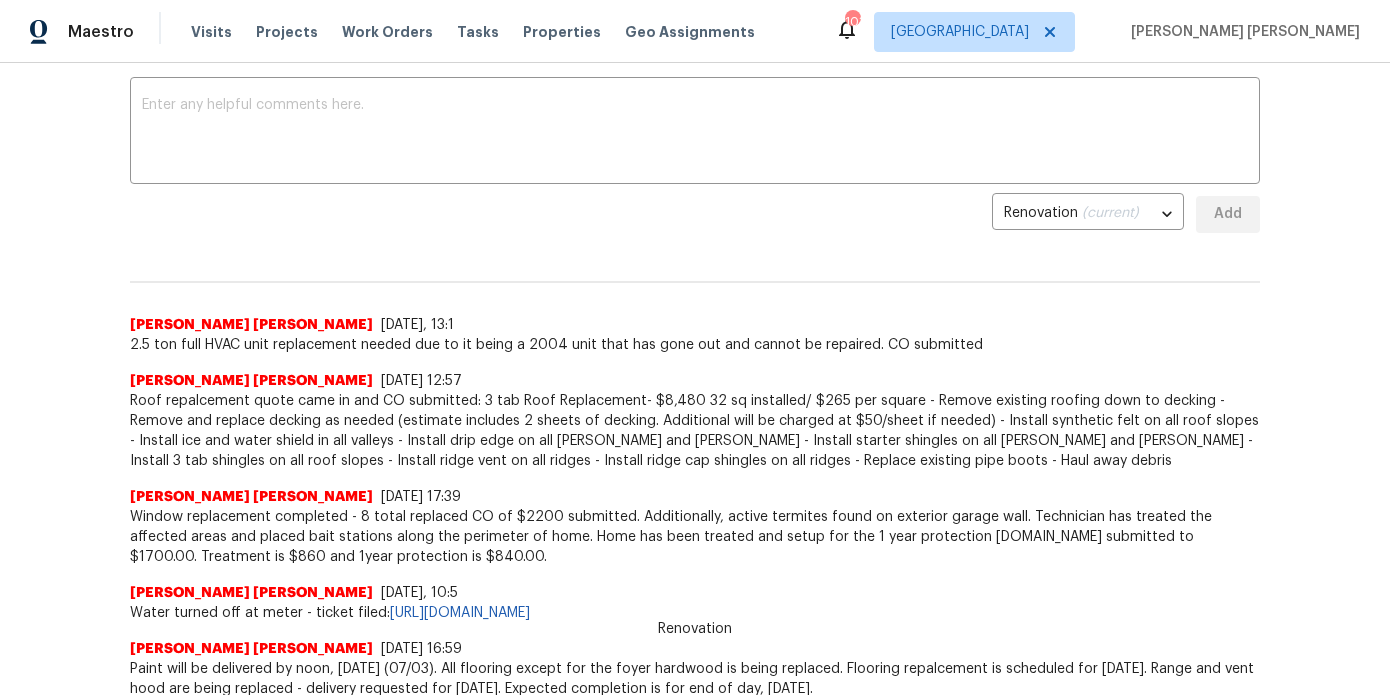 scroll, scrollTop: 0, scrollLeft: 0, axis: both 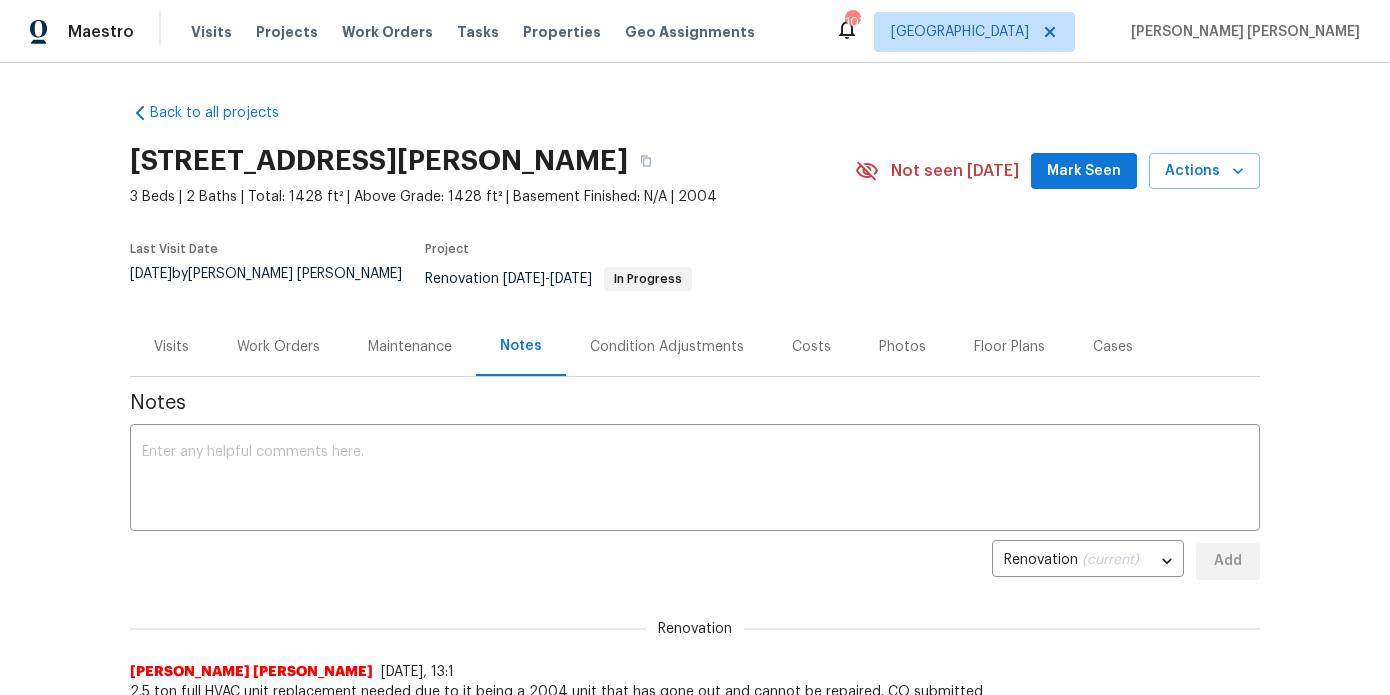 click on "Work Orders" at bounding box center [278, 346] 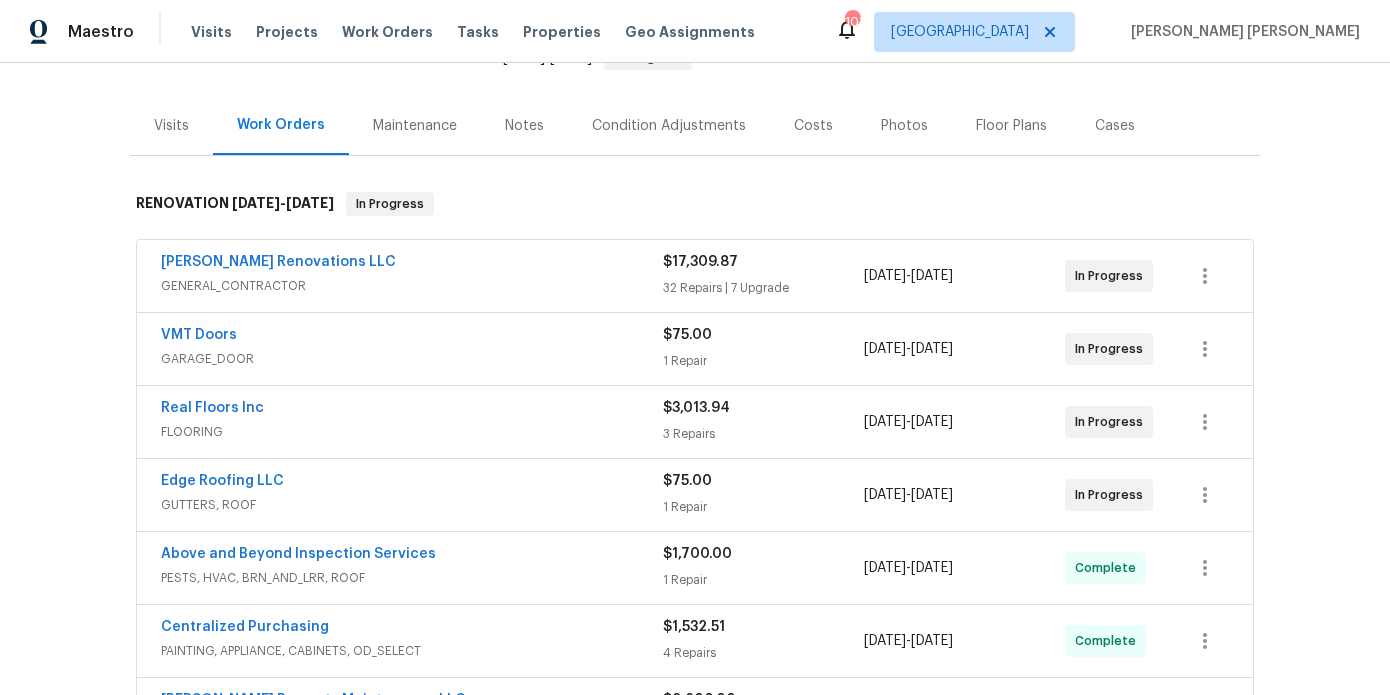 scroll, scrollTop: 0, scrollLeft: 0, axis: both 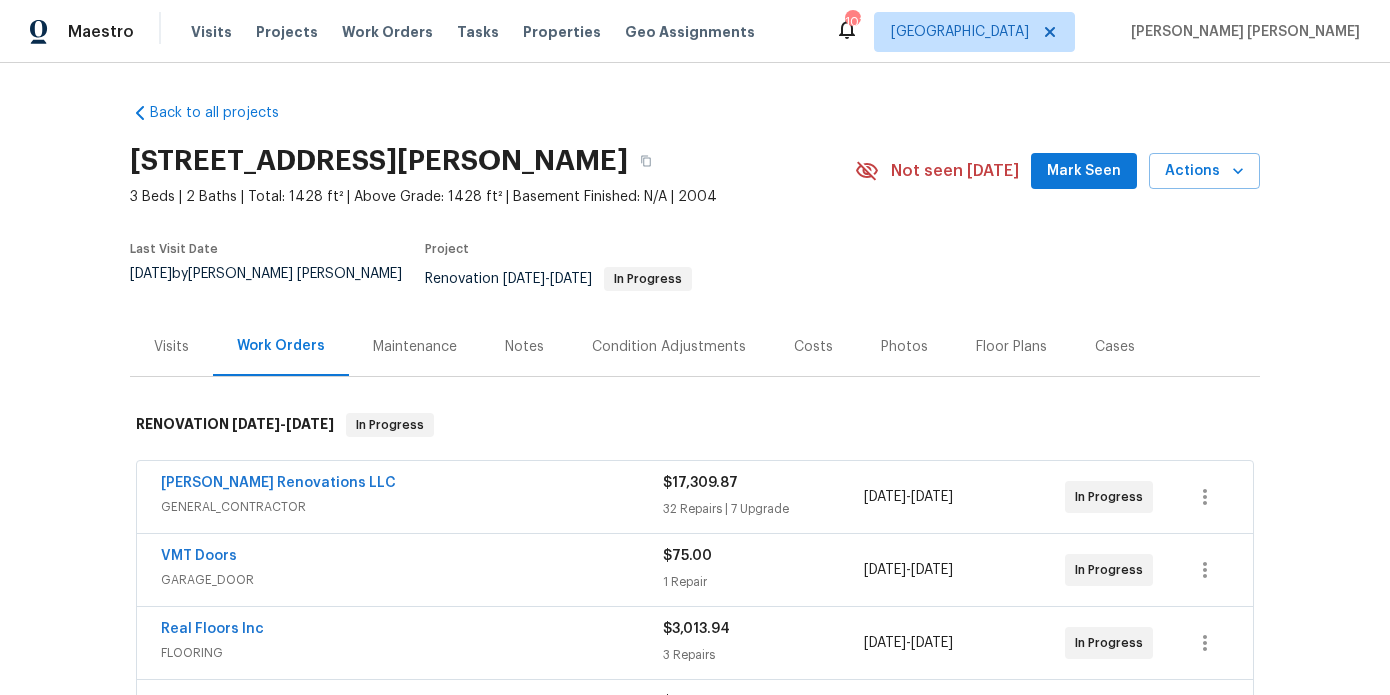 click on "Notes" at bounding box center (524, 347) 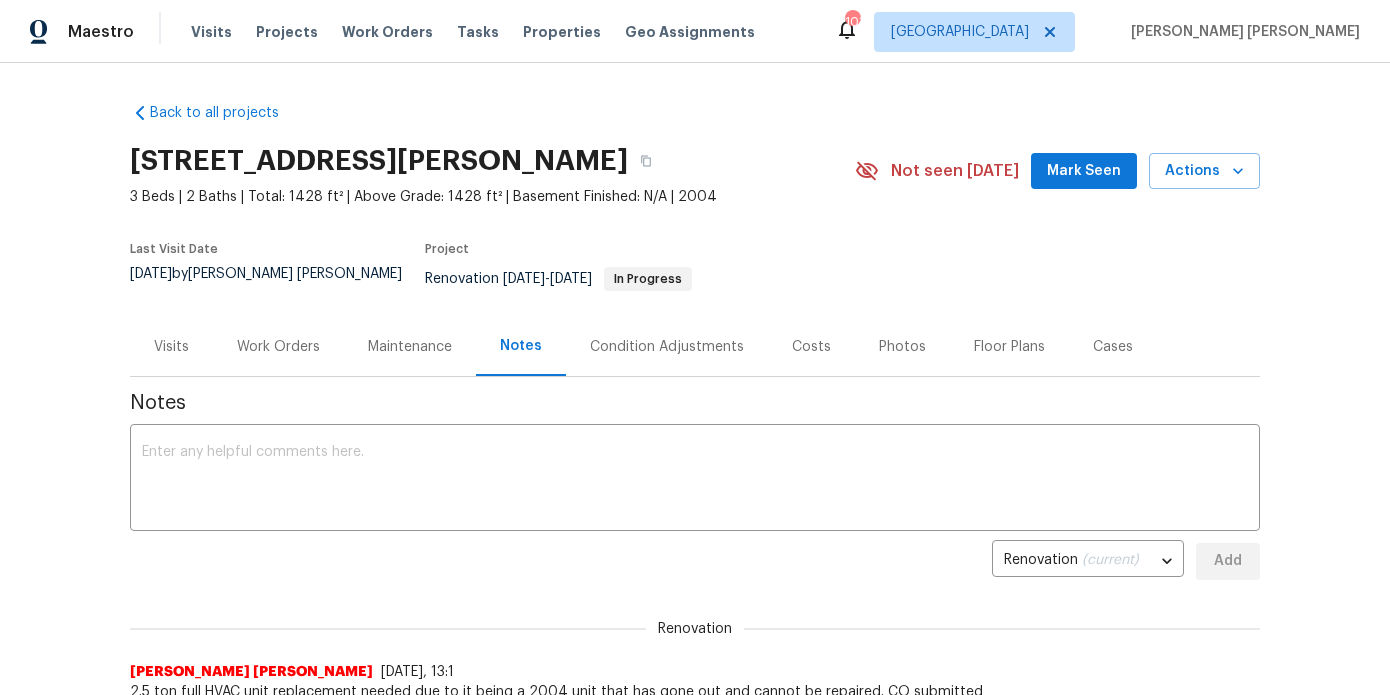 scroll, scrollTop: 93, scrollLeft: 0, axis: vertical 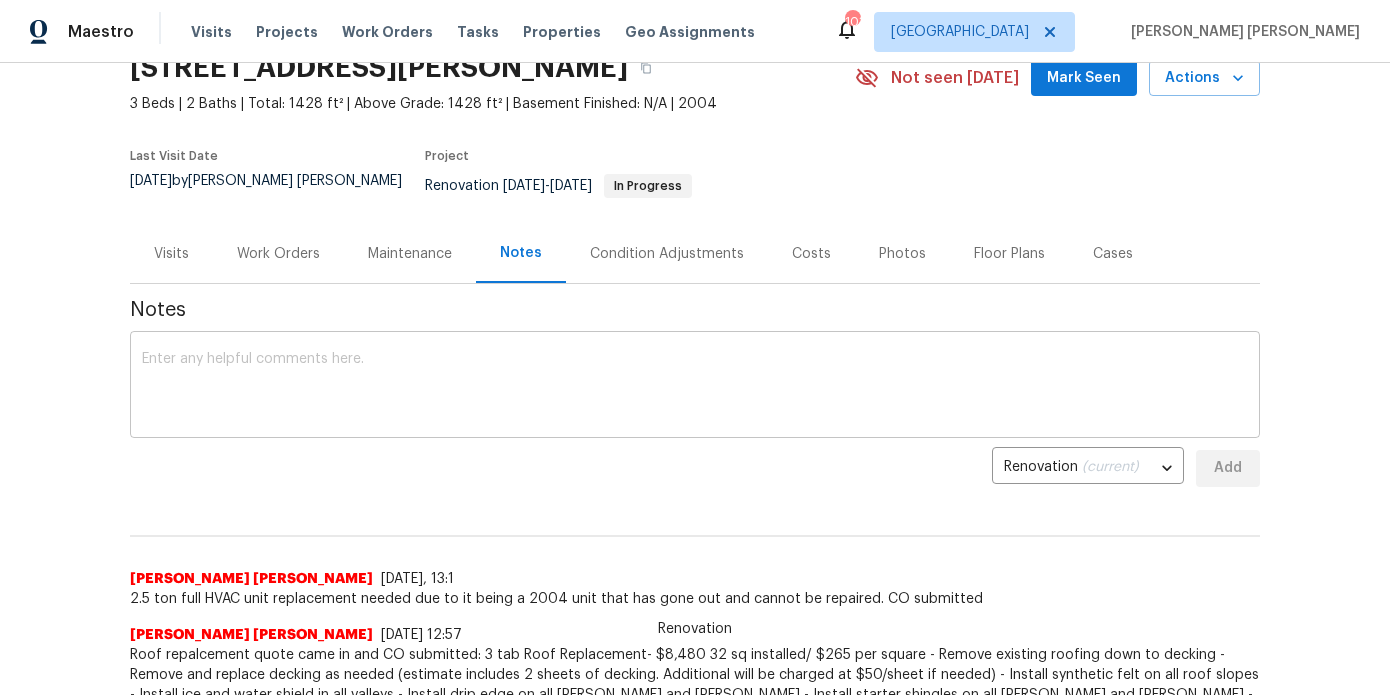 click at bounding box center [695, 387] 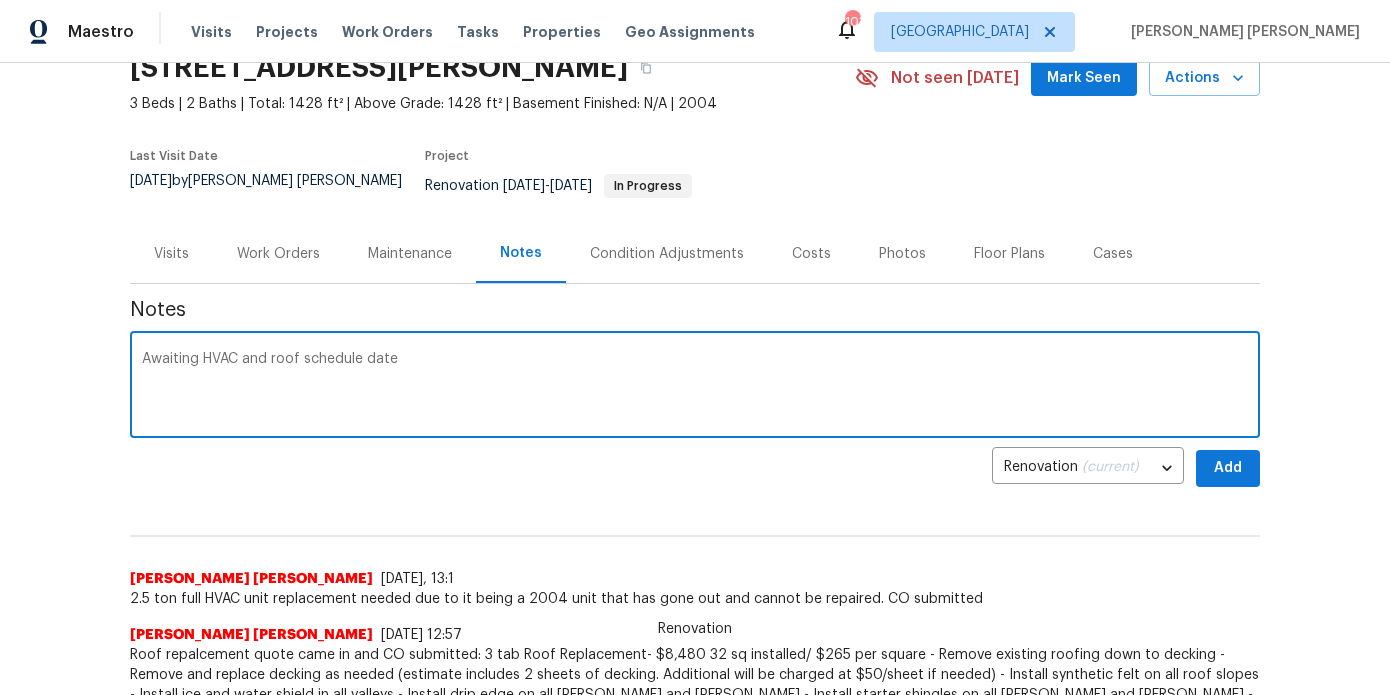 click on "Awaiting HVAC and roof schedule date" at bounding box center (695, 387) 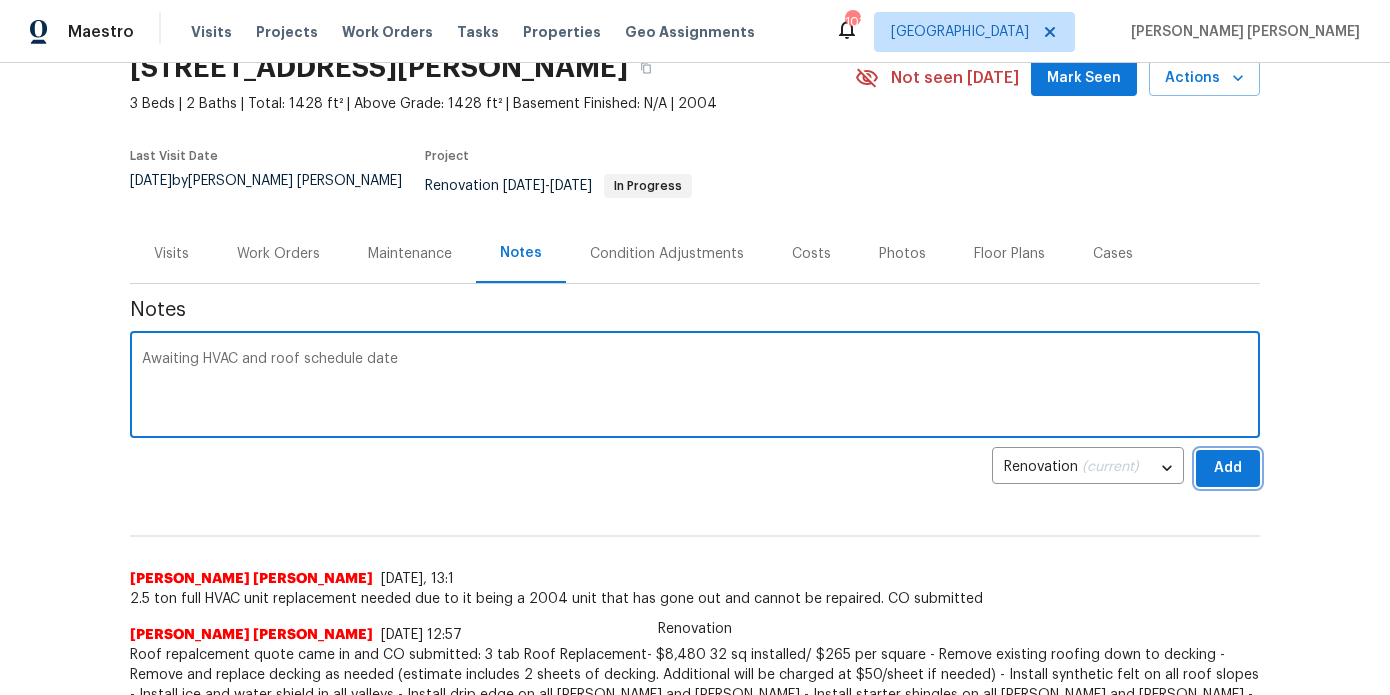 click on "Add" at bounding box center (1228, 468) 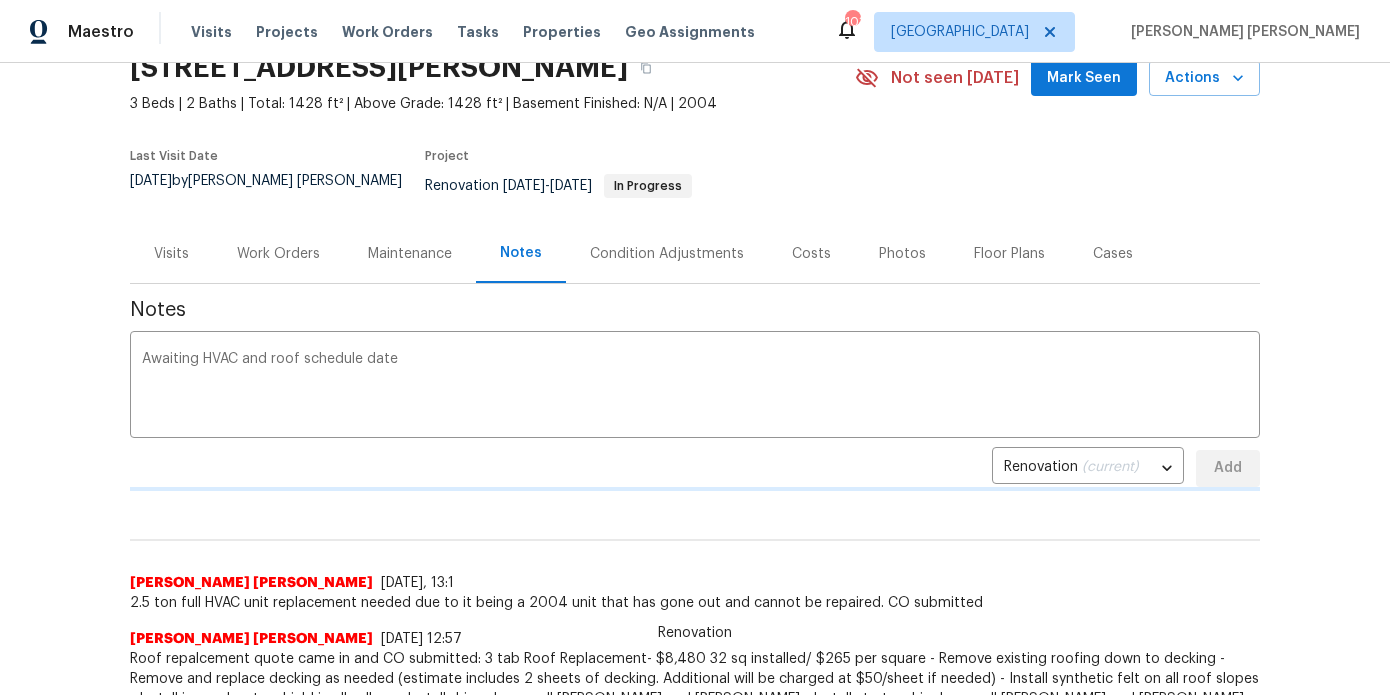 type 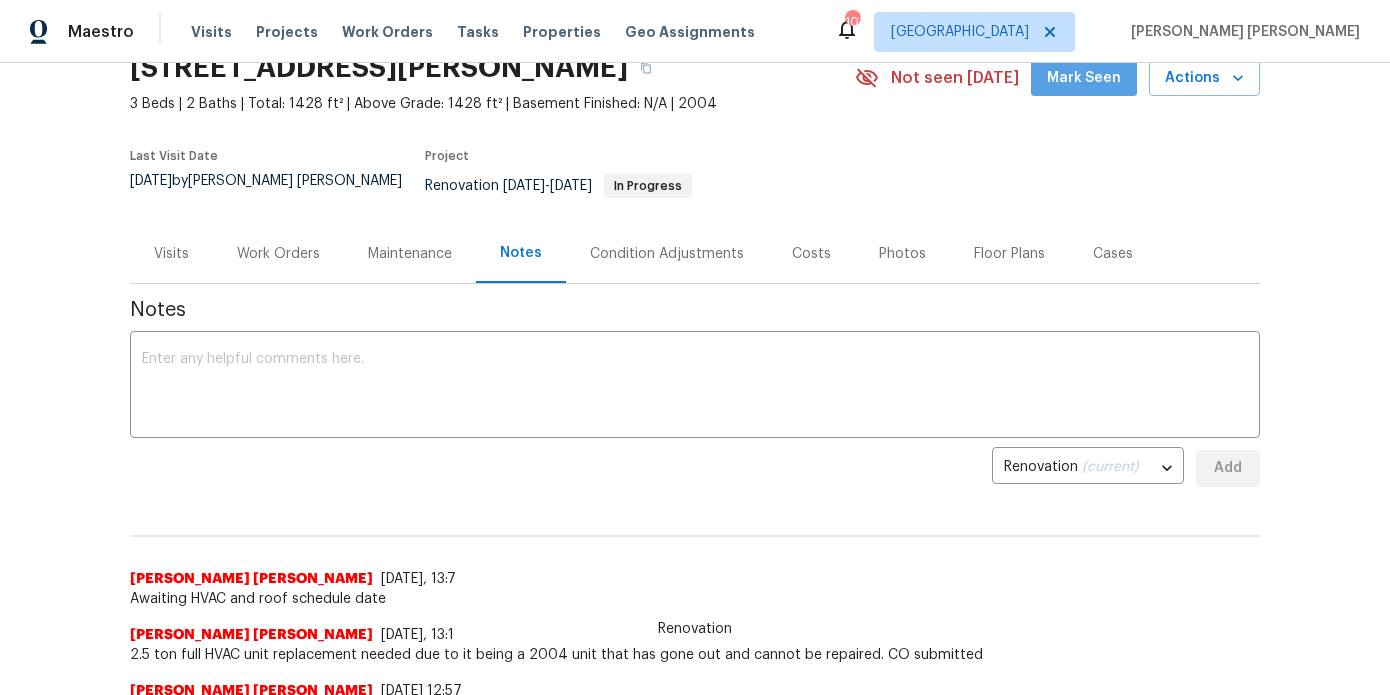 click on "Mark Seen" at bounding box center [1084, 78] 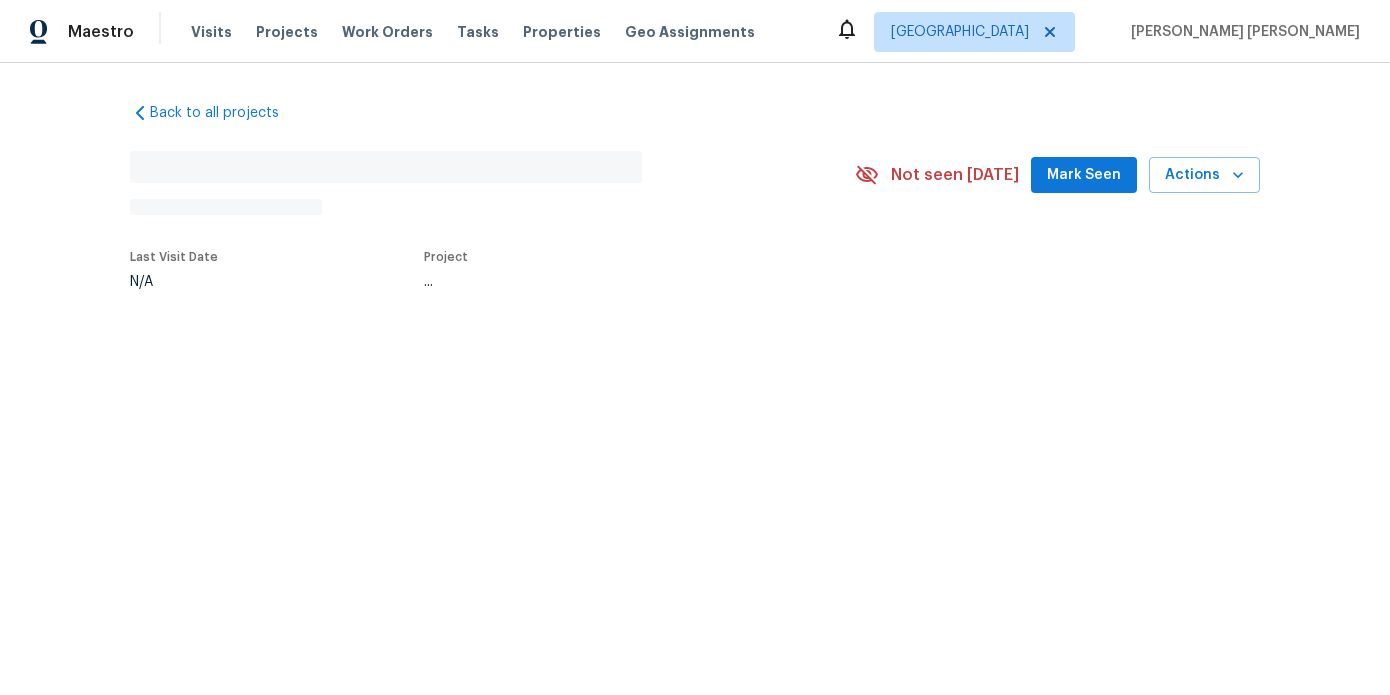 scroll, scrollTop: 0, scrollLeft: 0, axis: both 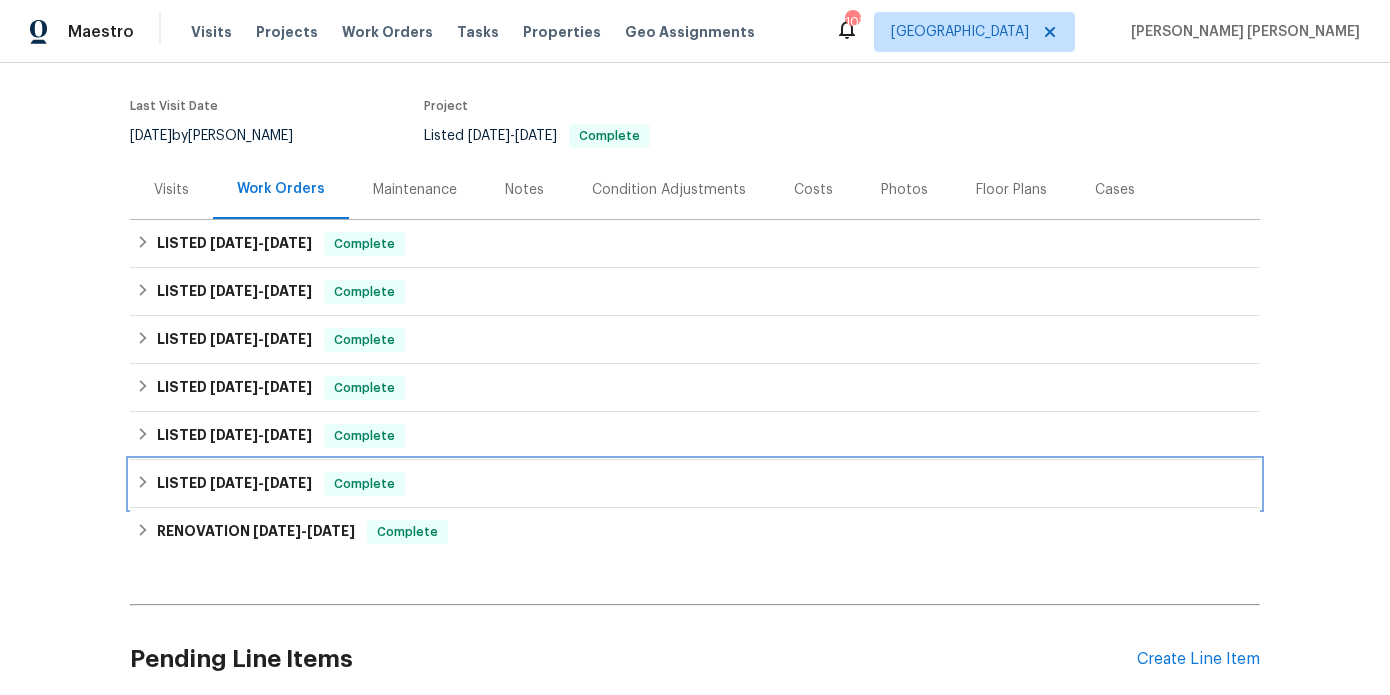 click on "LISTED   [DATE]  -  [DATE]" at bounding box center [234, 484] 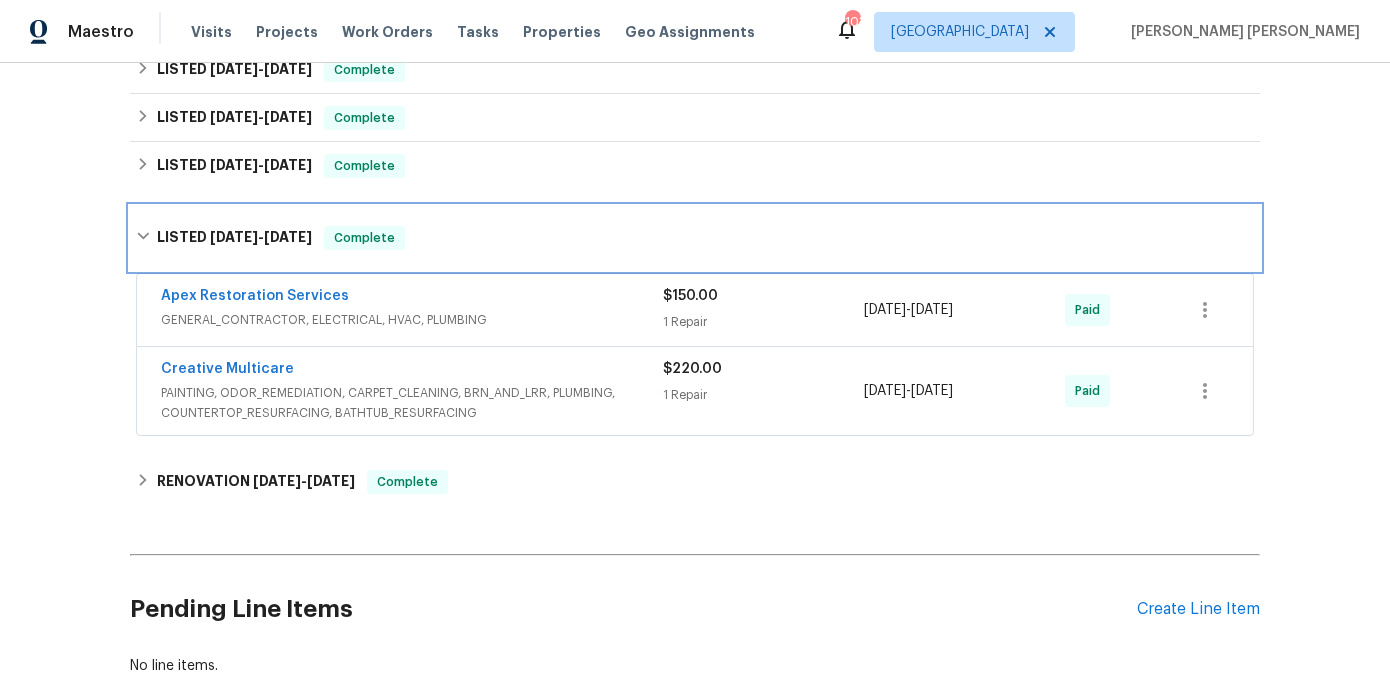 scroll, scrollTop: 411, scrollLeft: 0, axis: vertical 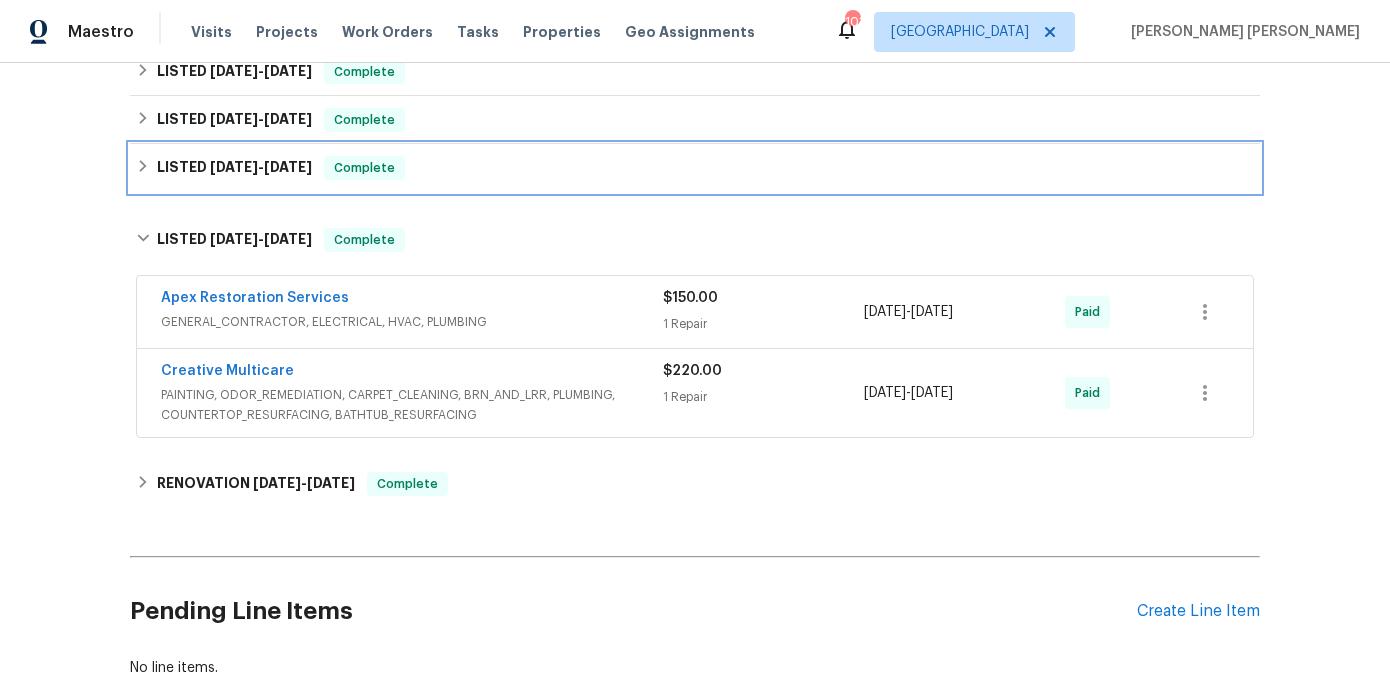 click on "LISTED   12/31/24  -  1/2/25" at bounding box center [234, 168] 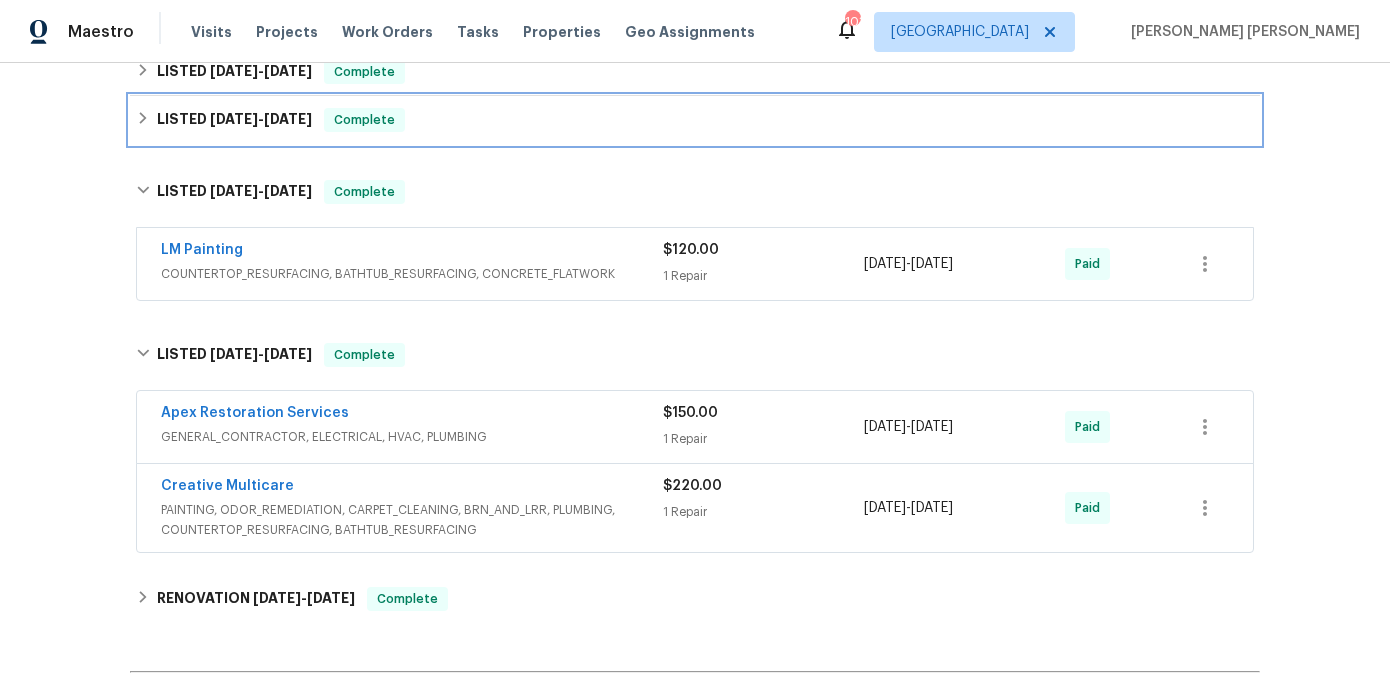 click on "LISTED   3/7/25  -  3/10/25 Complete" at bounding box center (695, 120) 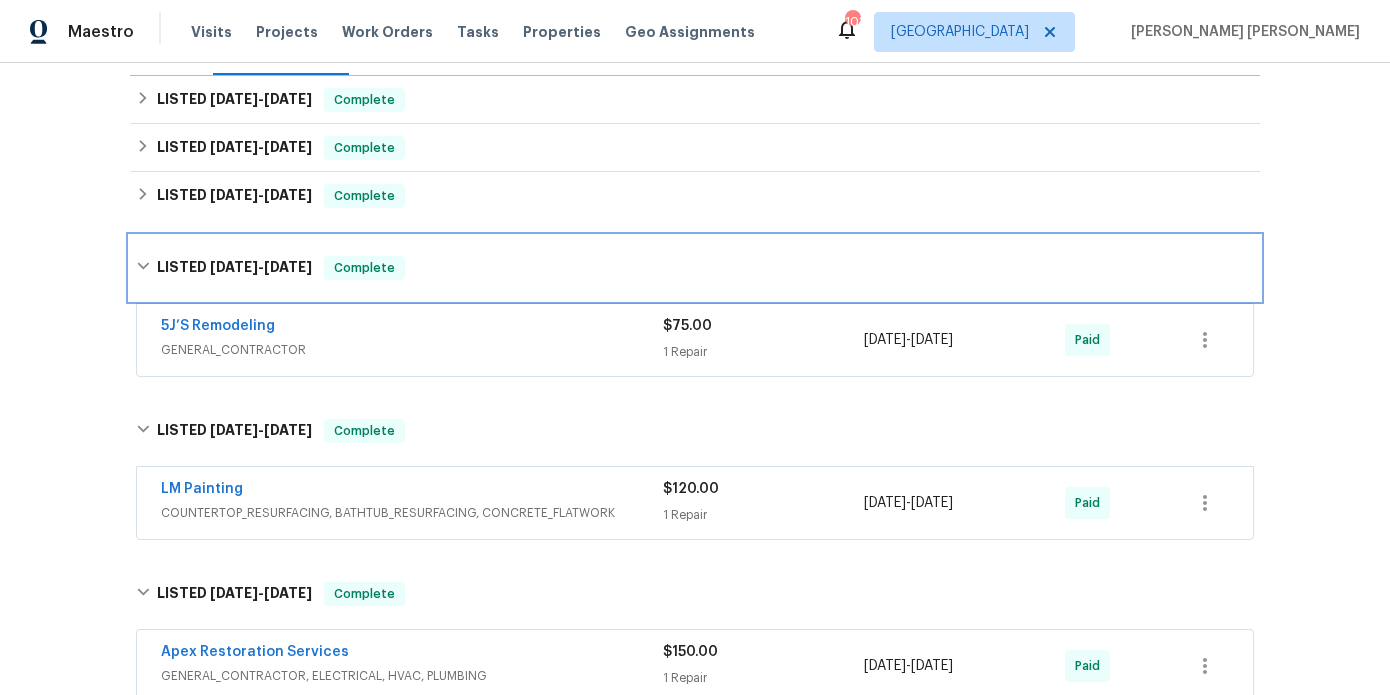 scroll, scrollTop: 282, scrollLeft: 0, axis: vertical 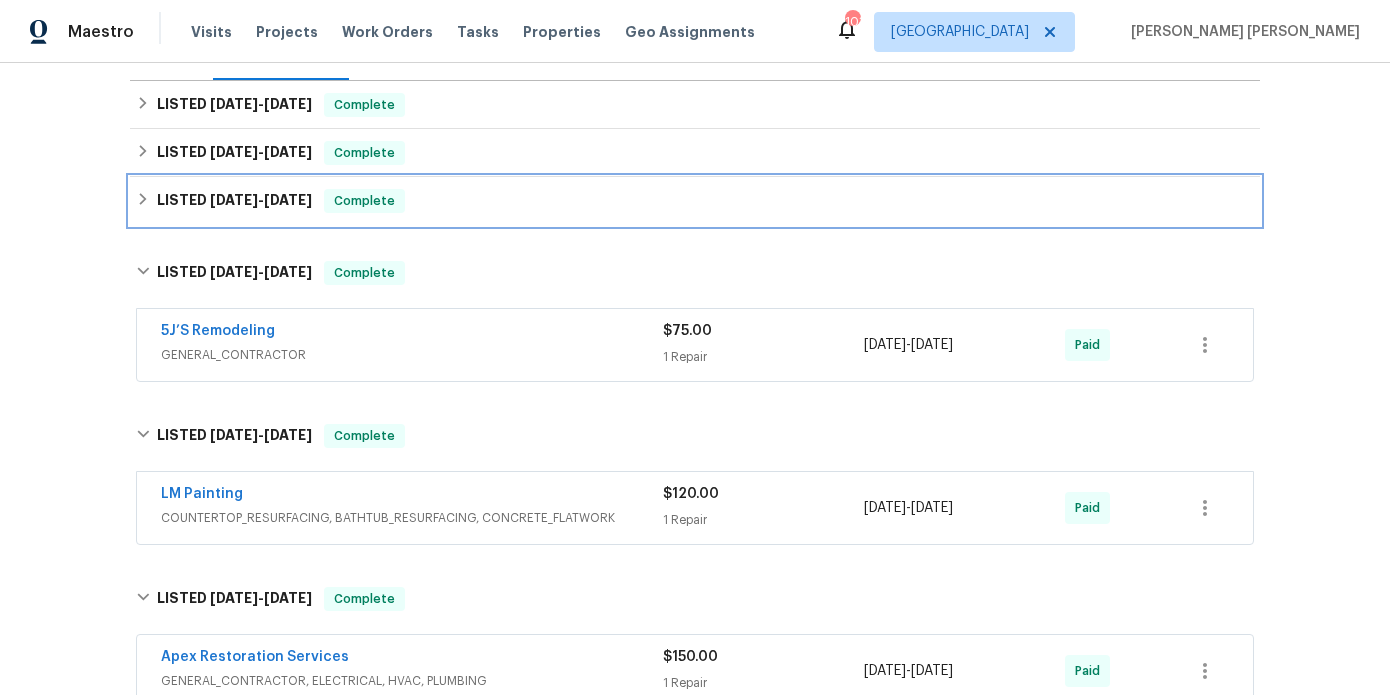 click on "LISTED   3/26/25  -  3/28/25 Complete" at bounding box center (695, 201) 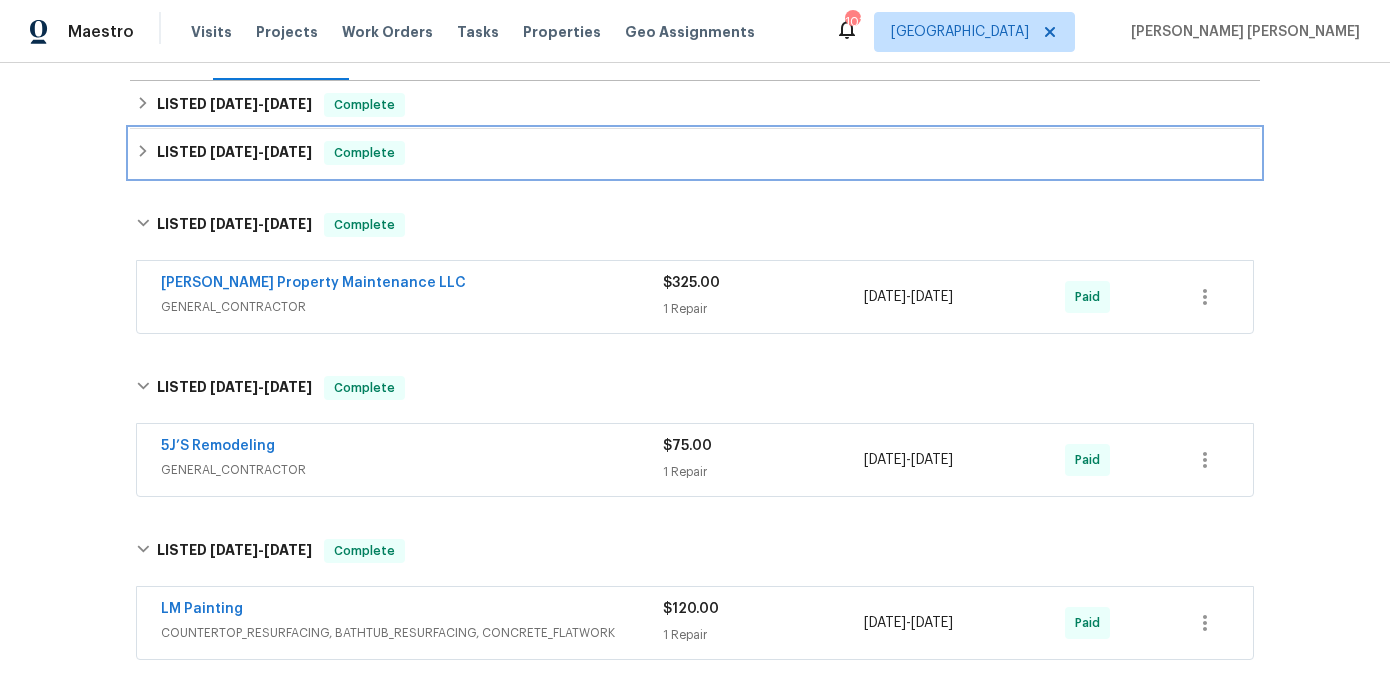 click on "LISTED   5/28/25  -  6/2/25" at bounding box center [234, 153] 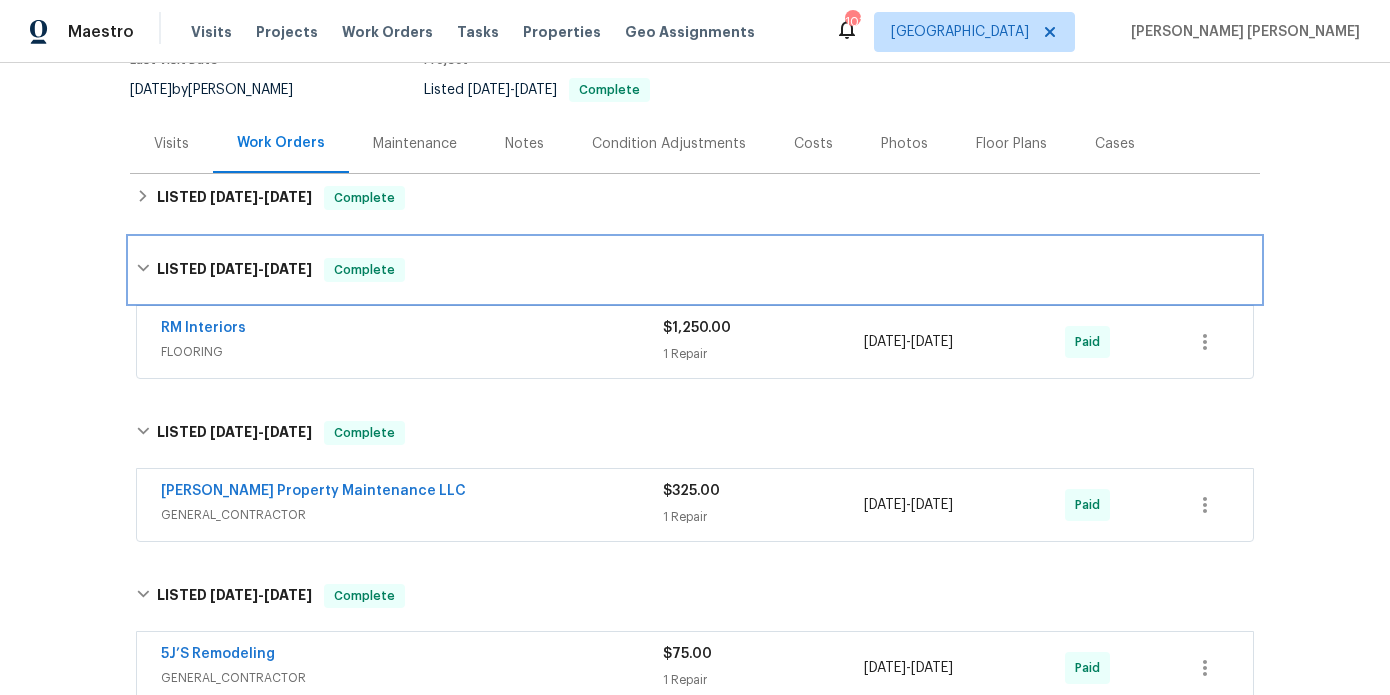 scroll, scrollTop: 187, scrollLeft: 0, axis: vertical 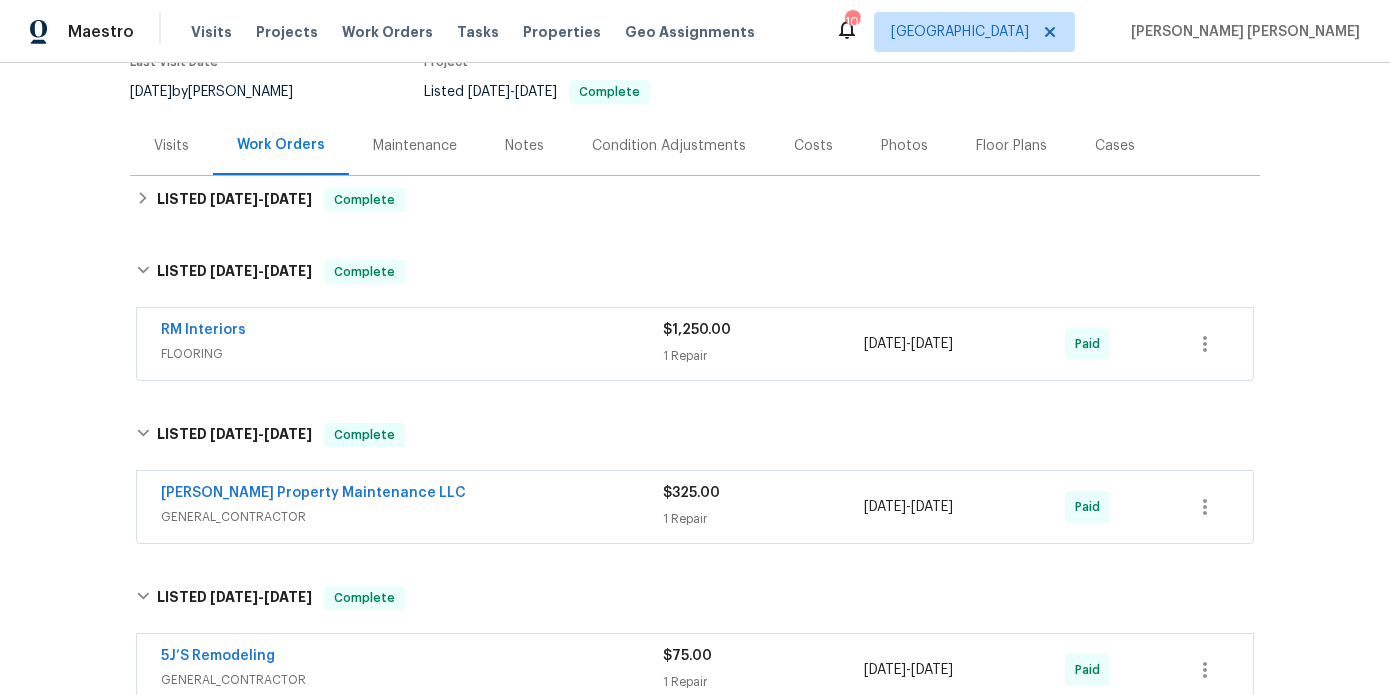 click on "RM Interiors FLOORING $1,250.00 1 Repair 5/28/2025  -  6/2/2025 Paid" at bounding box center (695, 344) 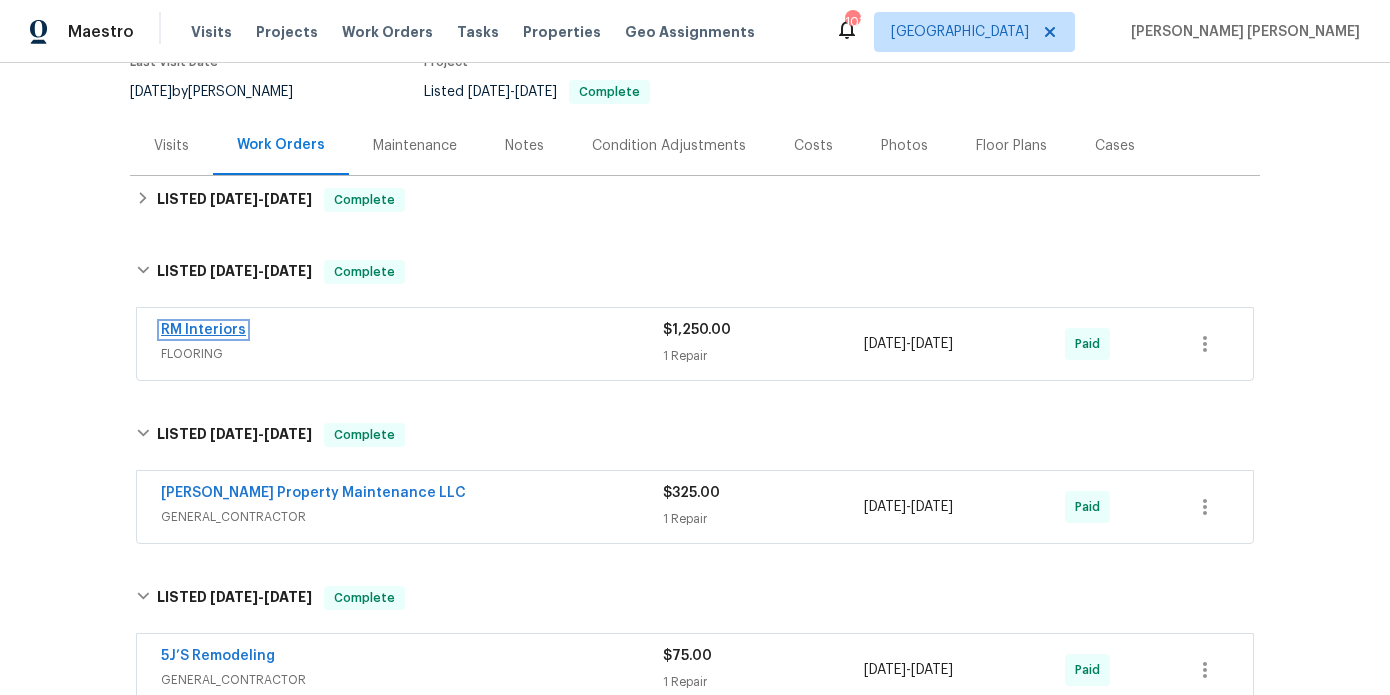 click on "RM Interiors" at bounding box center (203, 330) 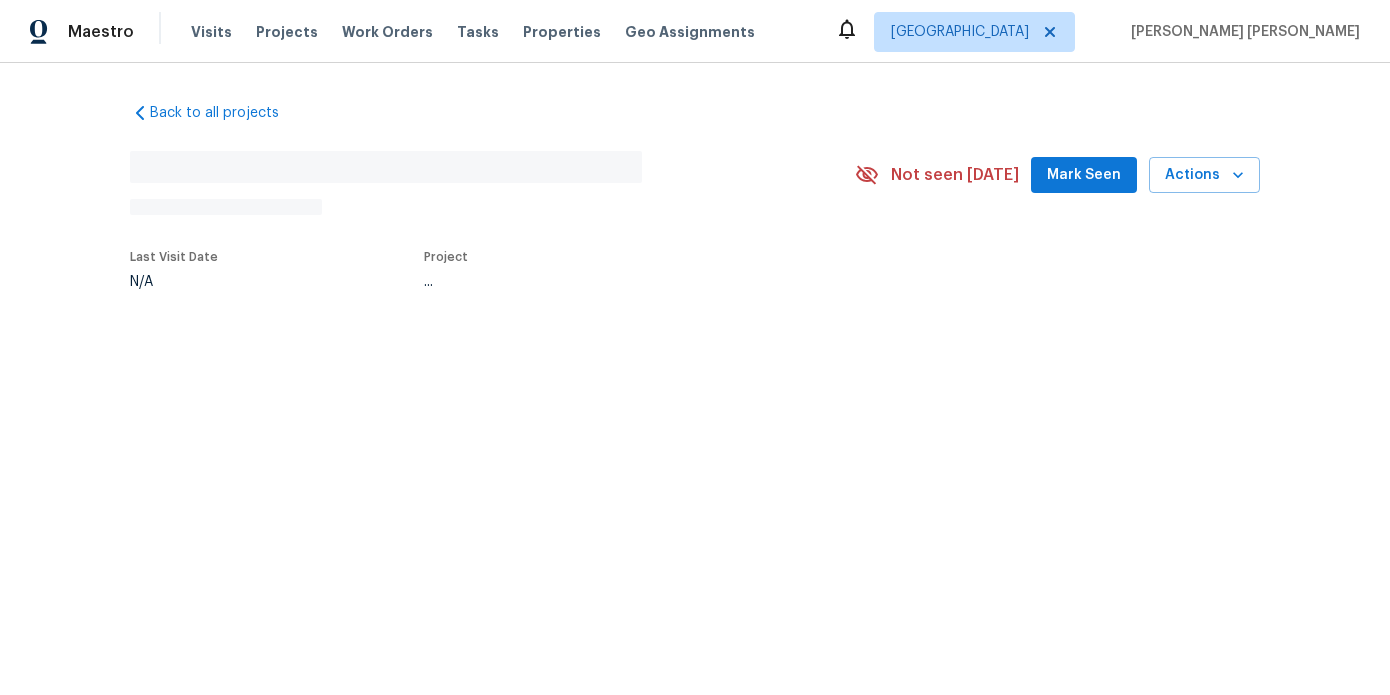 scroll, scrollTop: 0, scrollLeft: 0, axis: both 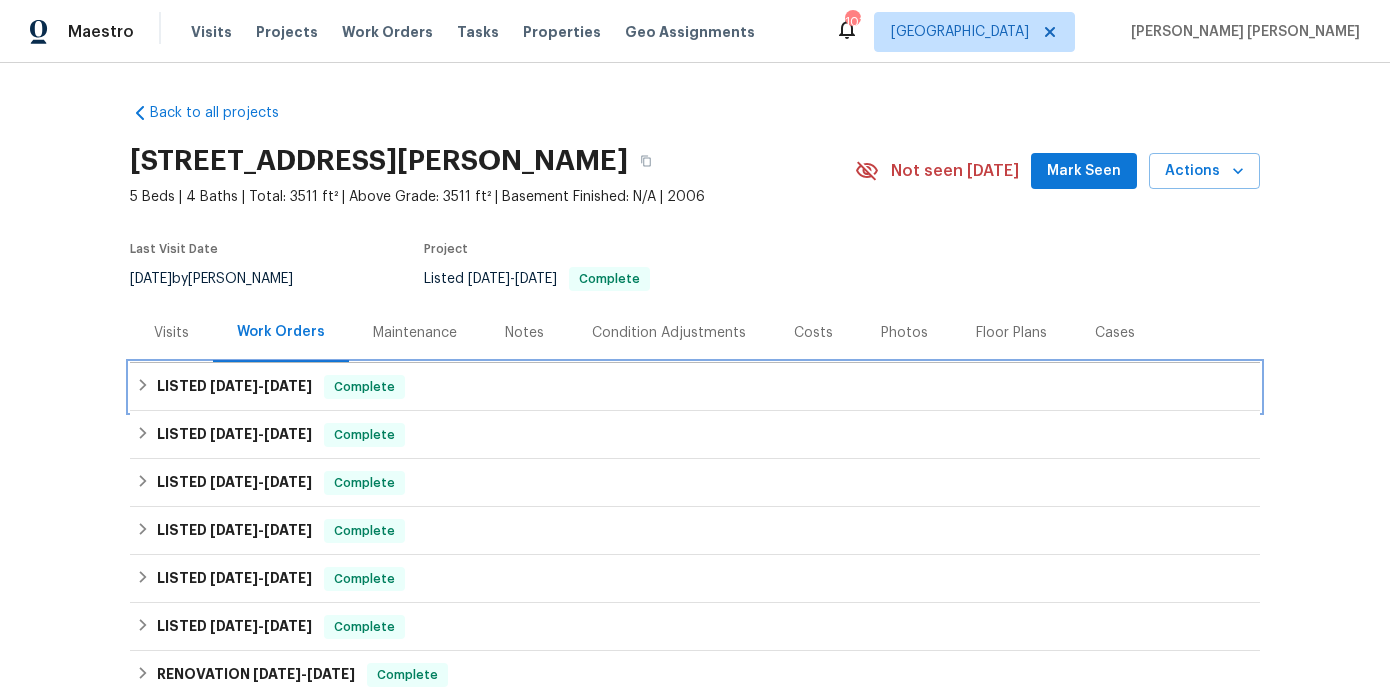 click on "LISTED   [DATE]  -  [DATE]" at bounding box center [234, 387] 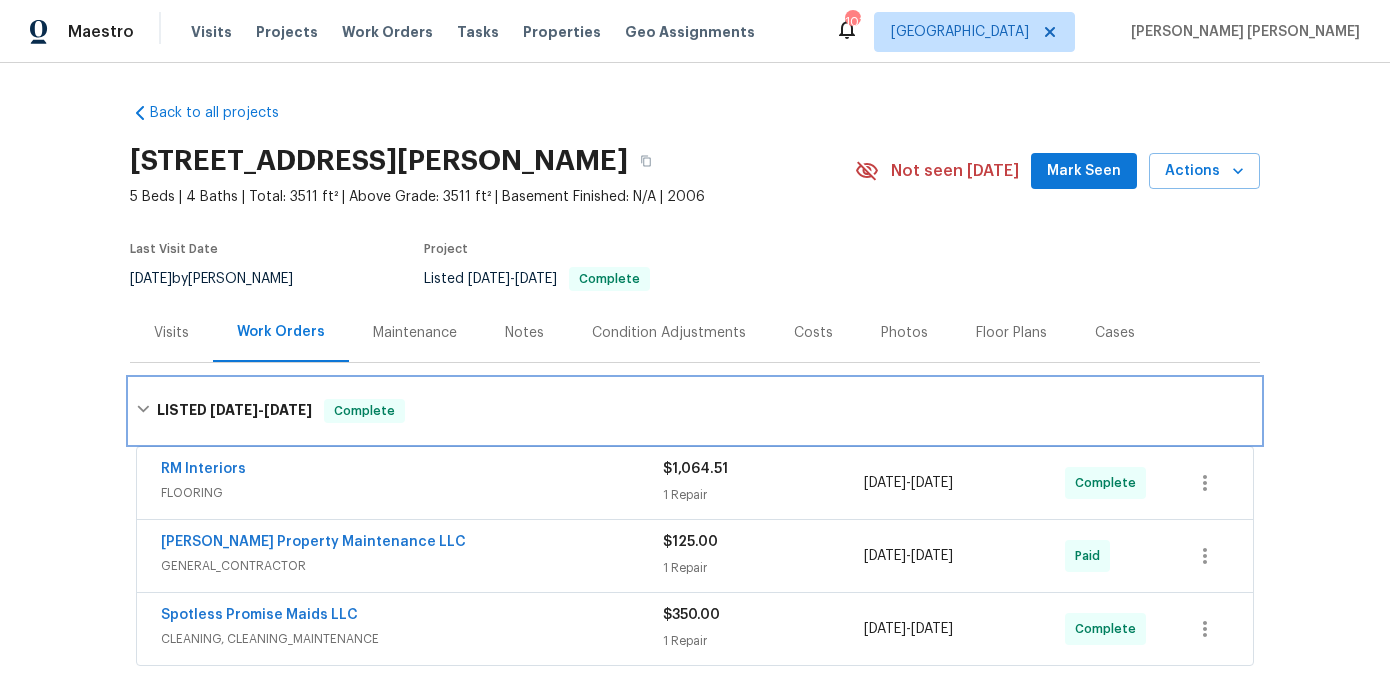 scroll, scrollTop: 108, scrollLeft: 0, axis: vertical 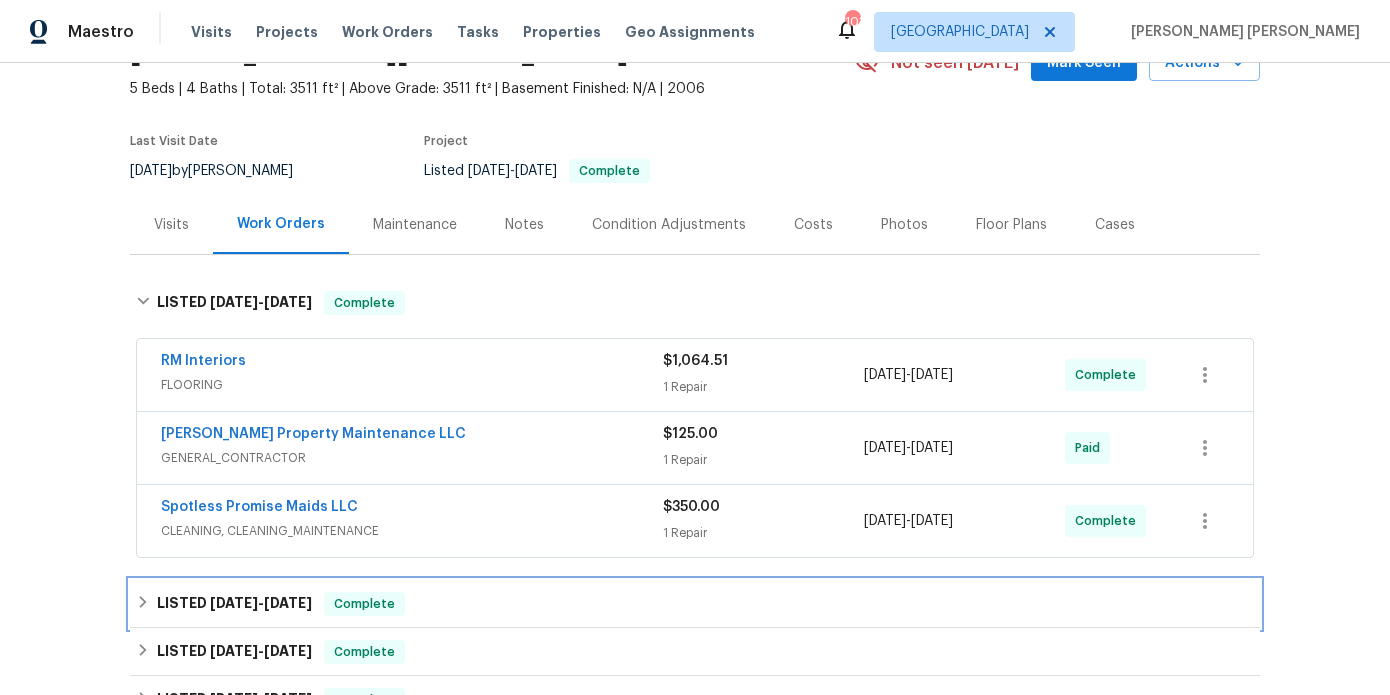 click on "[DATE]  -  [DATE]" at bounding box center [261, 603] 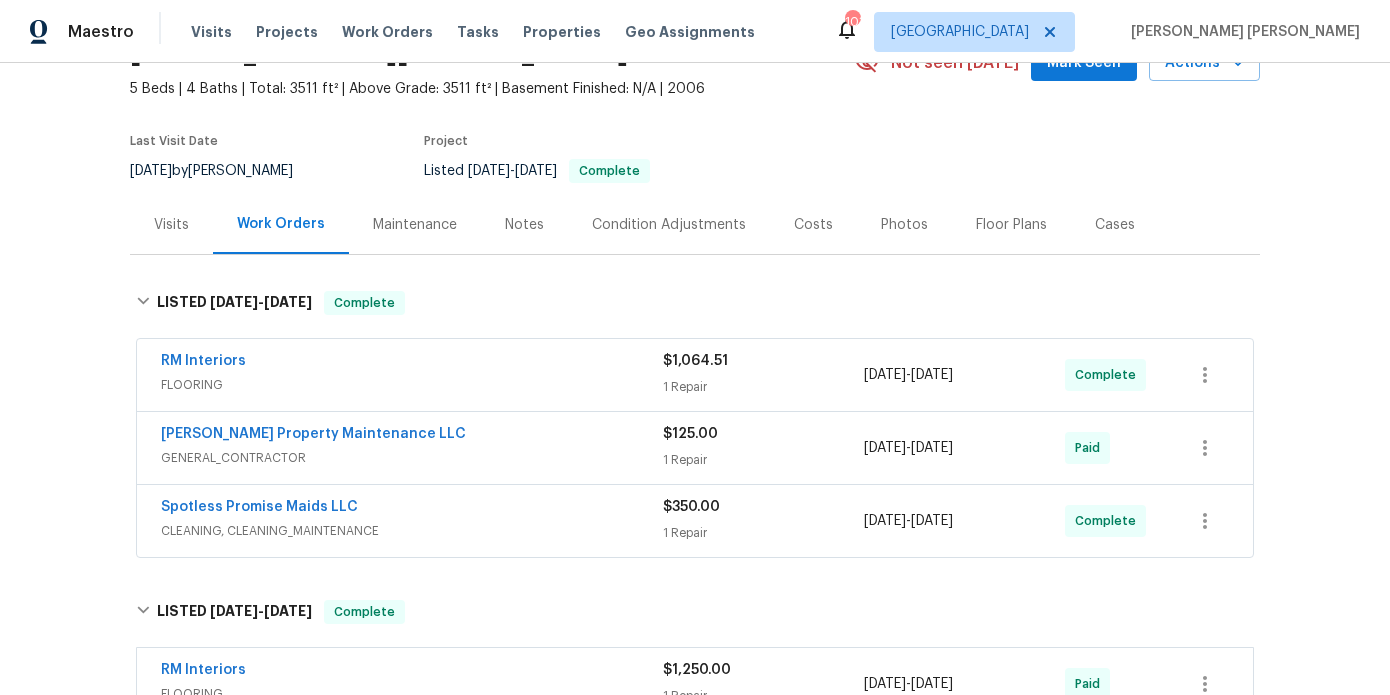 click on "RM Interiors" at bounding box center (412, 363) 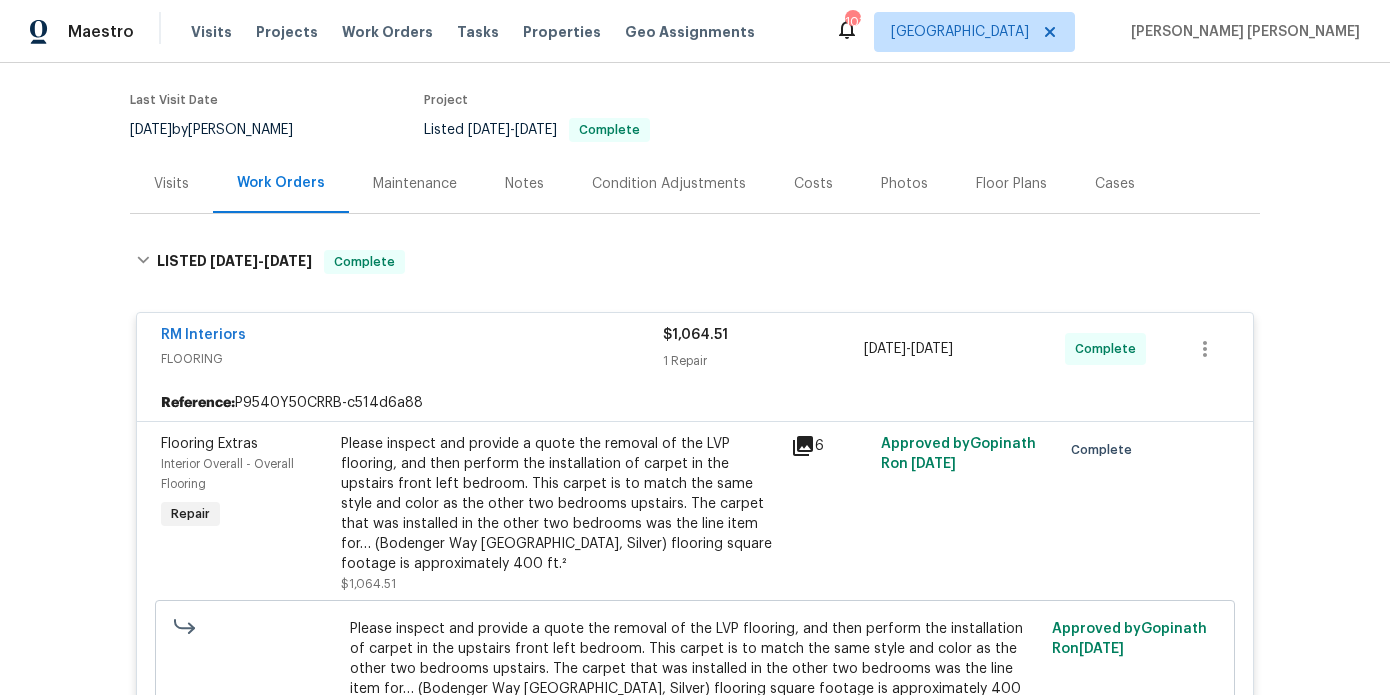 scroll, scrollTop: 151, scrollLeft: 0, axis: vertical 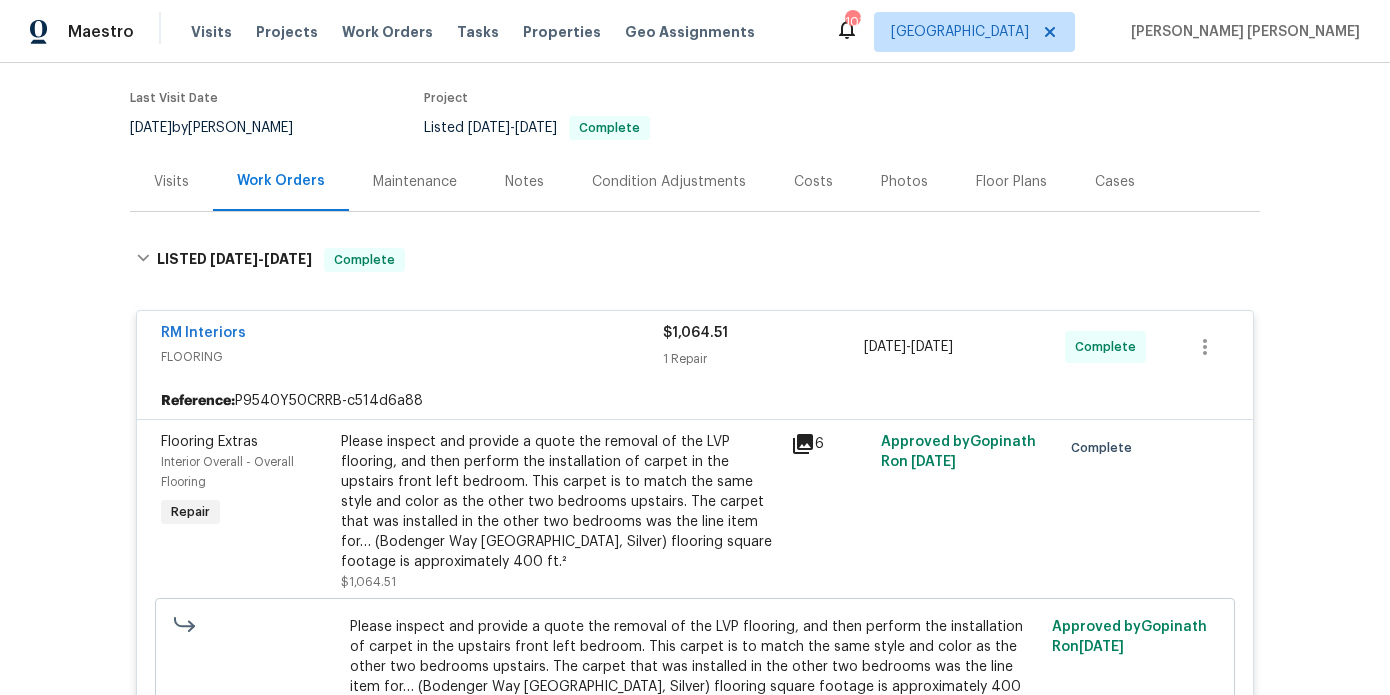 click on "RM Interiors FLOORING $1,064.51 1 Repair [DATE]  -  [DATE] Complete" at bounding box center (695, 347) 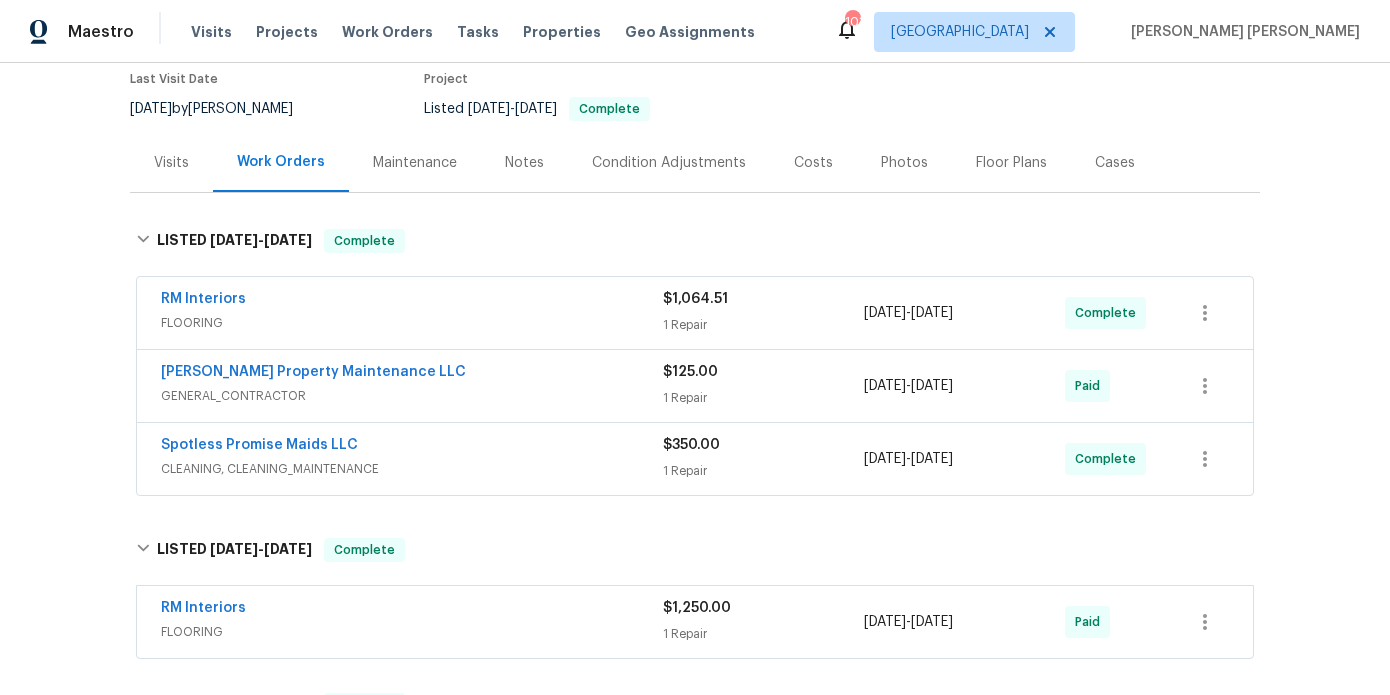 scroll, scrollTop: 171, scrollLeft: 0, axis: vertical 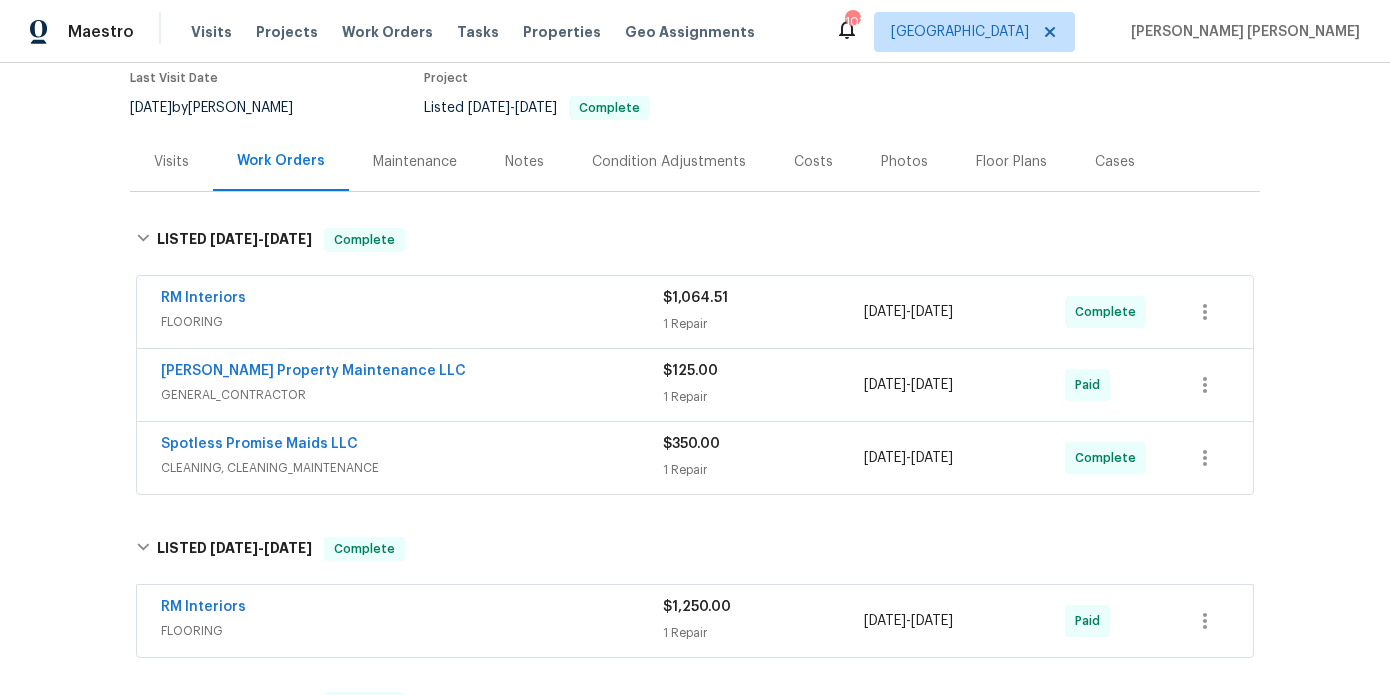click on "CLEANING, CLEANING_MAINTENANCE" at bounding box center (412, 468) 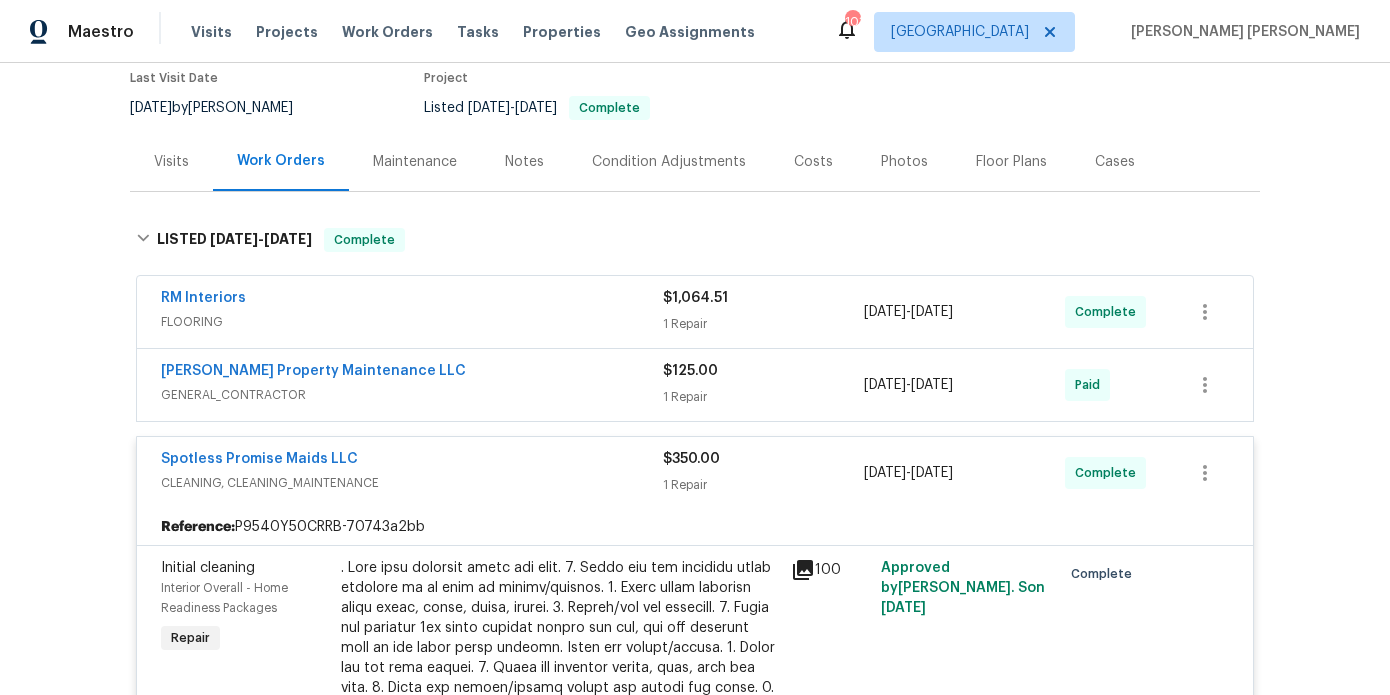 click on "GENERAL_CONTRACTOR" at bounding box center (412, 395) 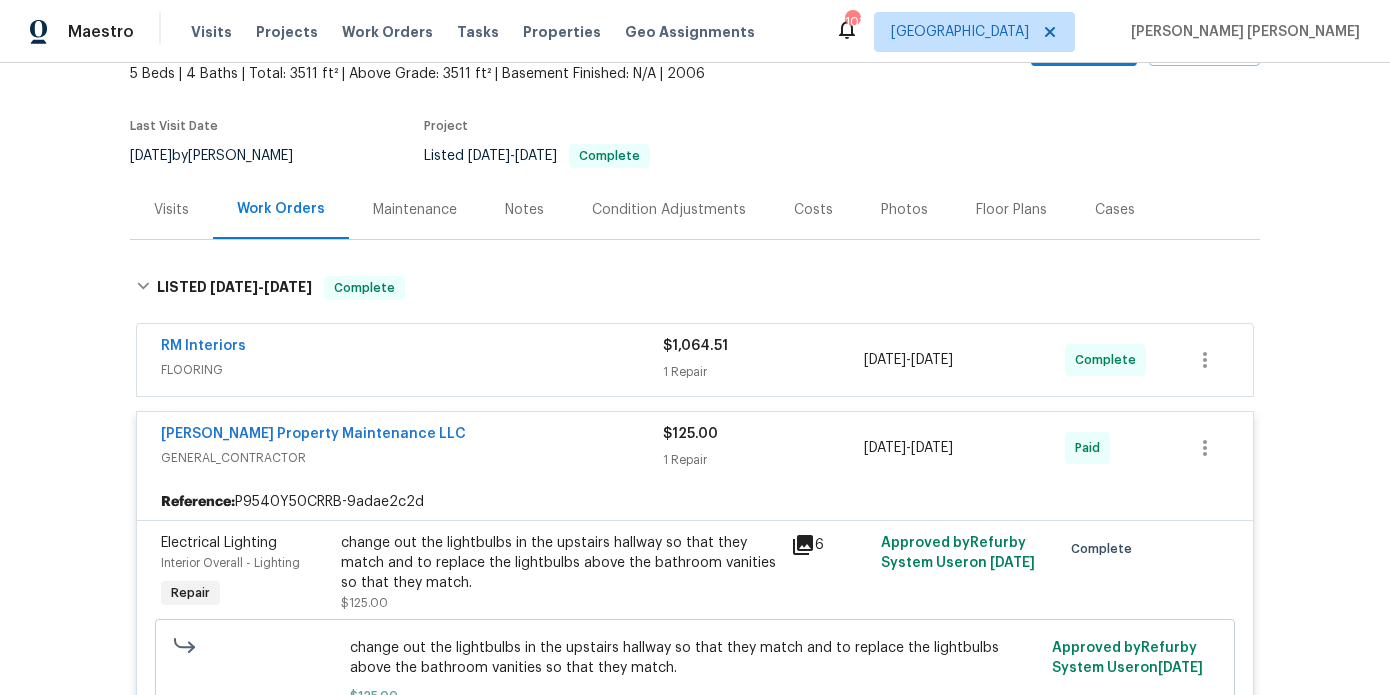 scroll, scrollTop: 121, scrollLeft: 0, axis: vertical 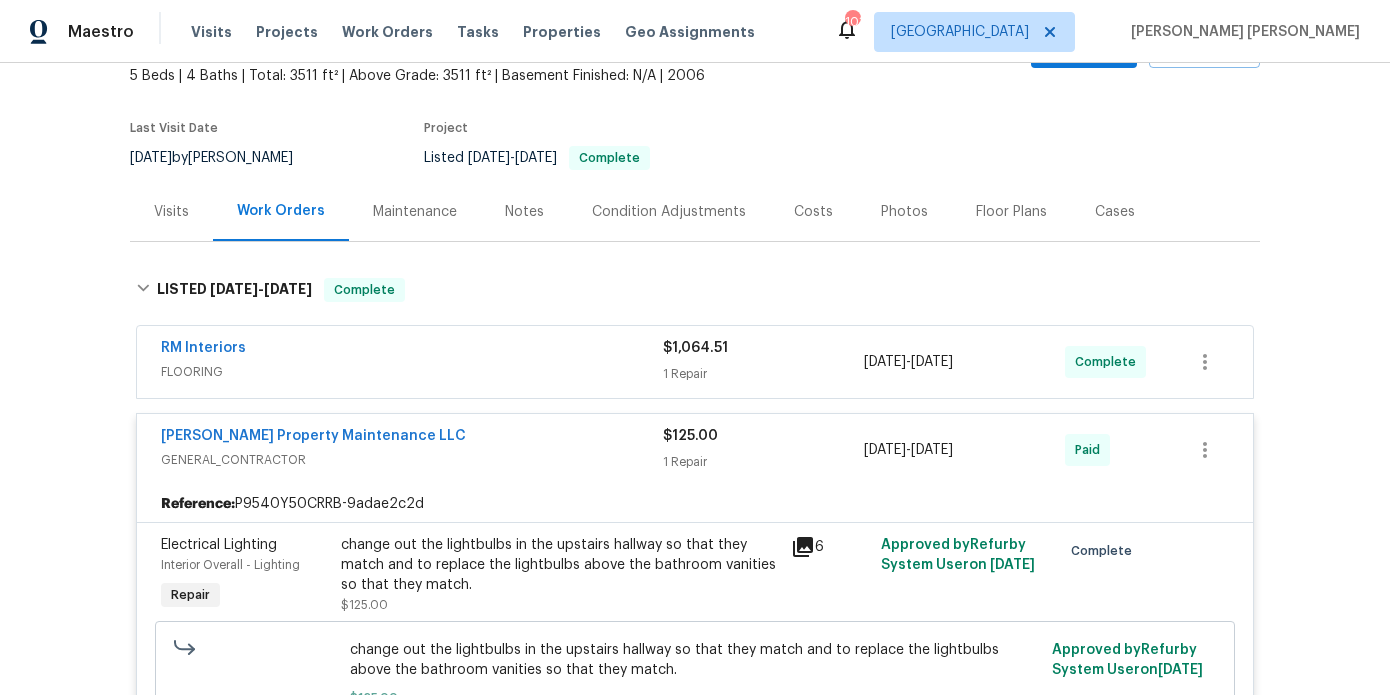 click on "[PERSON_NAME] Property Maintenance LLC" at bounding box center (412, 438) 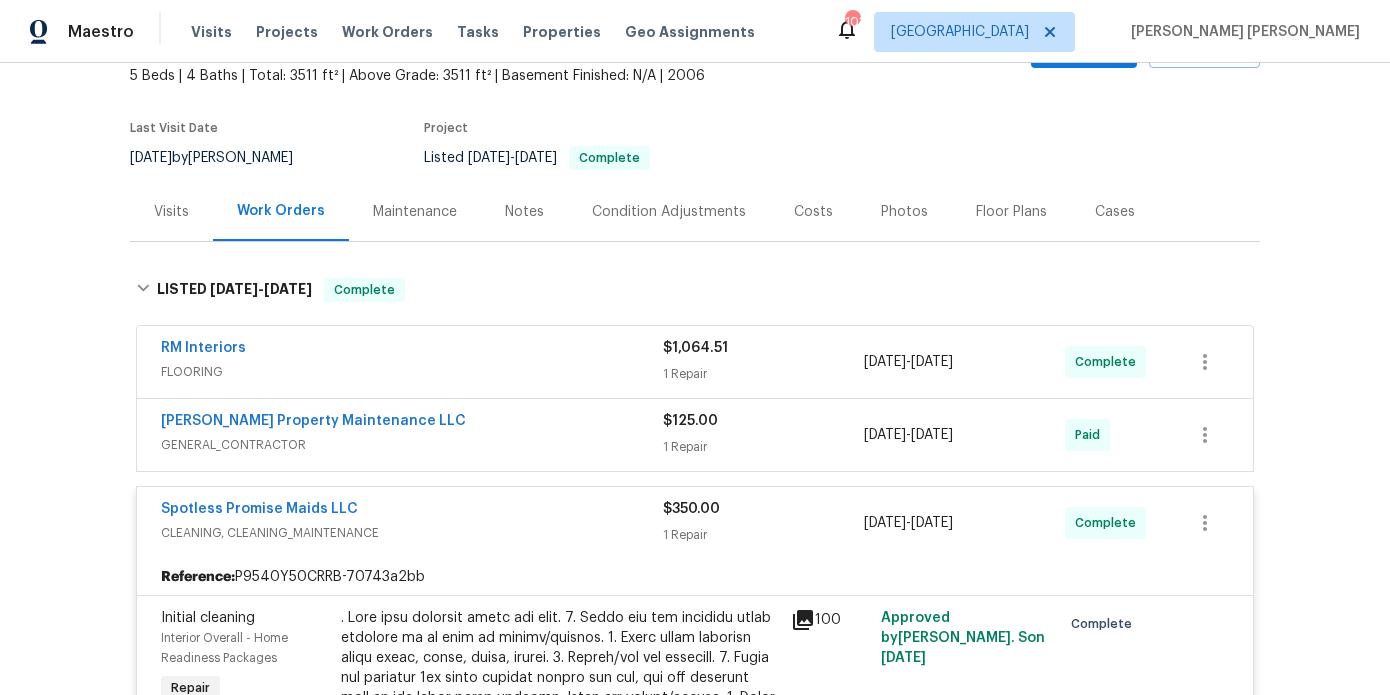 click on "RM Interiors" at bounding box center (412, 350) 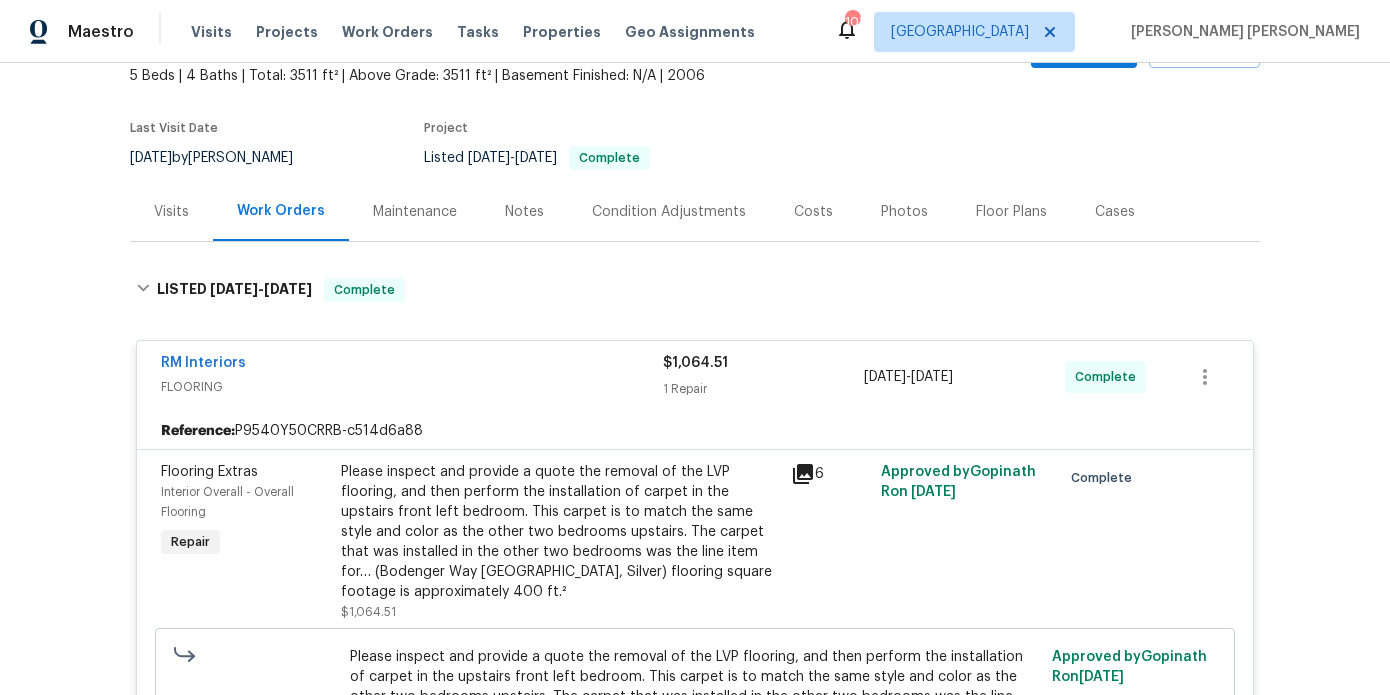click on "Please inspect and provide a quote the removal of the LVP flooring, and then perform the installation of carpet in the upstairs front left bedroom. This carpet is to match the same style and color as the other two bedrooms upstairs. The carpet that was installed in the other two bedrooms was the line item for…
(Bodenger Way 945 Winter Ash, Silver) flooring square footage is approximately 400 ft.²" at bounding box center [560, 532] 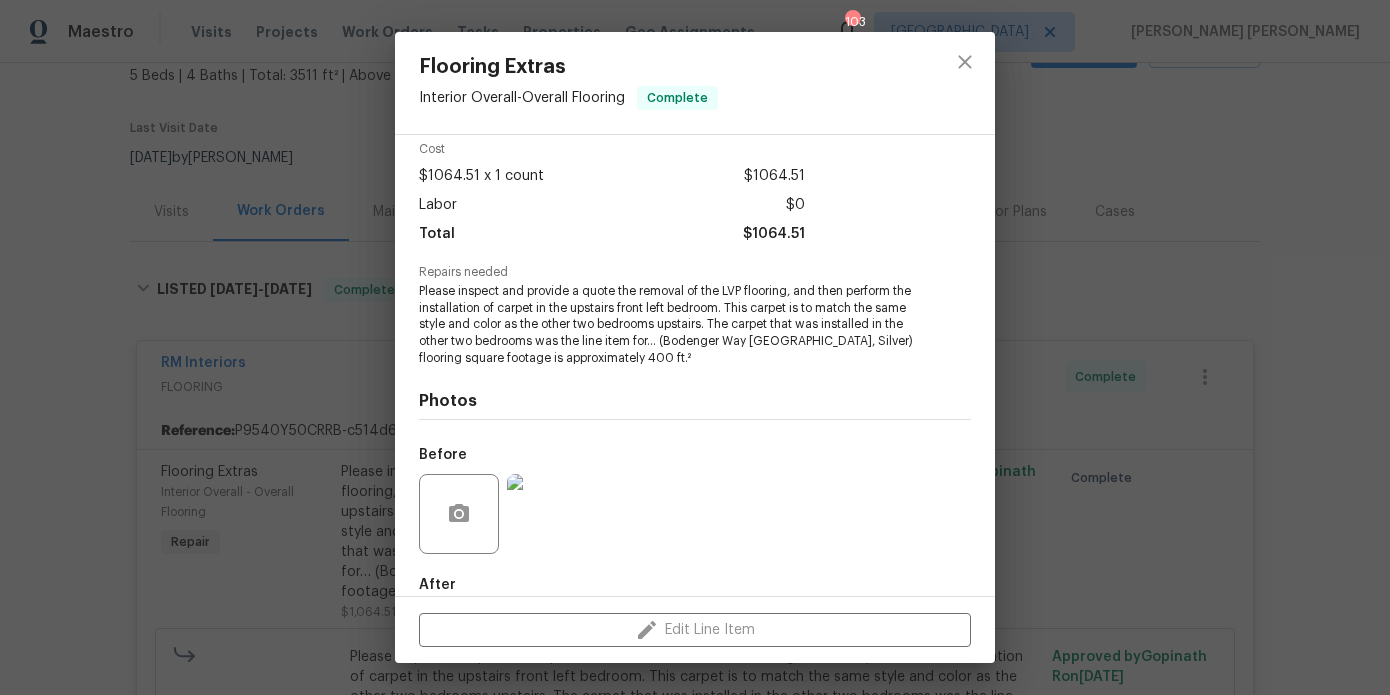 scroll, scrollTop: 193, scrollLeft: 0, axis: vertical 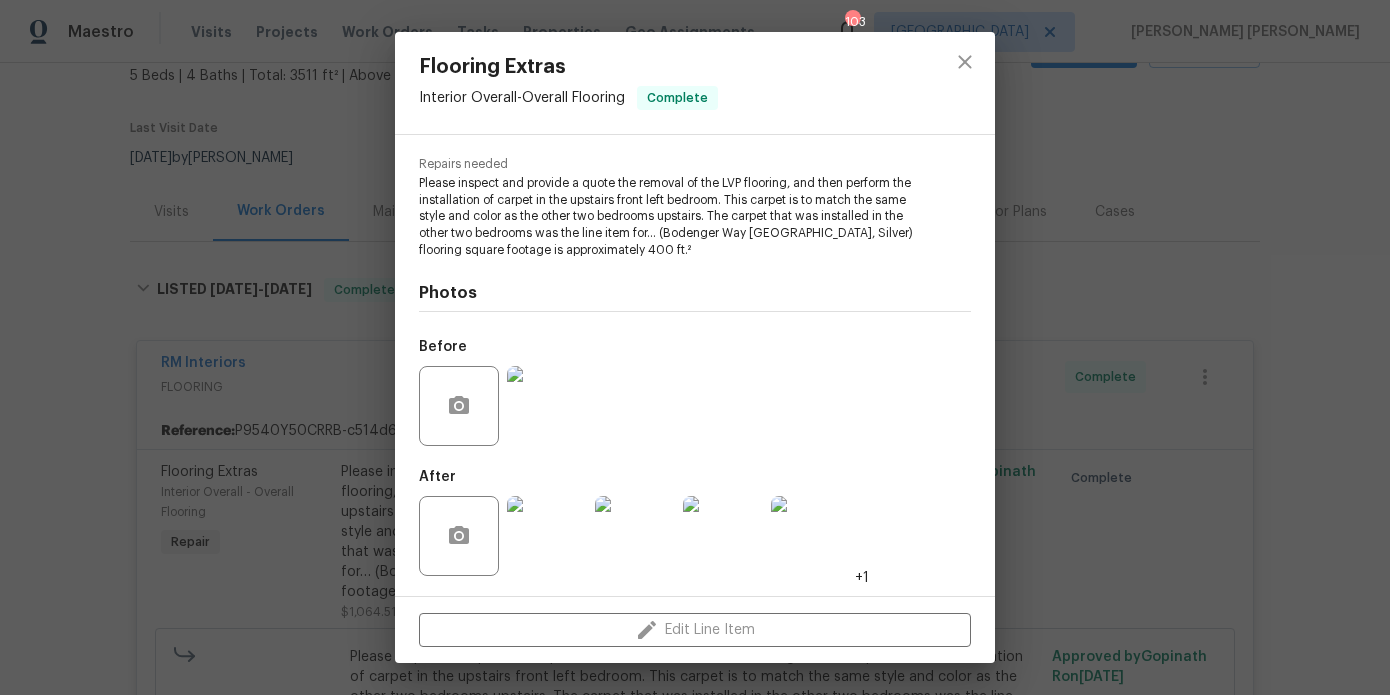 click at bounding box center (547, 536) 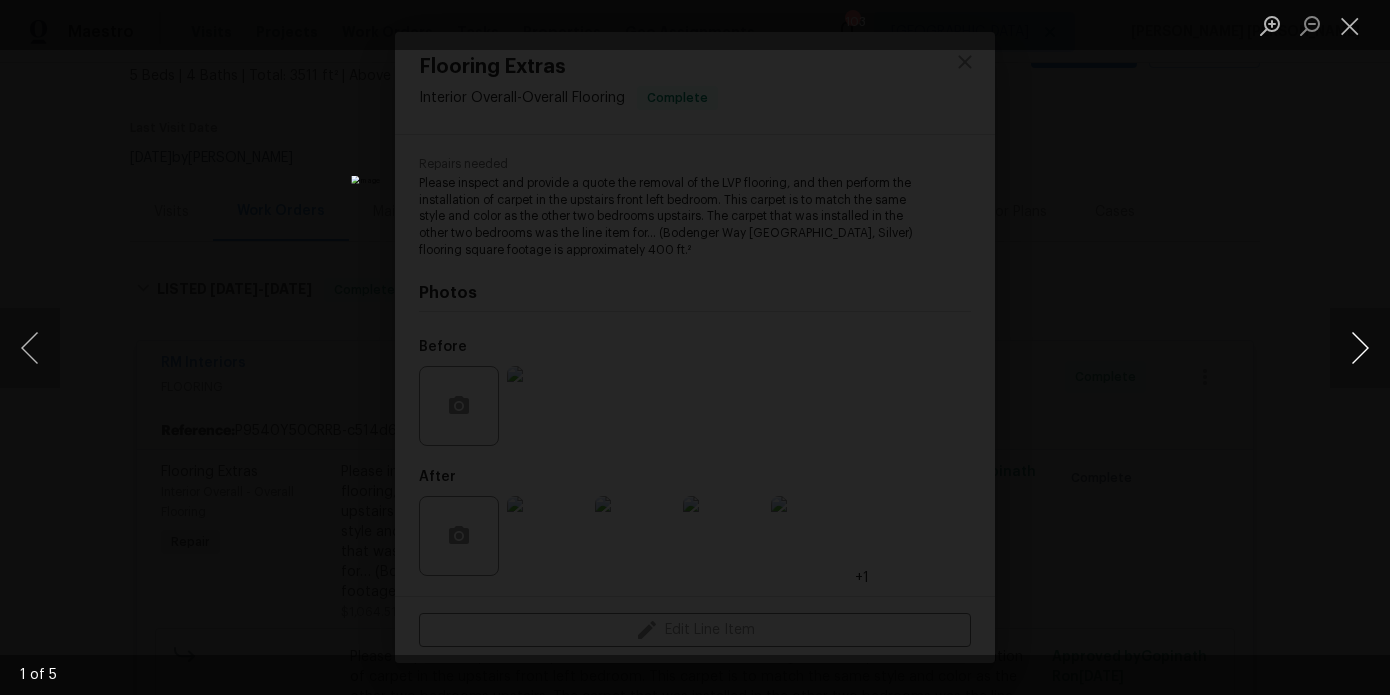 click at bounding box center (1360, 348) 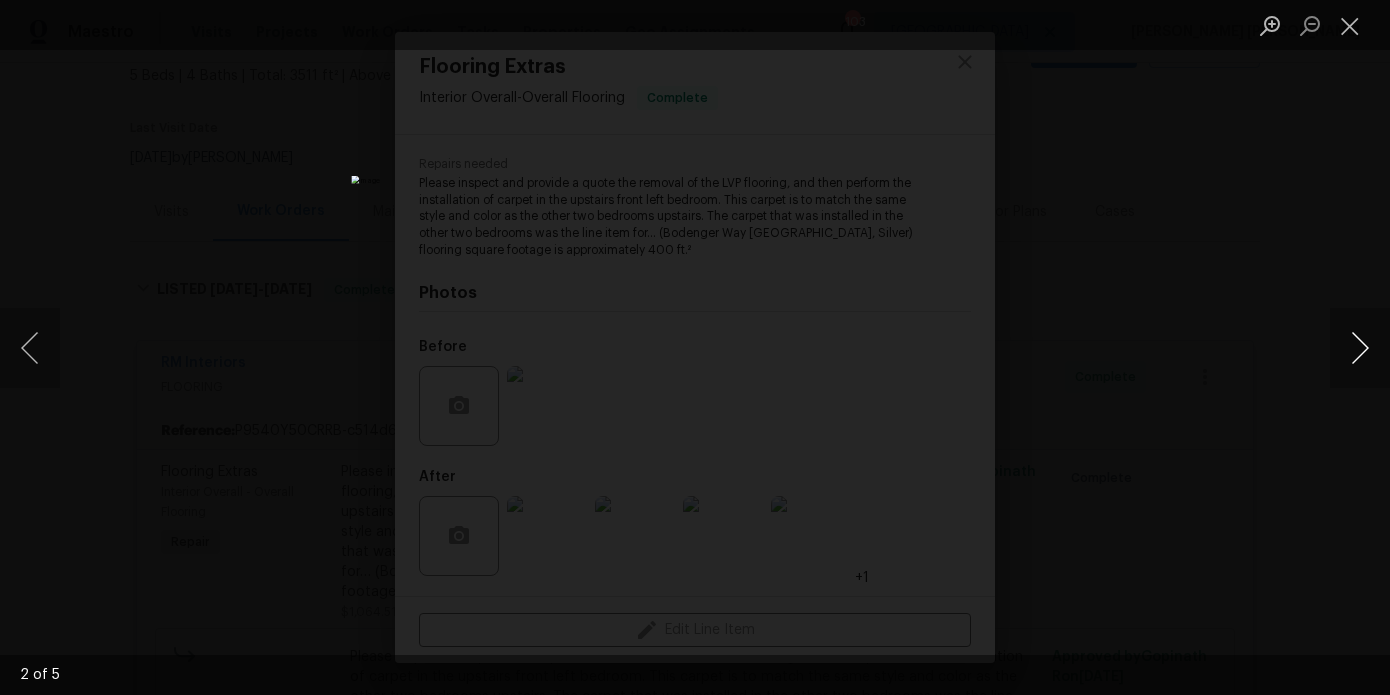 click at bounding box center (1360, 348) 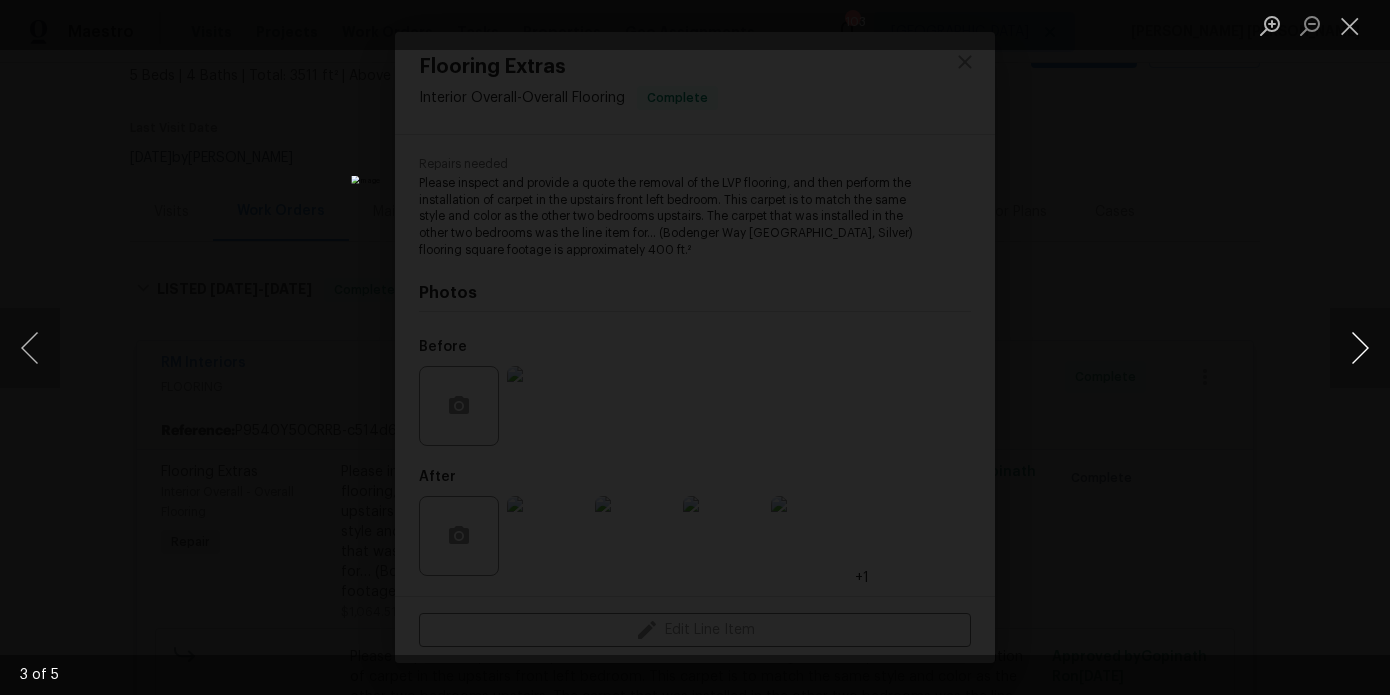 click at bounding box center [1360, 348] 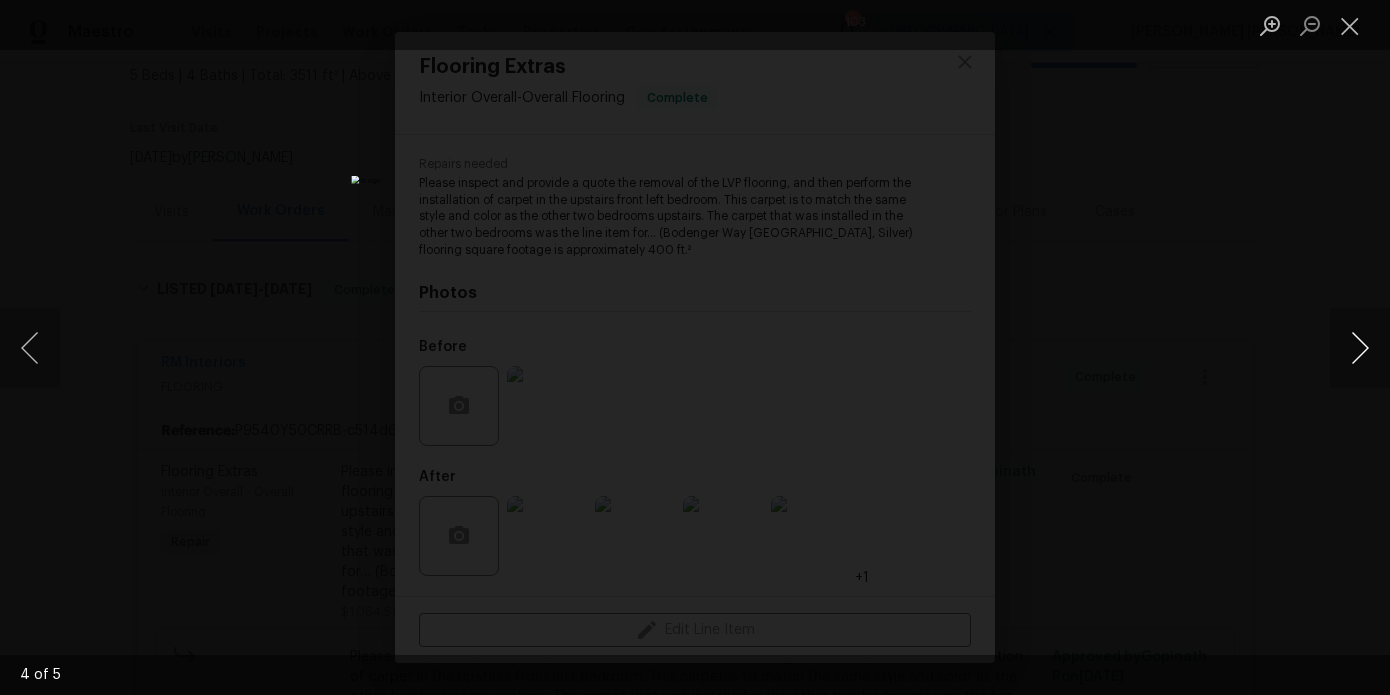 click at bounding box center [1360, 348] 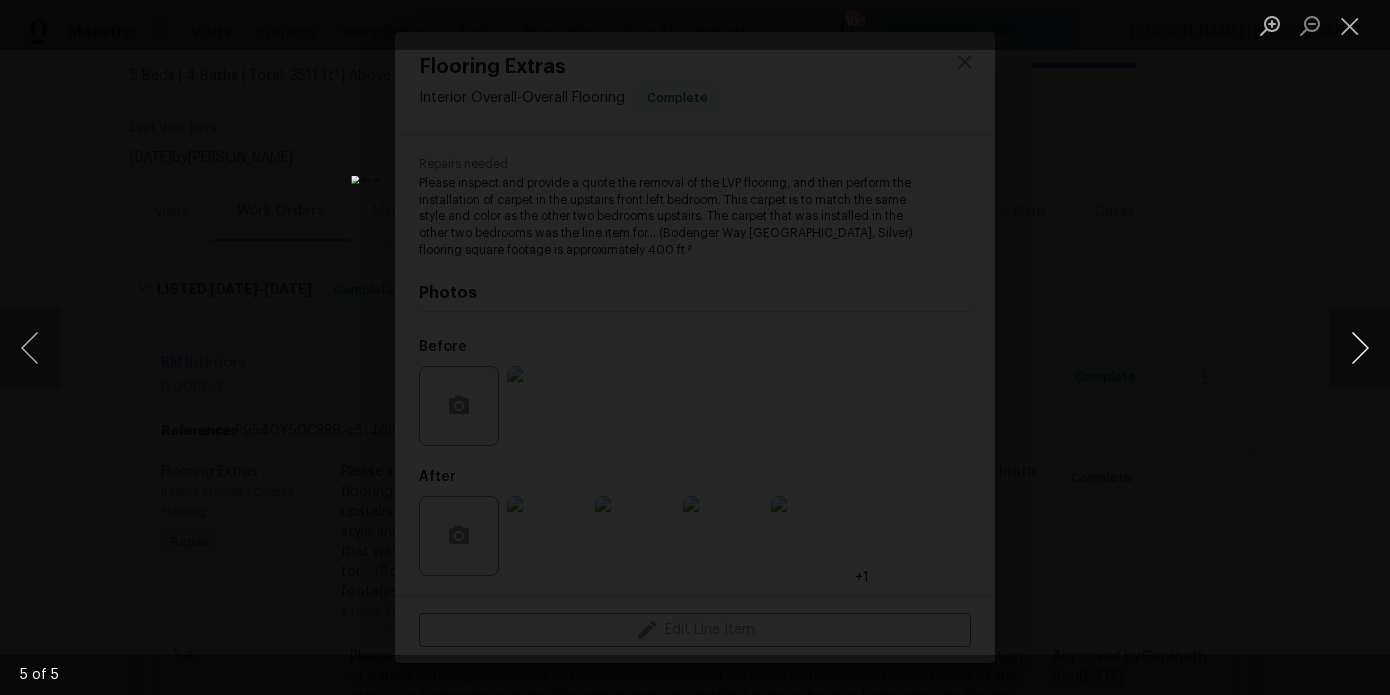 click at bounding box center [1360, 348] 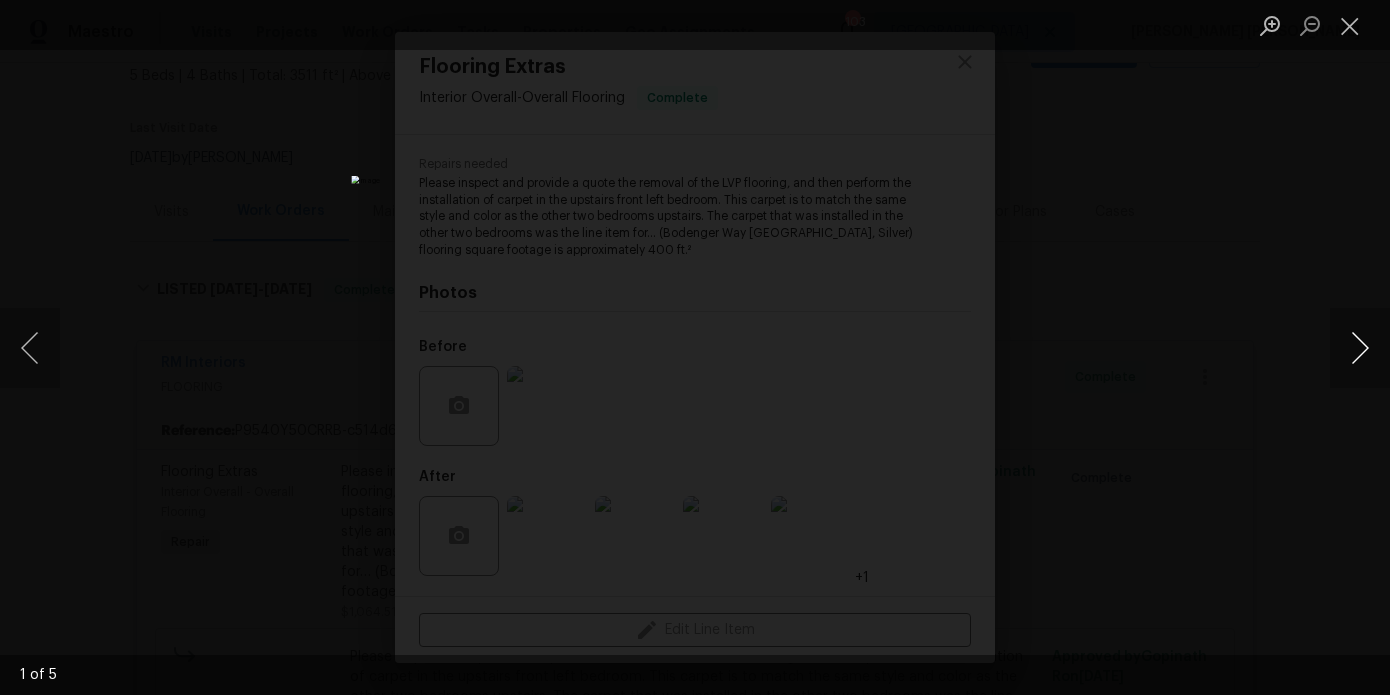 click at bounding box center [1360, 348] 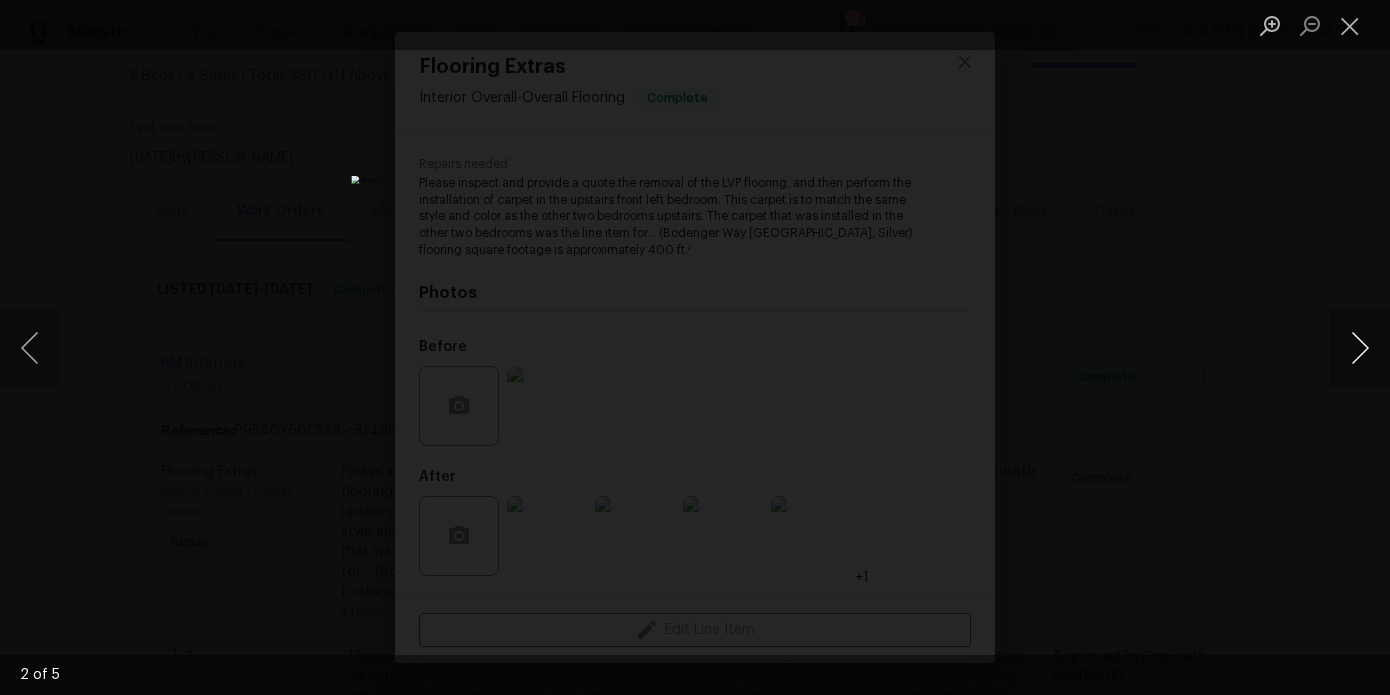click at bounding box center [1360, 348] 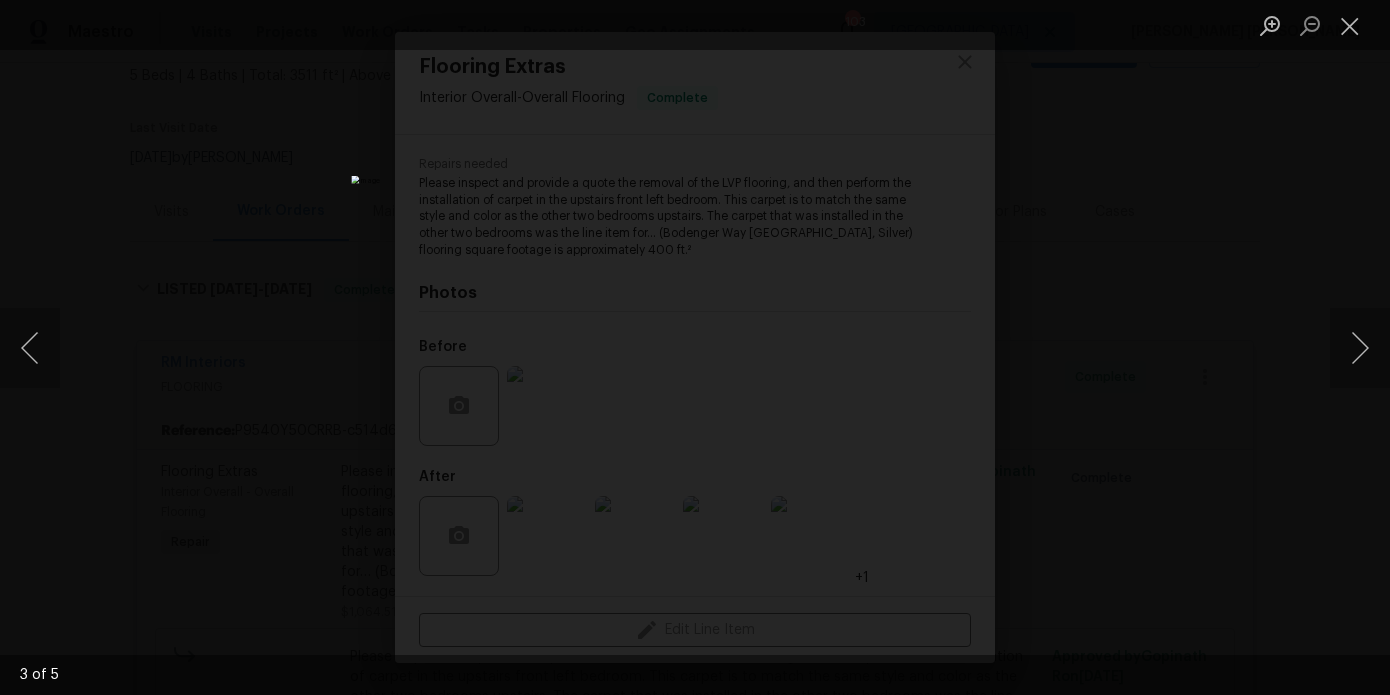 click at bounding box center (695, 347) 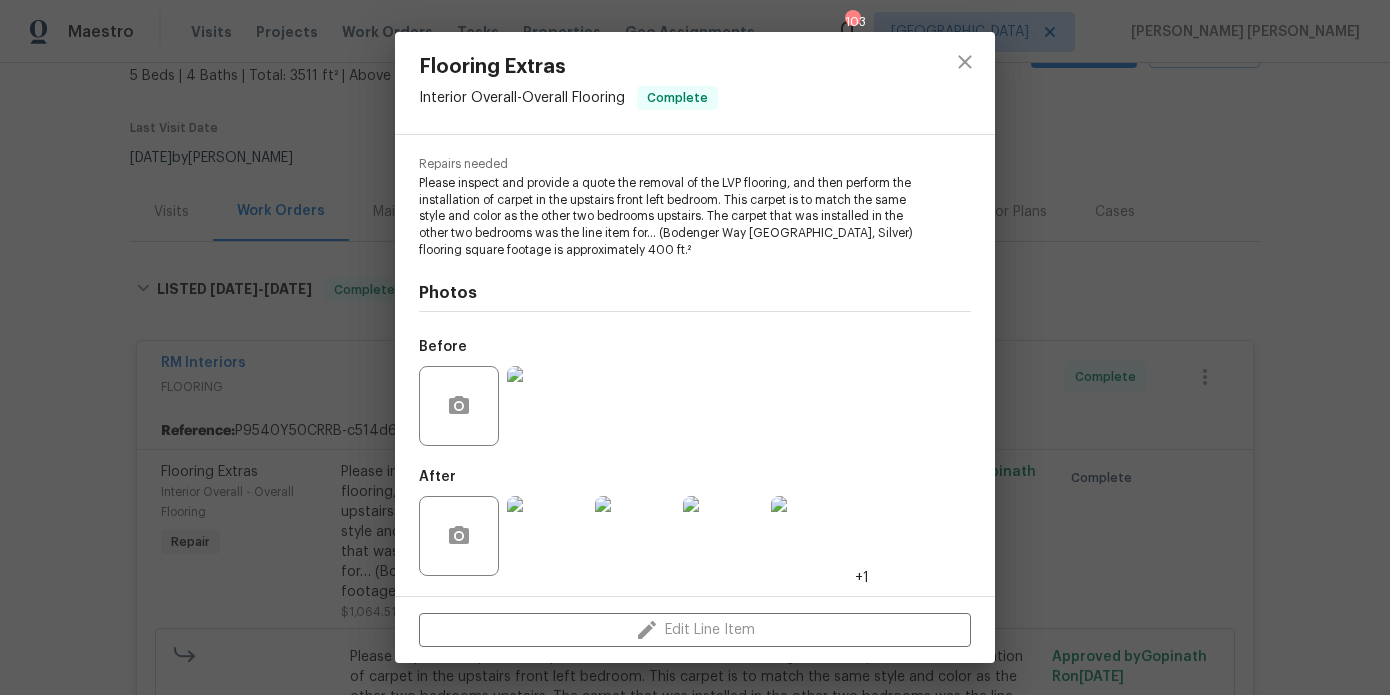 click on "Before" at bounding box center [695, 393] 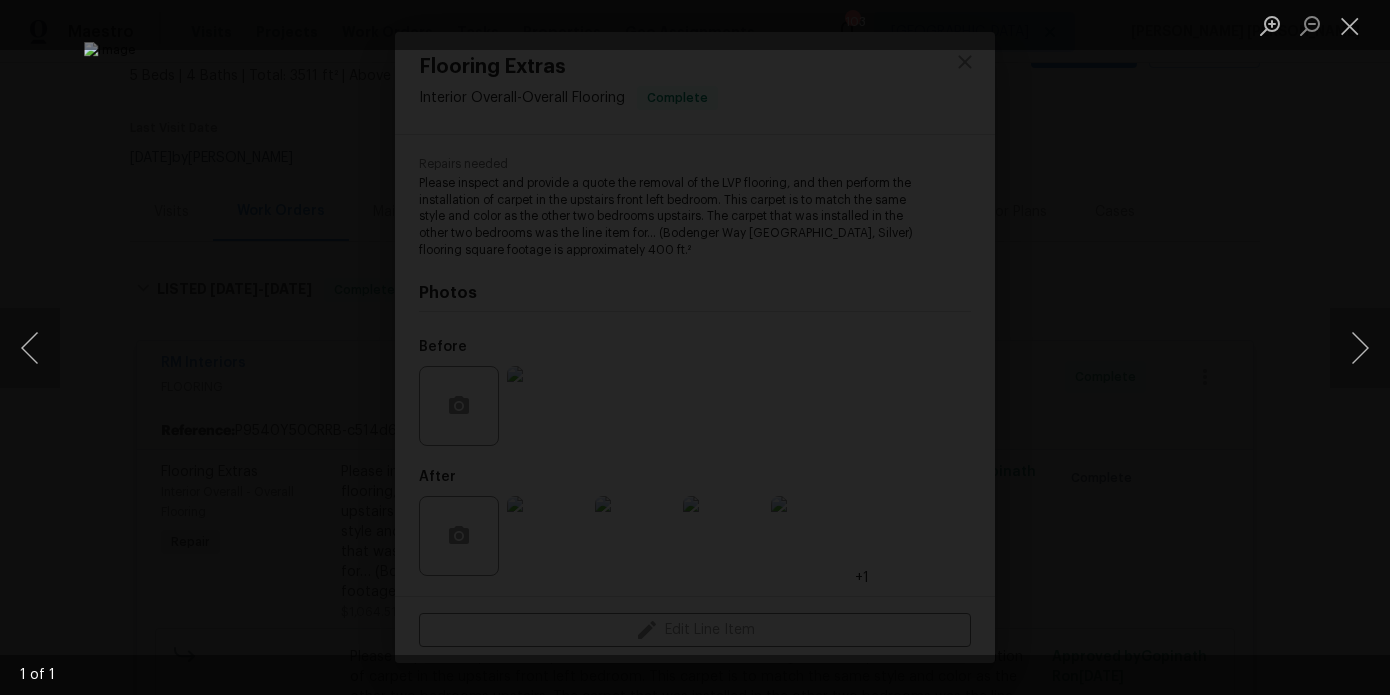 click at bounding box center [695, 347] 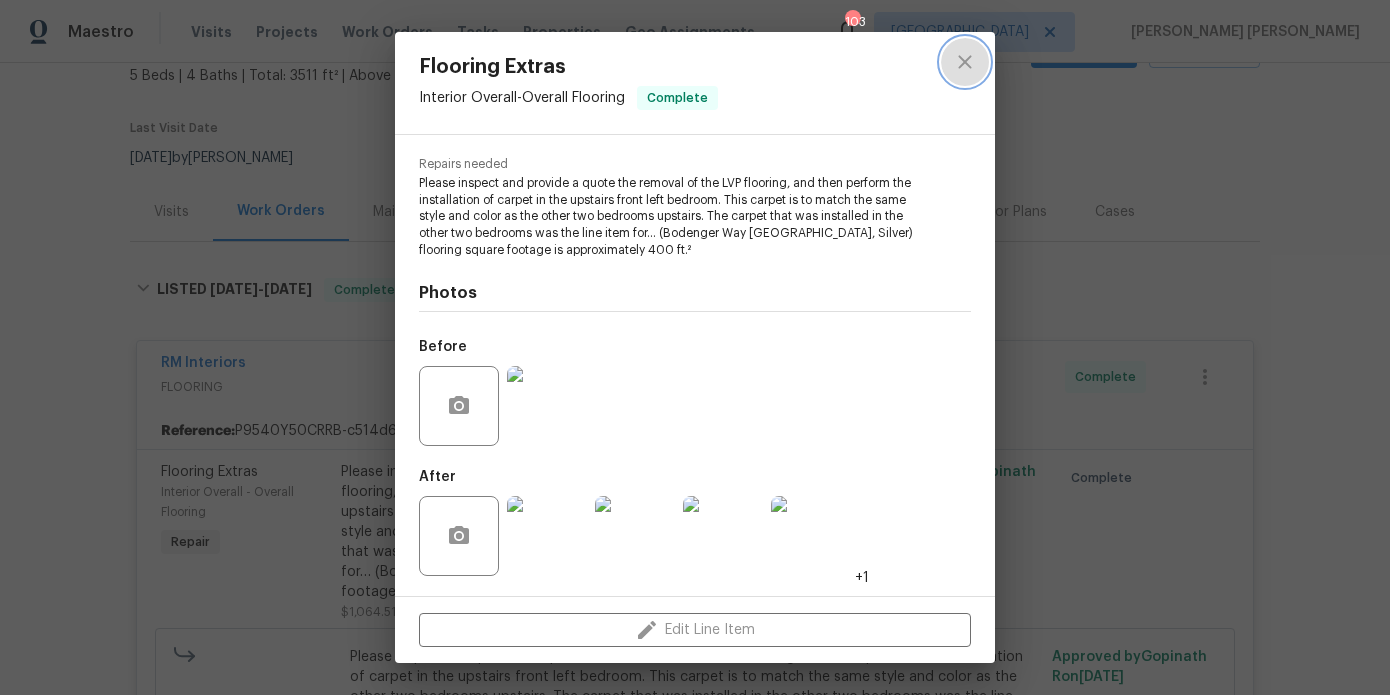click 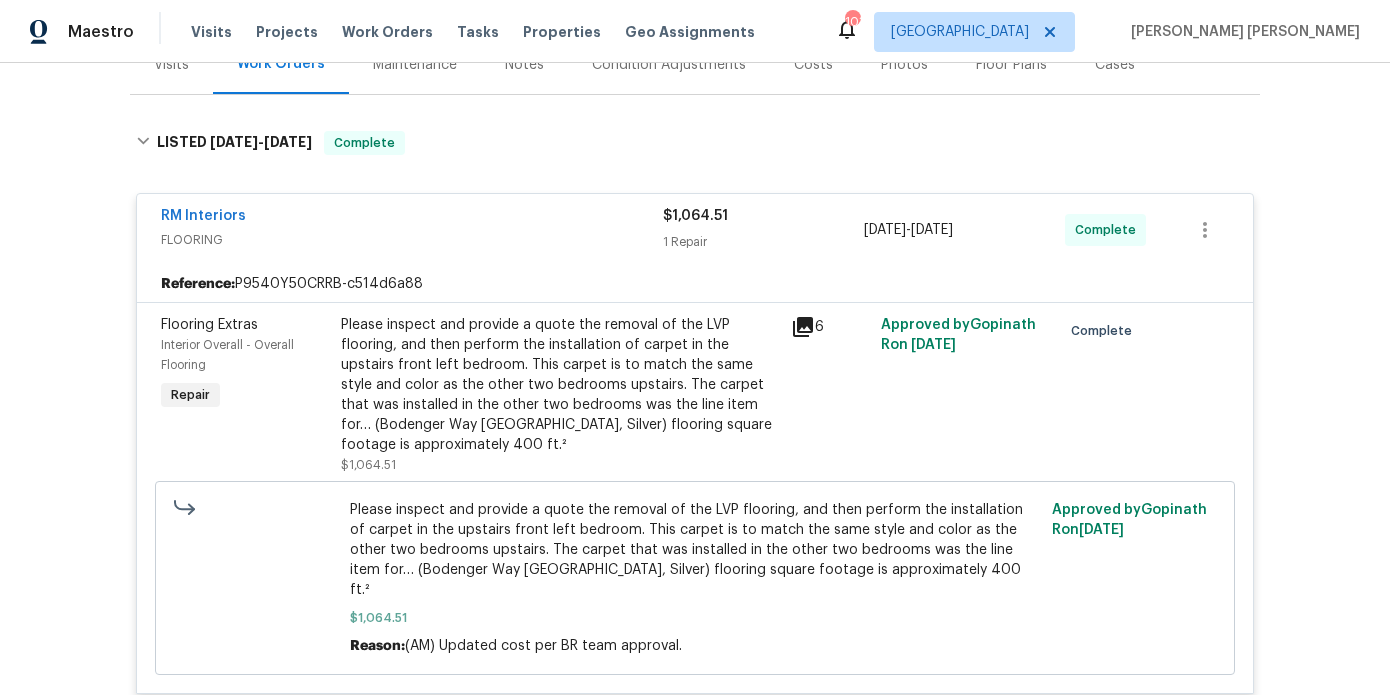 scroll, scrollTop: 270, scrollLeft: 0, axis: vertical 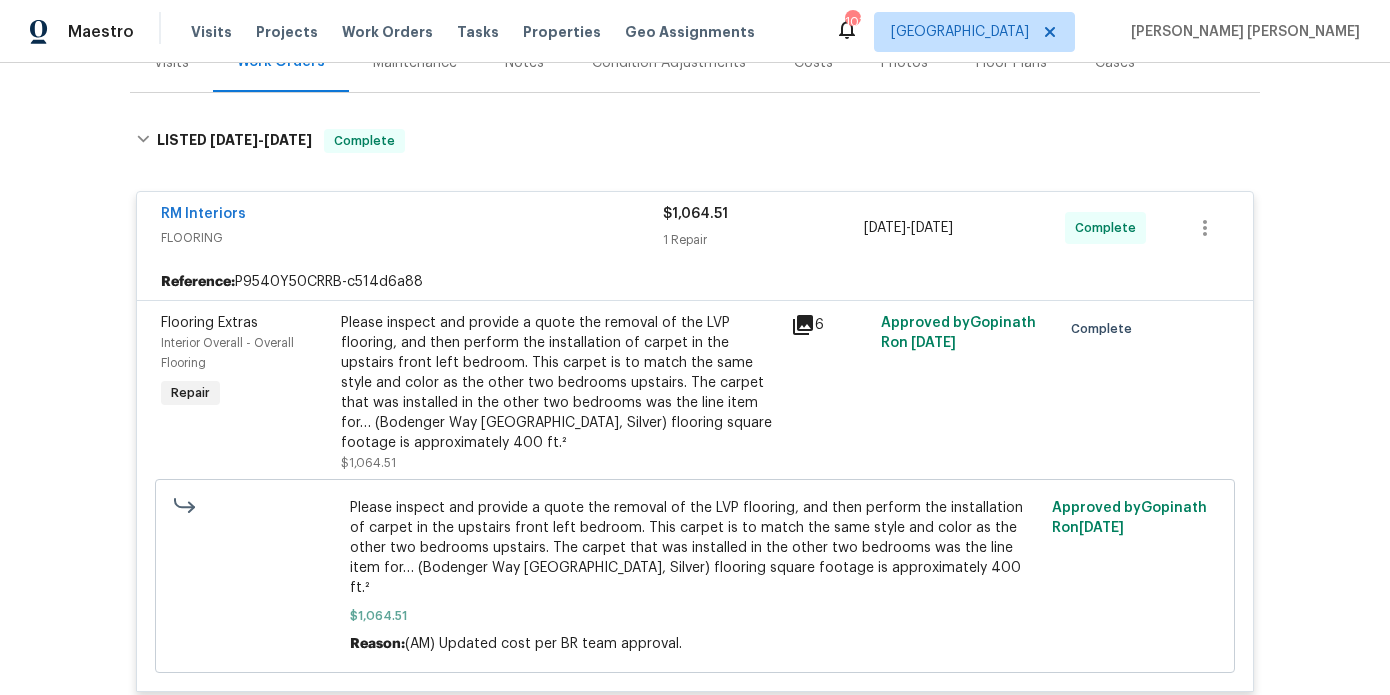 click on "RM Interiors" at bounding box center (412, 216) 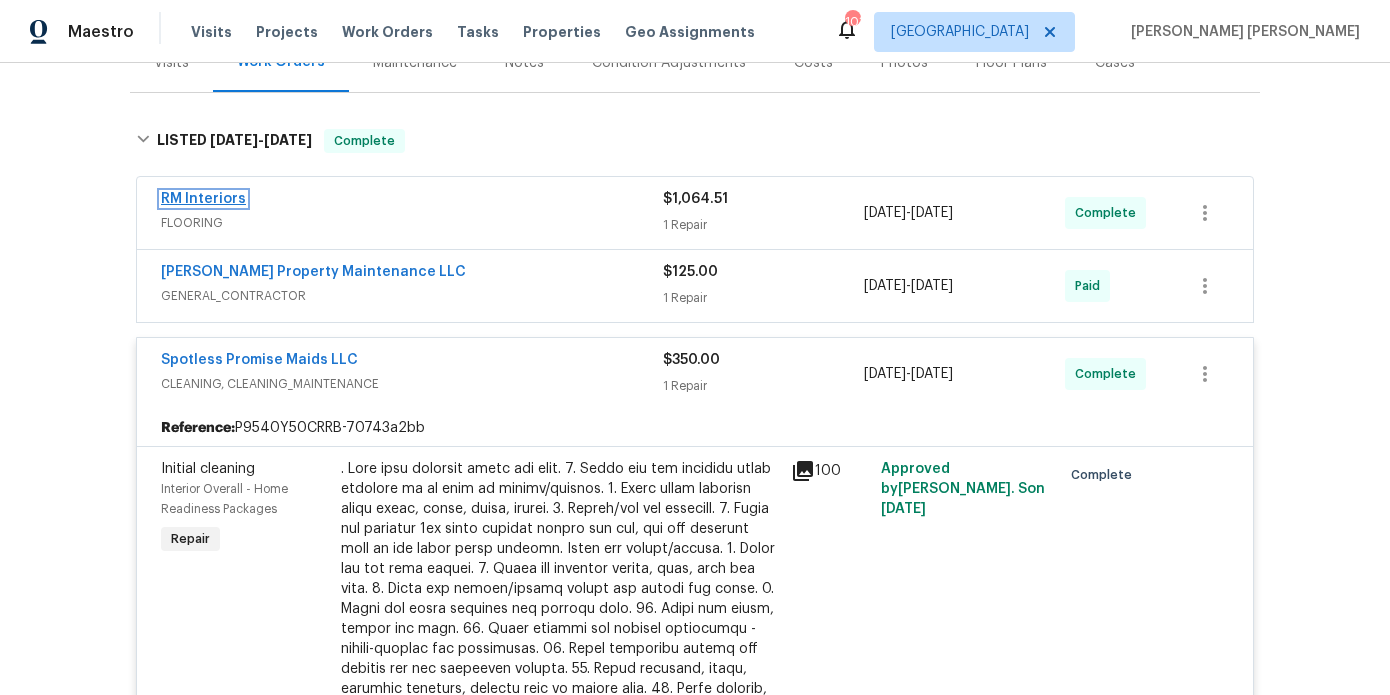 click on "RM Interiors" at bounding box center [203, 199] 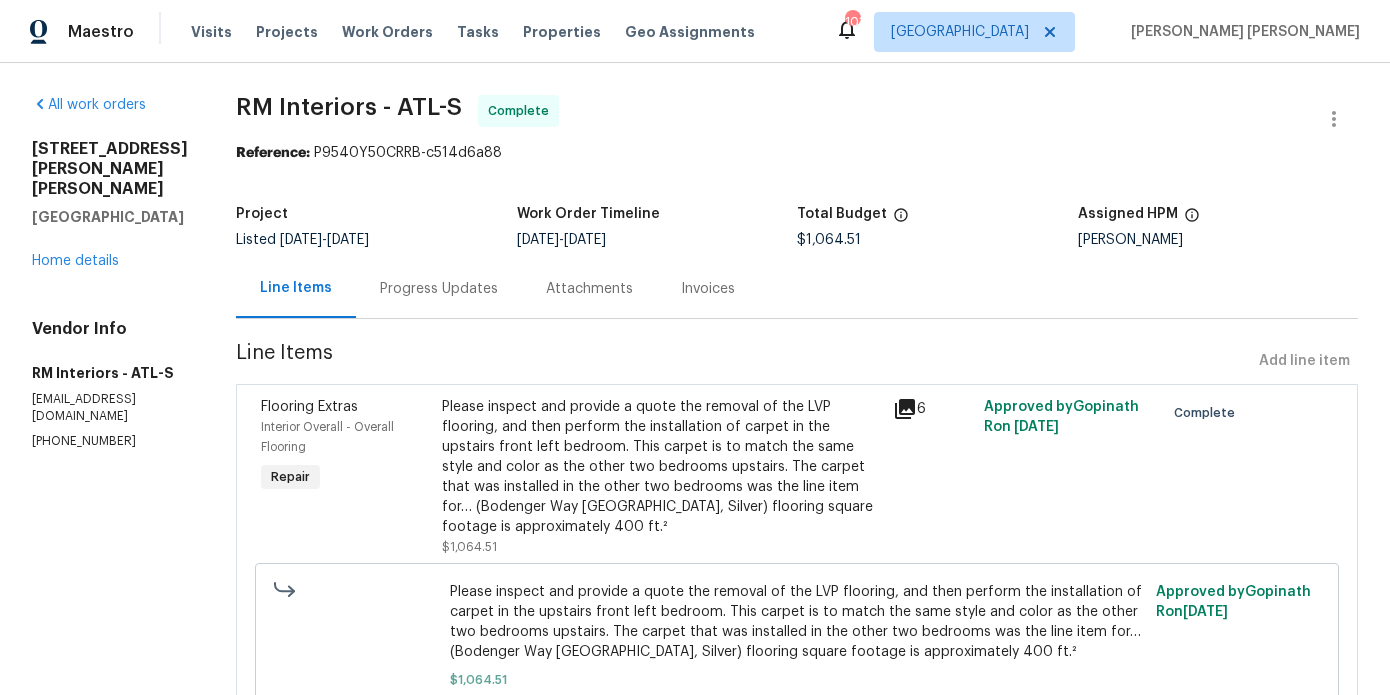 click on "Progress Updates" at bounding box center [439, 288] 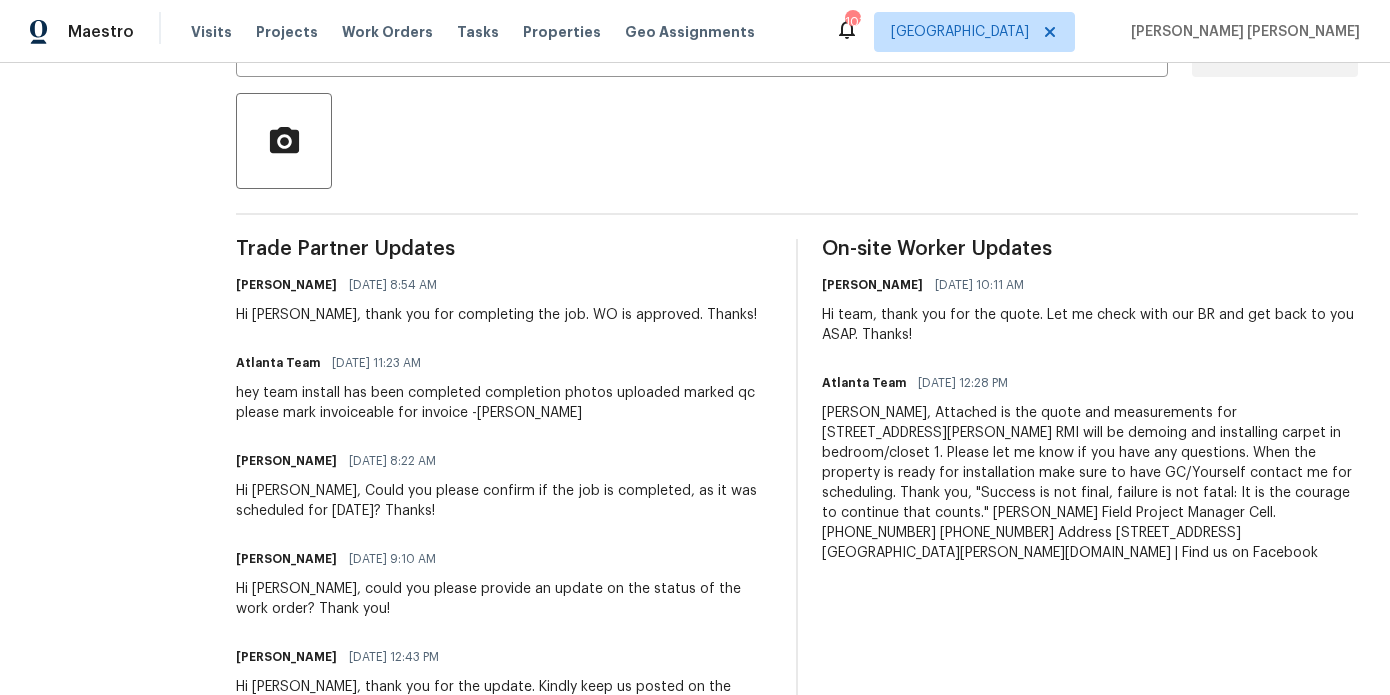 scroll, scrollTop: 0, scrollLeft: 0, axis: both 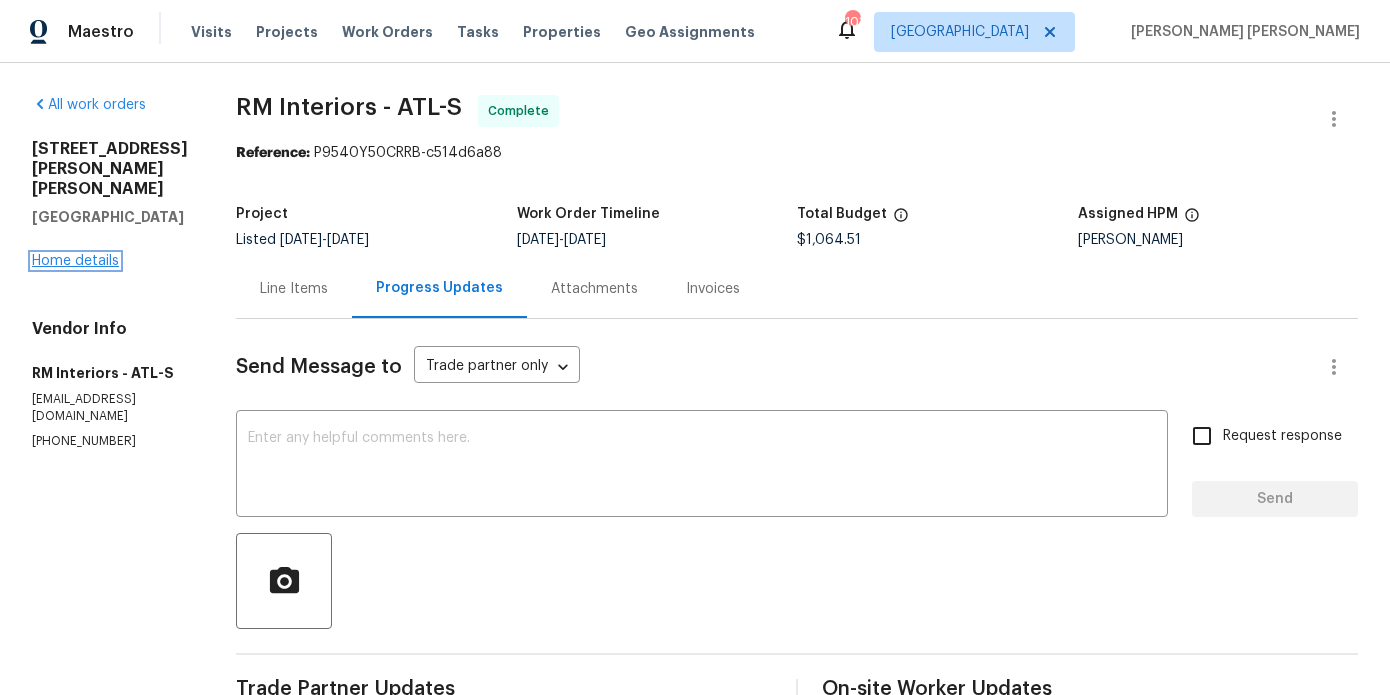 click on "Home details" at bounding box center [75, 261] 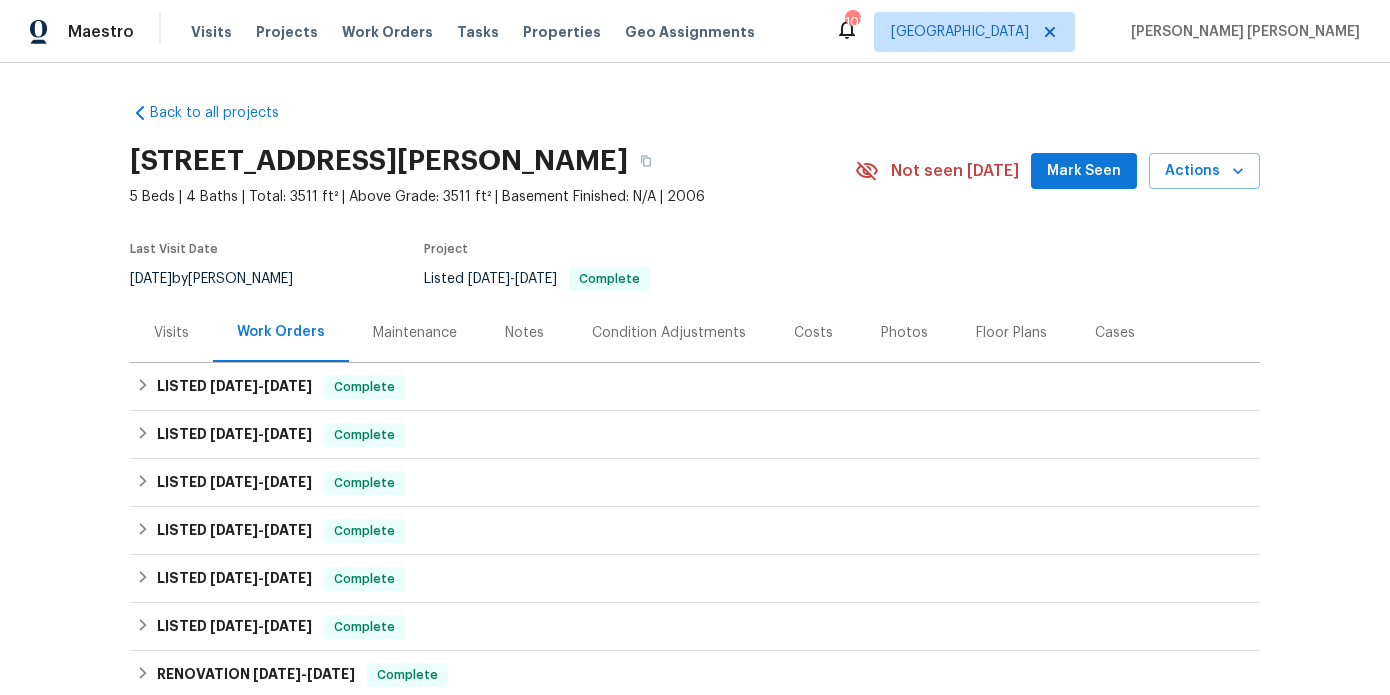 click on "Visits" at bounding box center (171, 332) 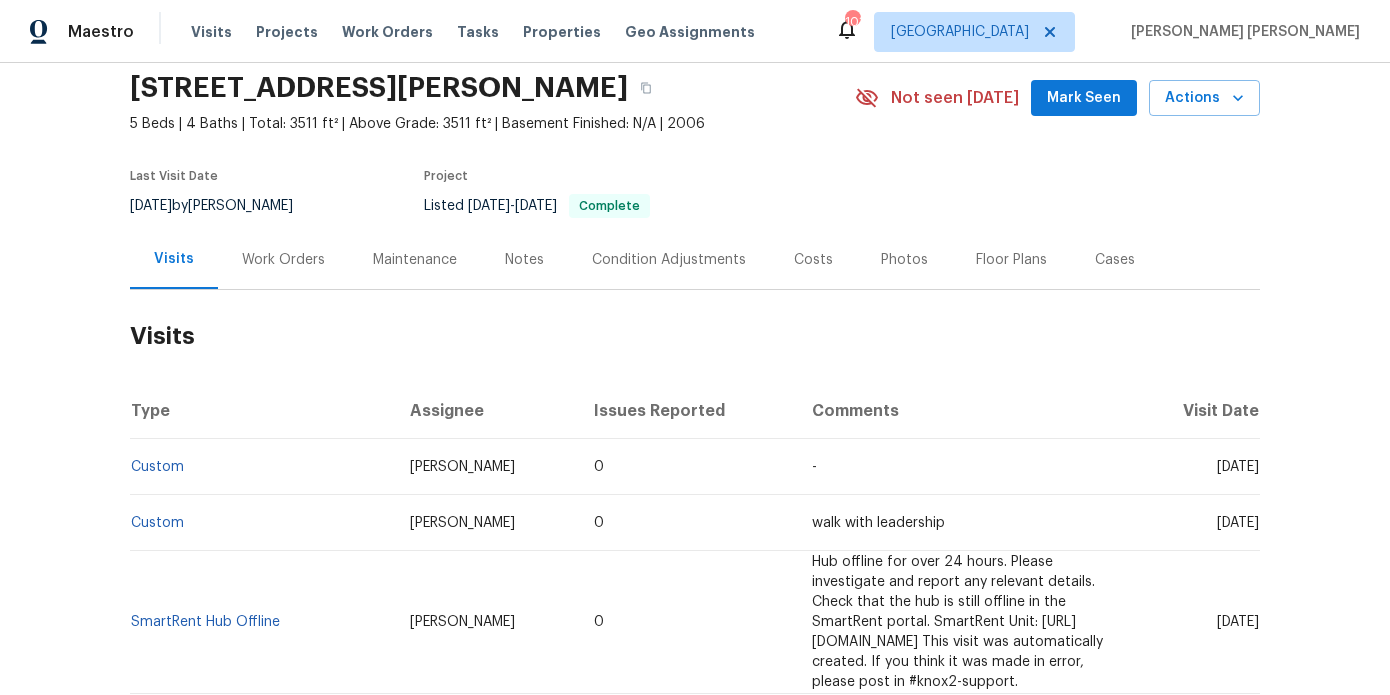 scroll, scrollTop: 53, scrollLeft: 0, axis: vertical 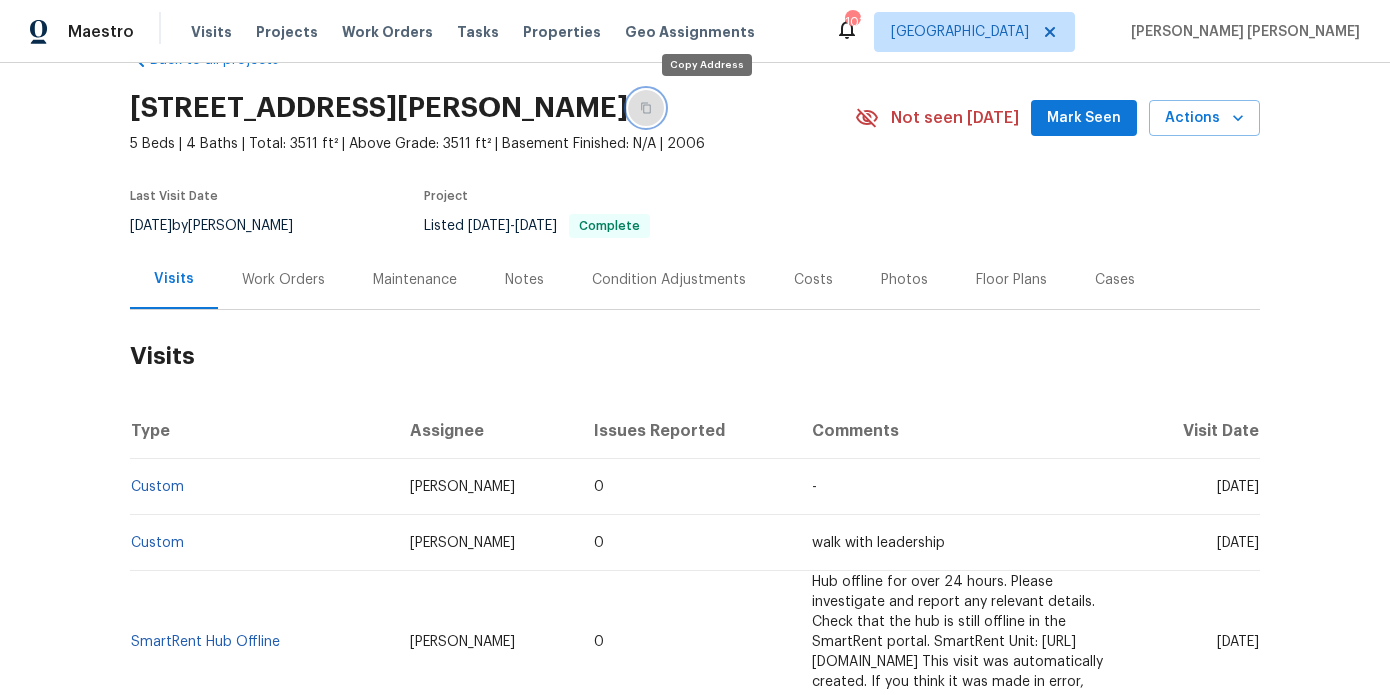 click at bounding box center (646, 108) 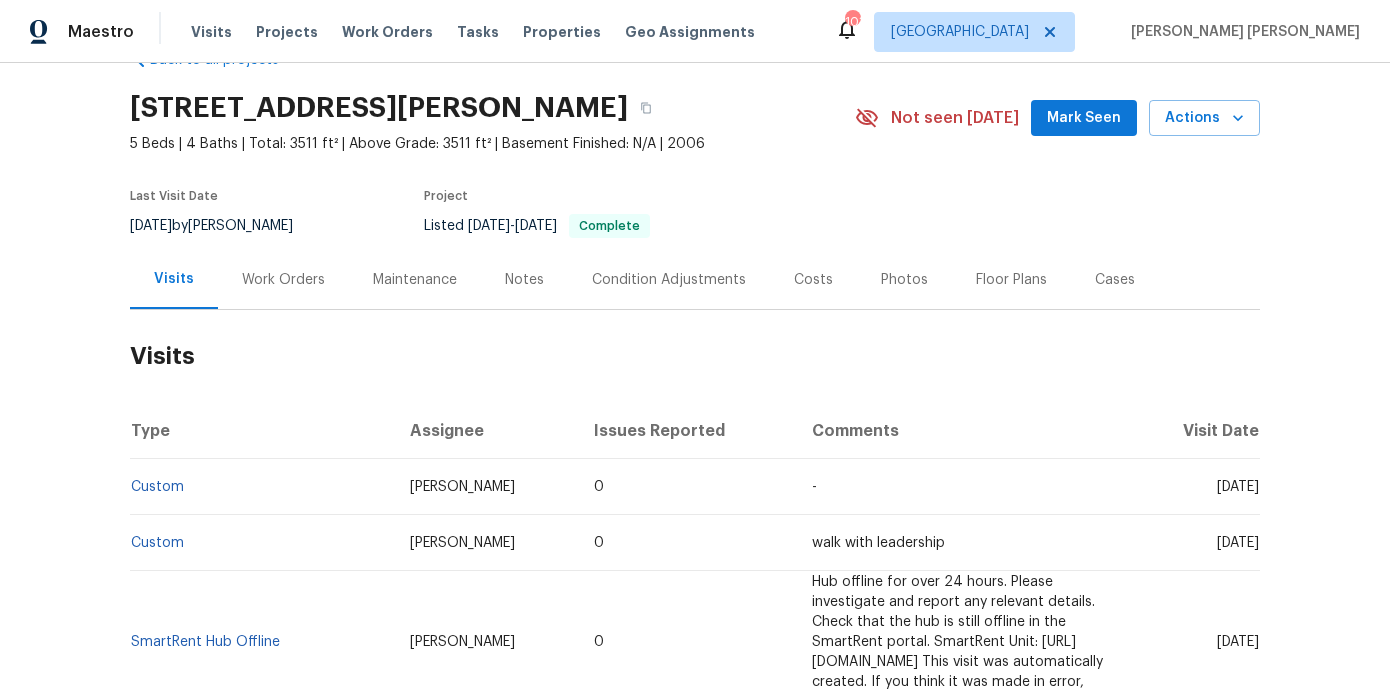 click on "Notes" at bounding box center [524, 280] 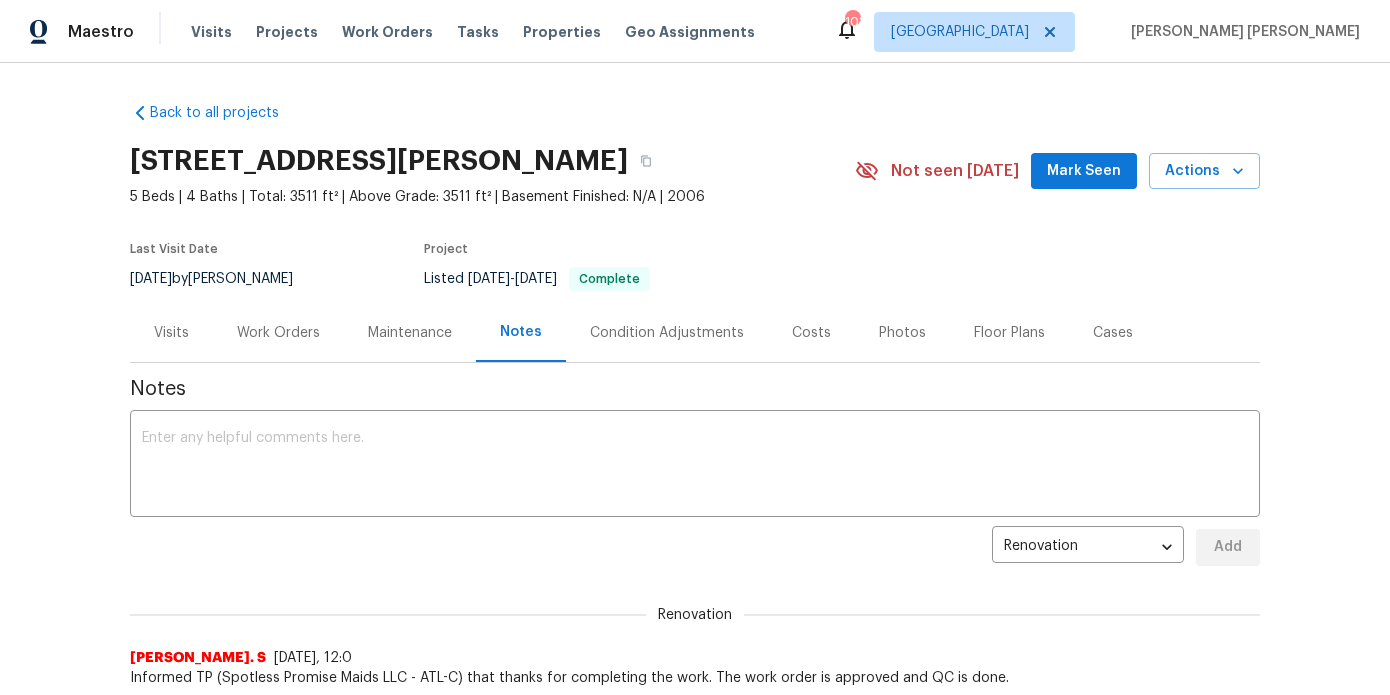 click on "Photos" at bounding box center [902, 333] 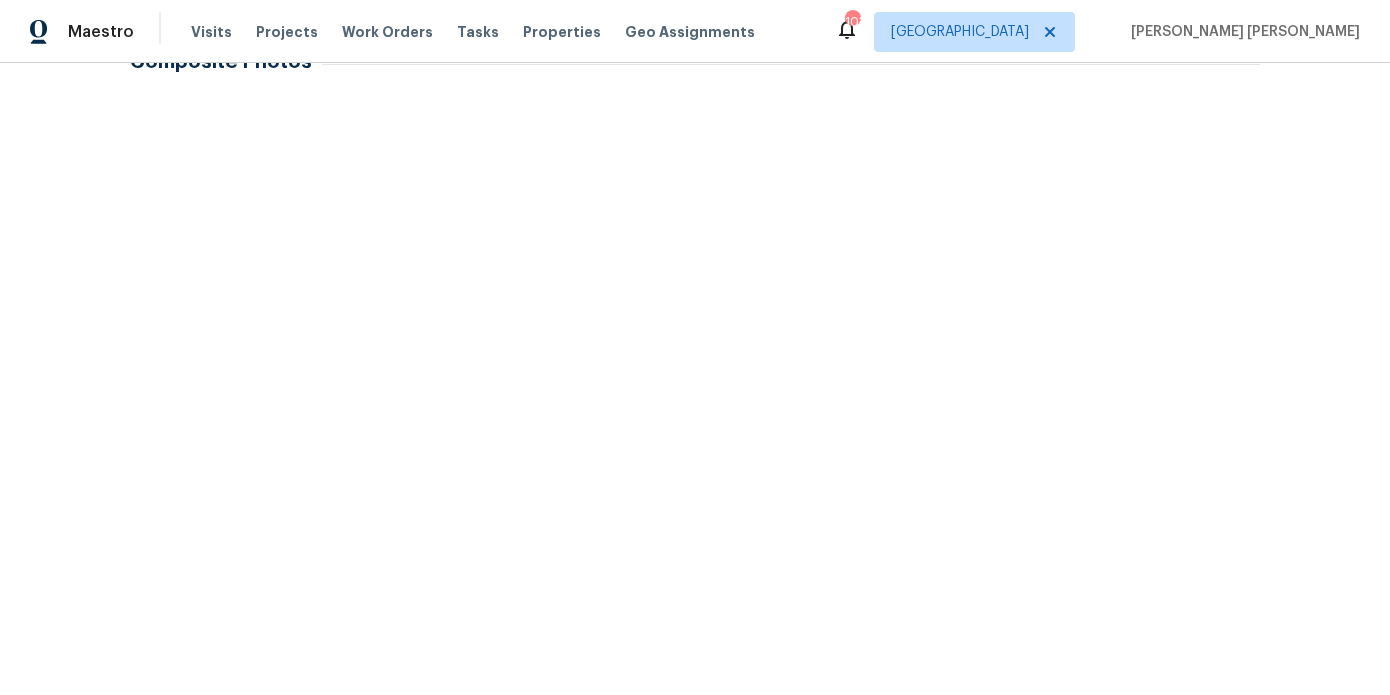 scroll, scrollTop: 231, scrollLeft: 0, axis: vertical 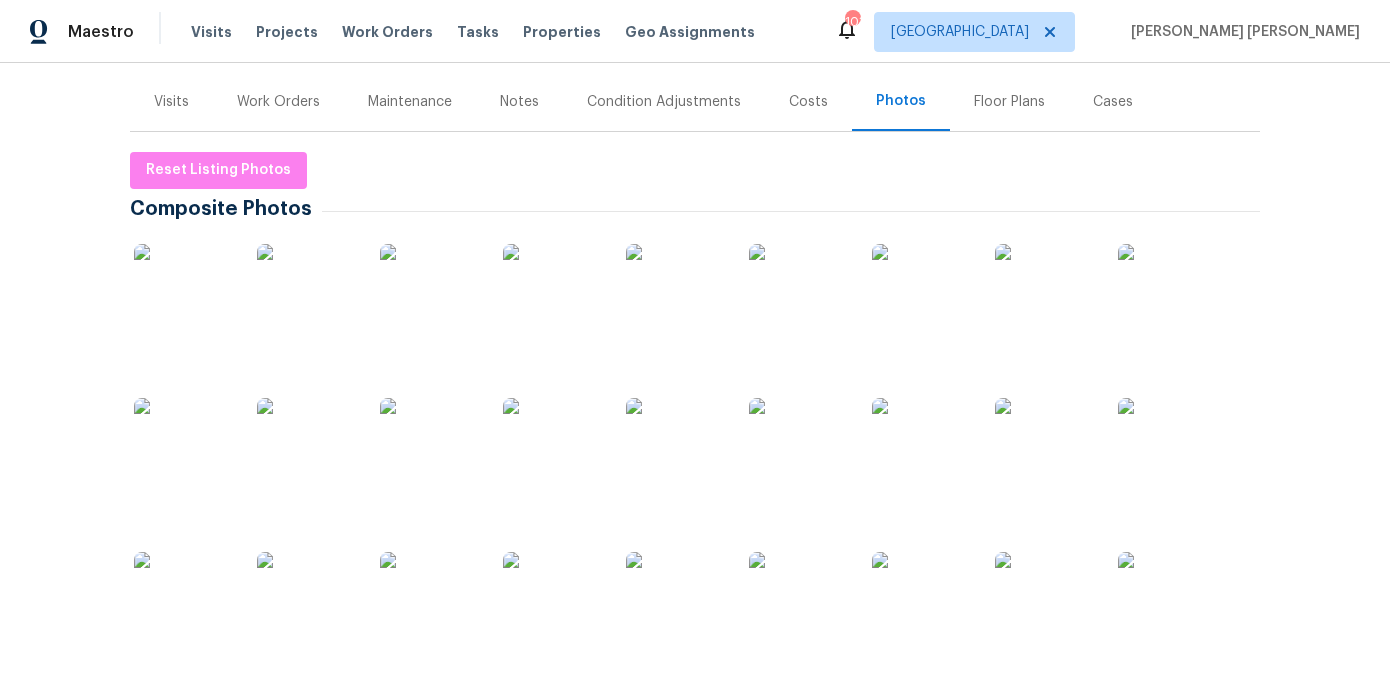 click on "Work Orders" at bounding box center [278, 102] 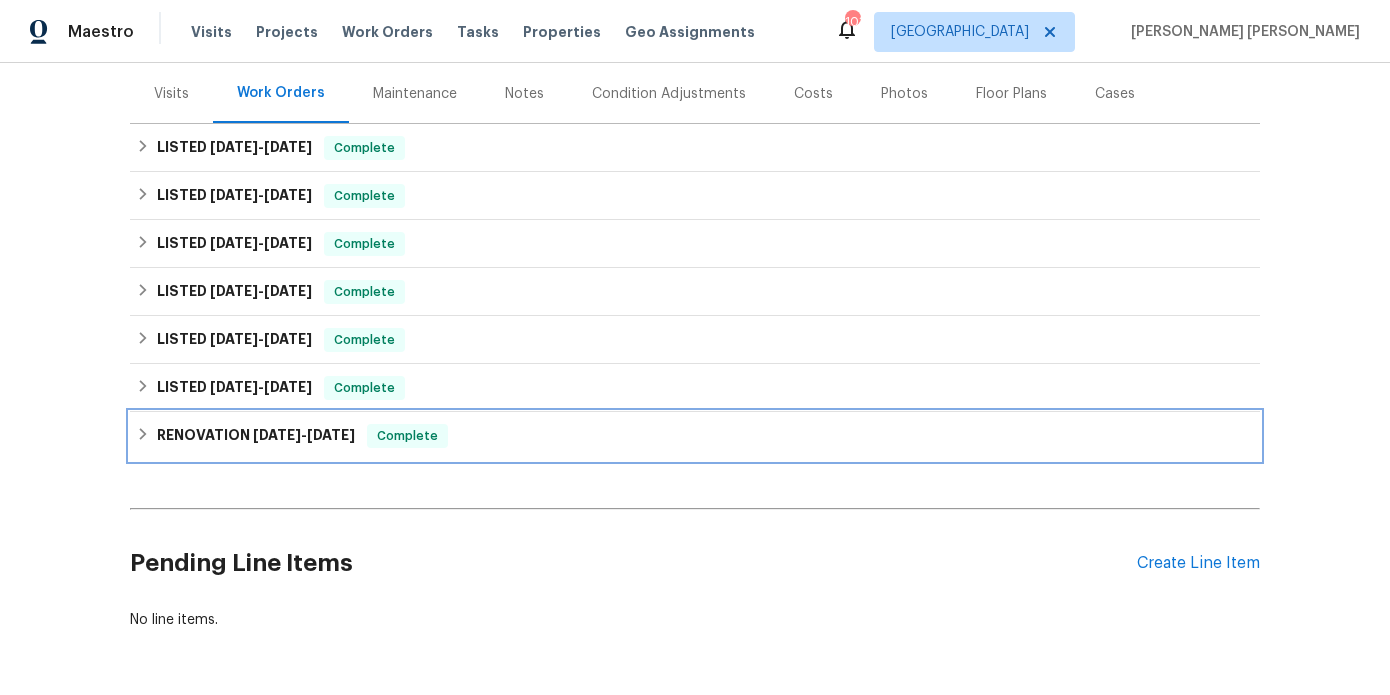 click on "RENOVATION   7/8/24  -  7/17/24 Complete" at bounding box center [695, 436] 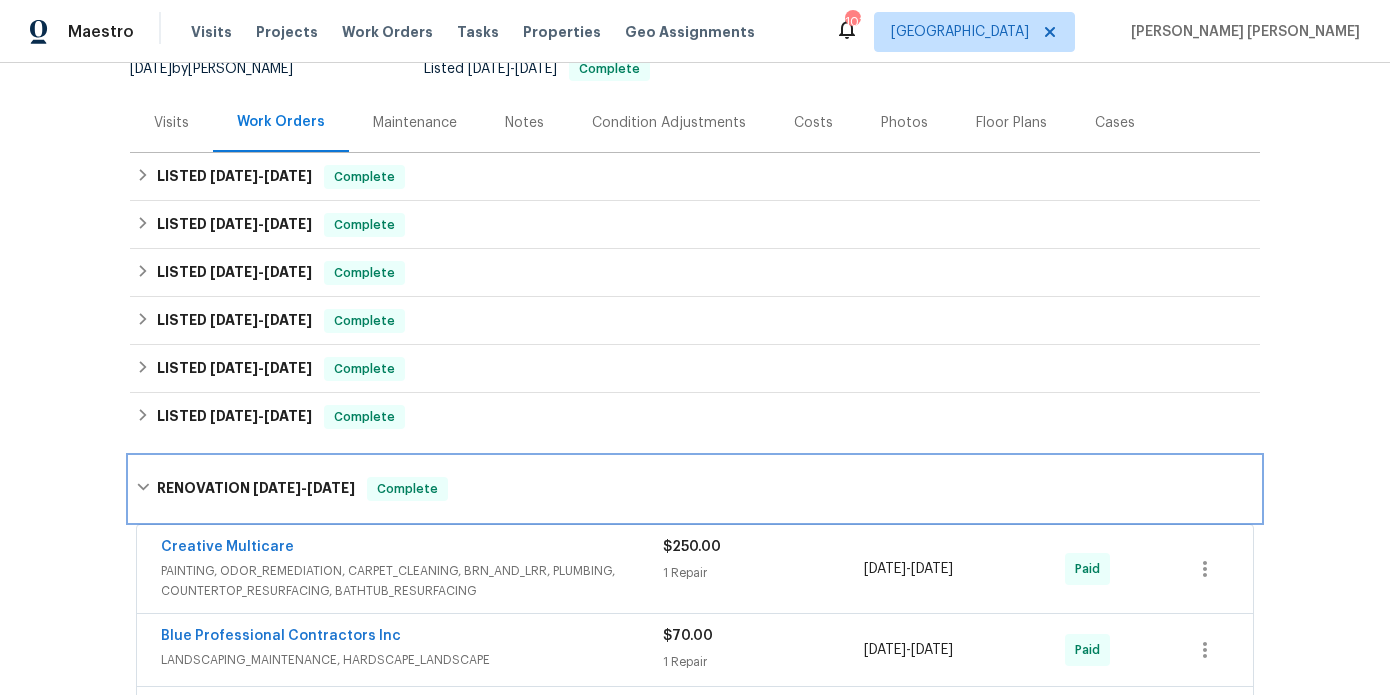 scroll, scrollTop: 1, scrollLeft: 0, axis: vertical 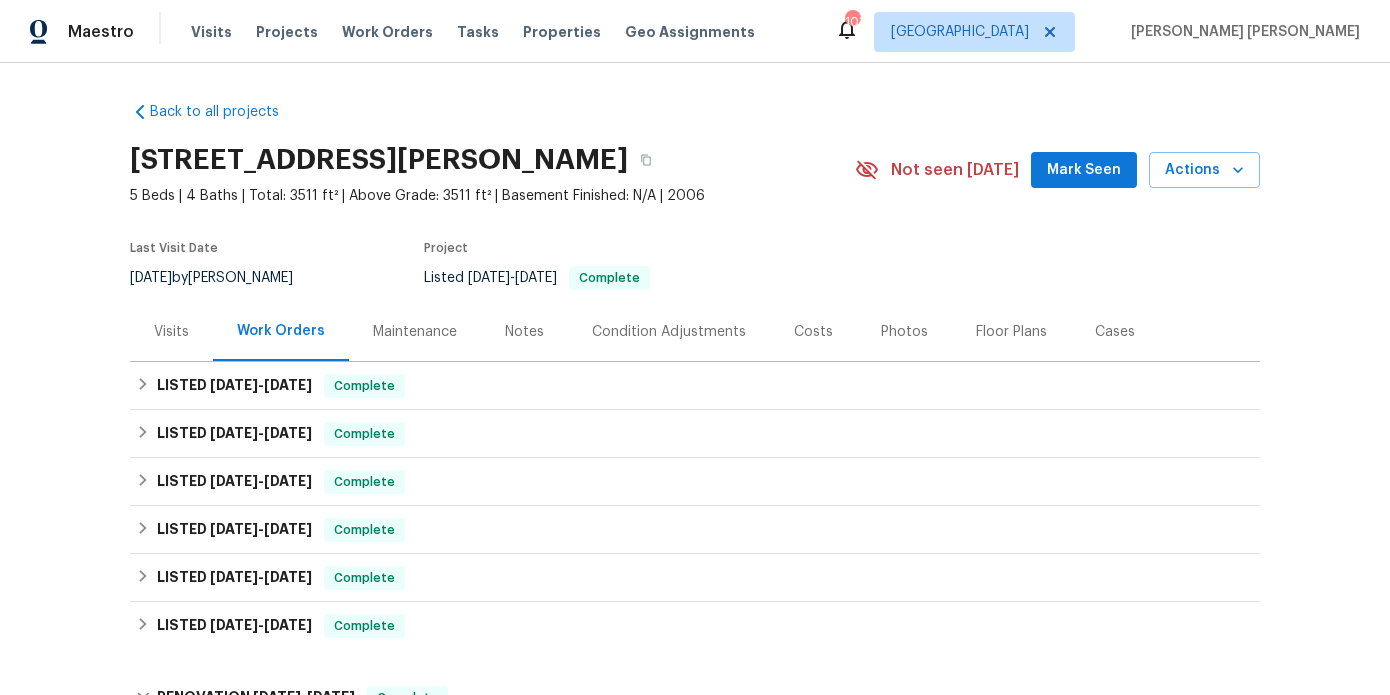 click on "Visits" at bounding box center [171, 331] 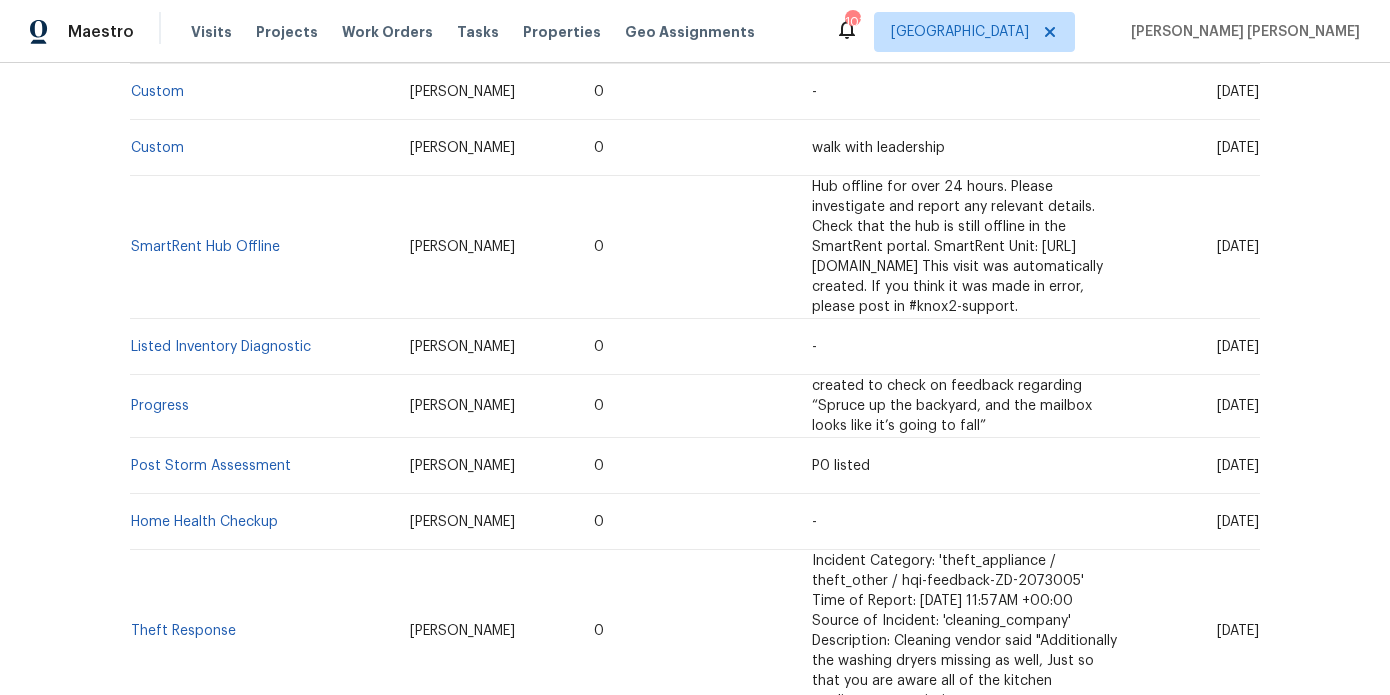 scroll, scrollTop: 499, scrollLeft: 0, axis: vertical 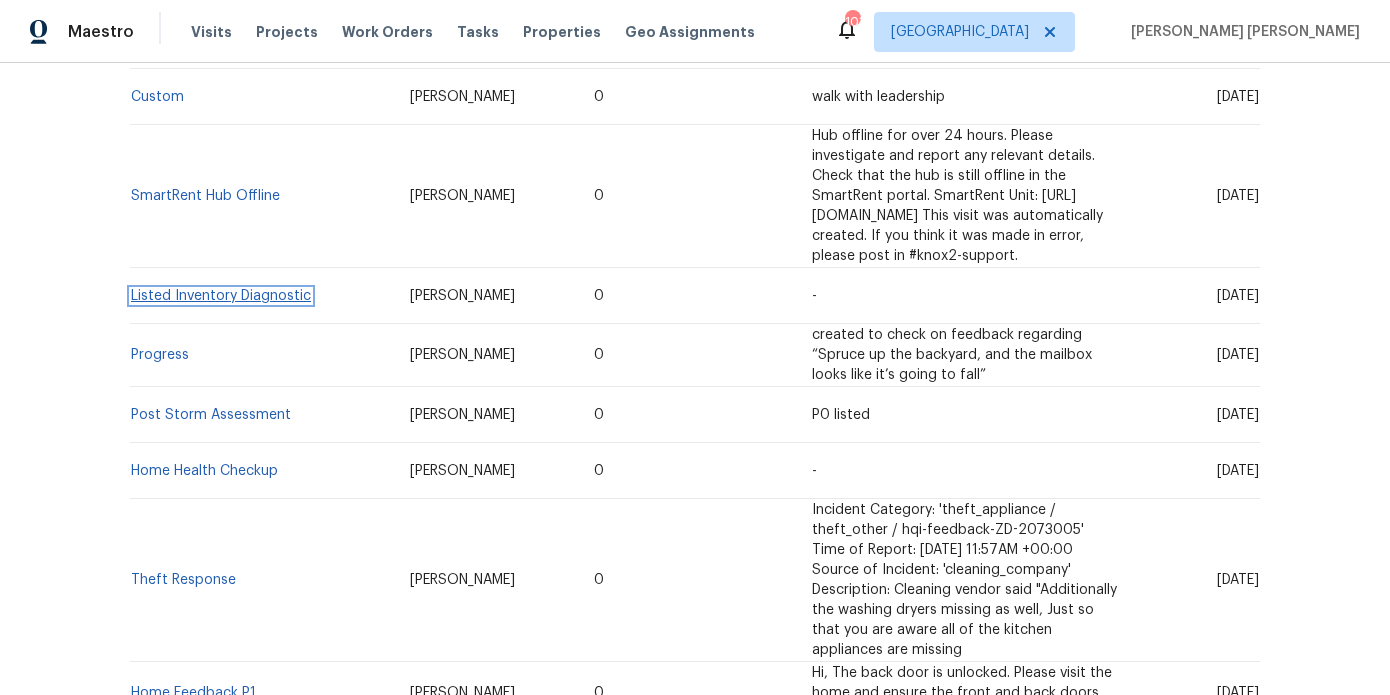 click on "Listed Inventory Diagnostic" at bounding box center [221, 296] 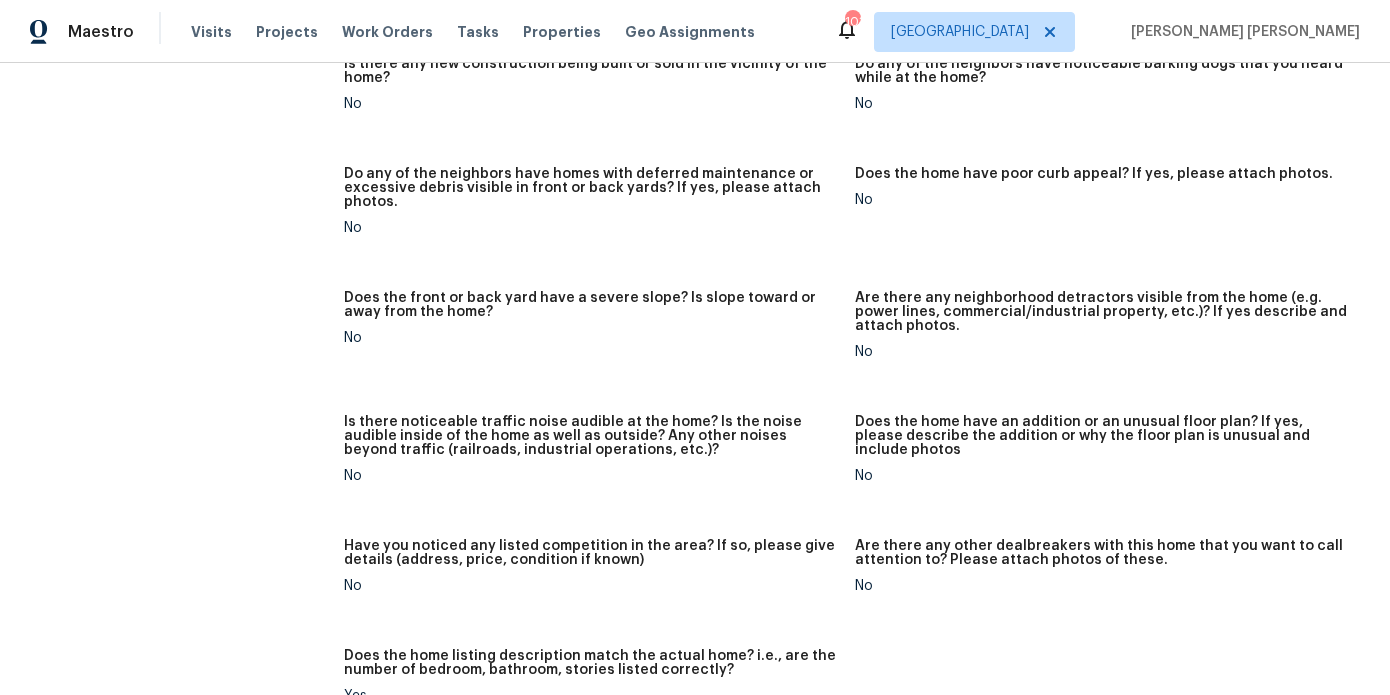 scroll, scrollTop: 0, scrollLeft: 0, axis: both 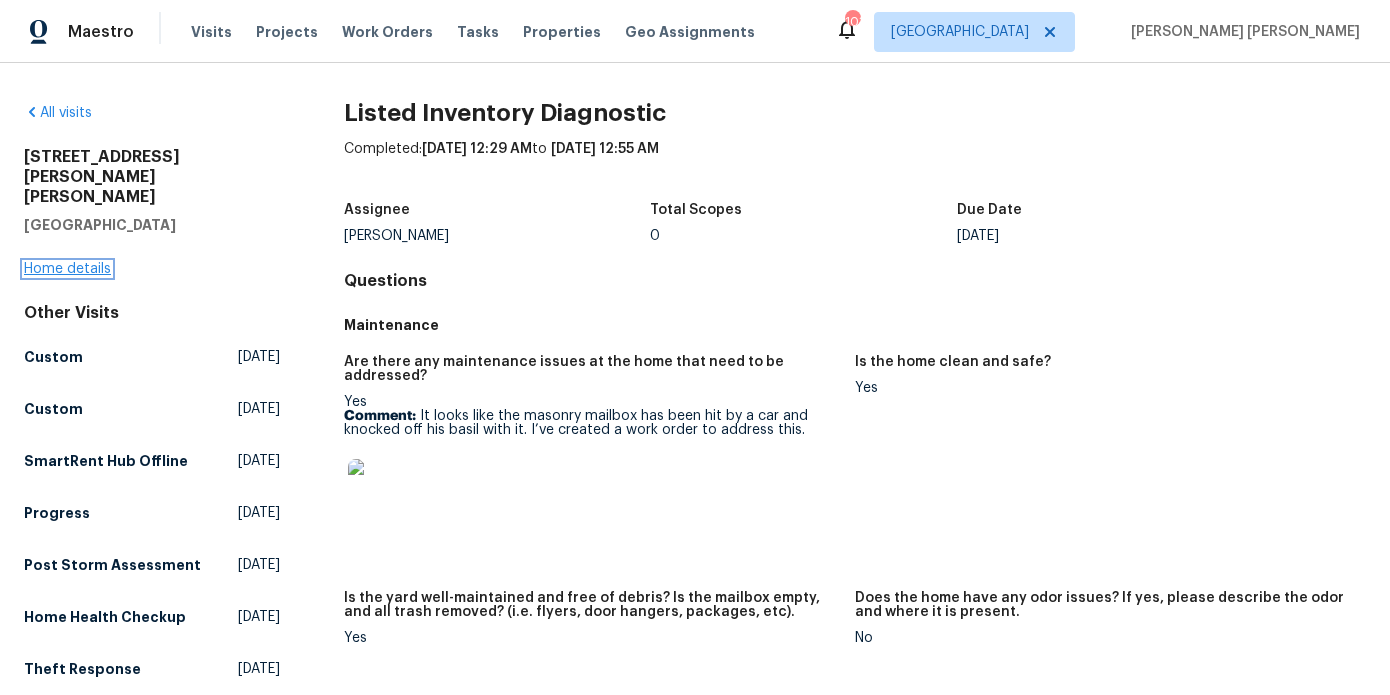 click on "Home details" at bounding box center (67, 269) 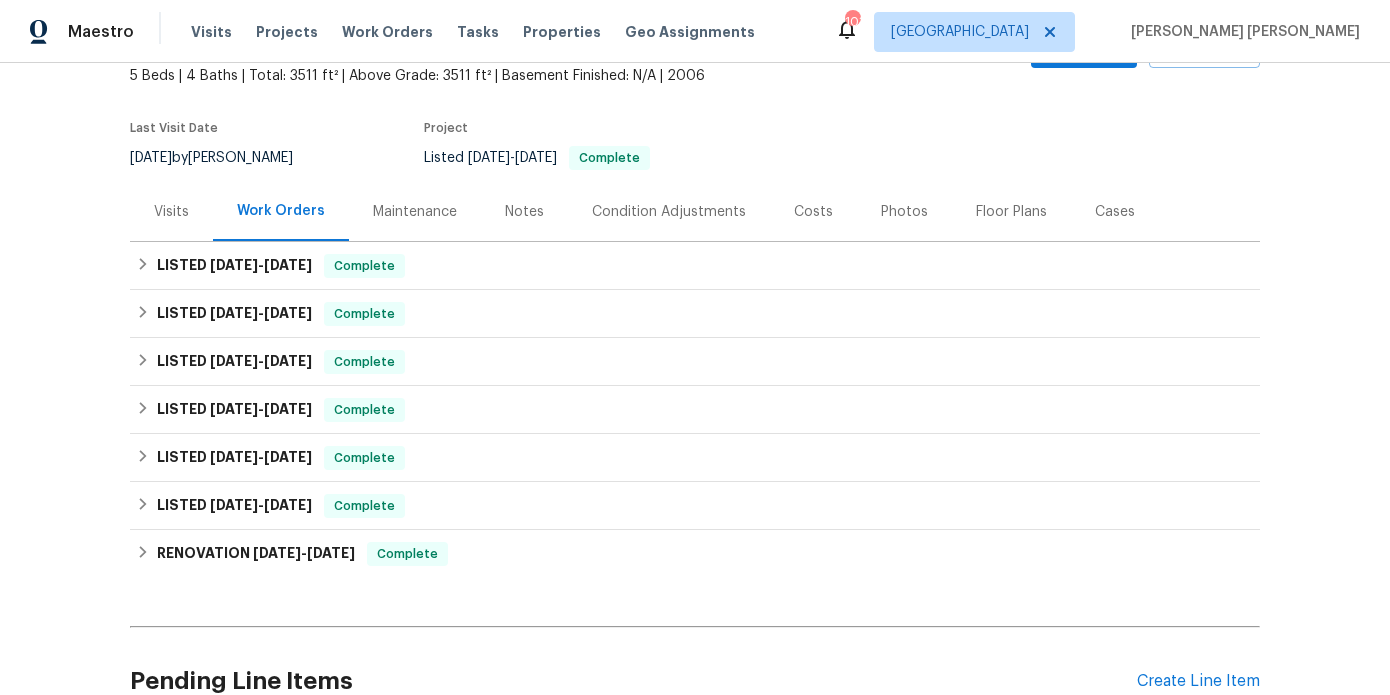 scroll, scrollTop: 101, scrollLeft: 0, axis: vertical 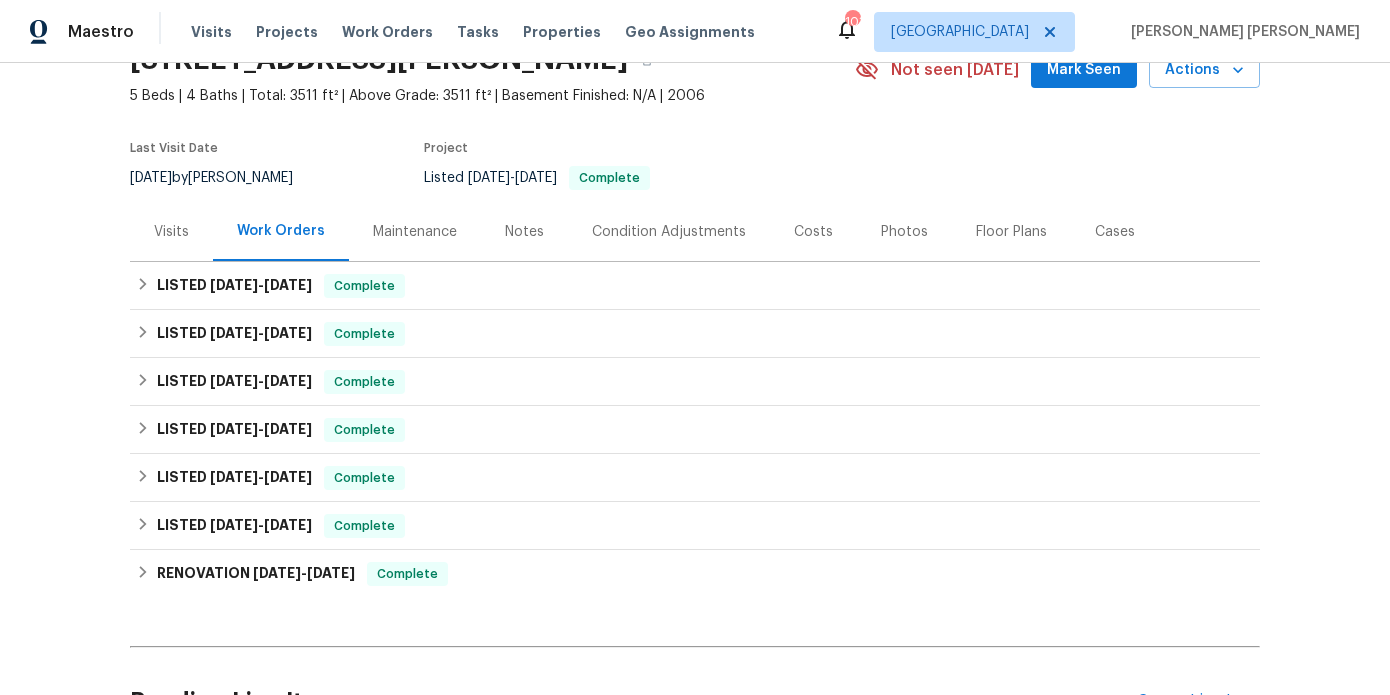 click on "Visits" at bounding box center (171, 231) 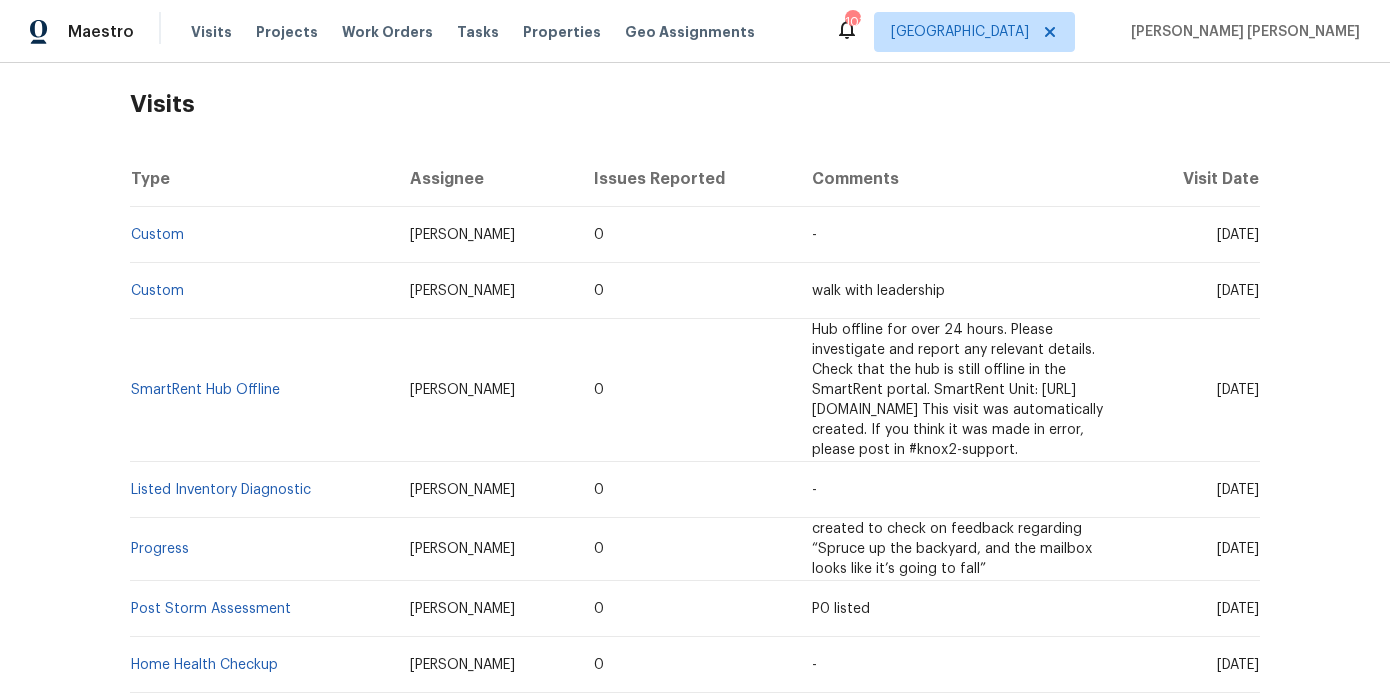 scroll, scrollTop: 317, scrollLeft: 0, axis: vertical 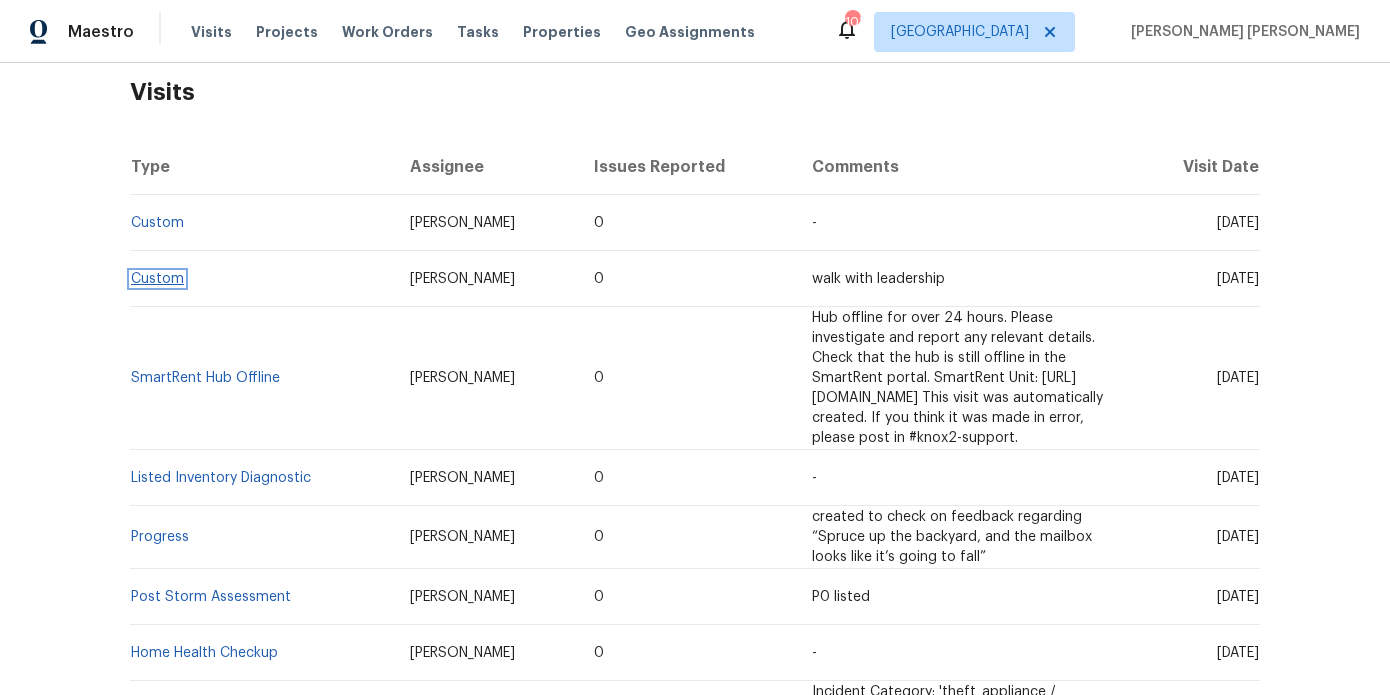 click on "Custom" at bounding box center [157, 279] 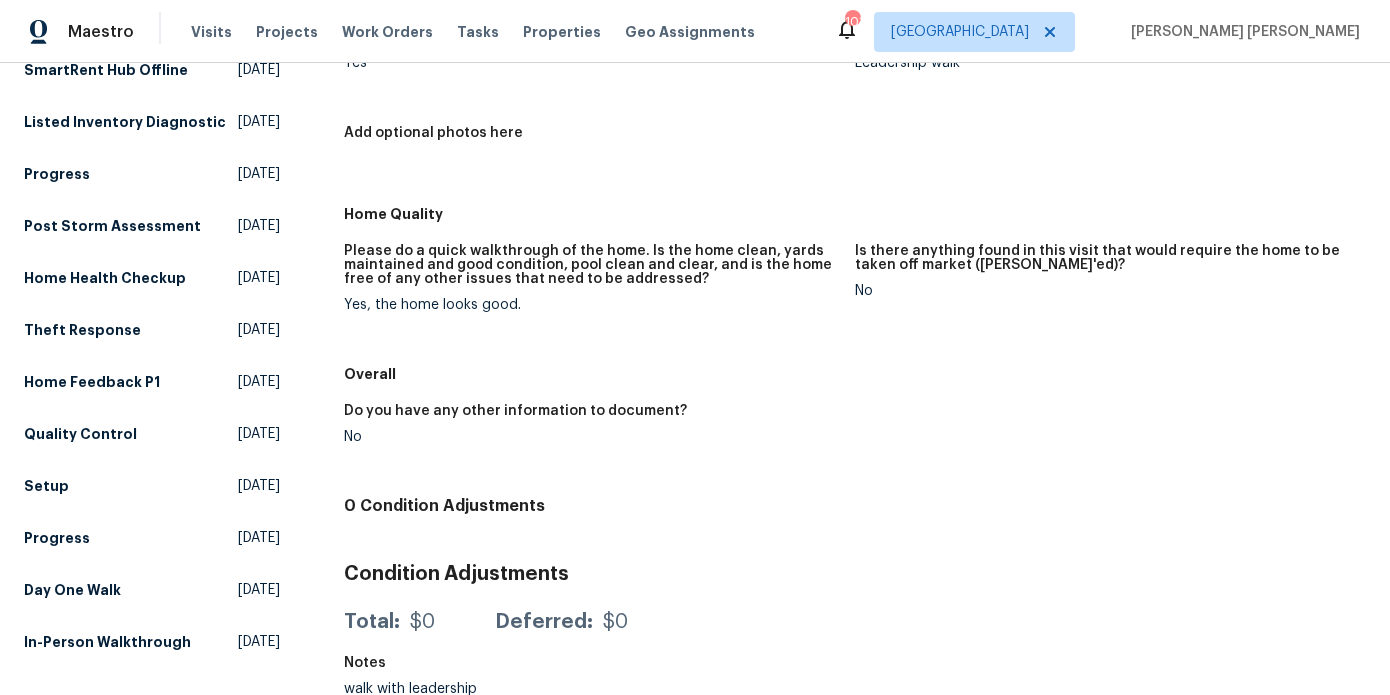 scroll, scrollTop: 380, scrollLeft: 0, axis: vertical 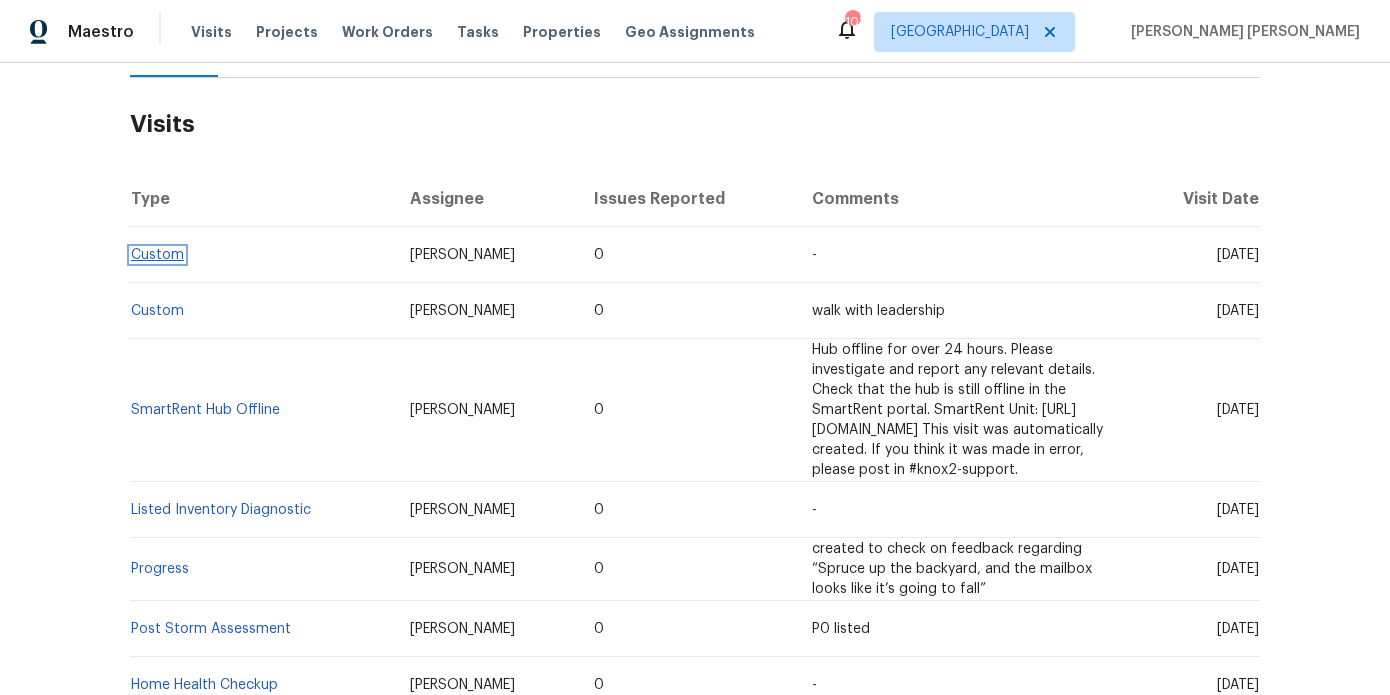 click on "Custom" at bounding box center [157, 255] 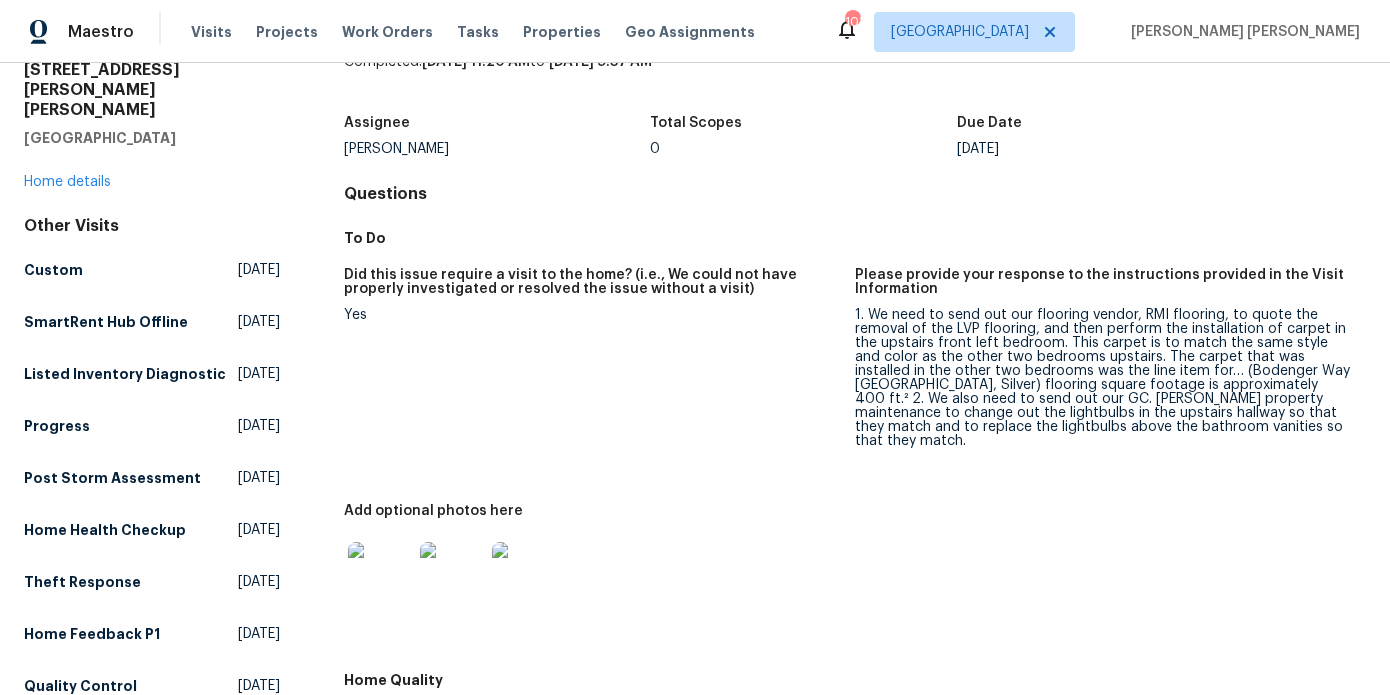scroll, scrollTop: 89, scrollLeft: 0, axis: vertical 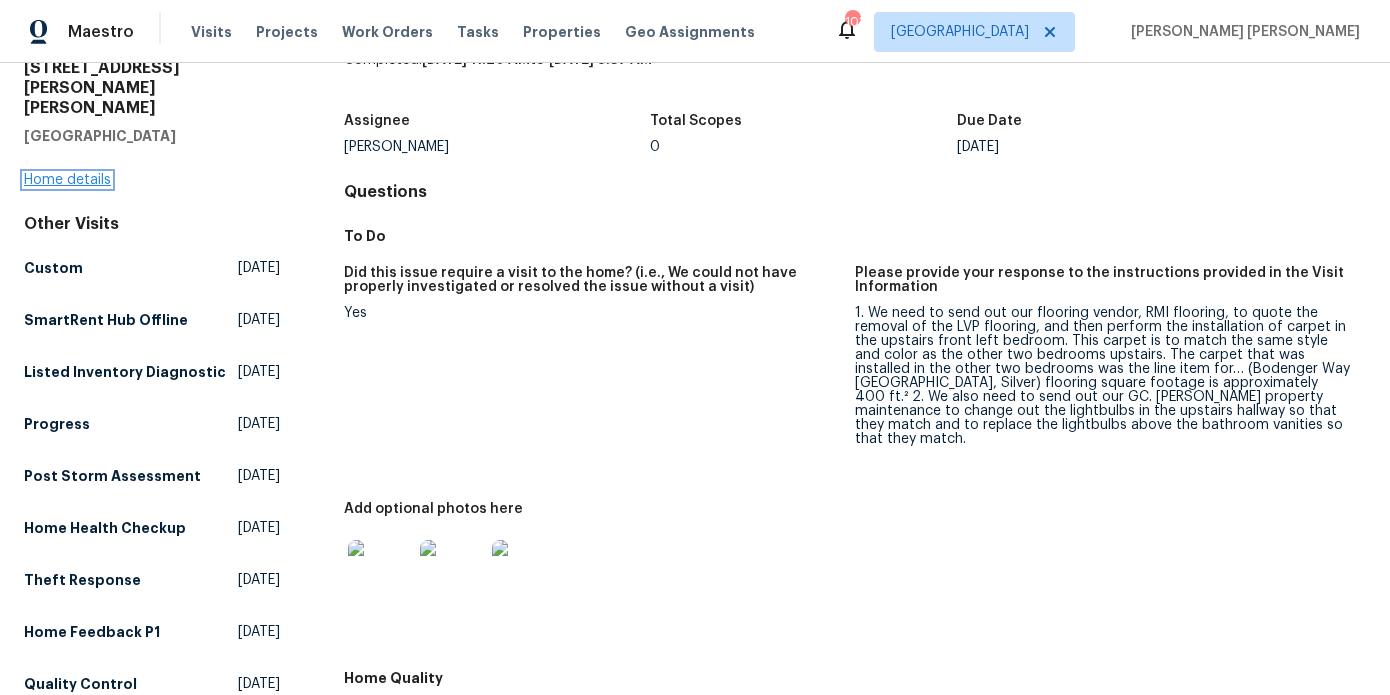 click on "Home details" at bounding box center [67, 180] 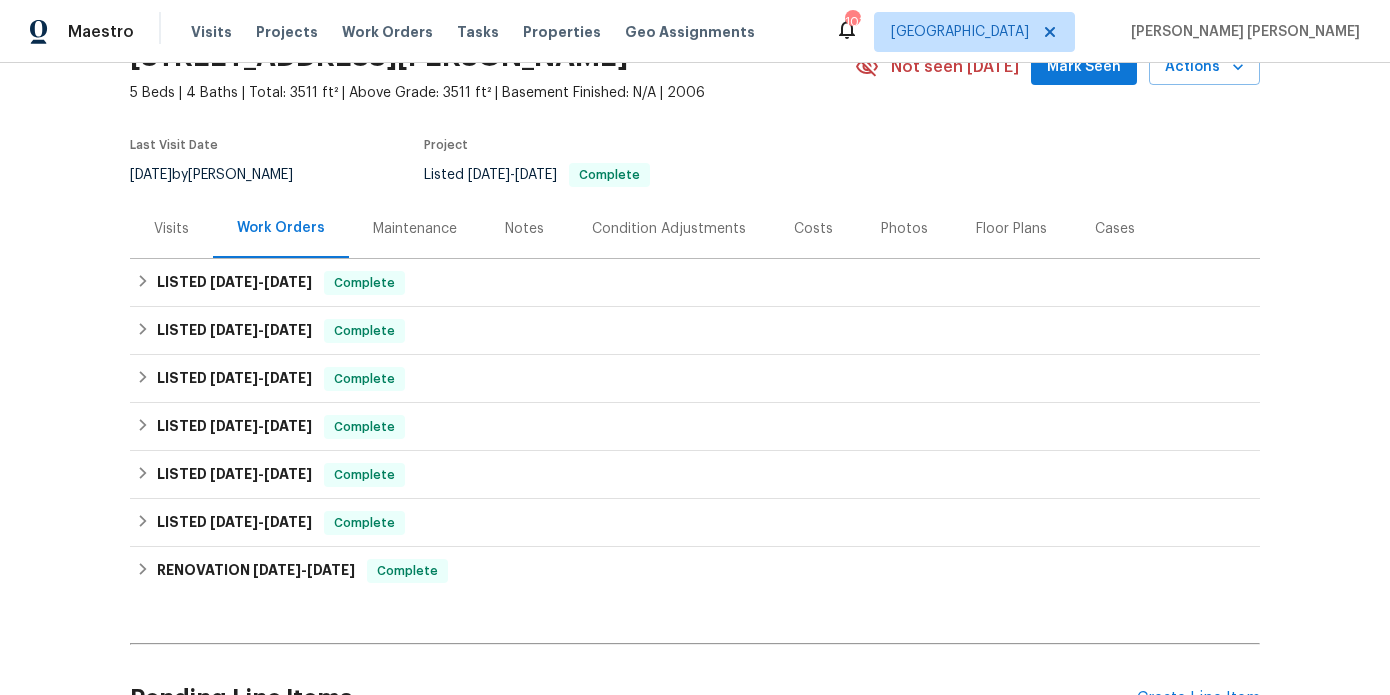click on "Visits" at bounding box center (171, 229) 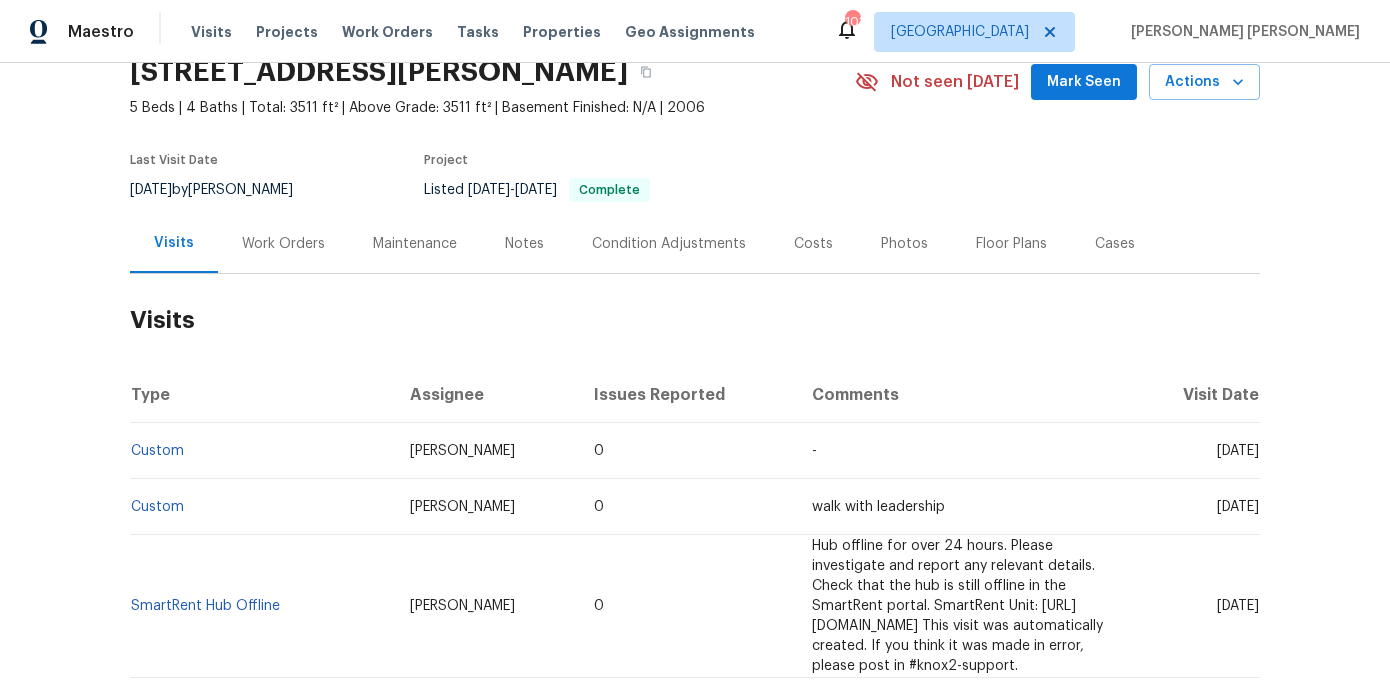 scroll, scrollTop: 0, scrollLeft: 0, axis: both 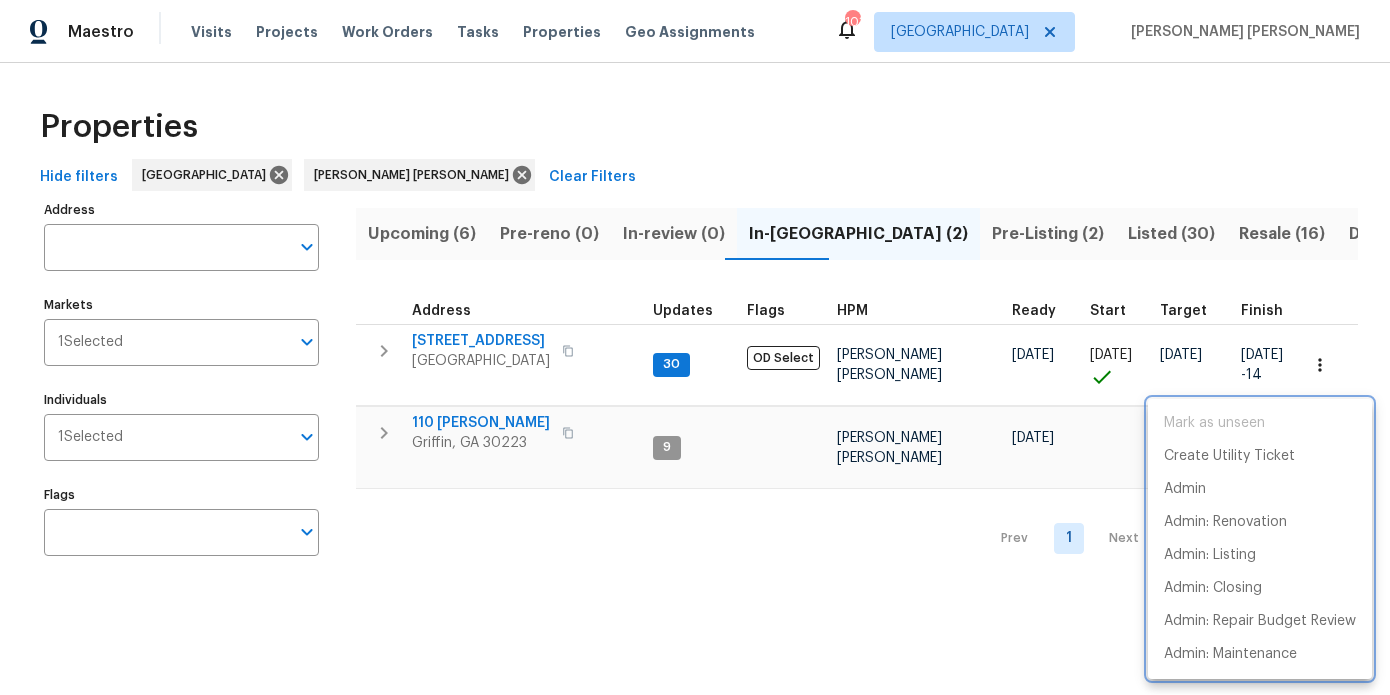 click at bounding box center [695, 347] 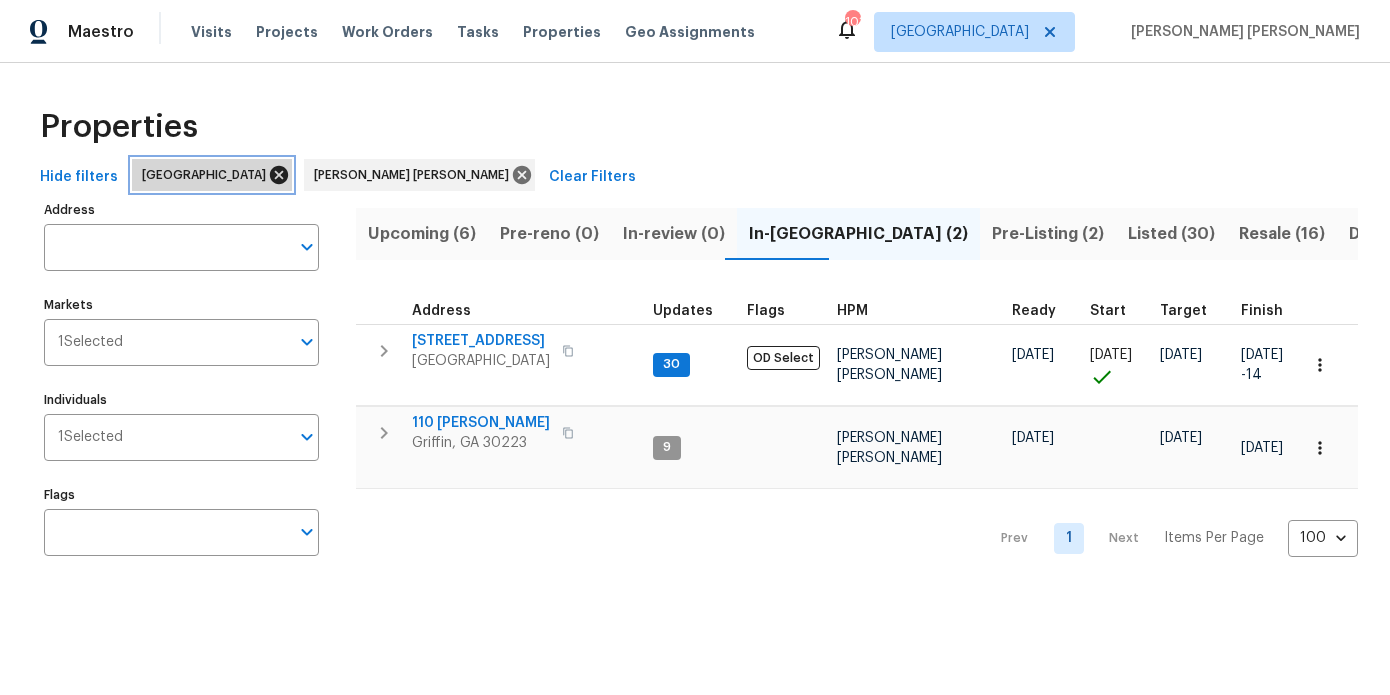click 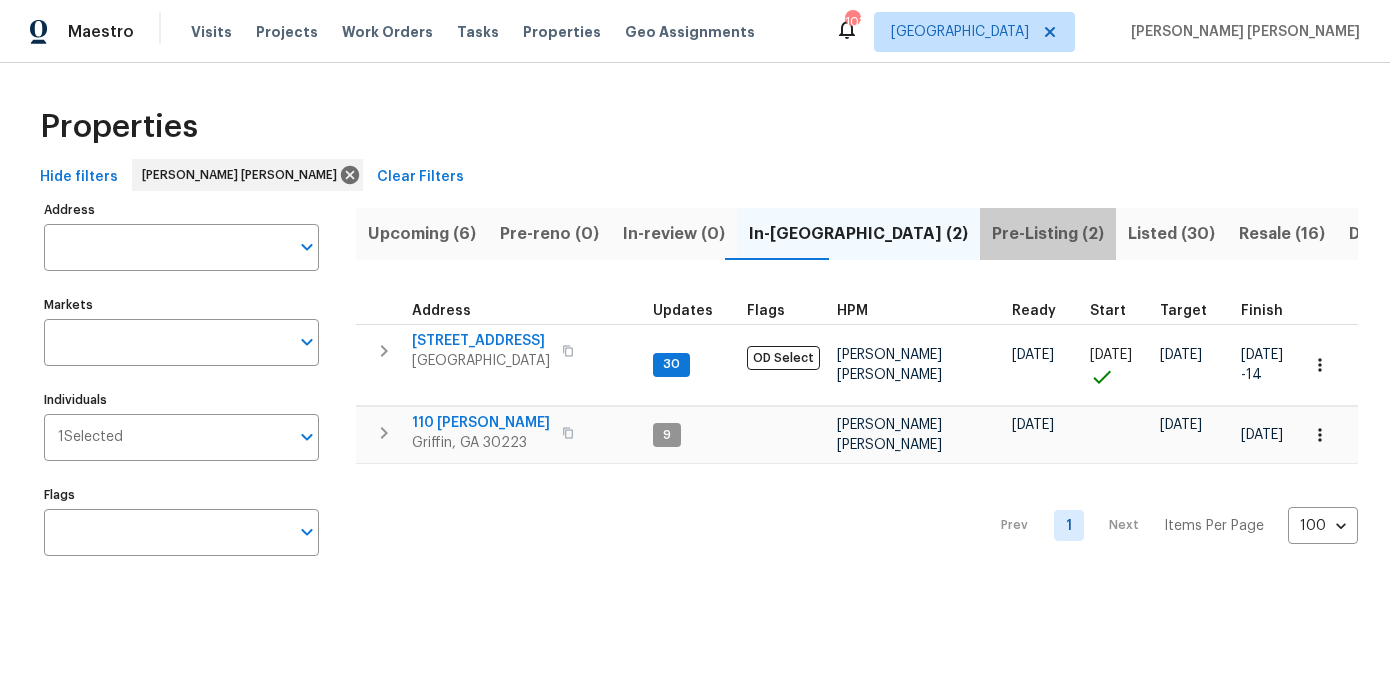 click on "Pre-Listing (2)" at bounding box center [1048, 234] 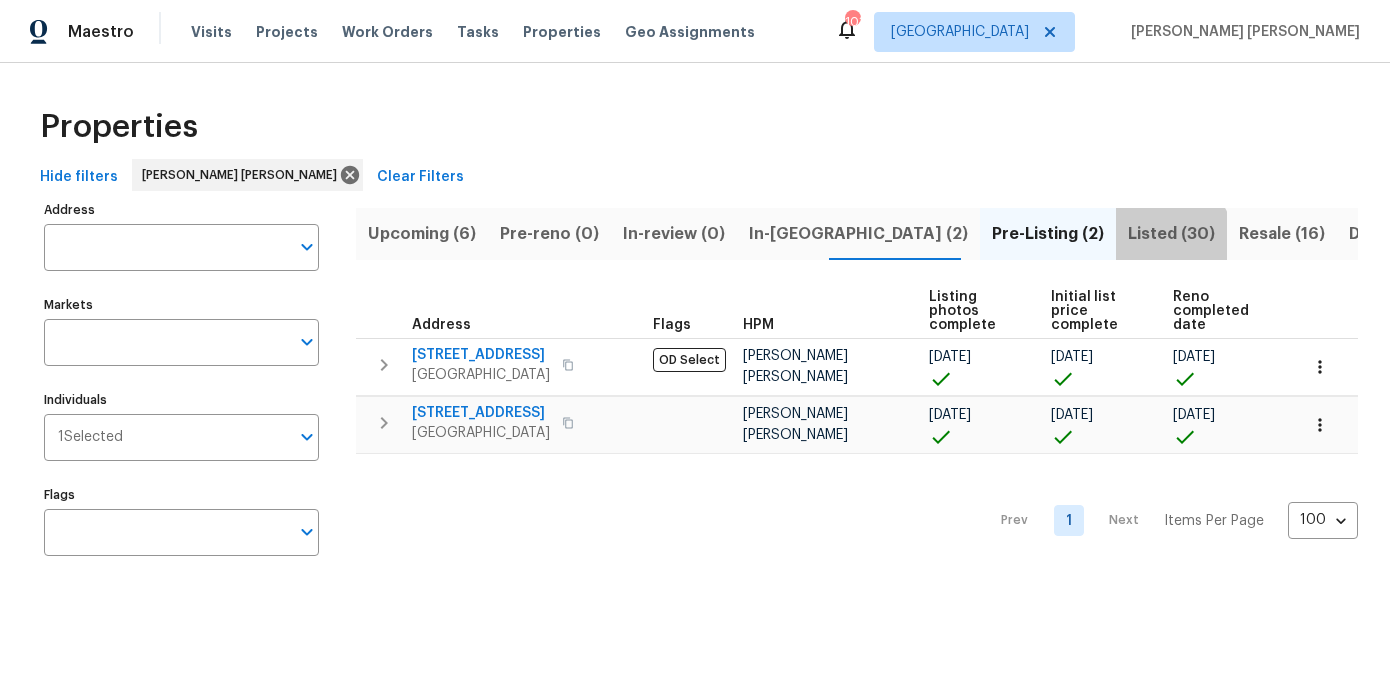 click on "Listed (30)" at bounding box center [1171, 234] 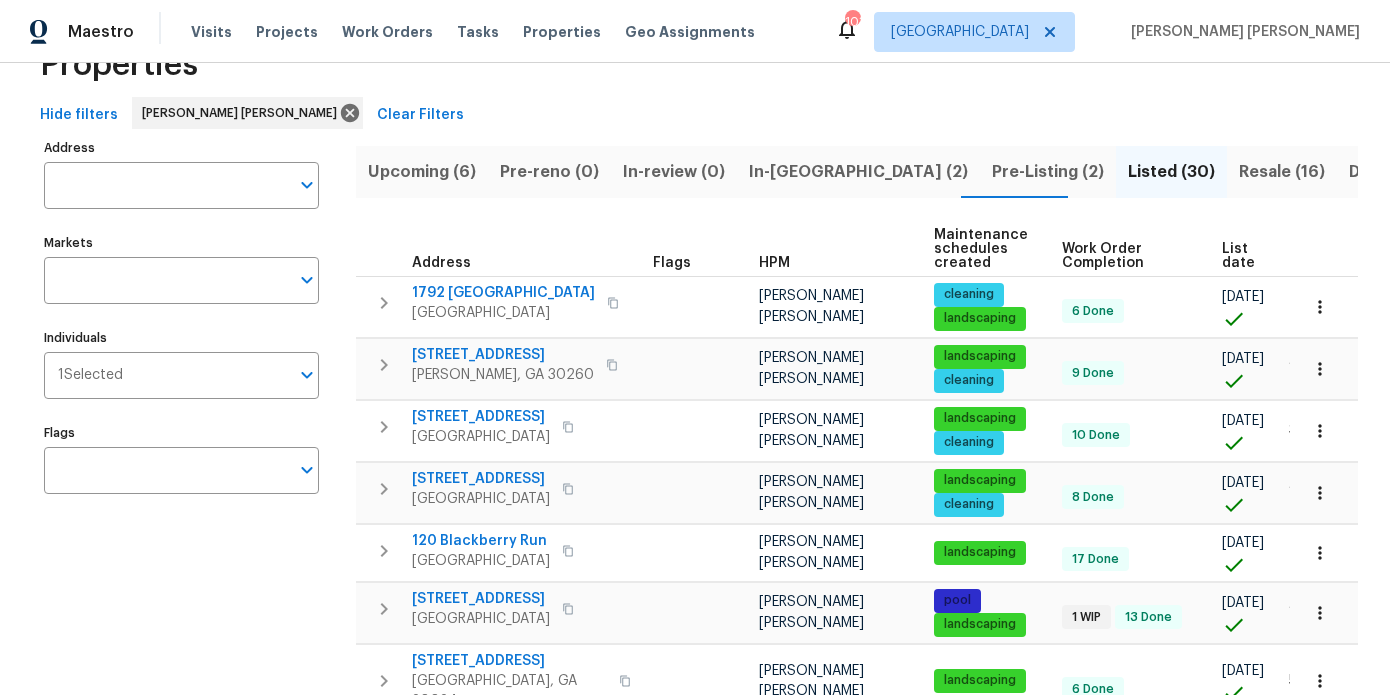 scroll, scrollTop: 193, scrollLeft: 0, axis: vertical 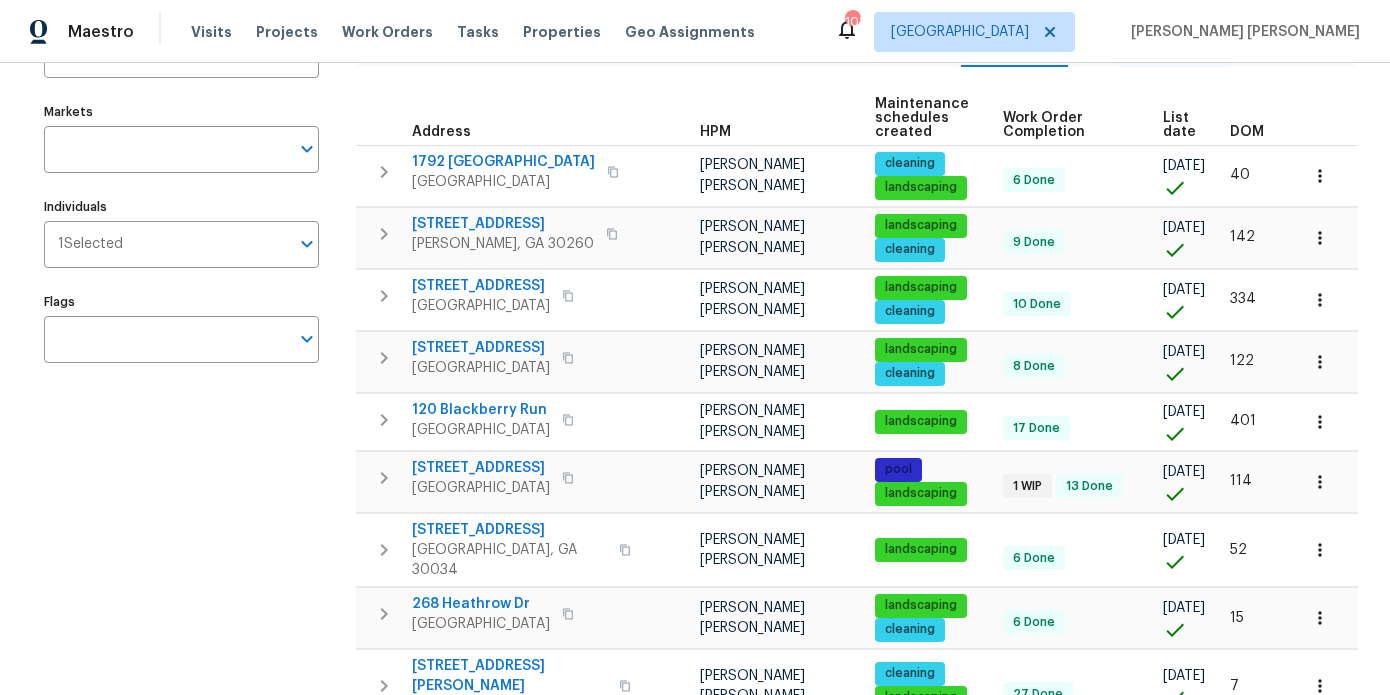 click on "DOM" at bounding box center [1247, 132] 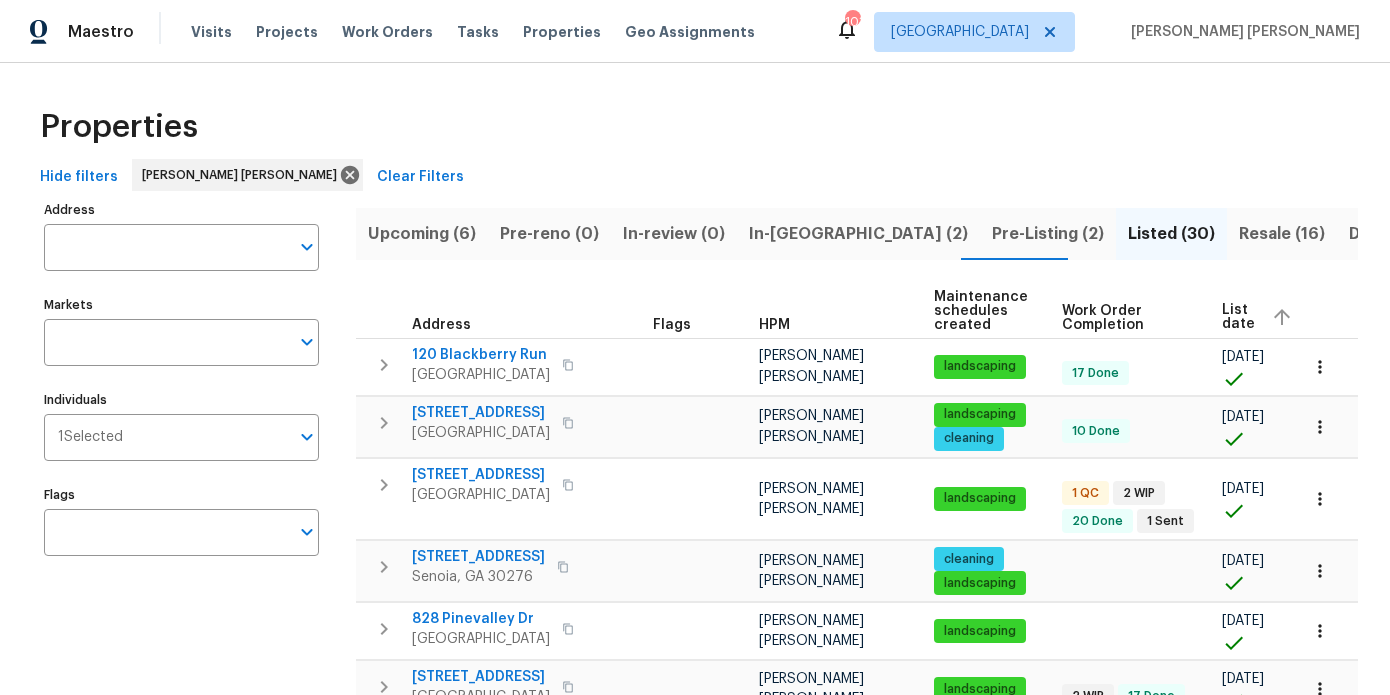 scroll, scrollTop: 18, scrollLeft: 0, axis: vertical 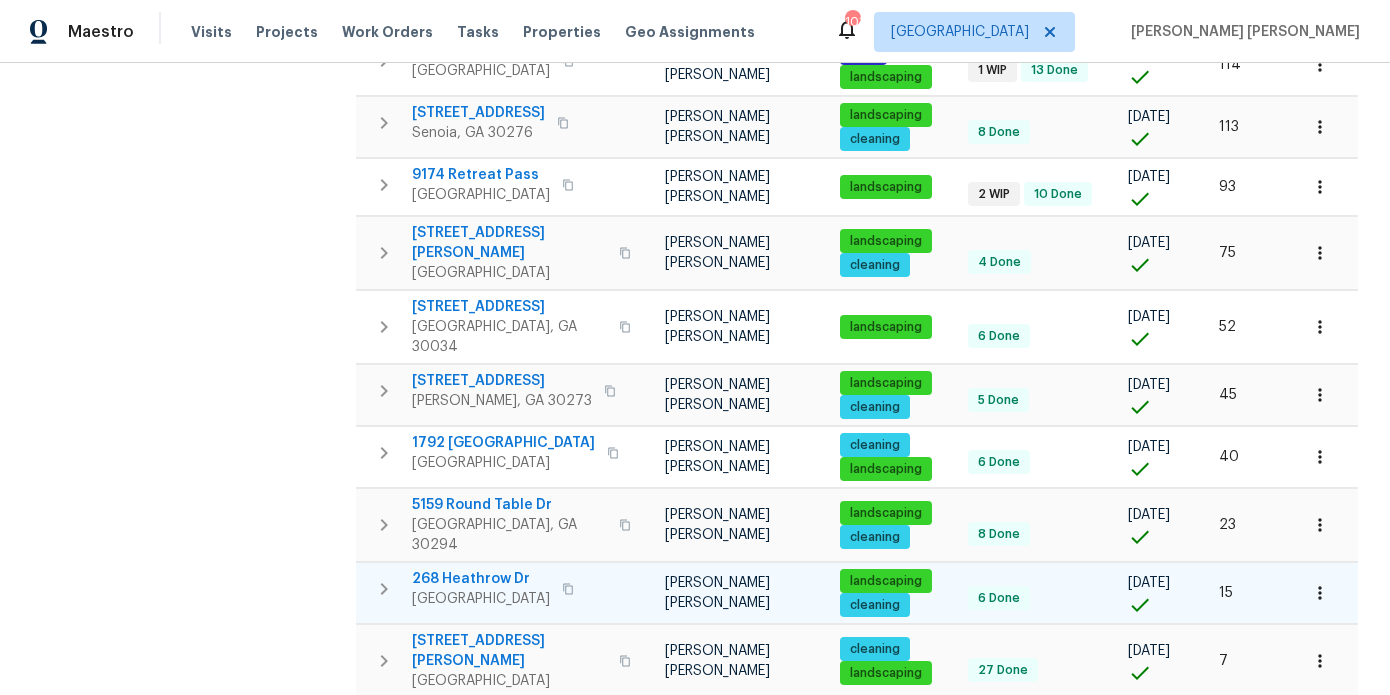 click on "268 Heathrow Dr" at bounding box center (481, 579) 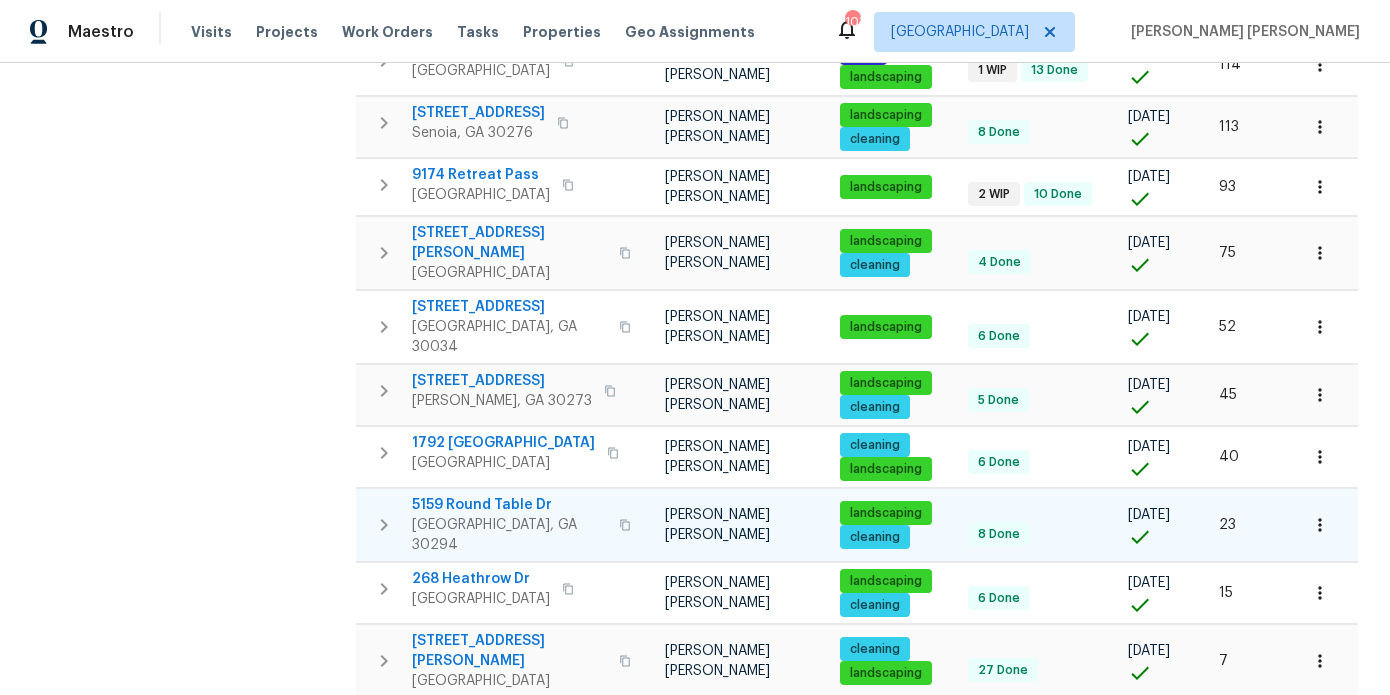 click on "5159 Round Table Dr" at bounding box center [509, 505] 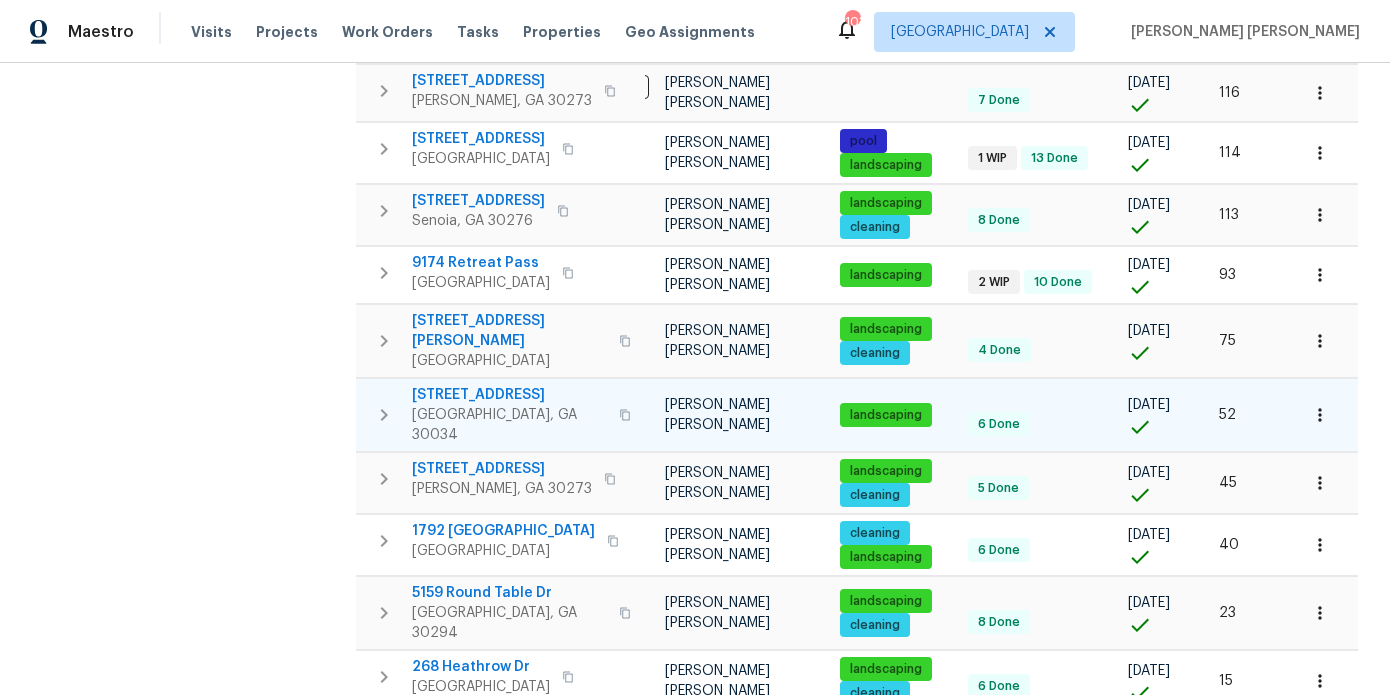 scroll, scrollTop: 1490, scrollLeft: 0, axis: vertical 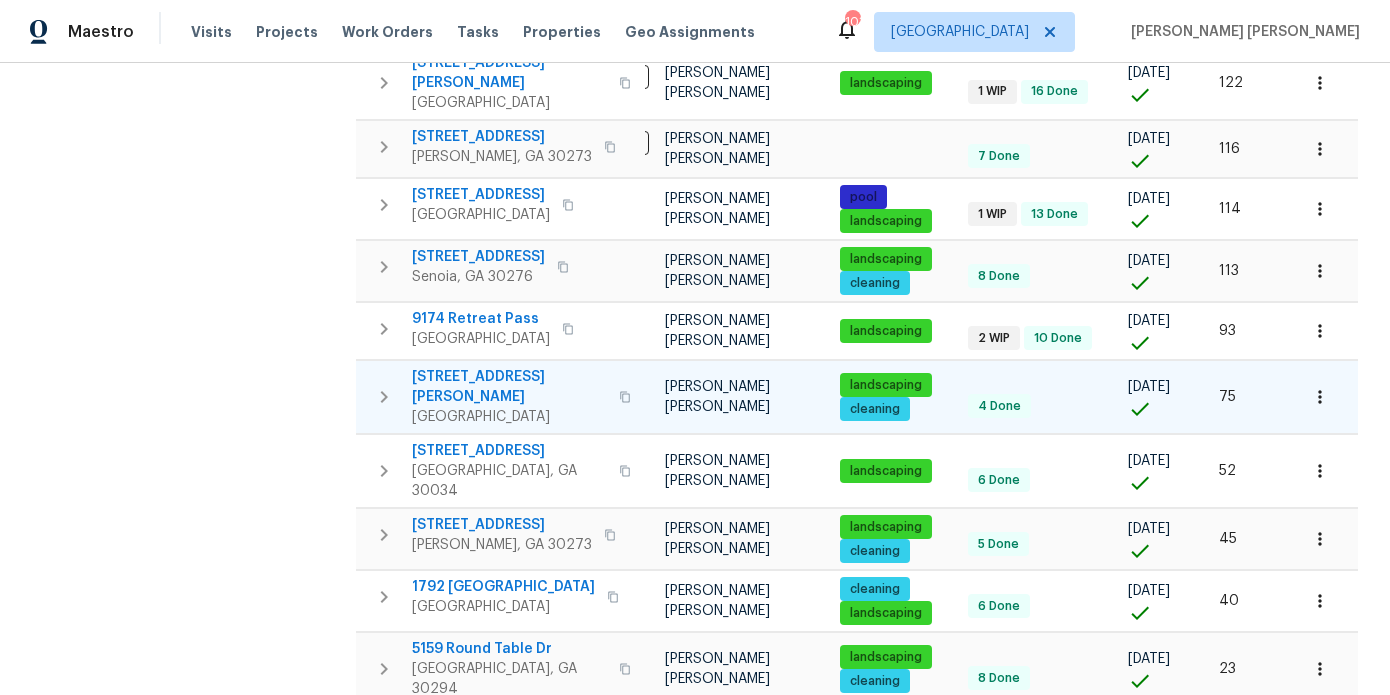 click 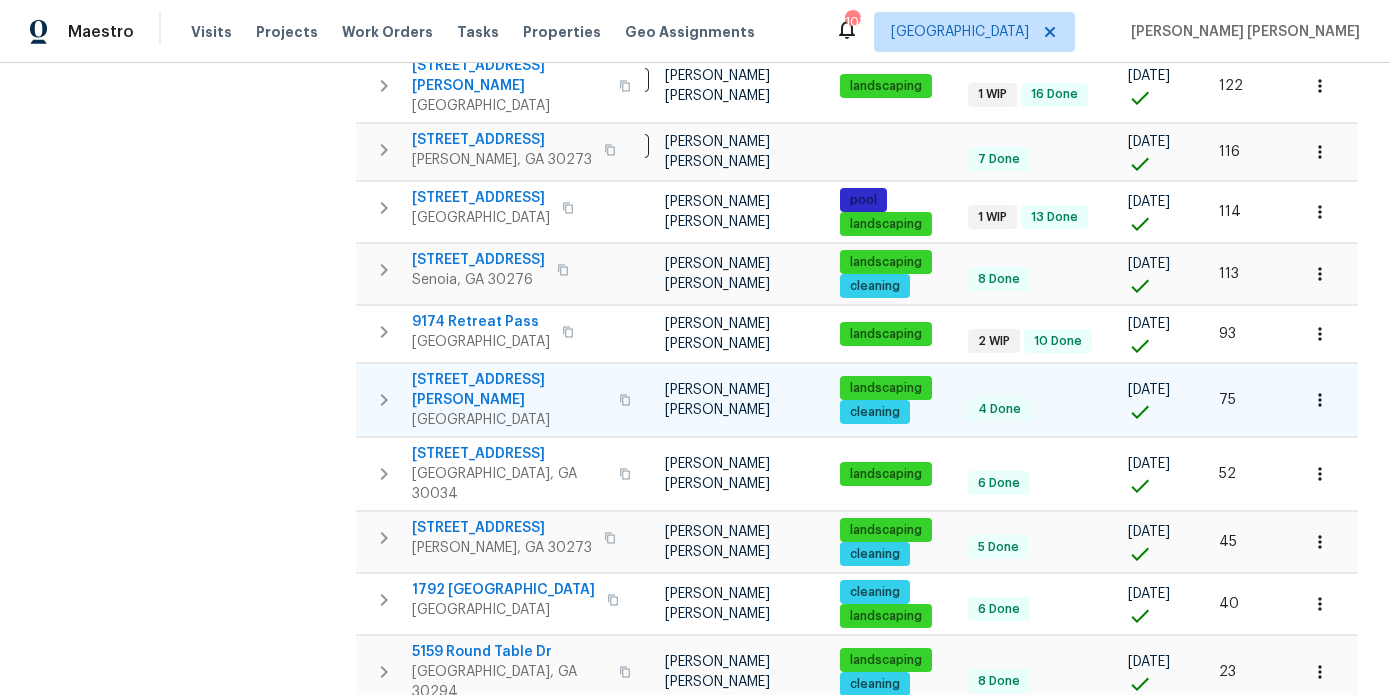 type 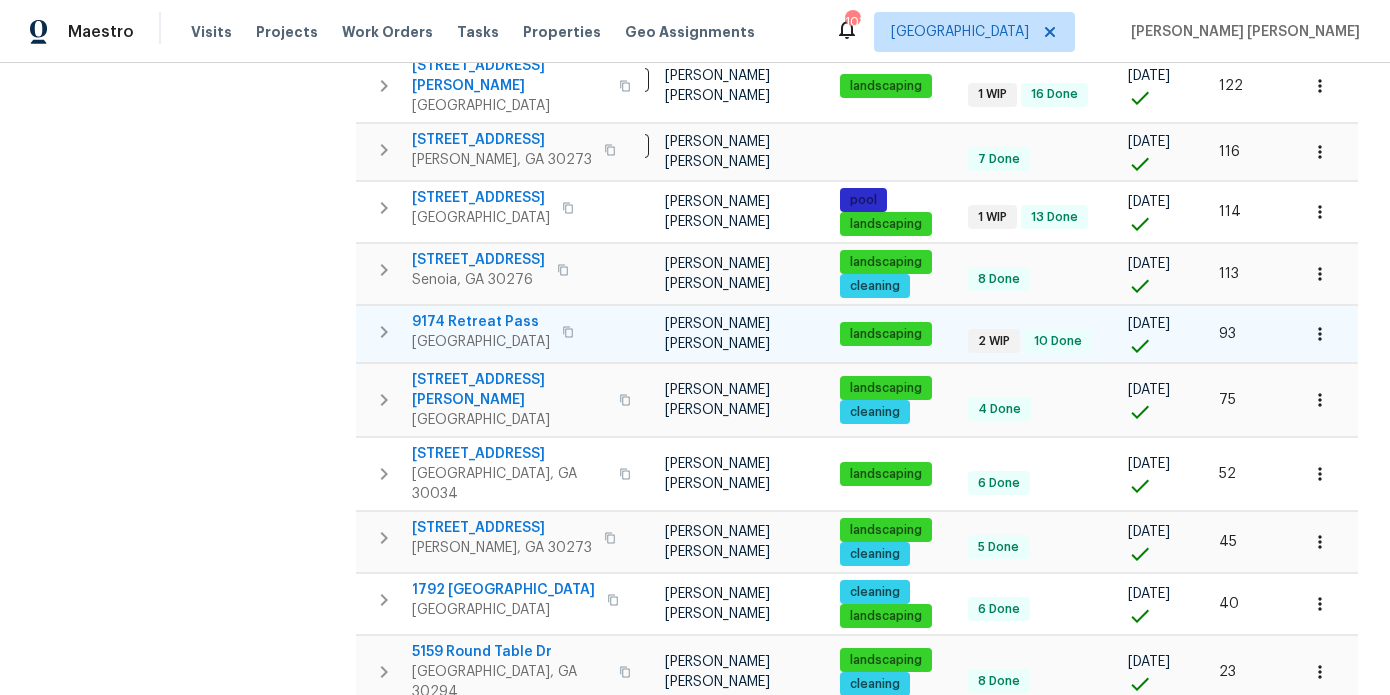 click on "9174 Retreat Pass" at bounding box center (481, 322) 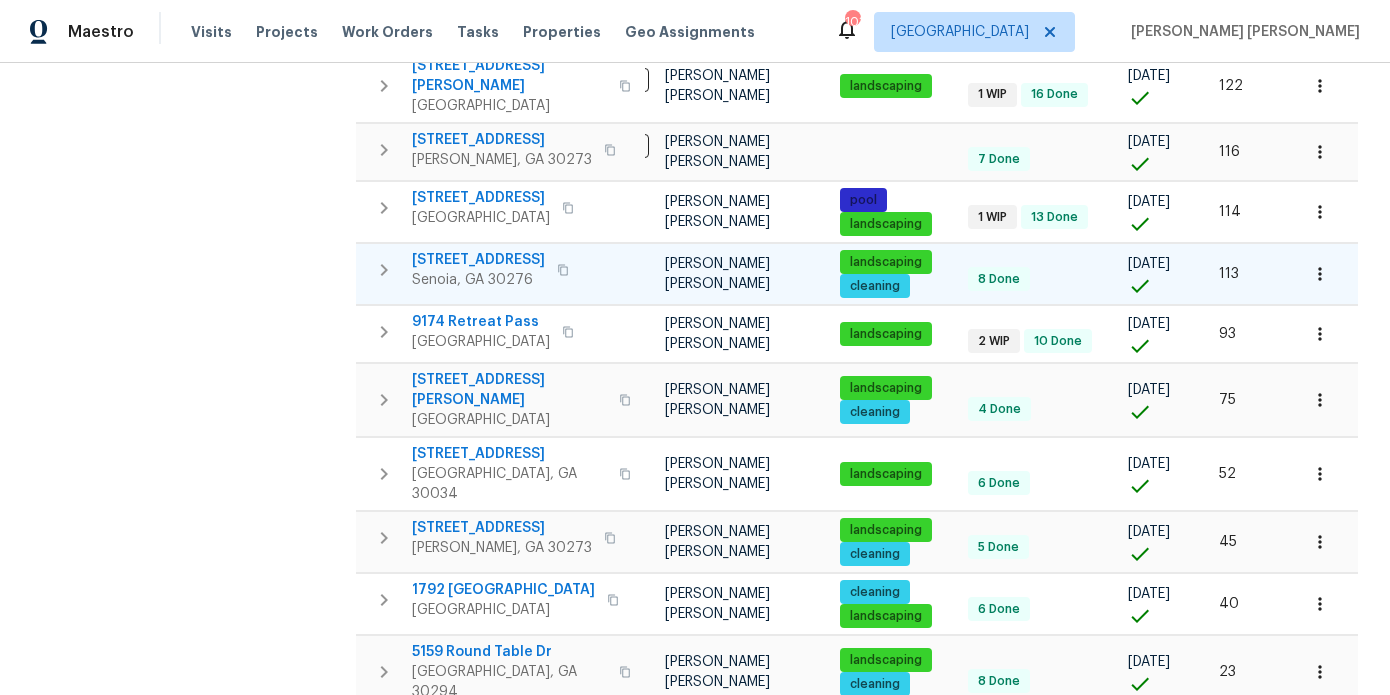click at bounding box center (563, 270) 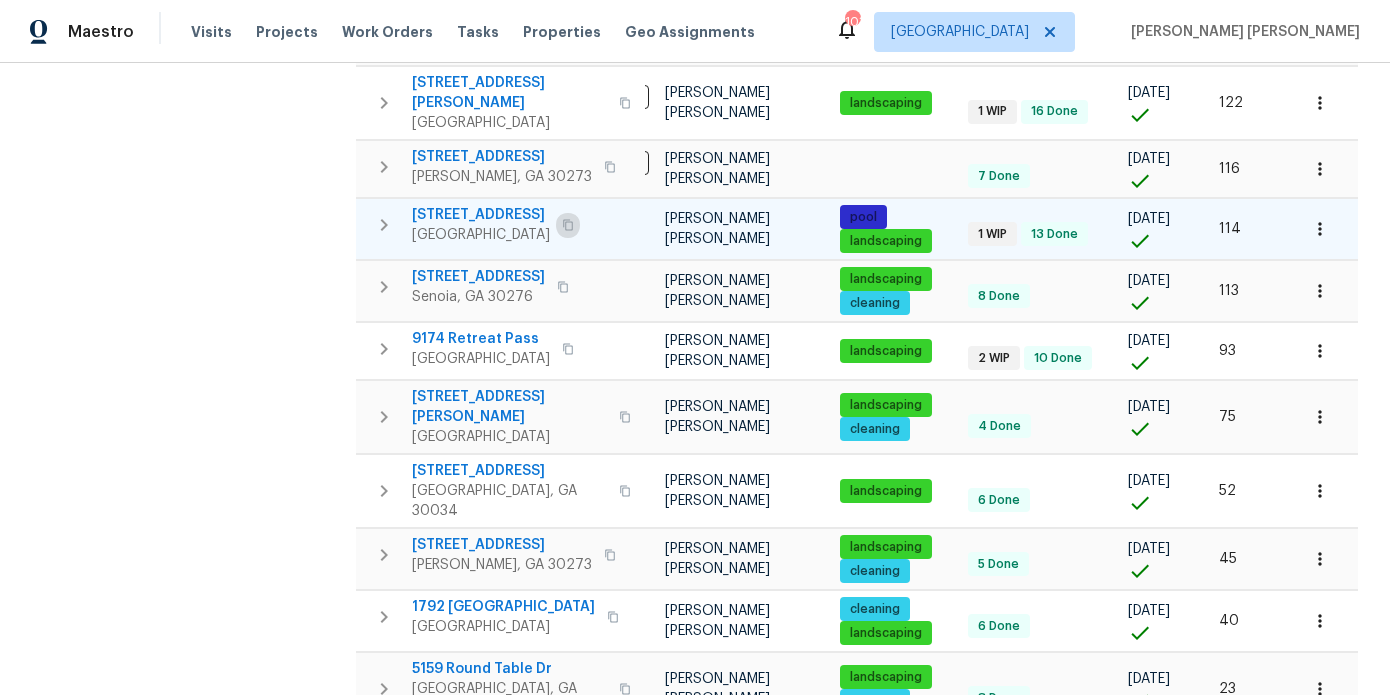 click 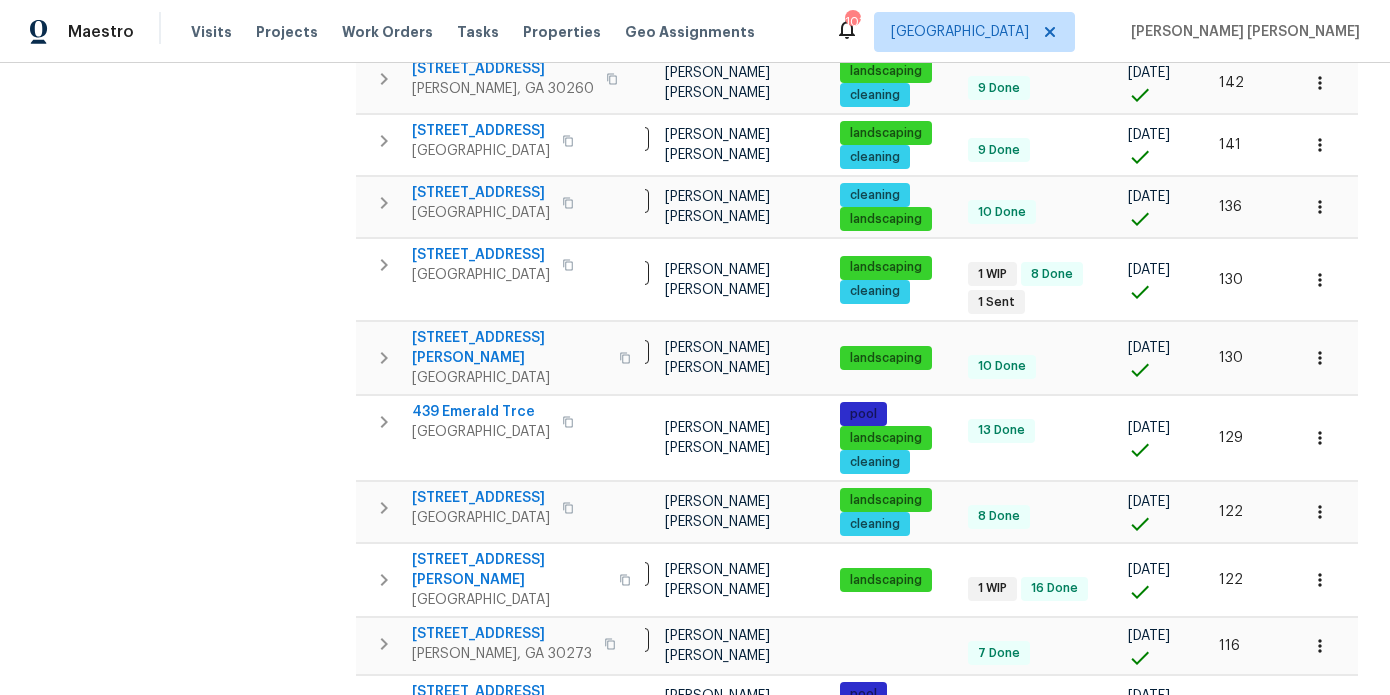 scroll, scrollTop: 987, scrollLeft: 0, axis: vertical 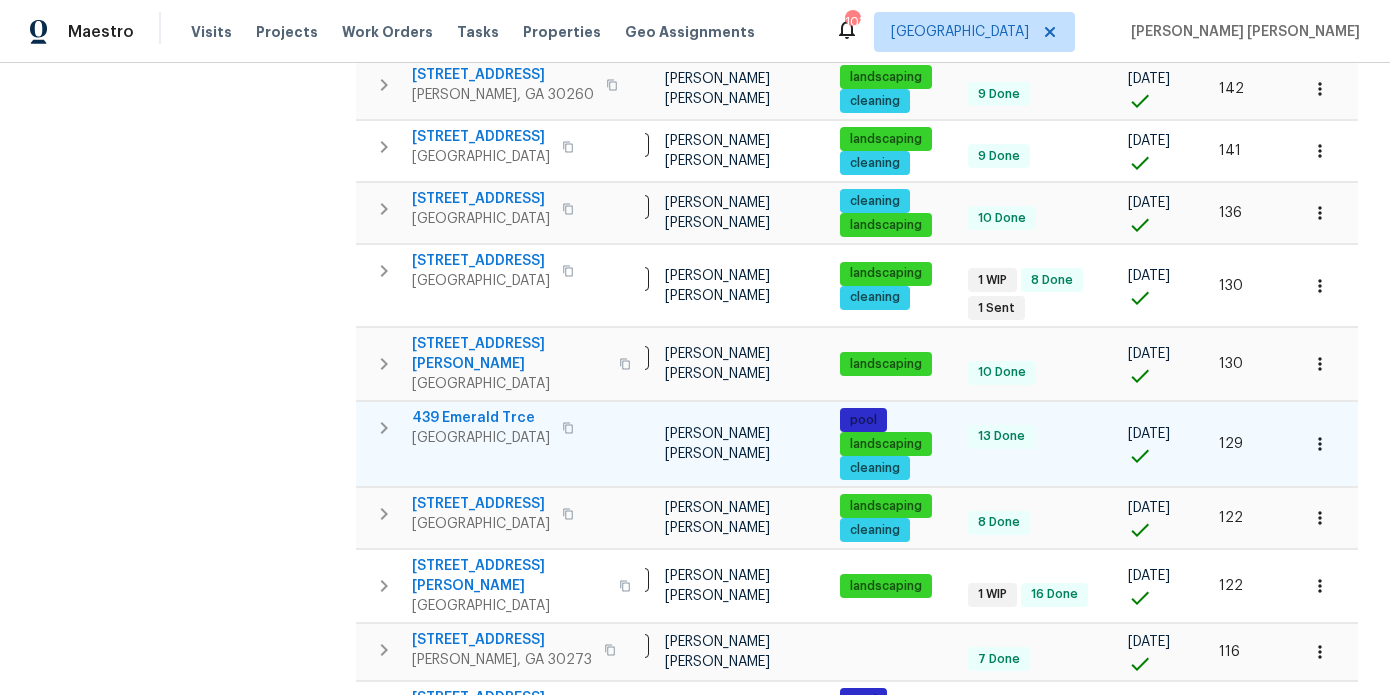 click 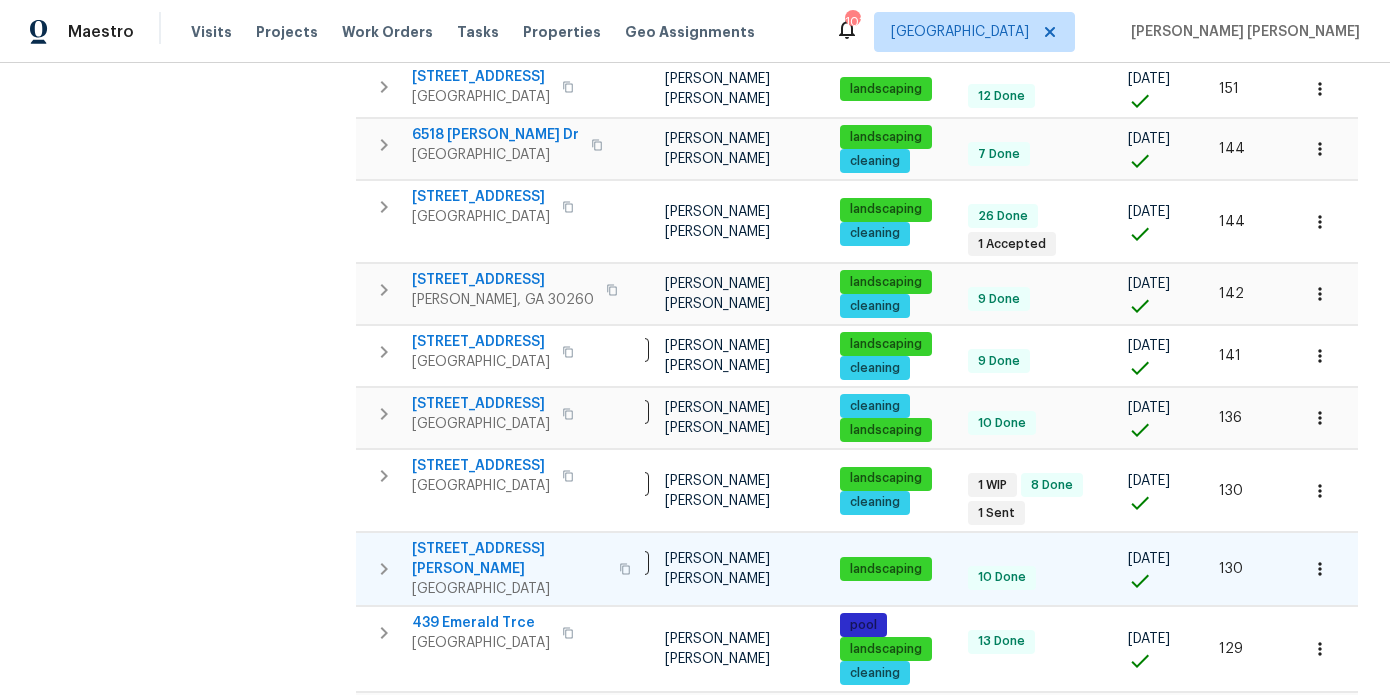 scroll, scrollTop: 774, scrollLeft: 0, axis: vertical 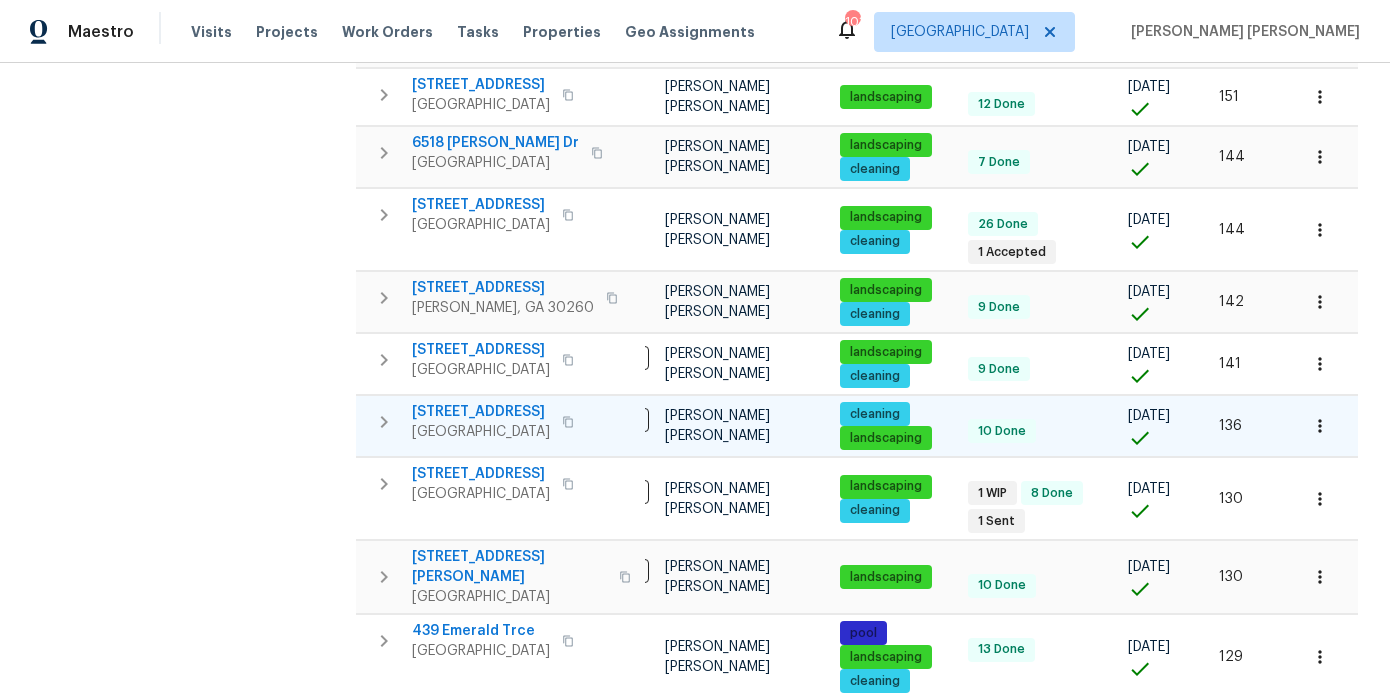 click 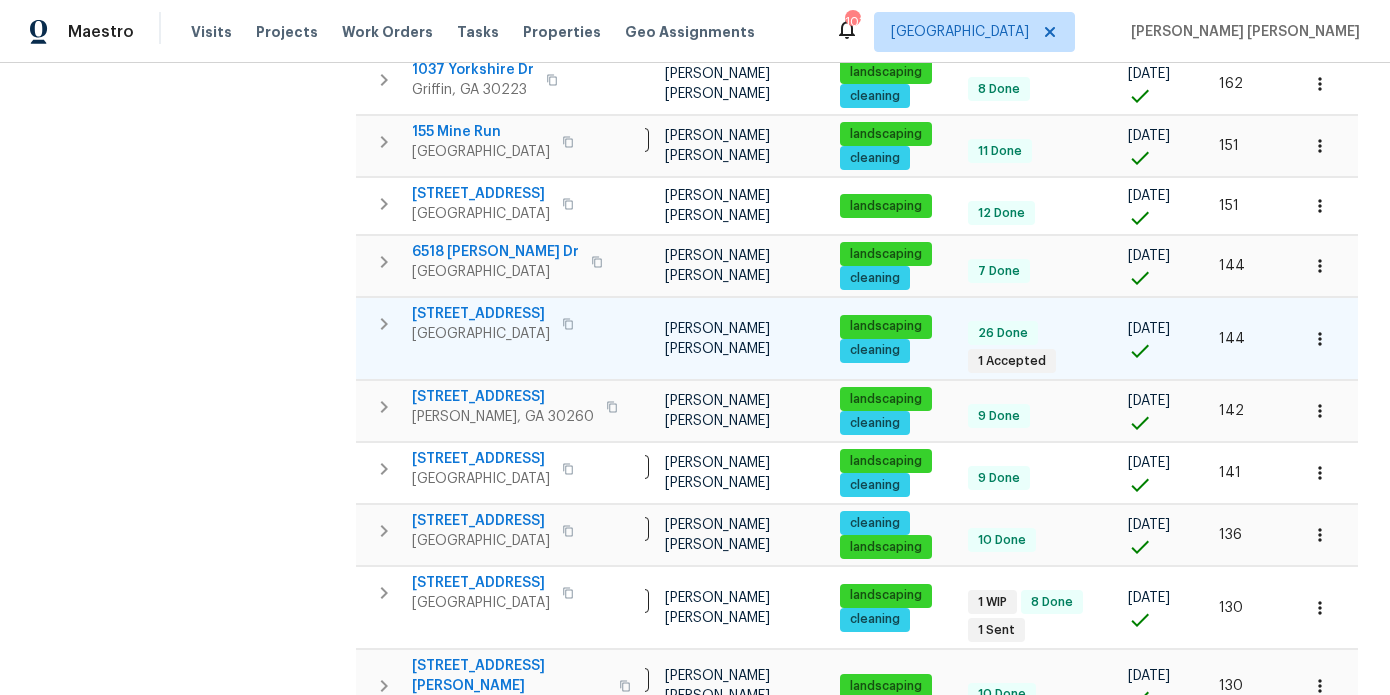 scroll, scrollTop: 662, scrollLeft: 0, axis: vertical 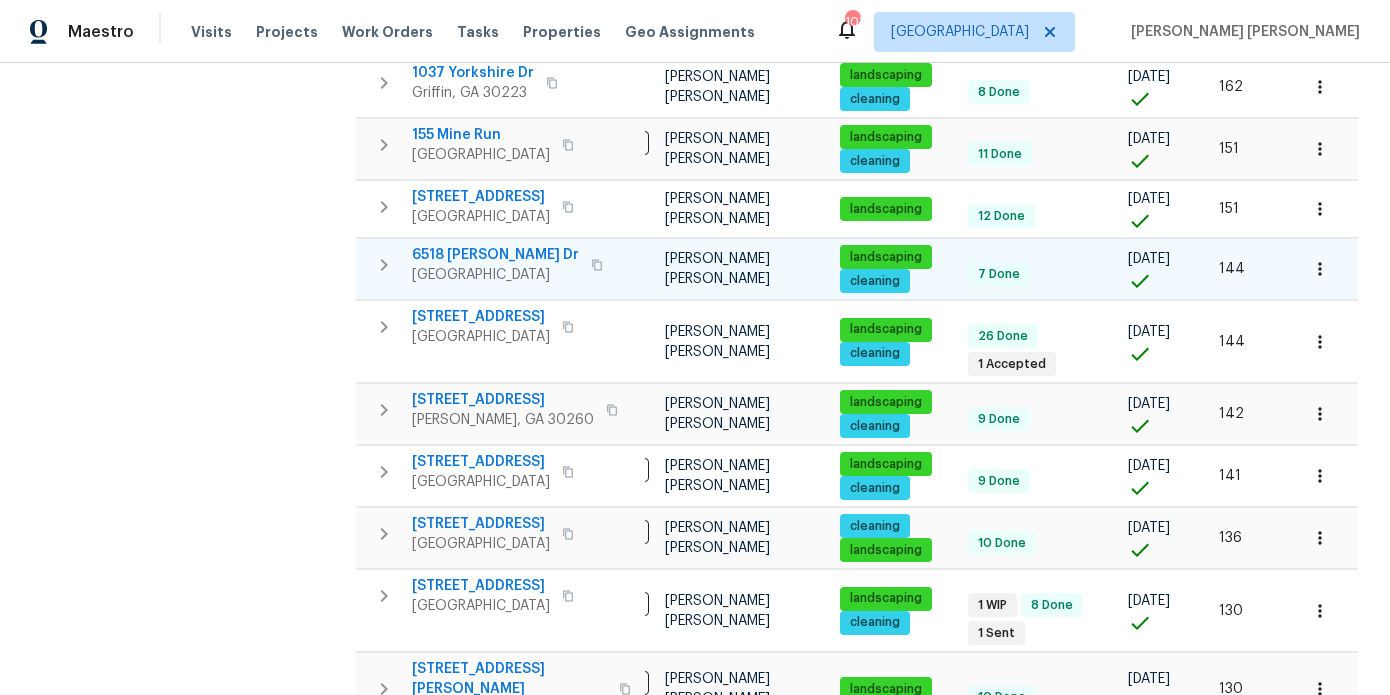 click at bounding box center [597, 265] 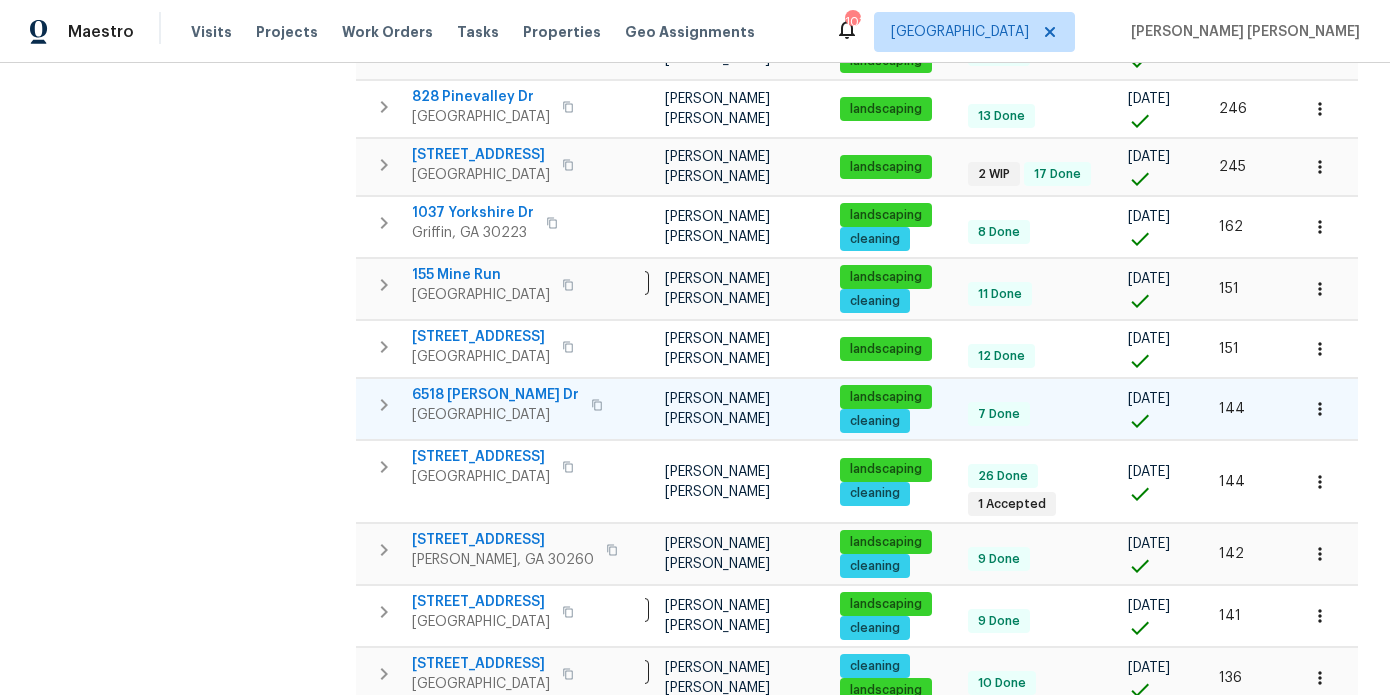 scroll, scrollTop: 471, scrollLeft: 0, axis: vertical 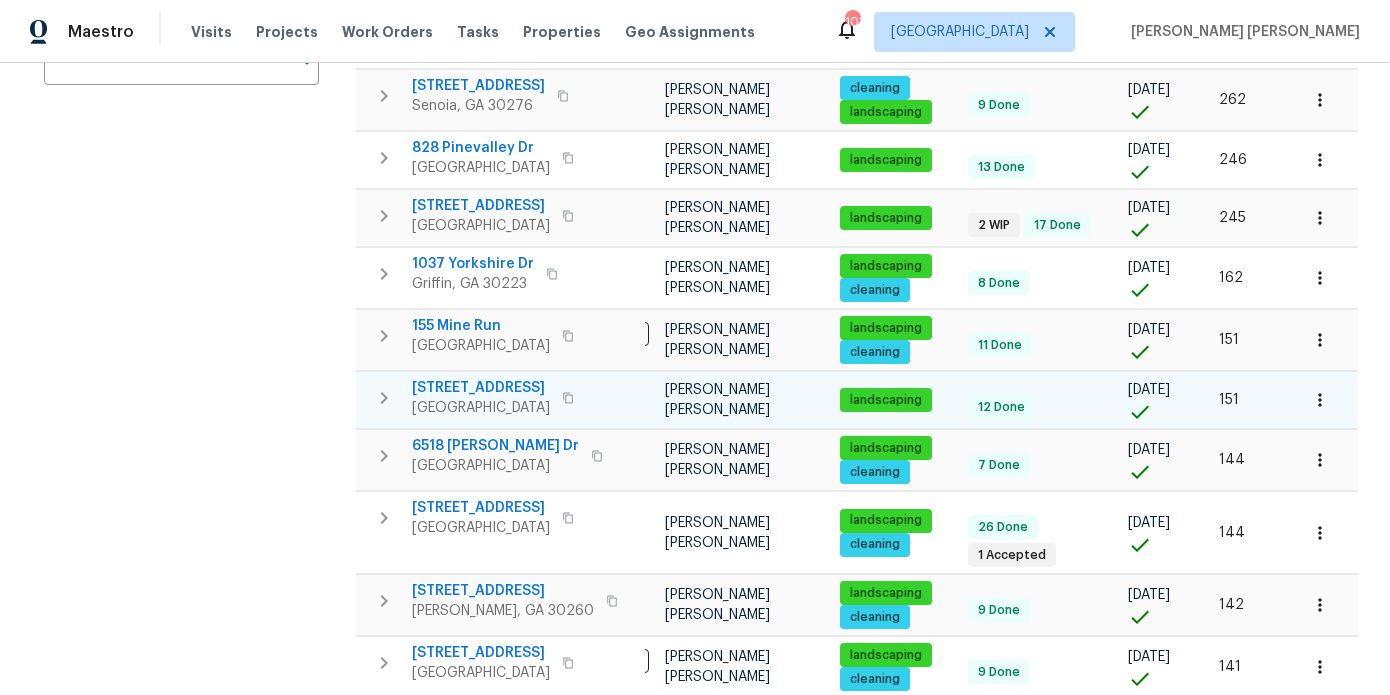 type 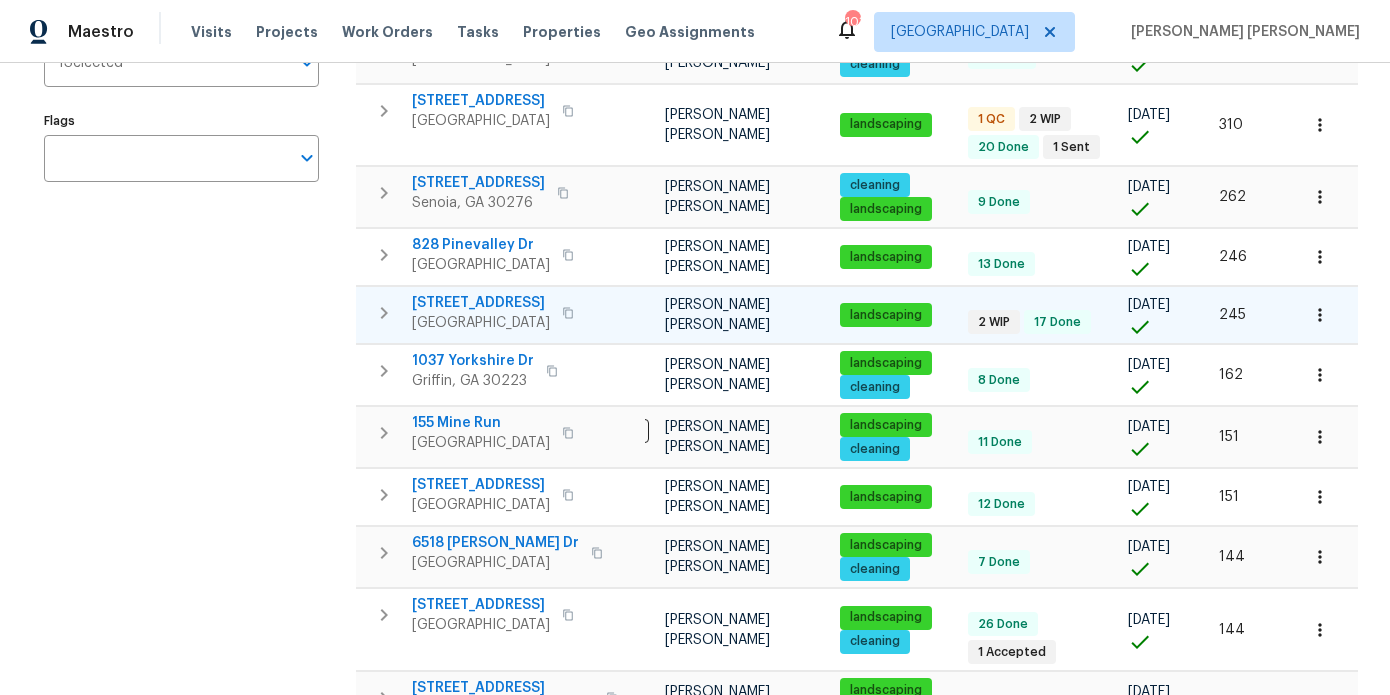scroll, scrollTop: 347, scrollLeft: 0, axis: vertical 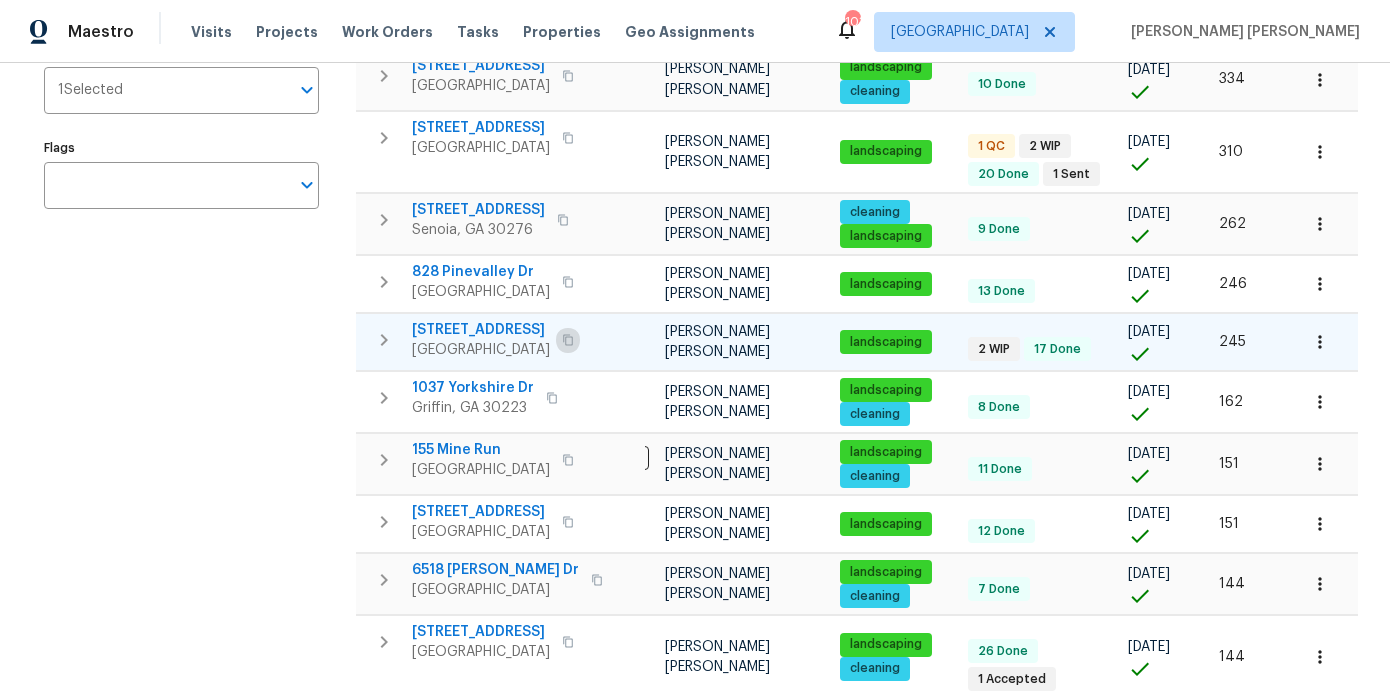 click at bounding box center (568, 340) 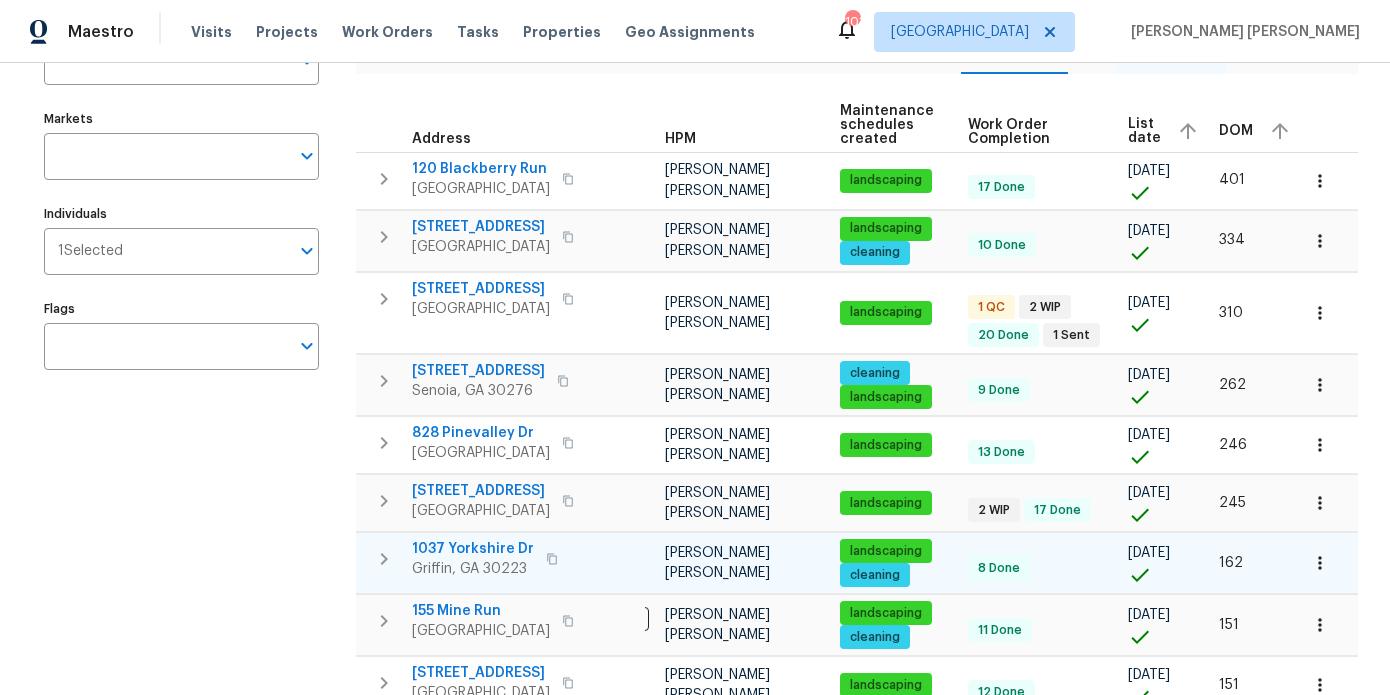 scroll, scrollTop: 0, scrollLeft: 0, axis: both 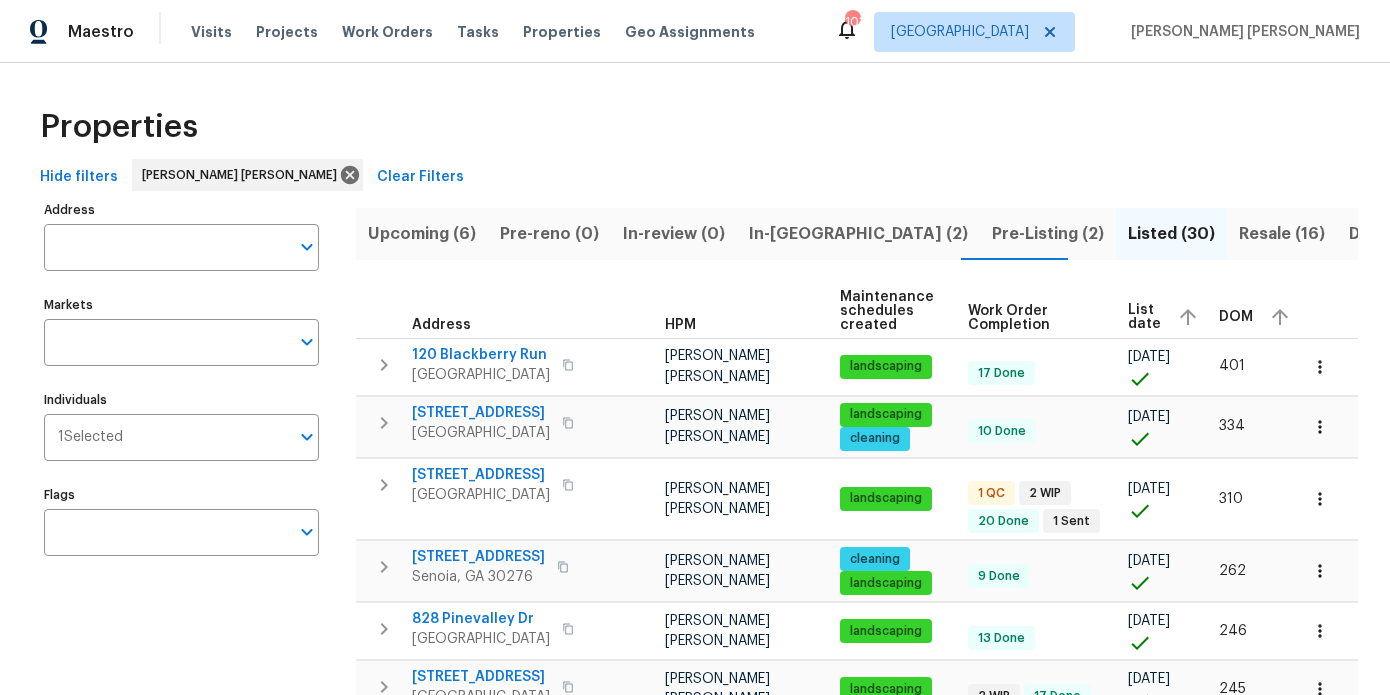 click on "Resale (16)" at bounding box center [1282, 234] 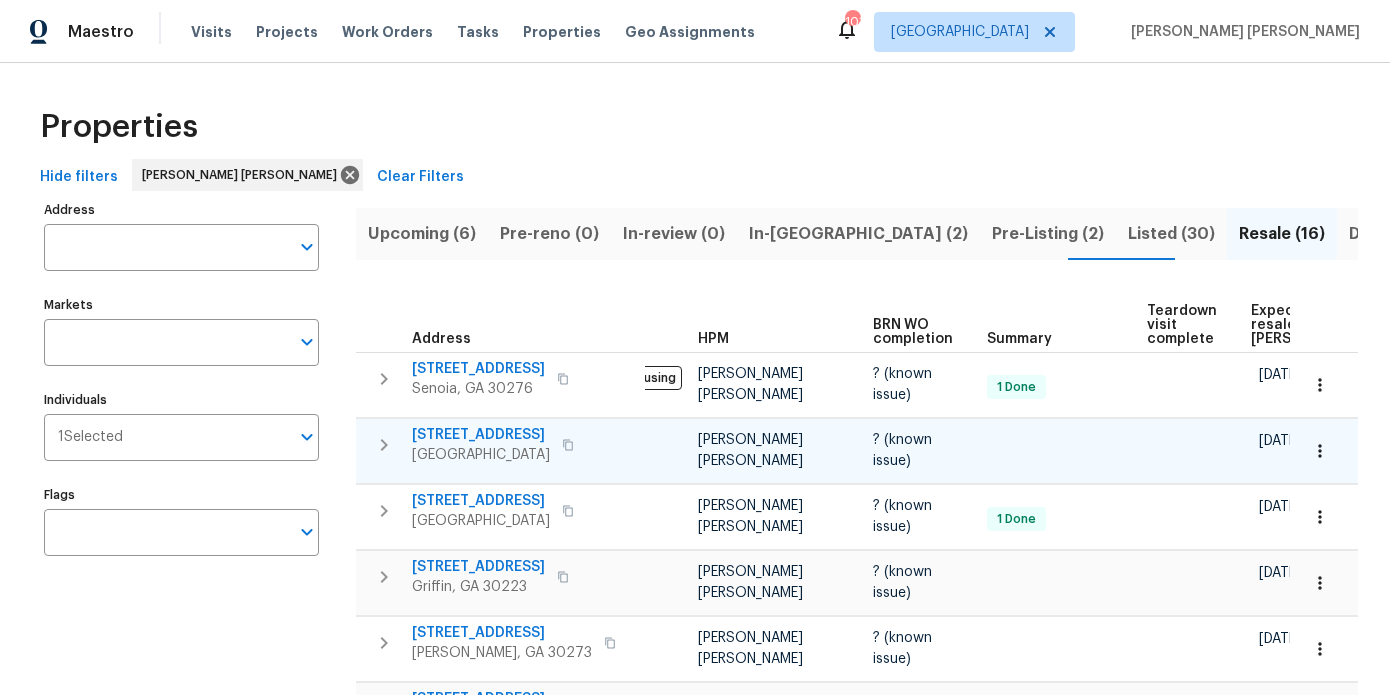 scroll, scrollTop: 0, scrollLeft: 0, axis: both 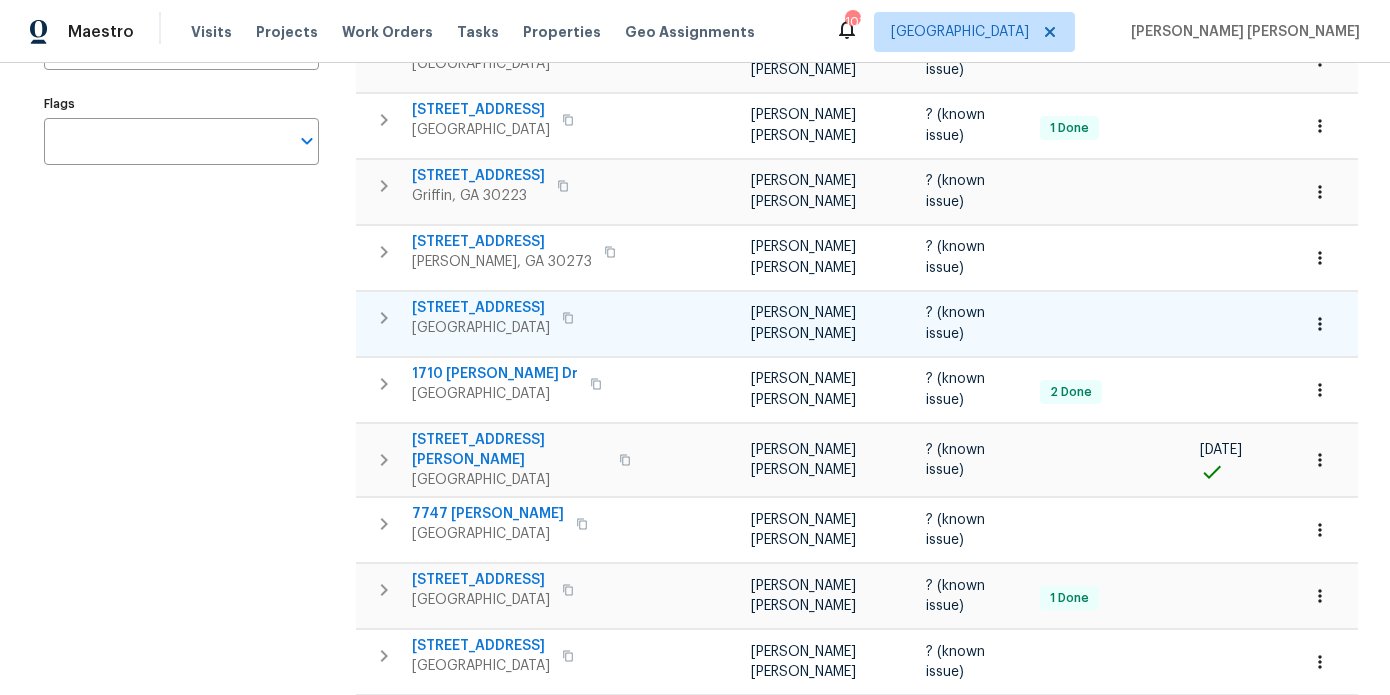 type 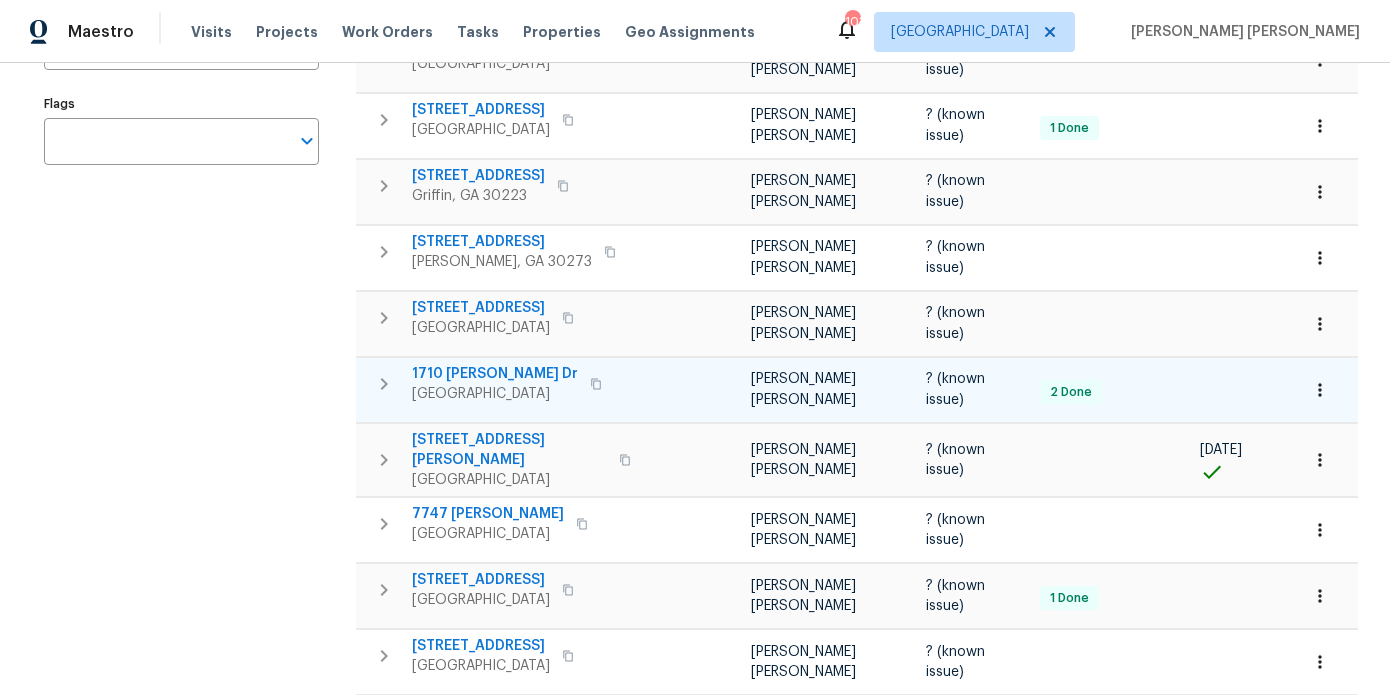 click on "1710 Fontaine Dr" at bounding box center [495, 374] 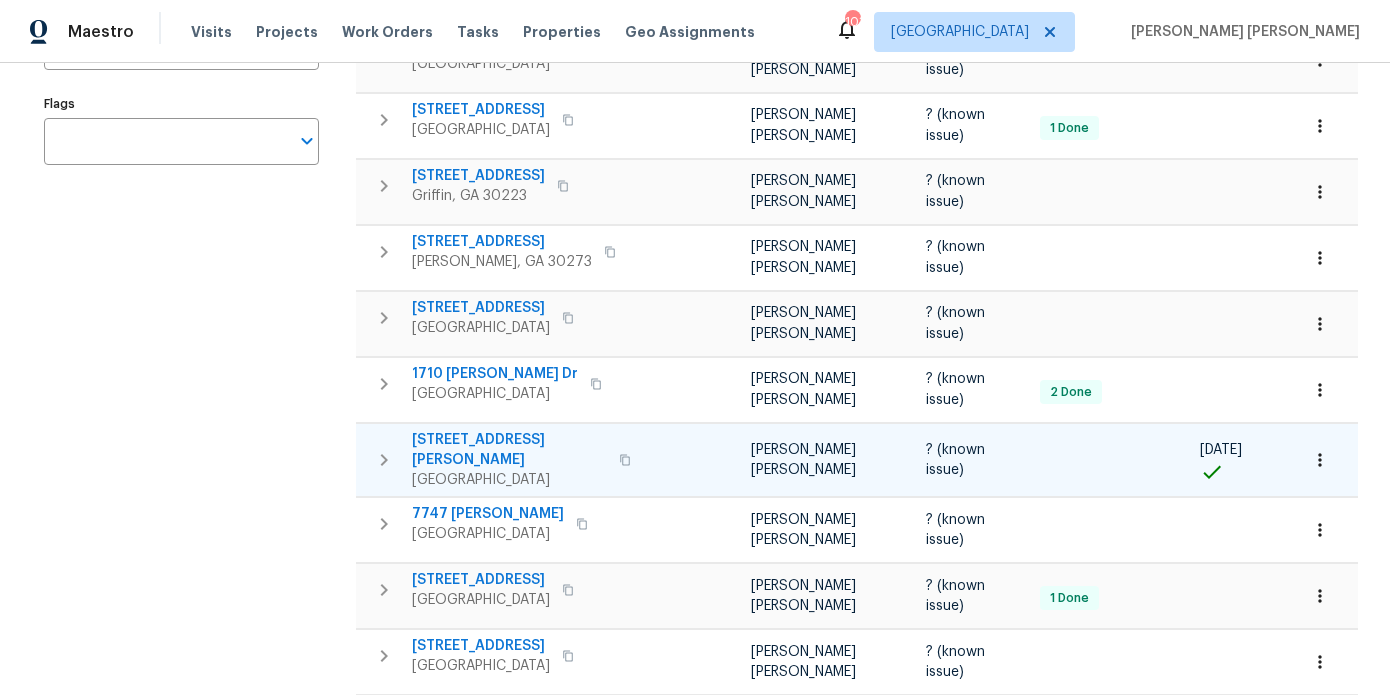 click on "2610 Betty Jean Dr" at bounding box center [509, 450] 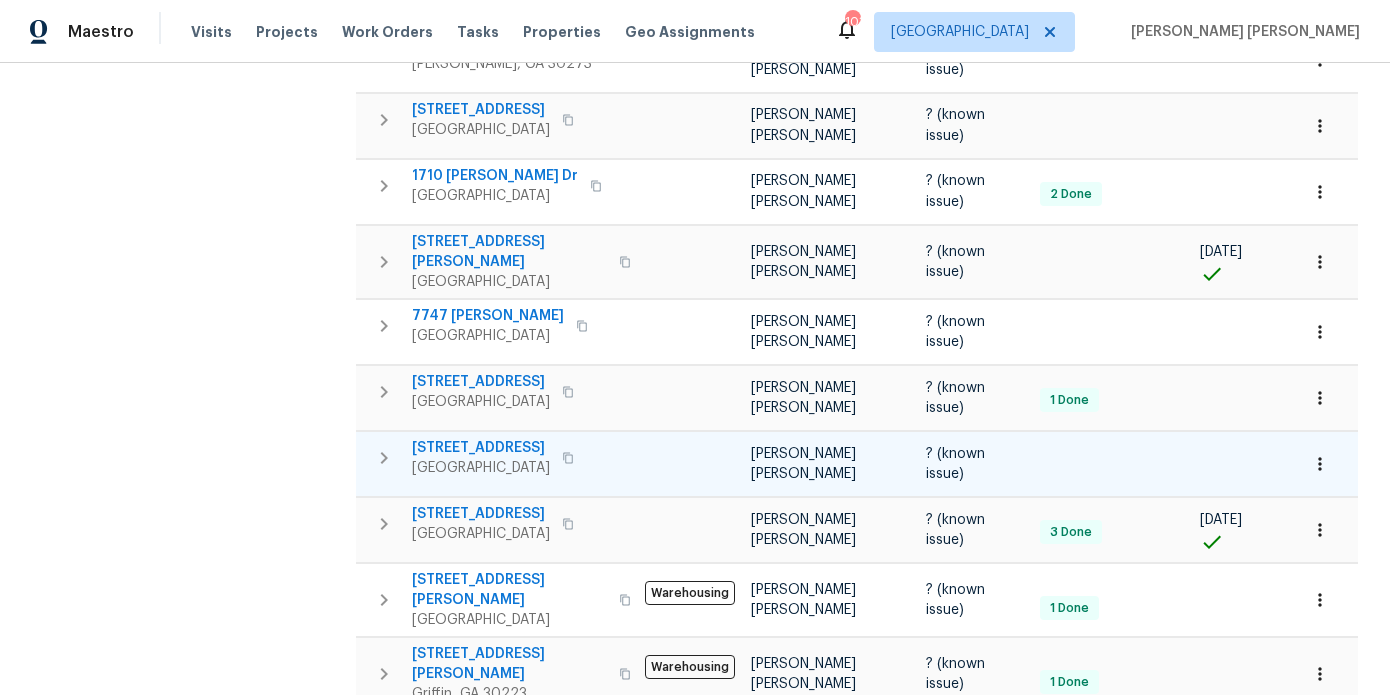 scroll, scrollTop: 686, scrollLeft: 0, axis: vertical 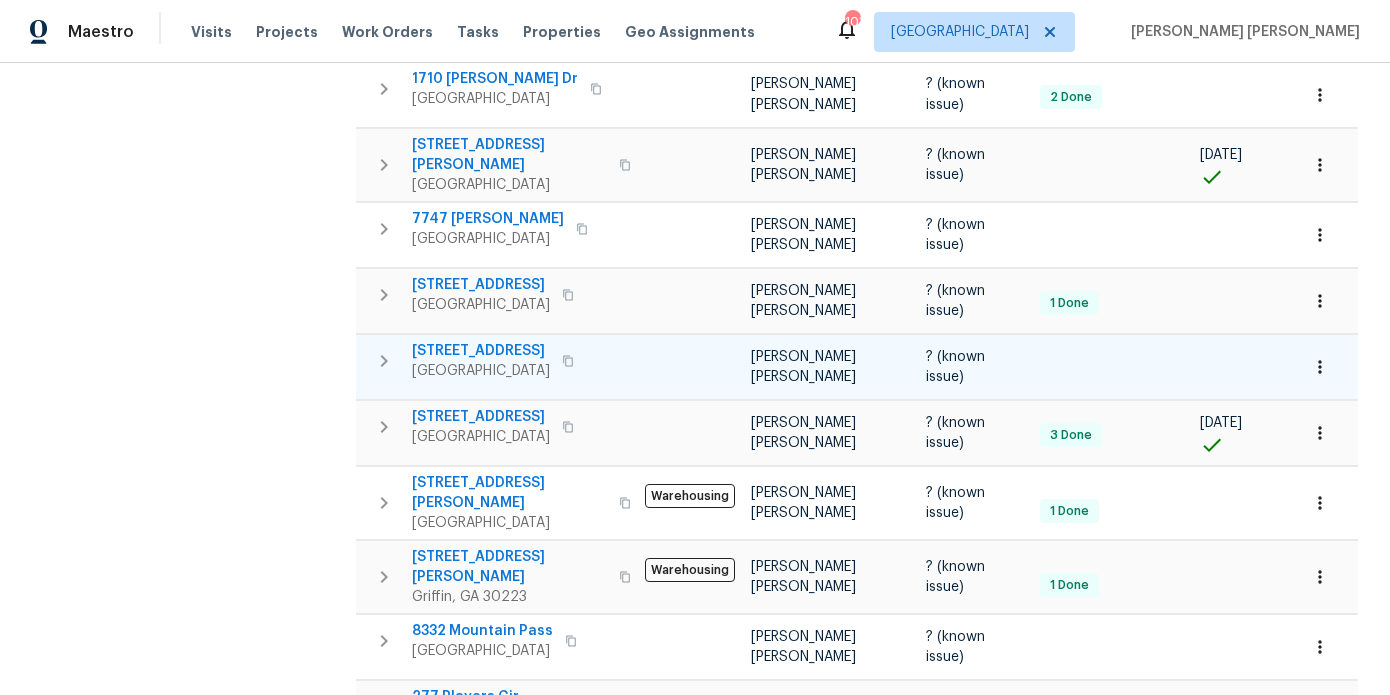 click on "8272 Magnolia Dr" at bounding box center [481, 351] 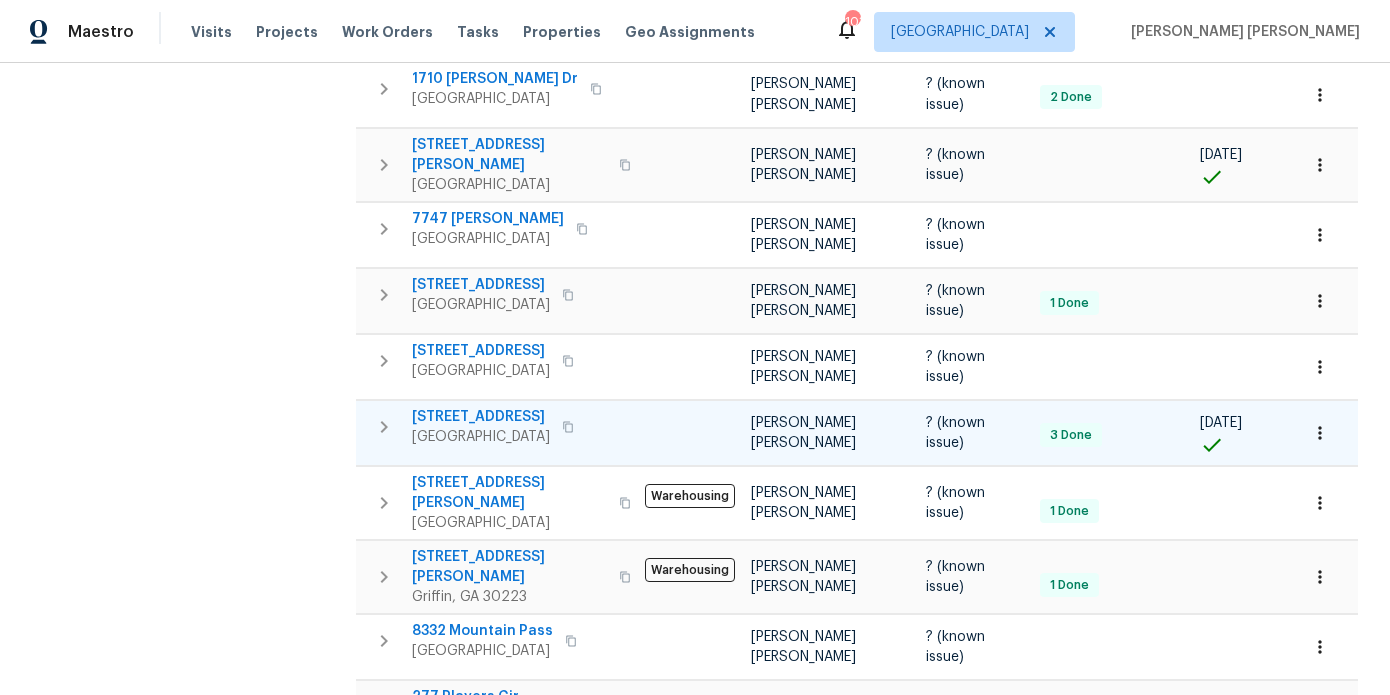 scroll, scrollTop: 748, scrollLeft: 0, axis: vertical 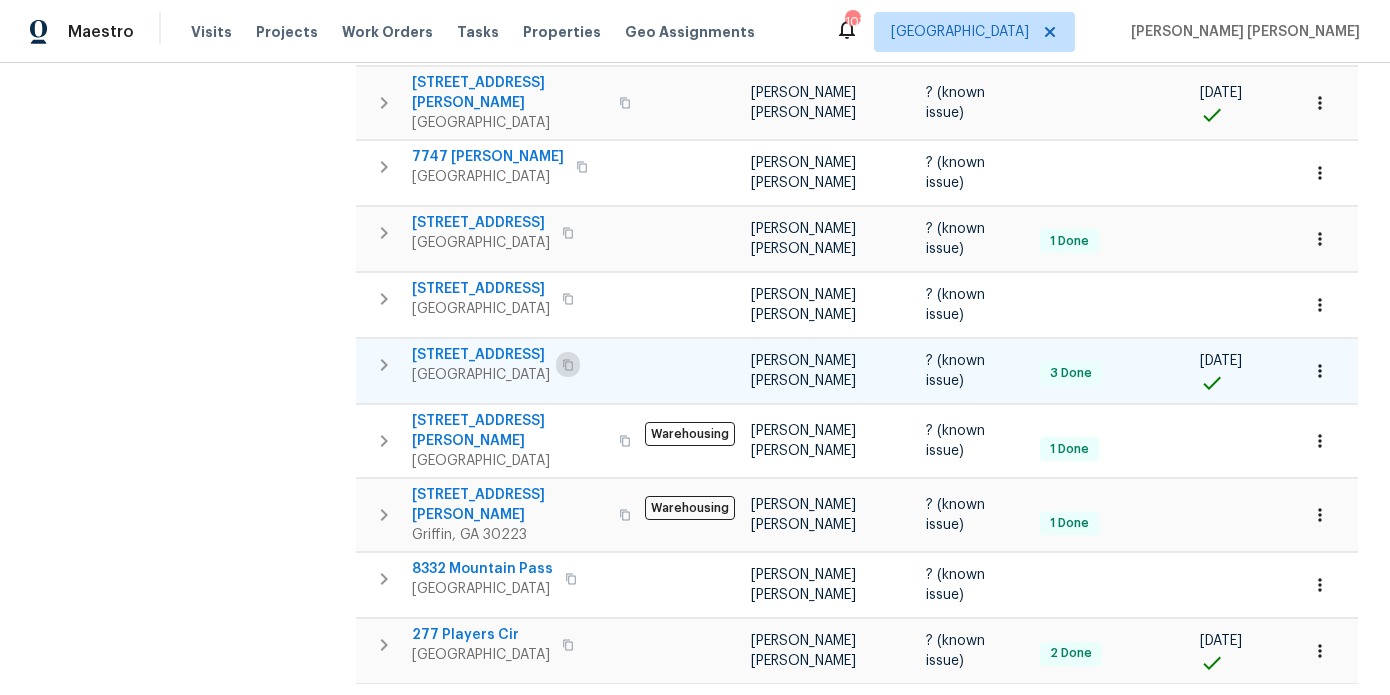 click 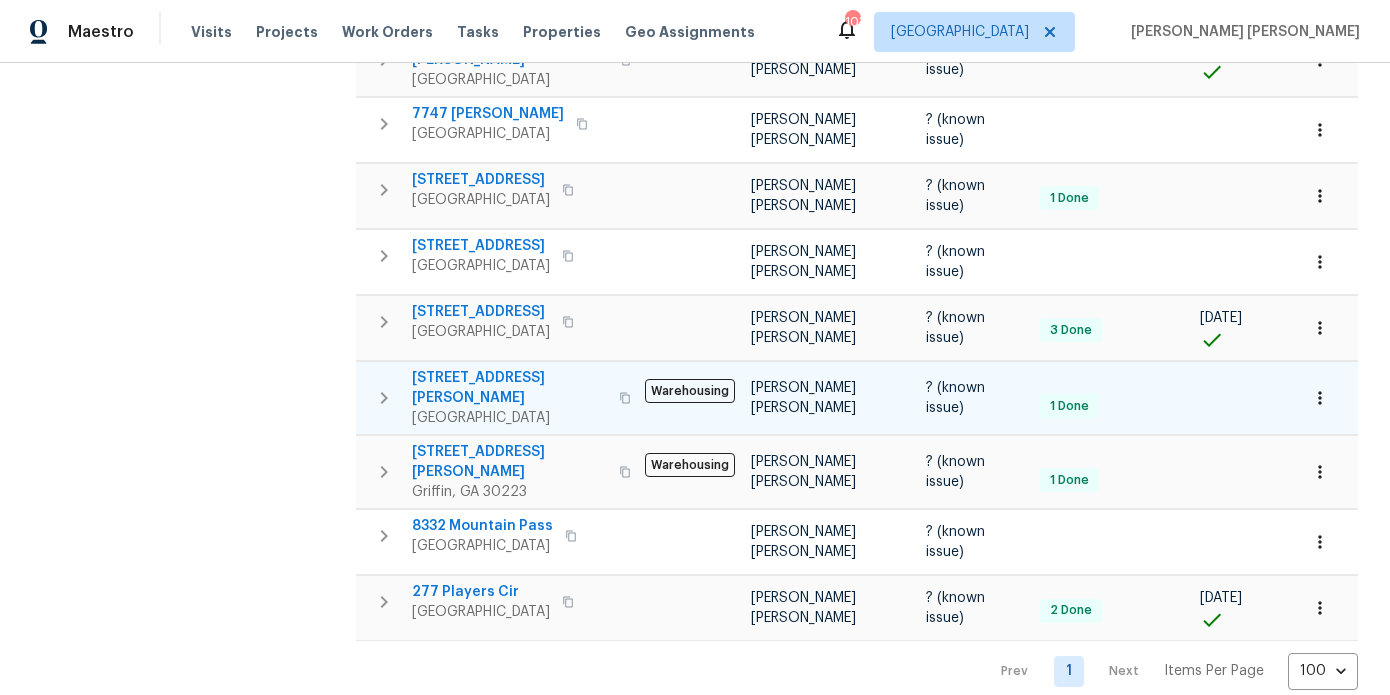scroll, scrollTop: 793, scrollLeft: 0, axis: vertical 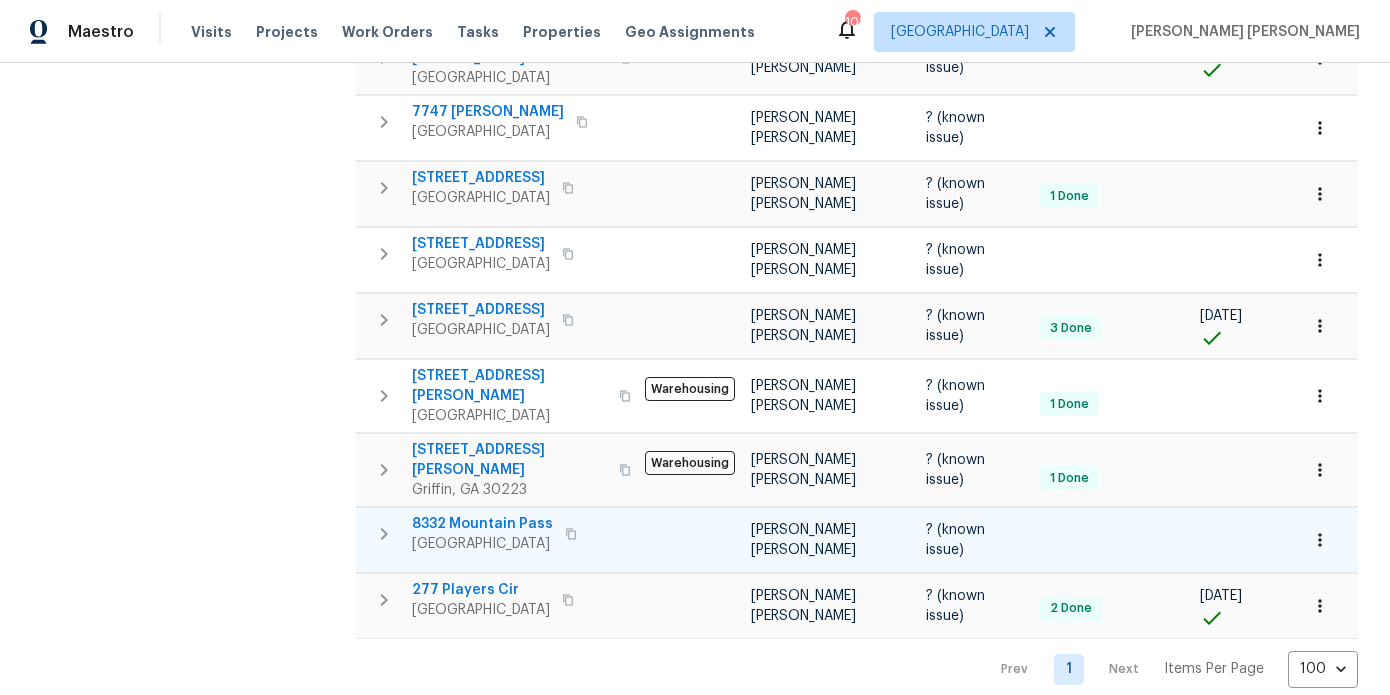 type 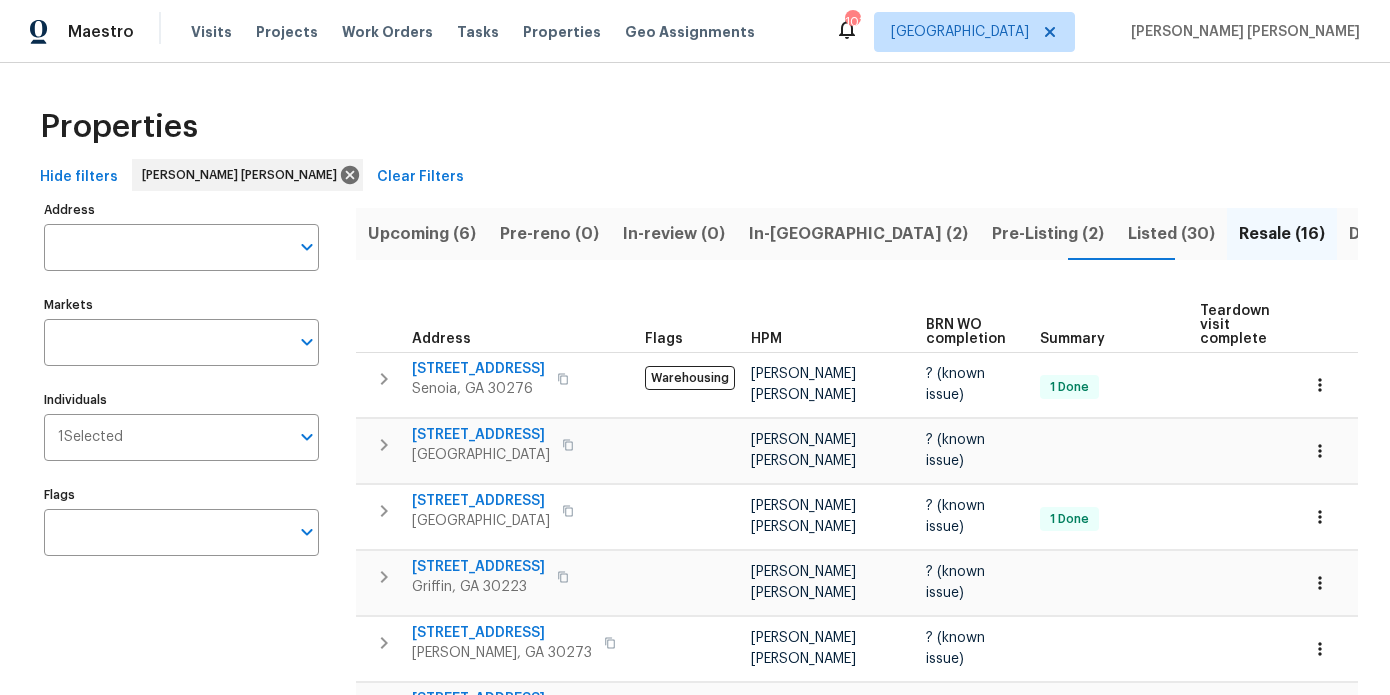 click on "Done (337)" at bounding box center [1393, 234] 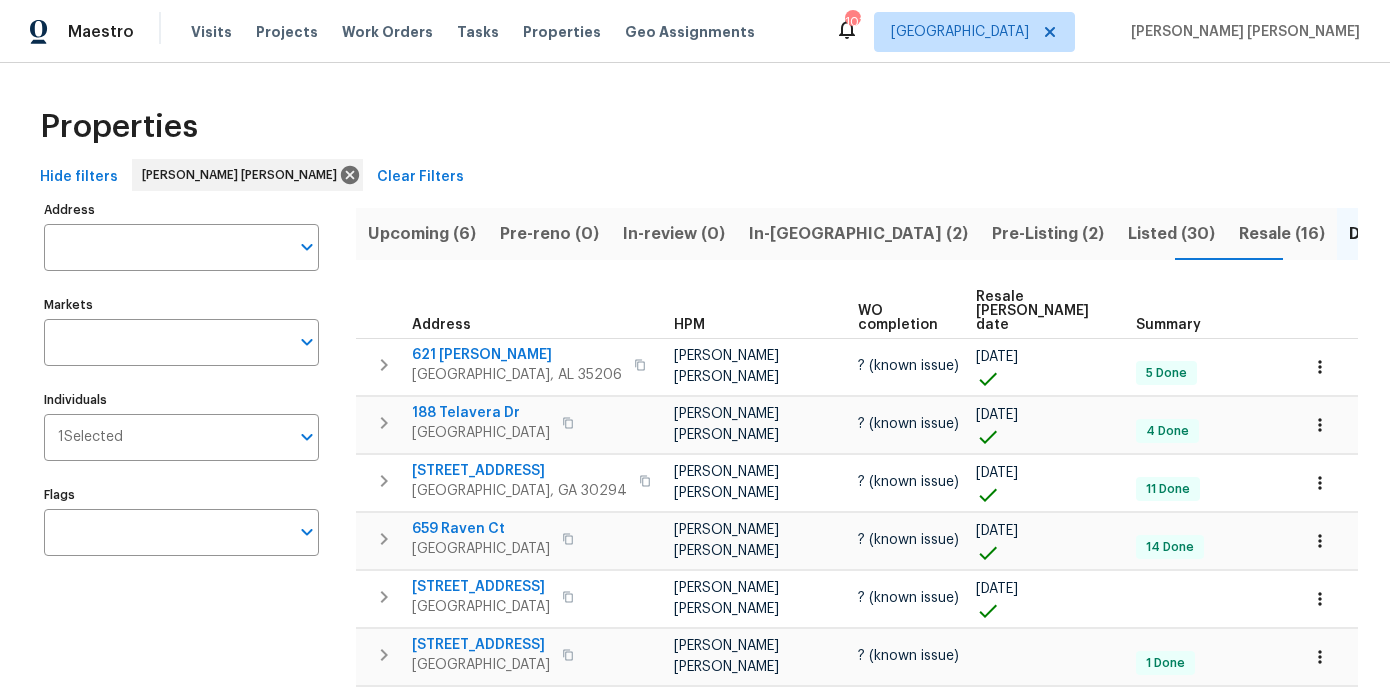 click on "Resale COE date" at bounding box center (1039, 311) 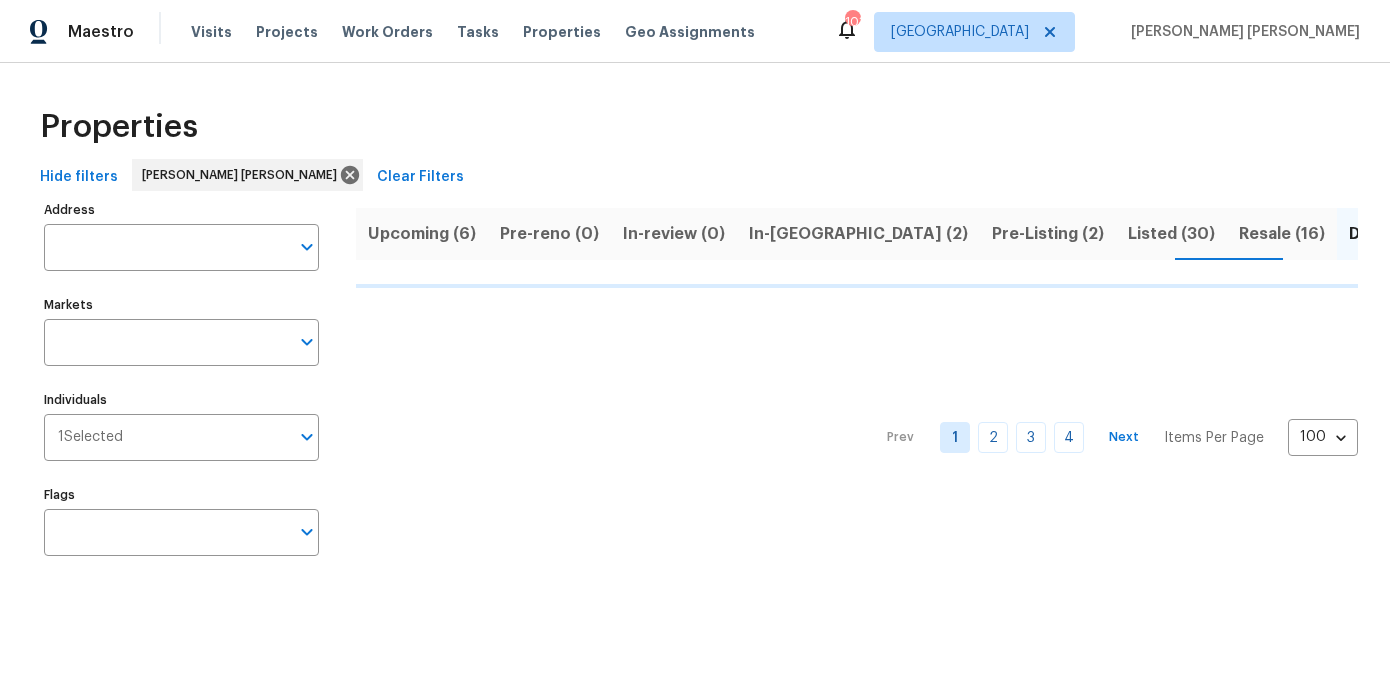 scroll, scrollTop: 0, scrollLeft: 0, axis: both 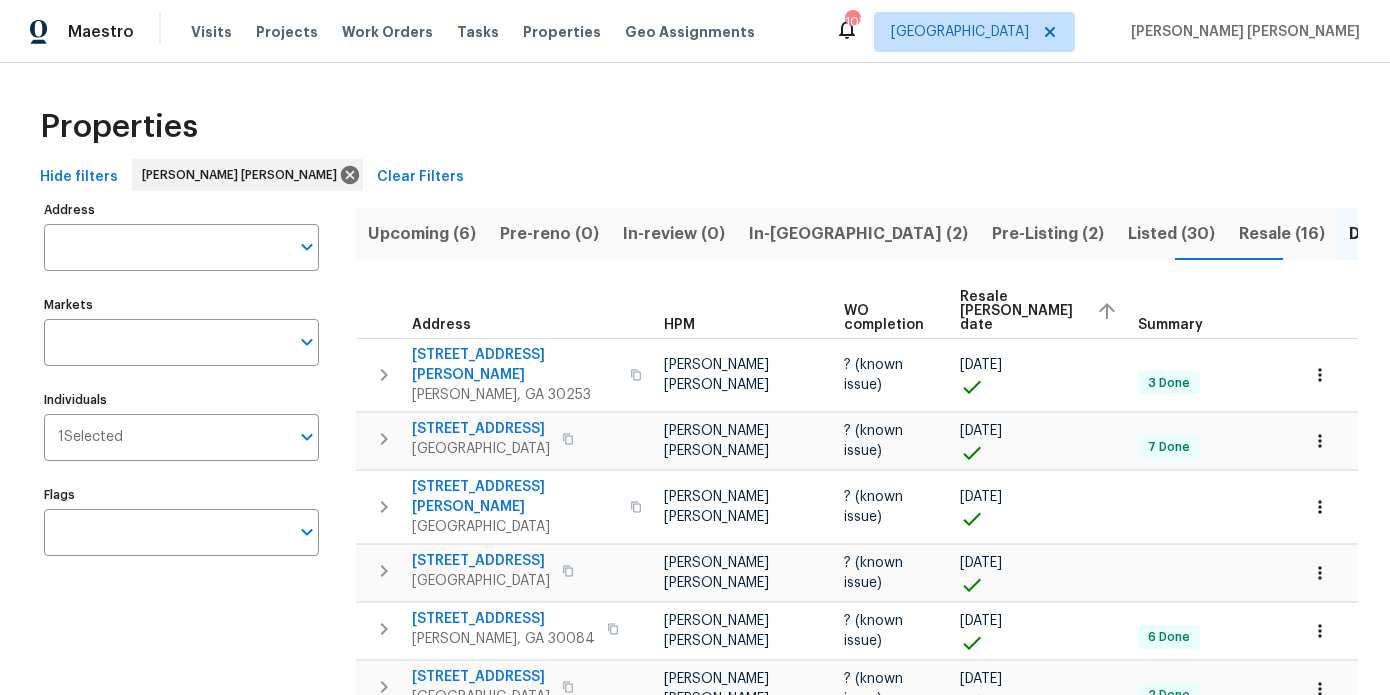 click on "Resale COE date" at bounding box center (1020, 311) 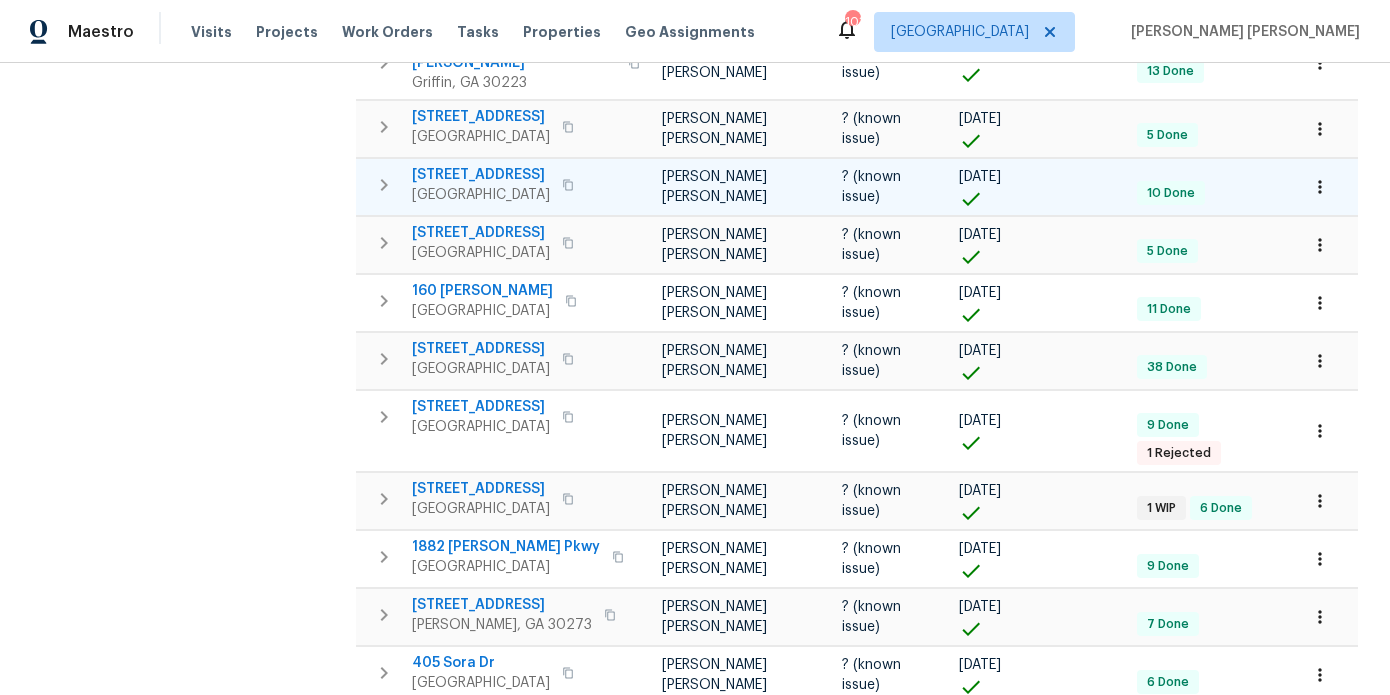 scroll, scrollTop: 779, scrollLeft: 0, axis: vertical 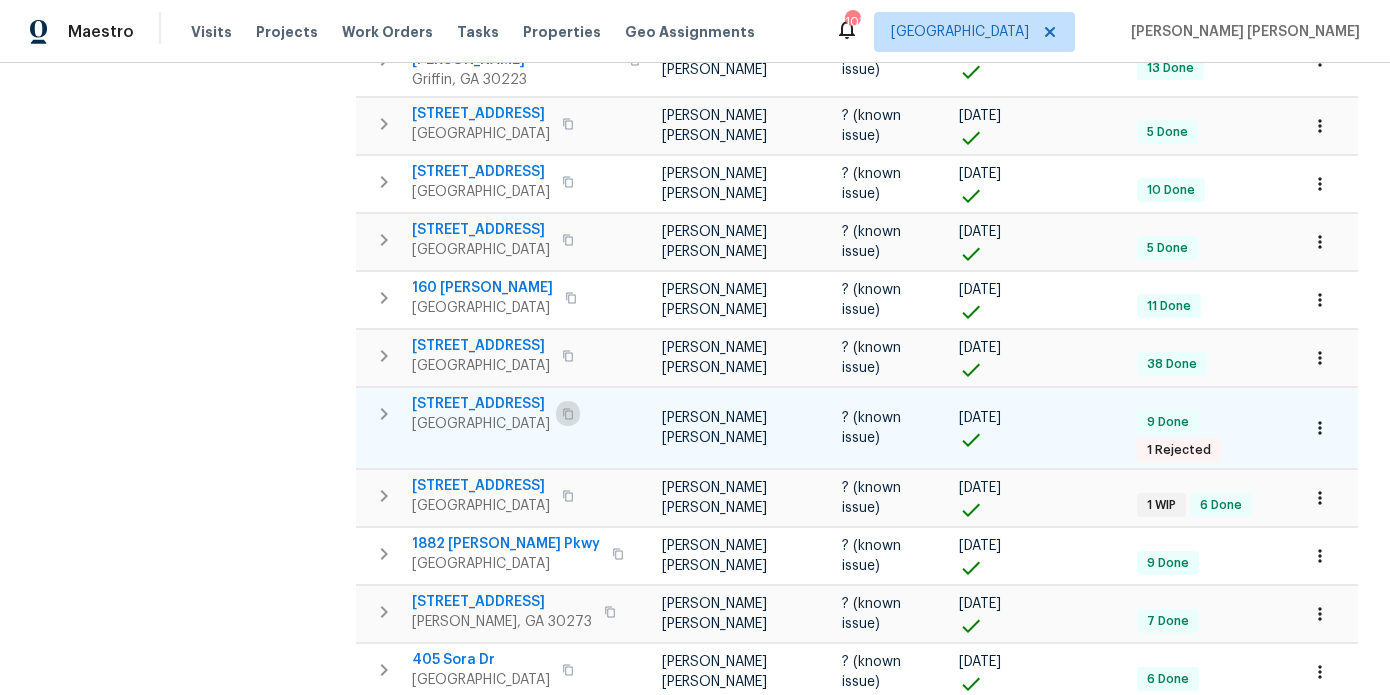 click 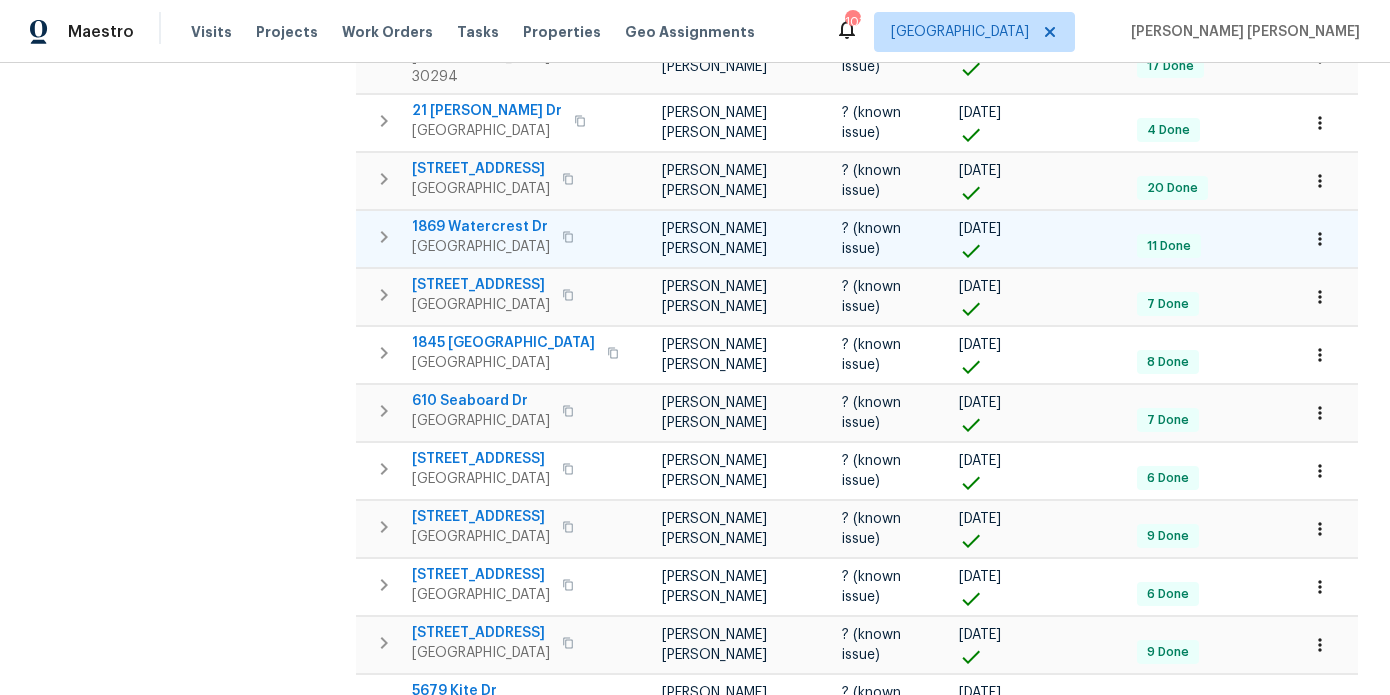 scroll, scrollTop: 1579, scrollLeft: 0, axis: vertical 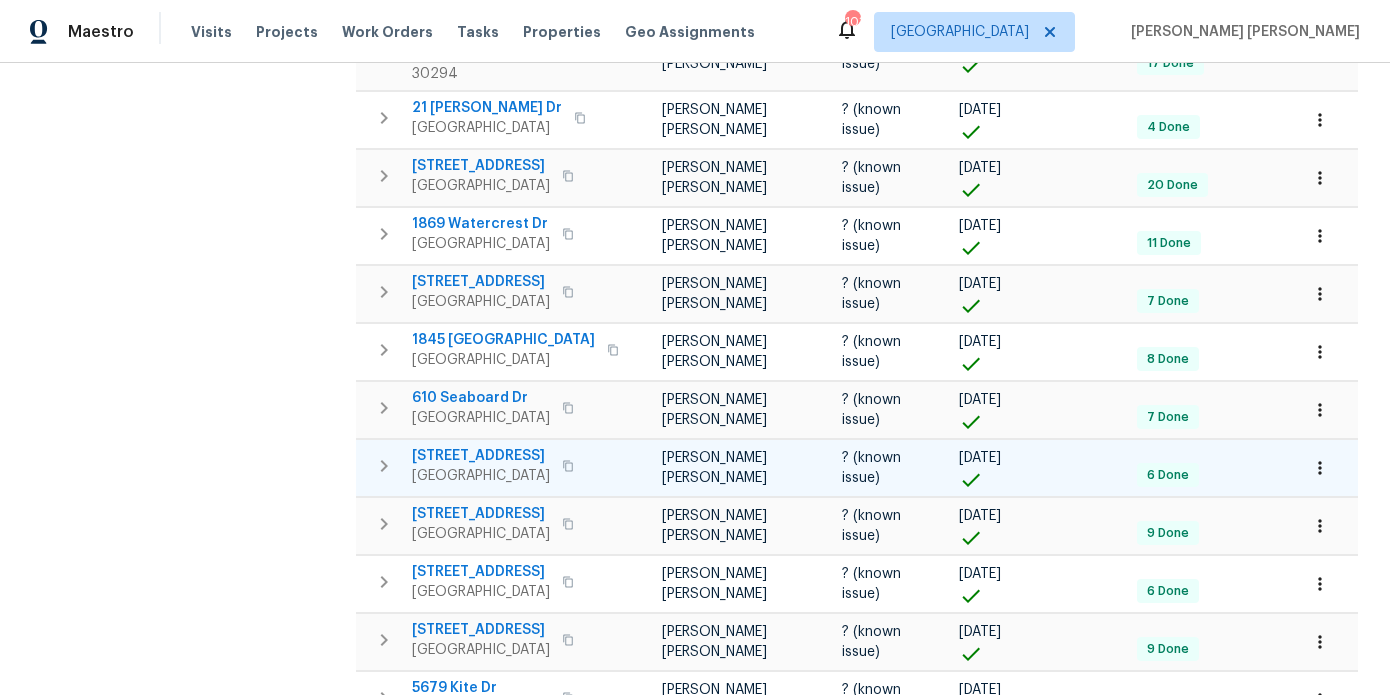click 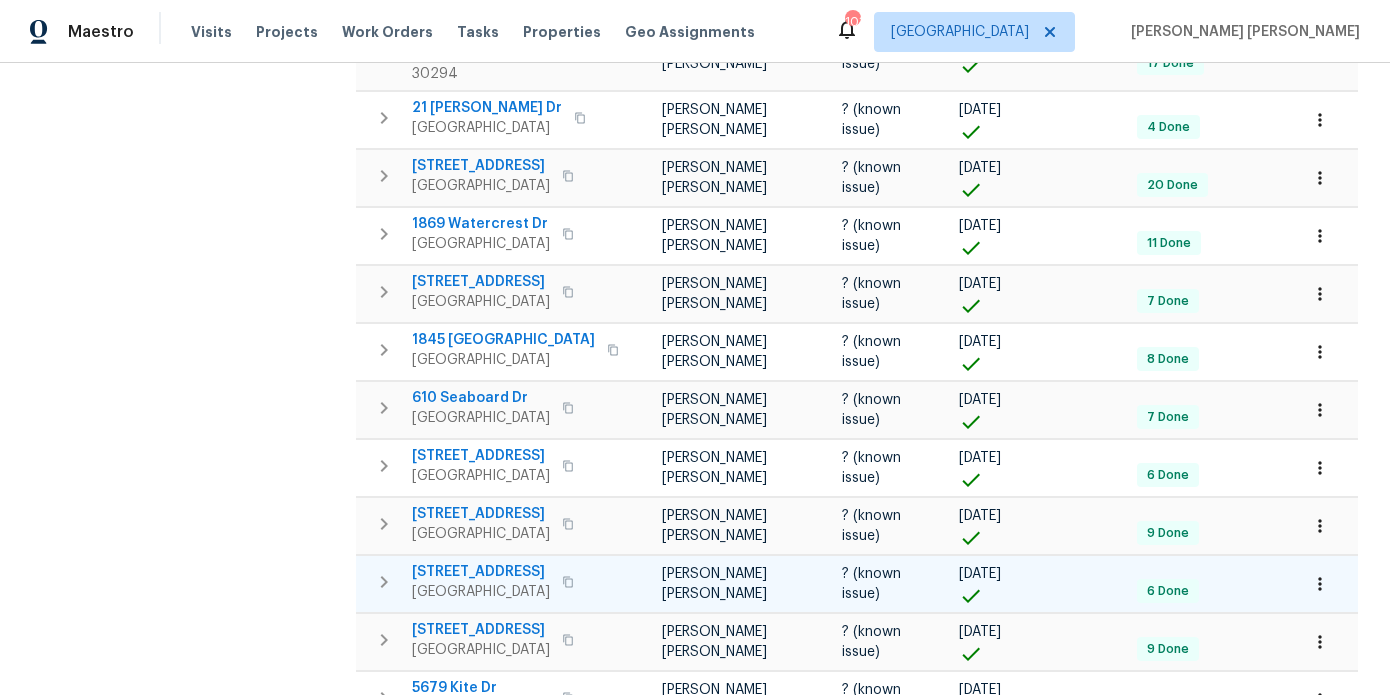 scroll, scrollTop: 1679, scrollLeft: 0, axis: vertical 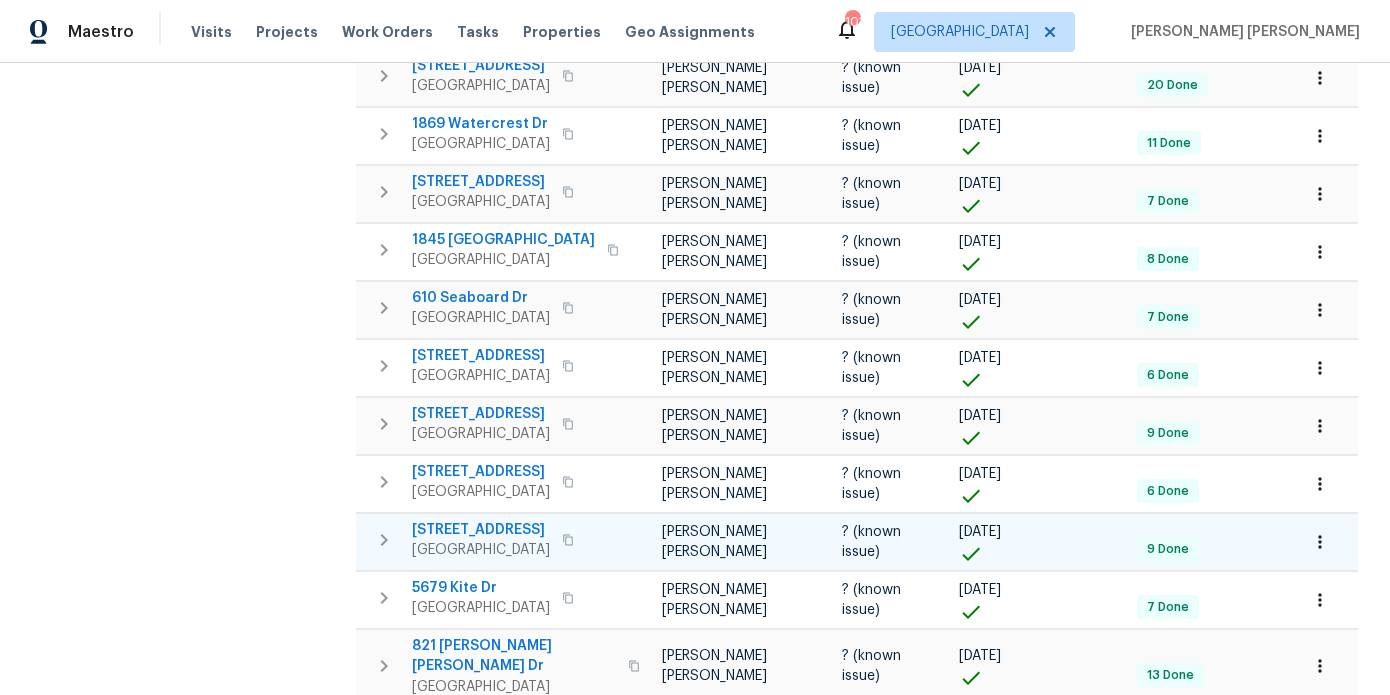 click on "10511 Tobano Trl" at bounding box center [481, 530] 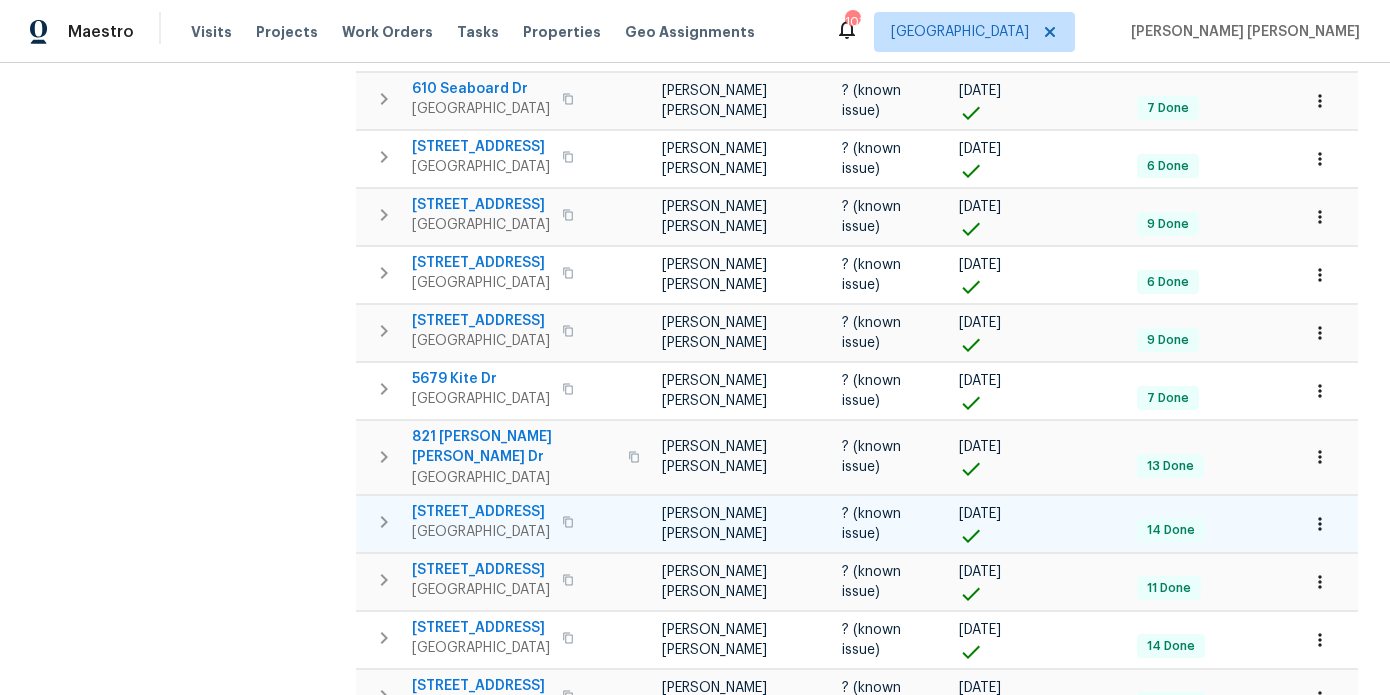 scroll, scrollTop: 1944, scrollLeft: 0, axis: vertical 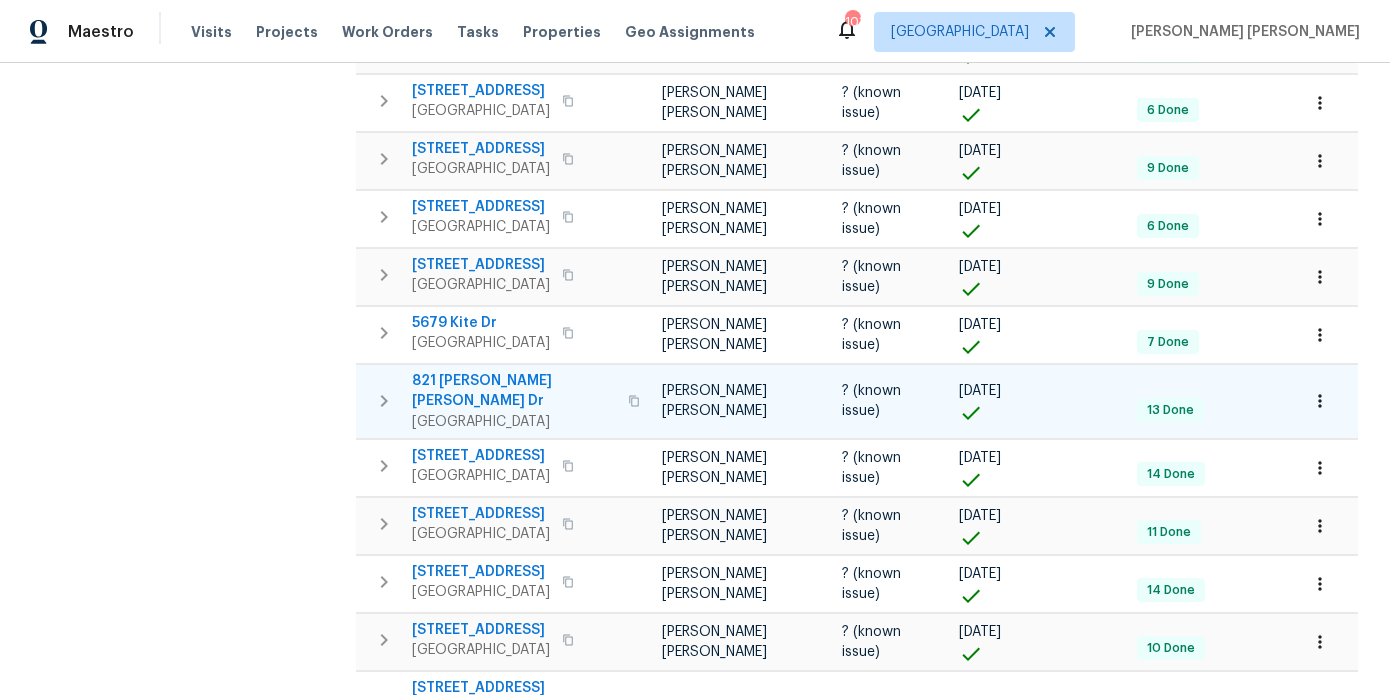 click 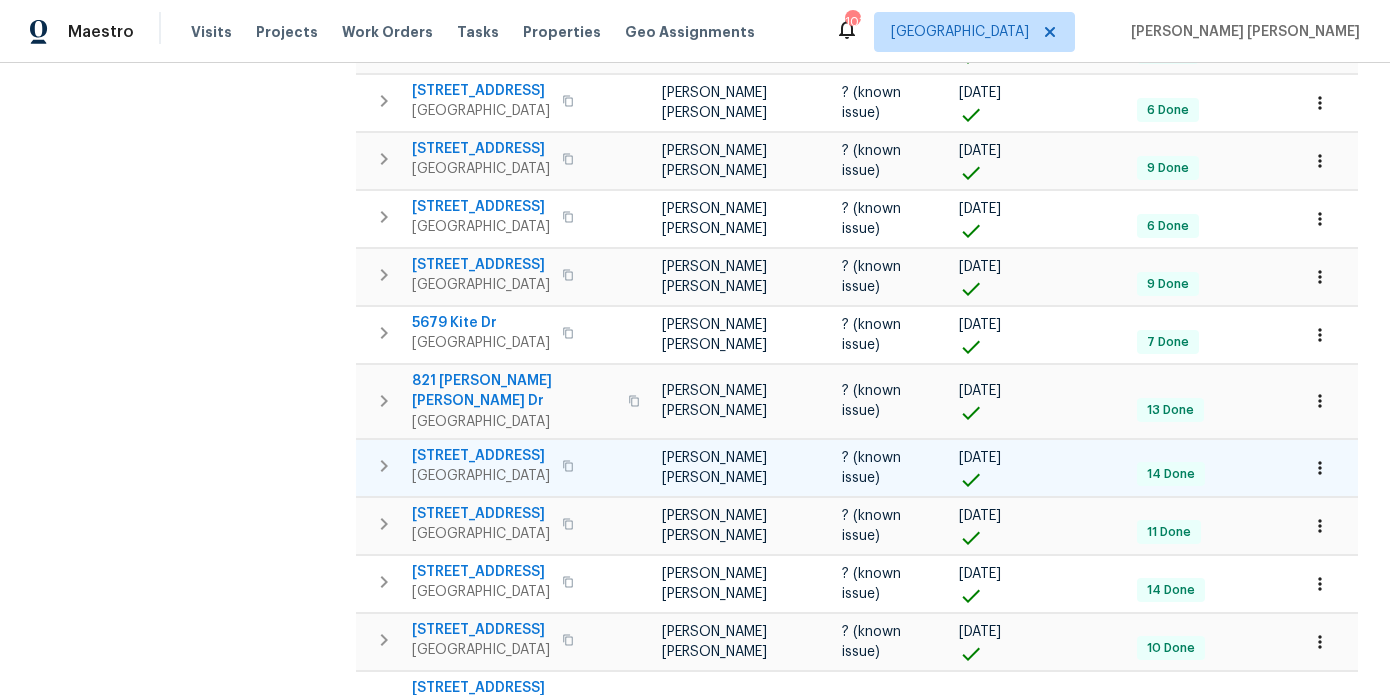 type 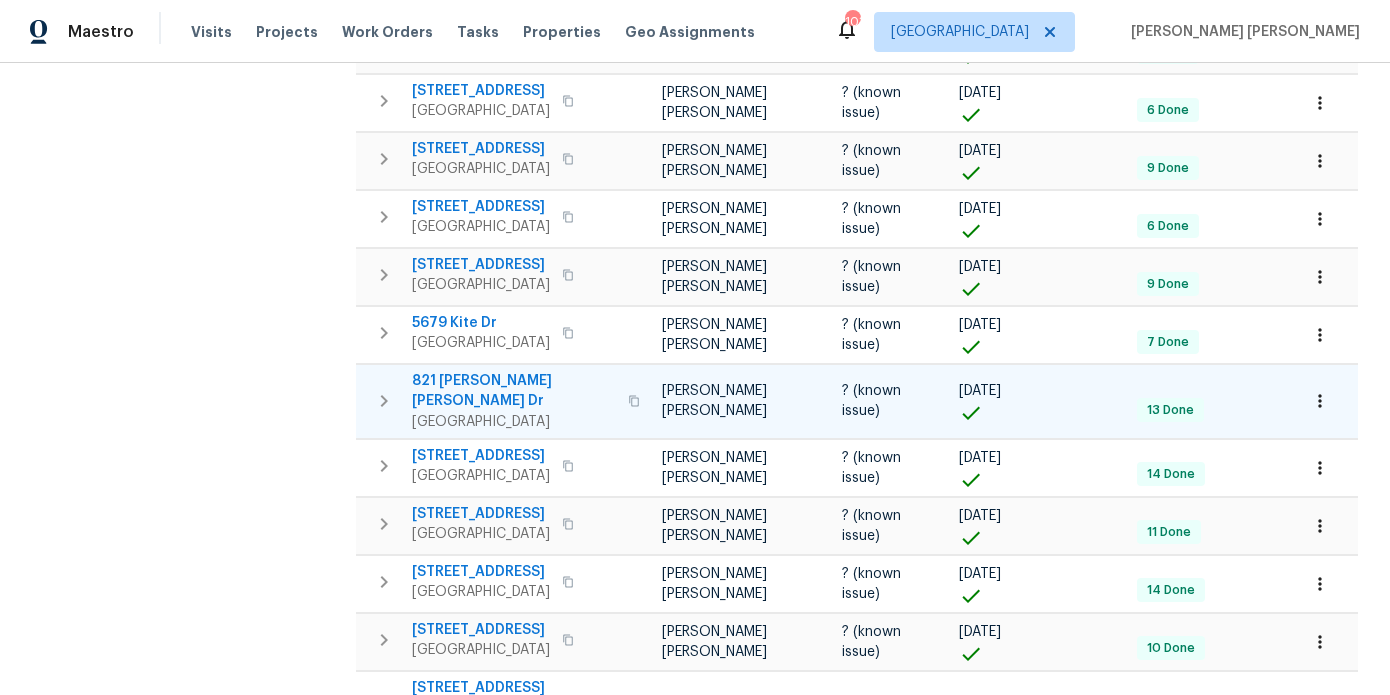click on "821 Anna Kathryn Dr" at bounding box center [514, 391] 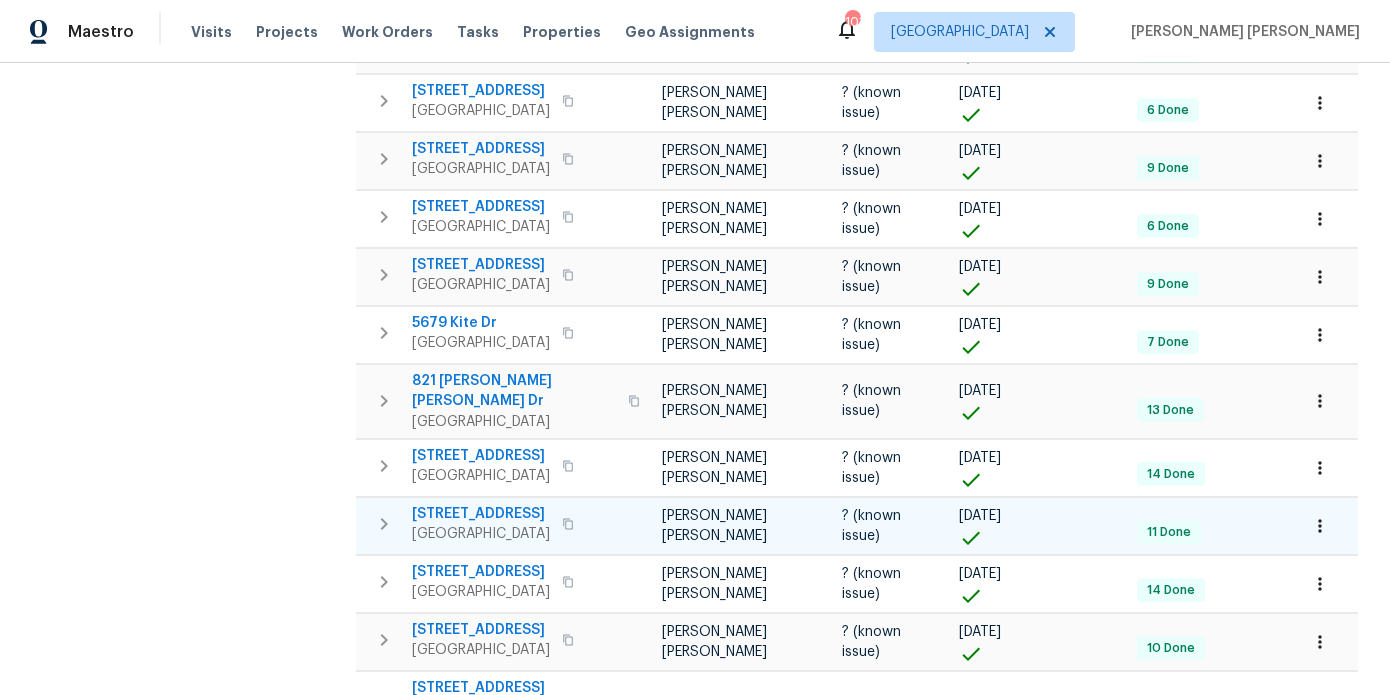 scroll, scrollTop: 2060, scrollLeft: 0, axis: vertical 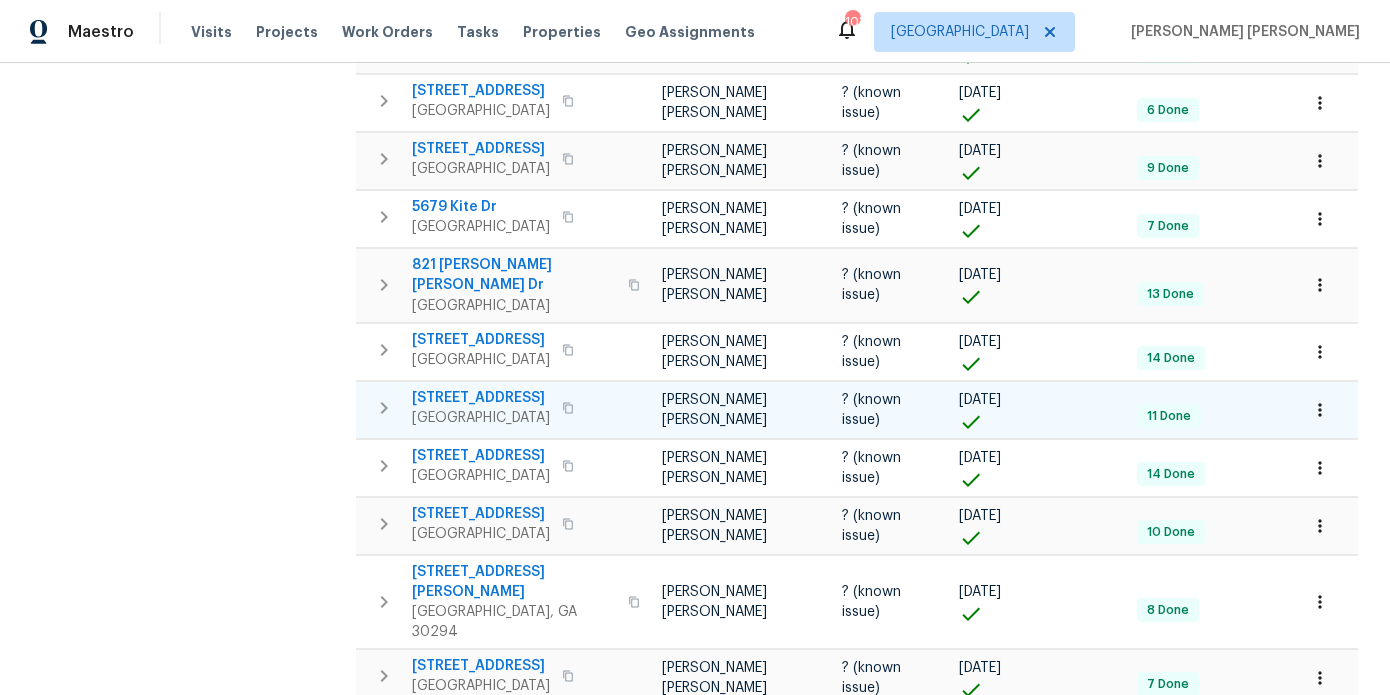 click 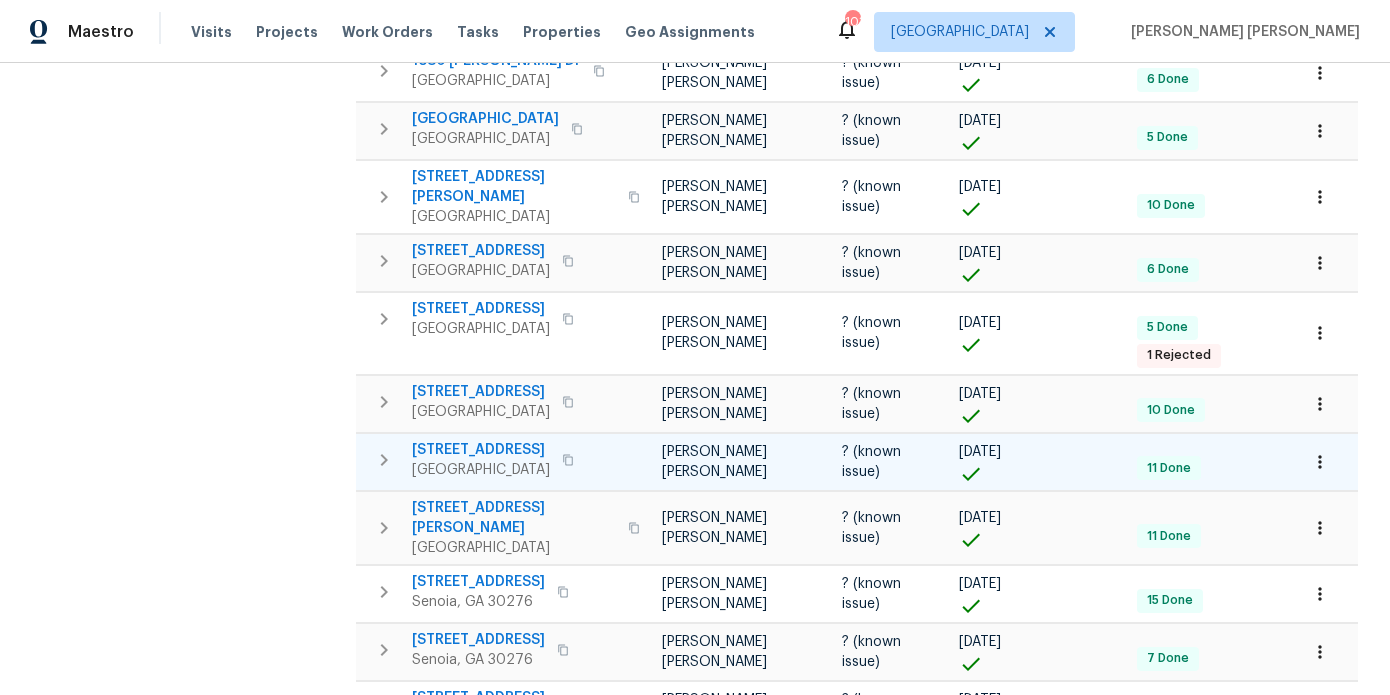 scroll, scrollTop: 2989, scrollLeft: 0, axis: vertical 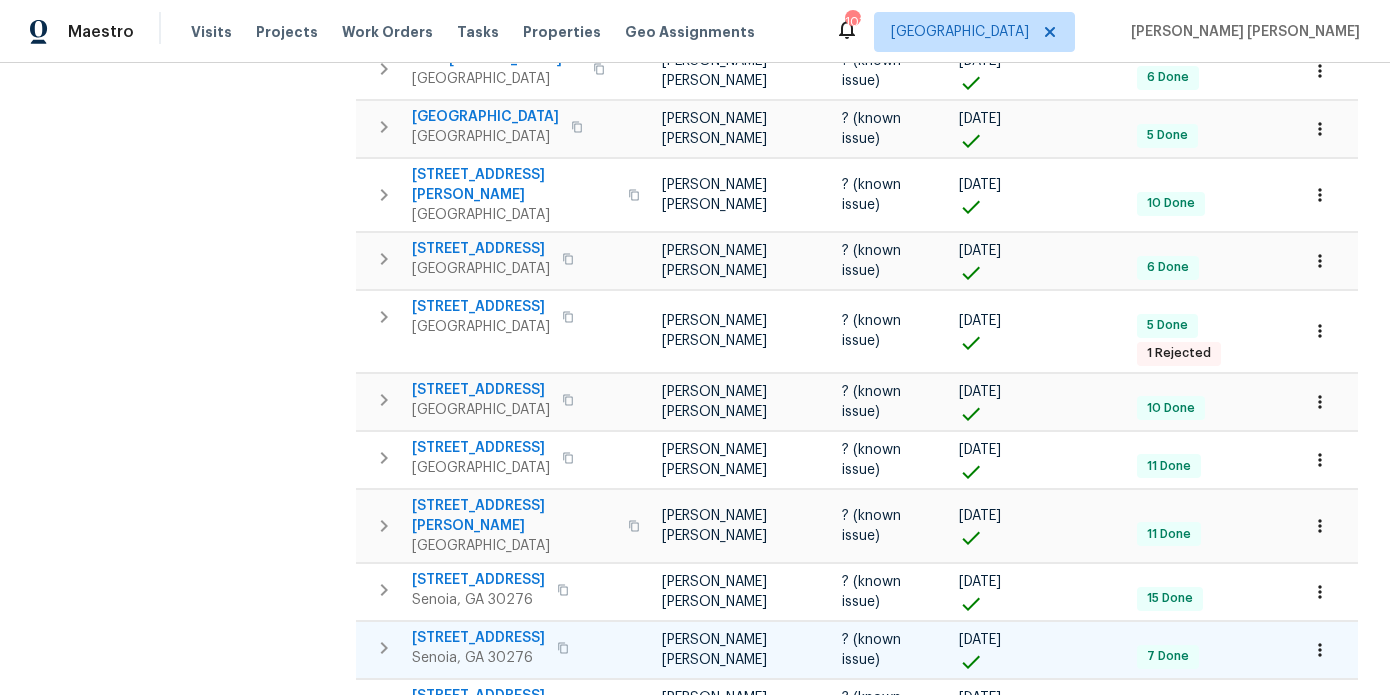 click 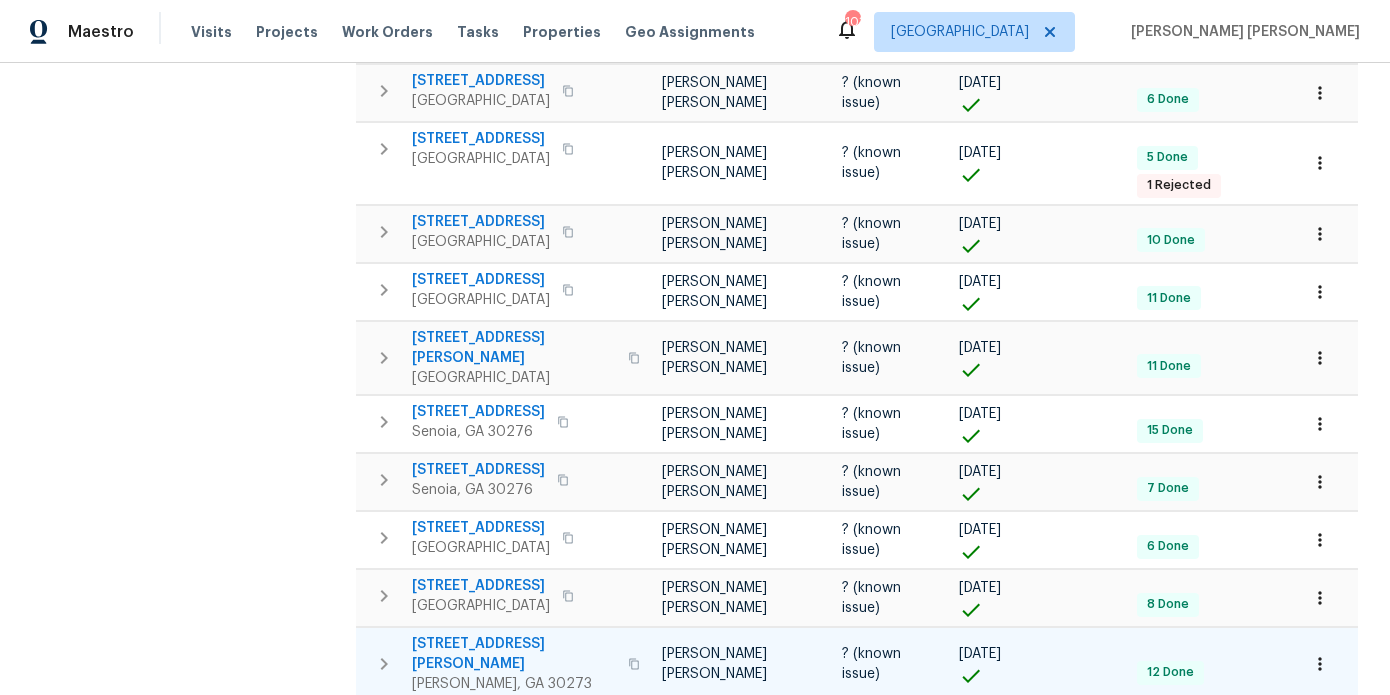 scroll, scrollTop: 3167, scrollLeft: 0, axis: vertical 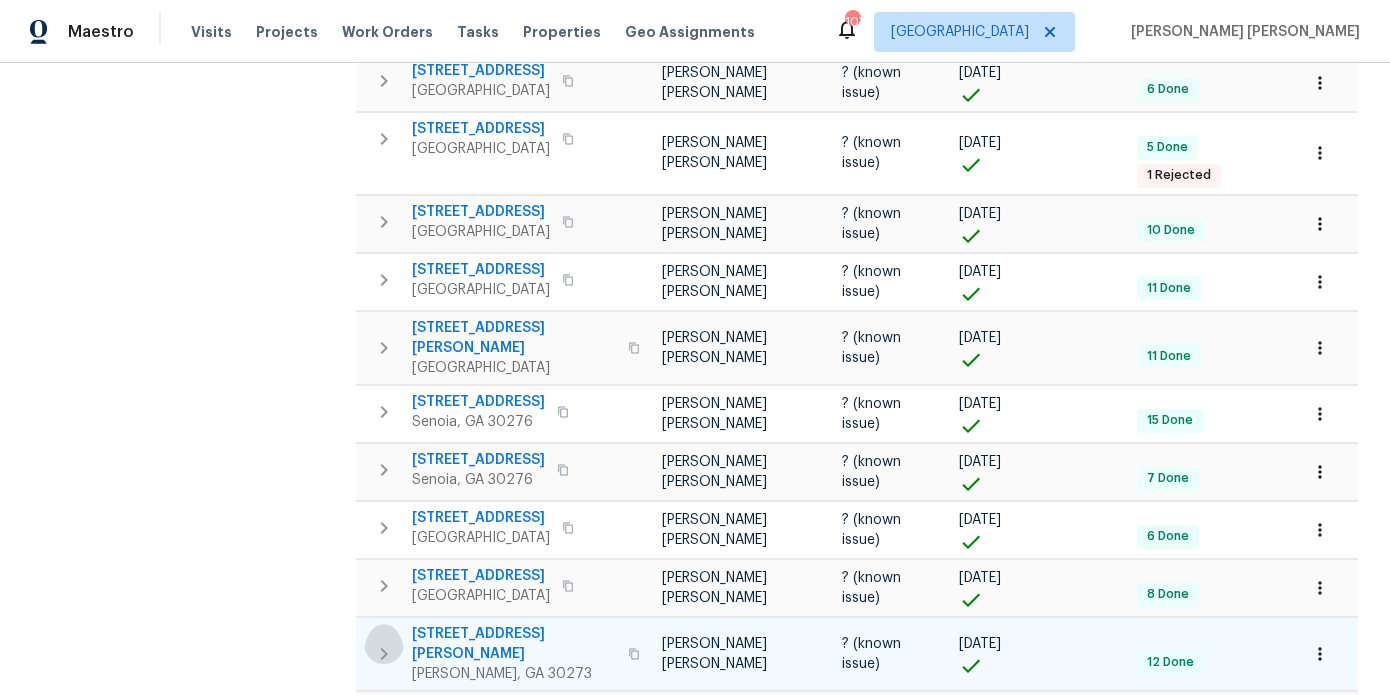 click 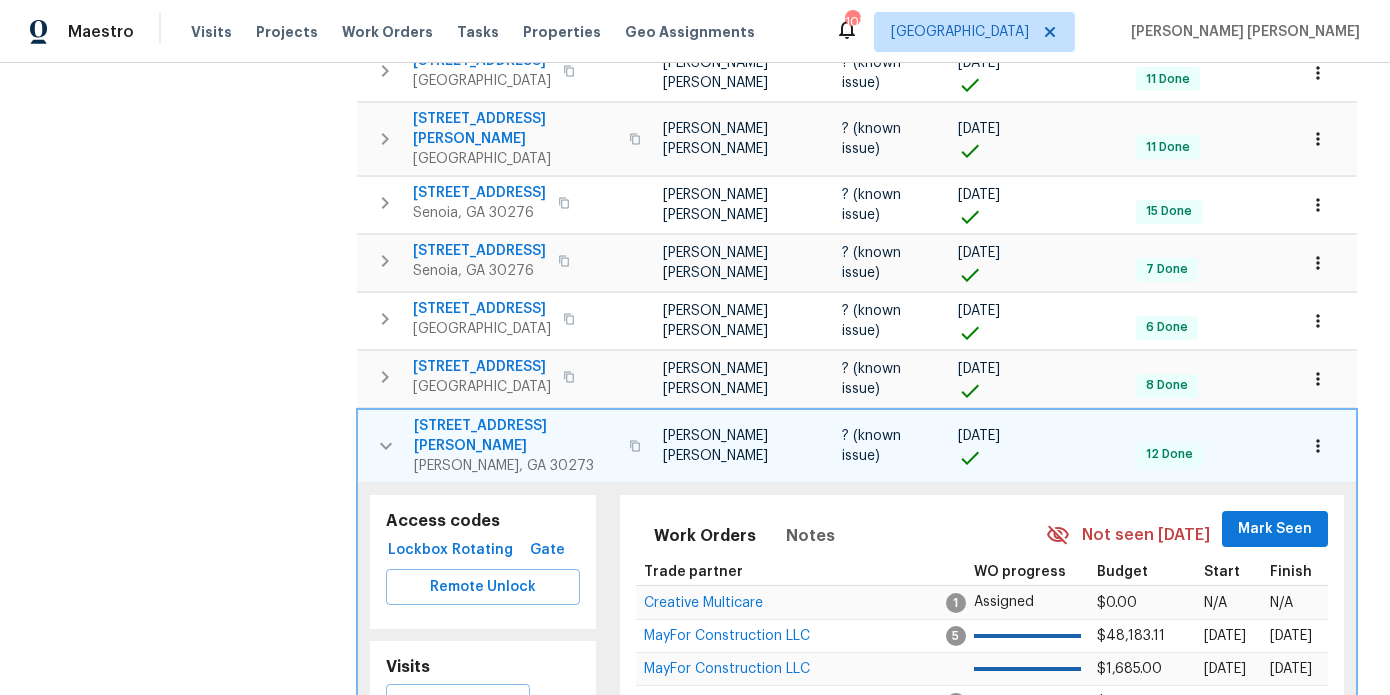 scroll, scrollTop: 3375, scrollLeft: 0, axis: vertical 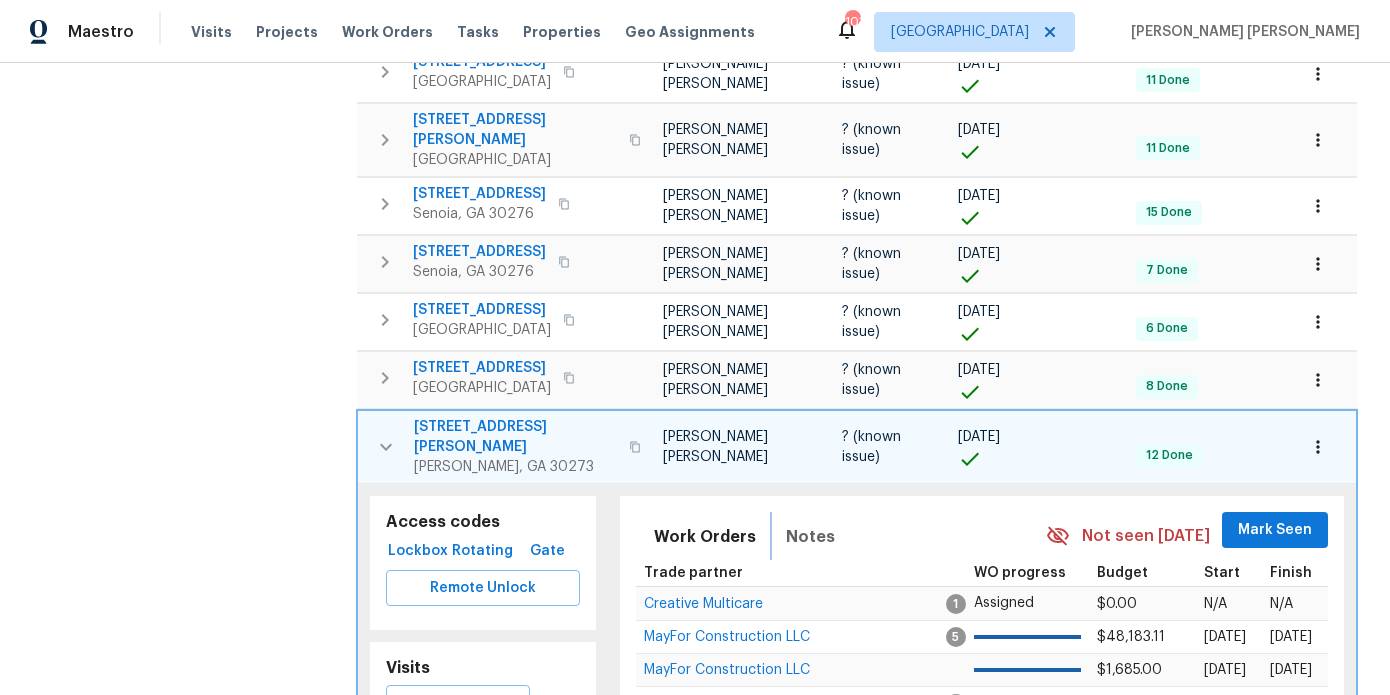 click on "Notes" at bounding box center [810, 537] 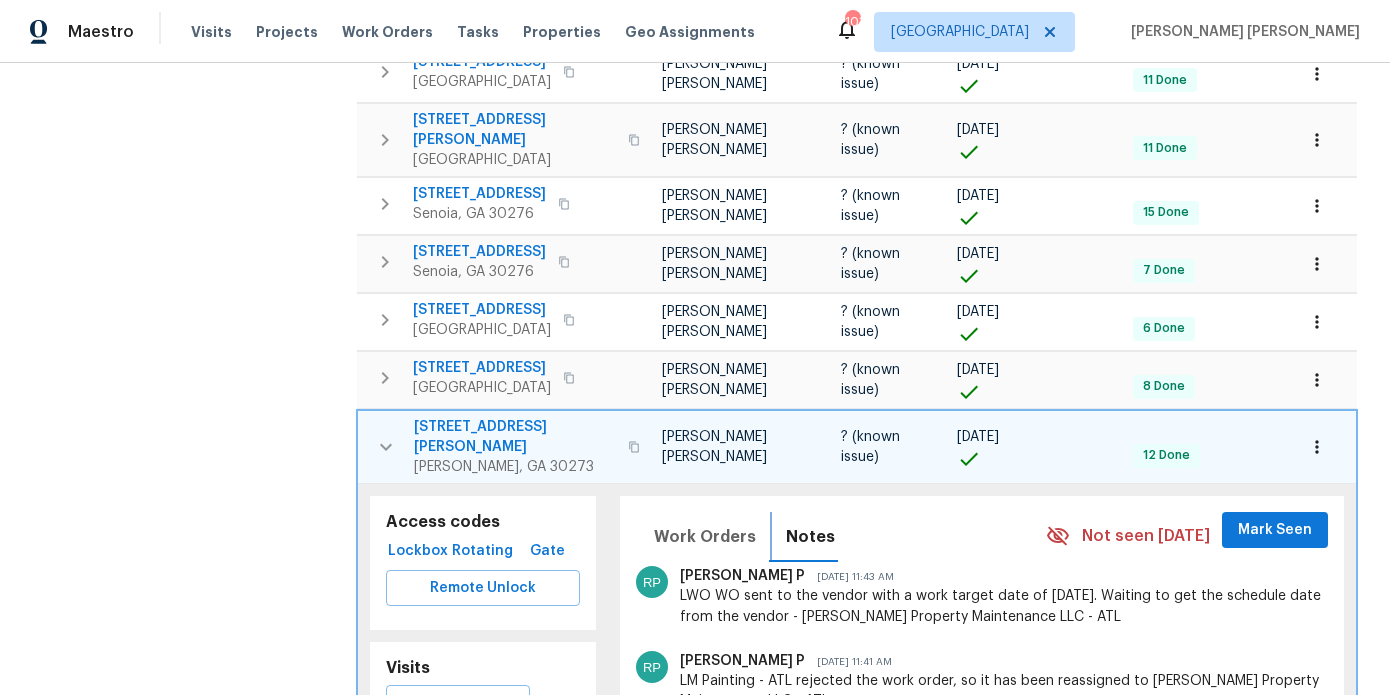 scroll, scrollTop: 648, scrollLeft: 0, axis: vertical 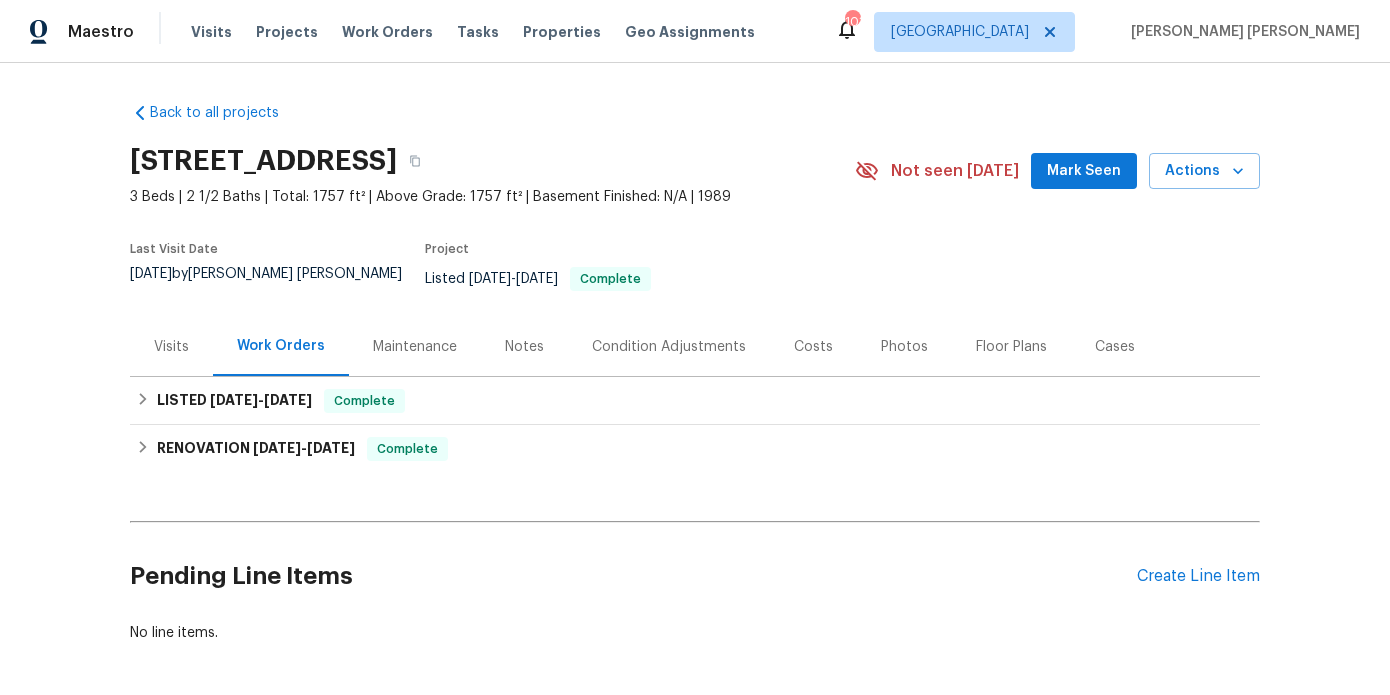 click on "Costs" at bounding box center (813, 347) 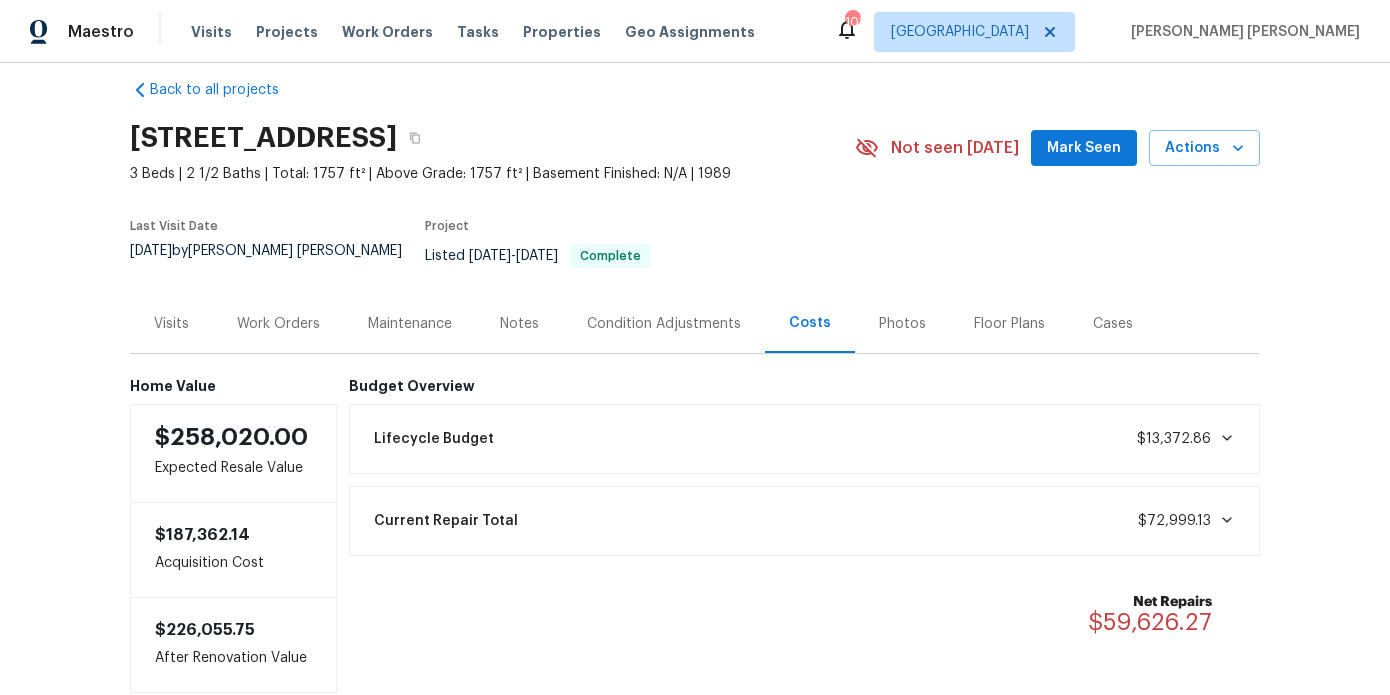 scroll, scrollTop: 25, scrollLeft: 0, axis: vertical 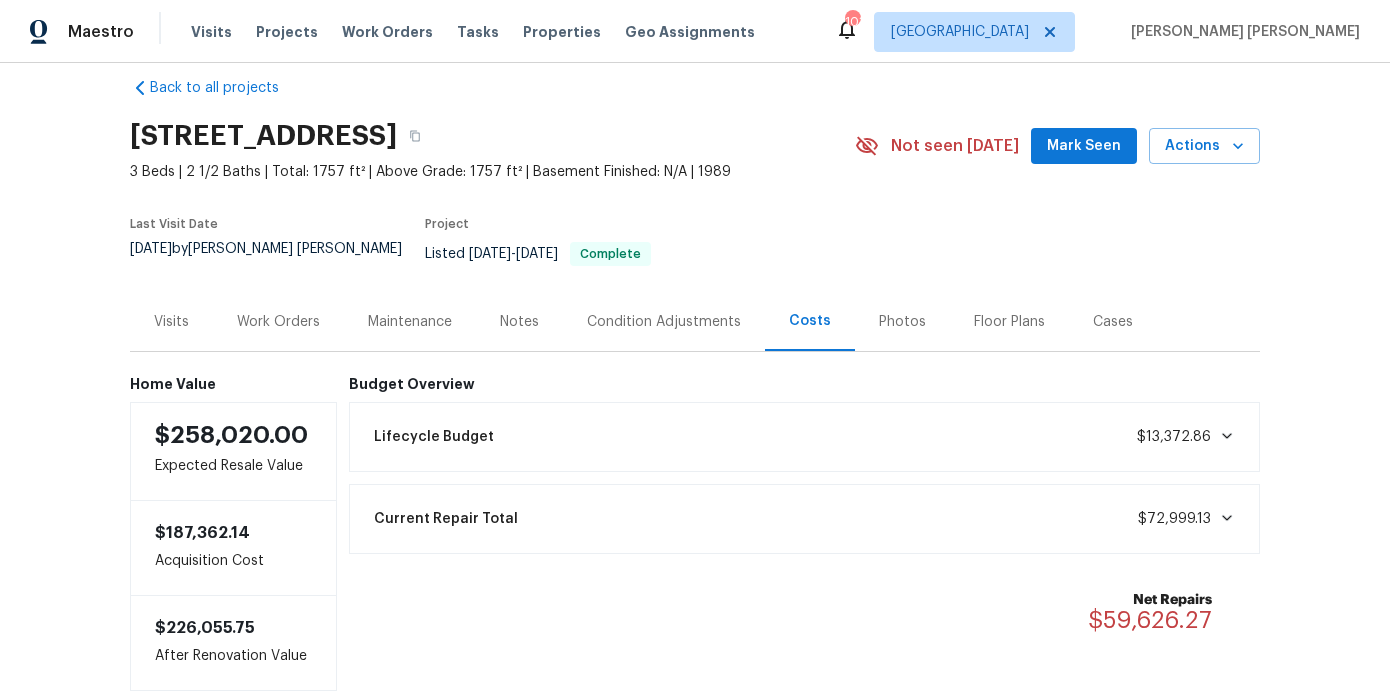 click on "Visits" at bounding box center [171, 322] 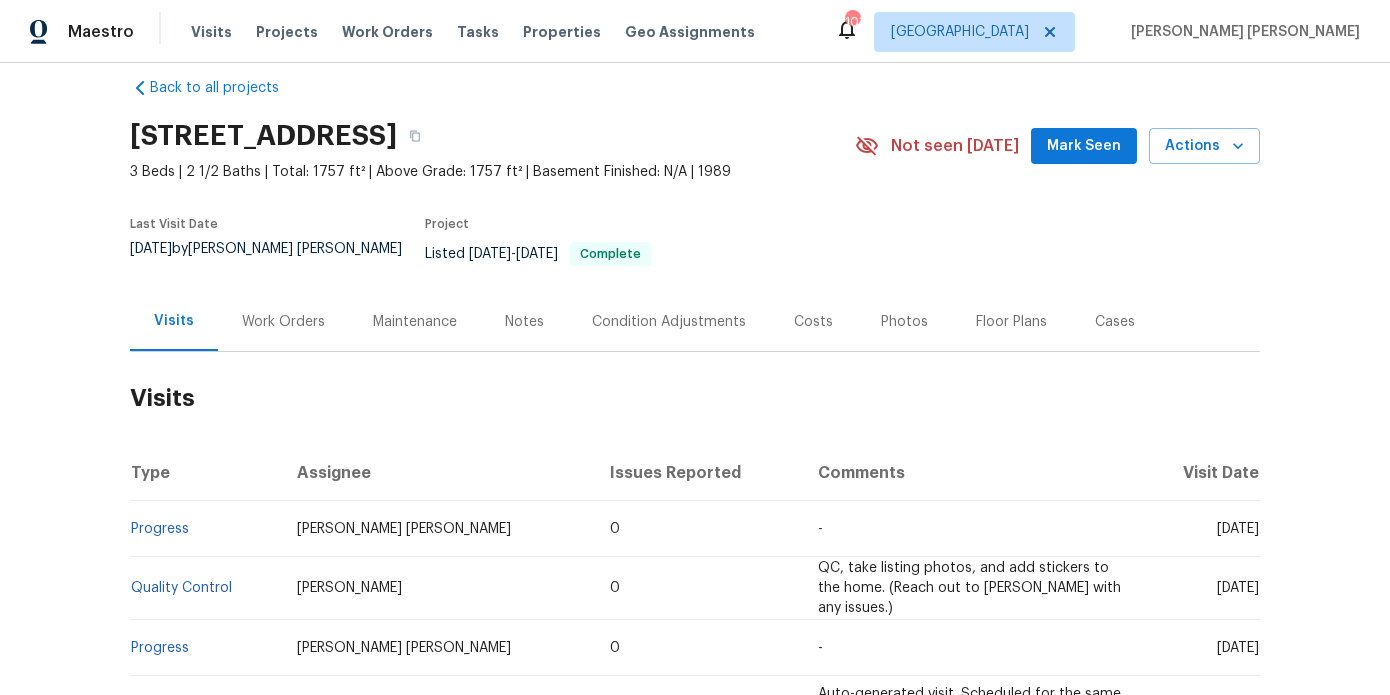 click on "Costs" at bounding box center (813, 322) 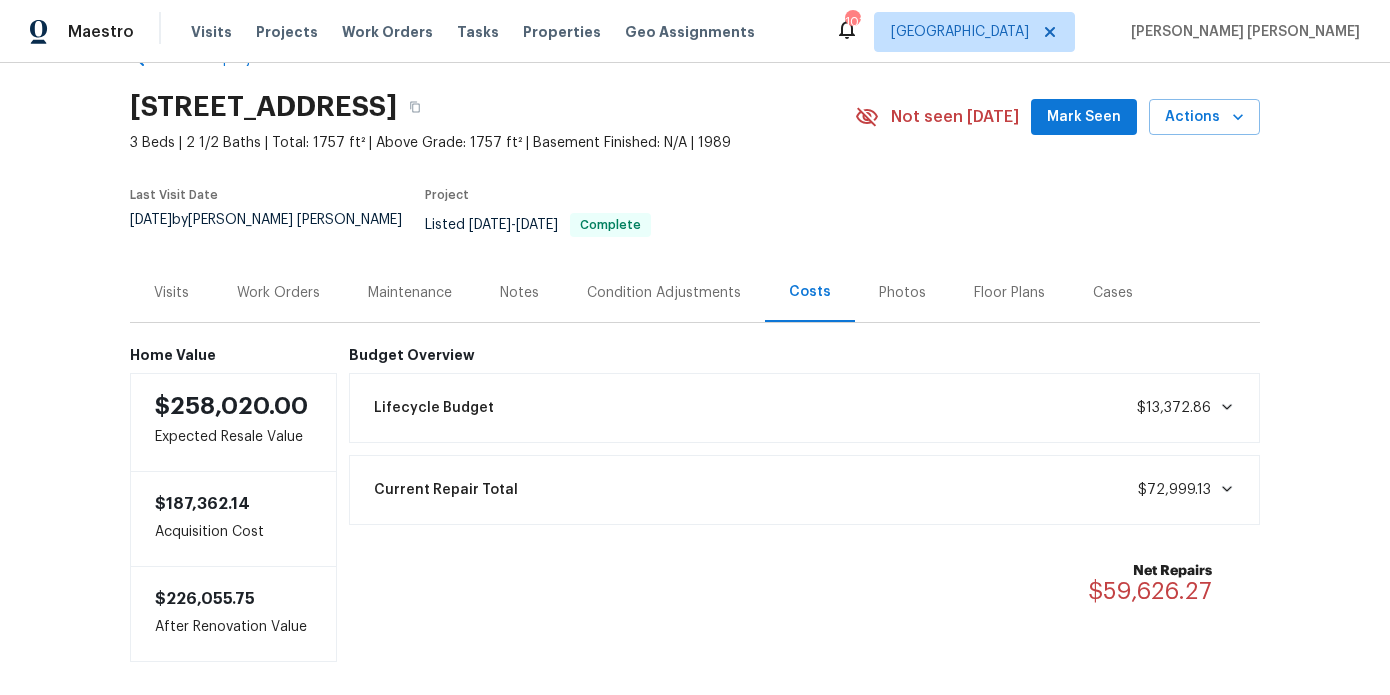 scroll, scrollTop: 58, scrollLeft: 0, axis: vertical 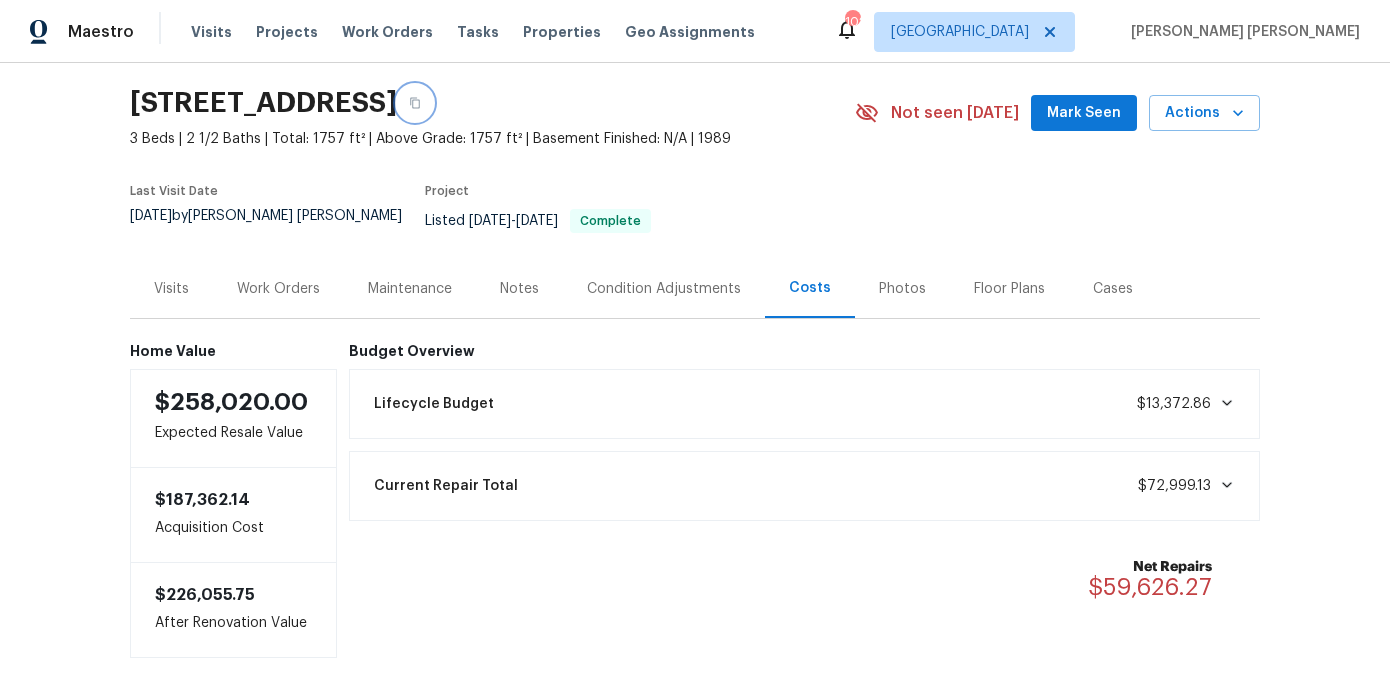 click at bounding box center [415, 103] 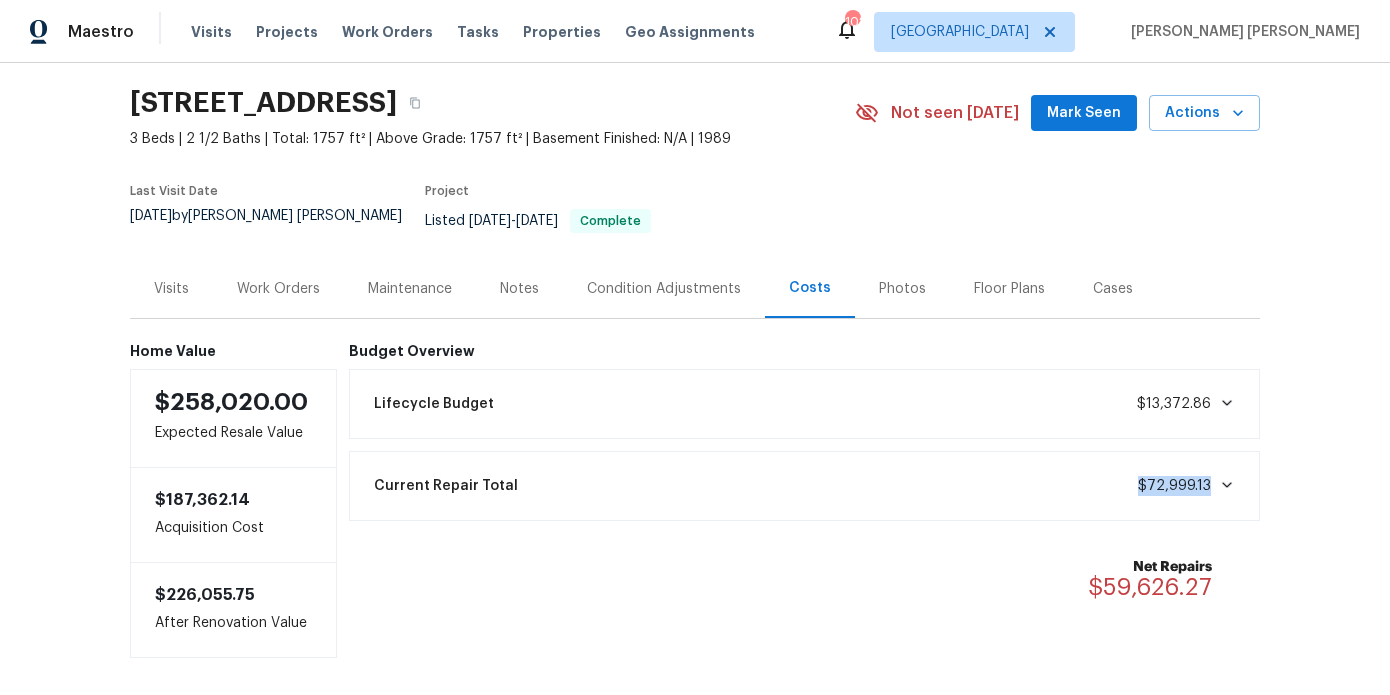 drag, startPoint x: 1139, startPoint y: 476, endPoint x: 1210, endPoint y: 476, distance: 71 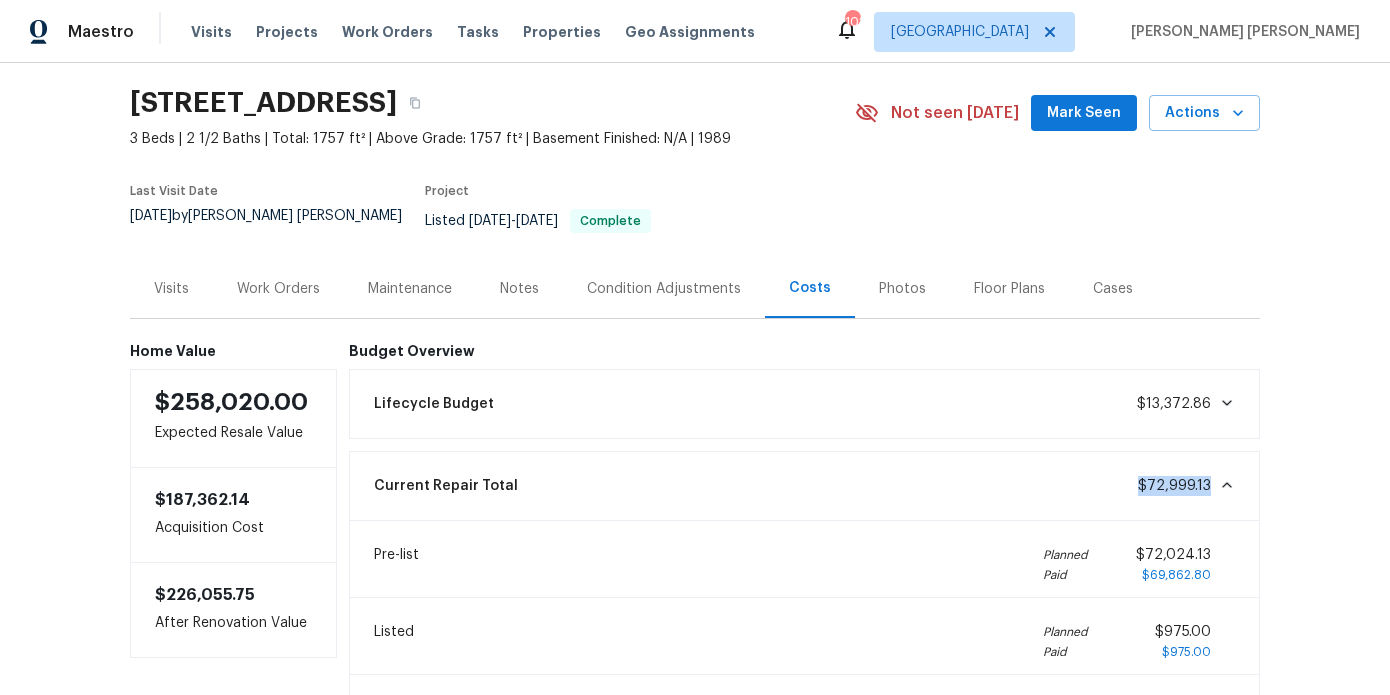 copy on "$72,999.13" 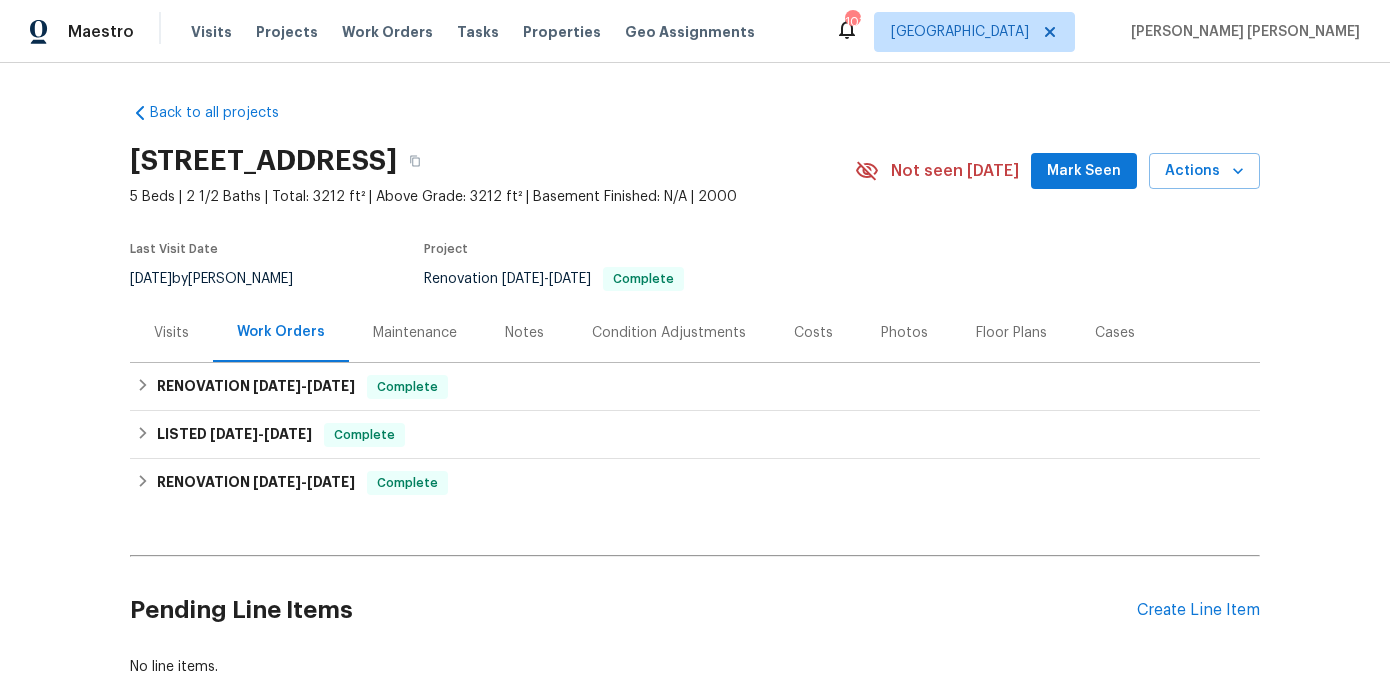 scroll, scrollTop: 0, scrollLeft: 0, axis: both 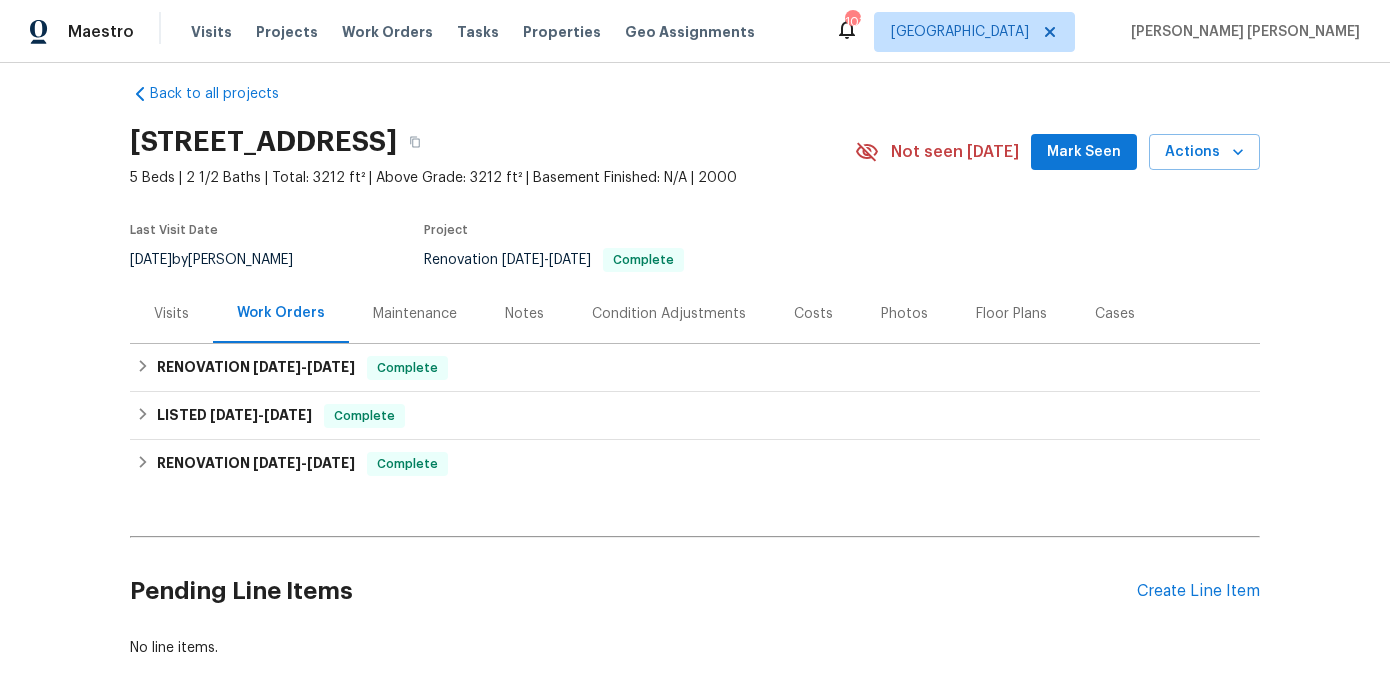 click on "Costs" at bounding box center [813, 314] 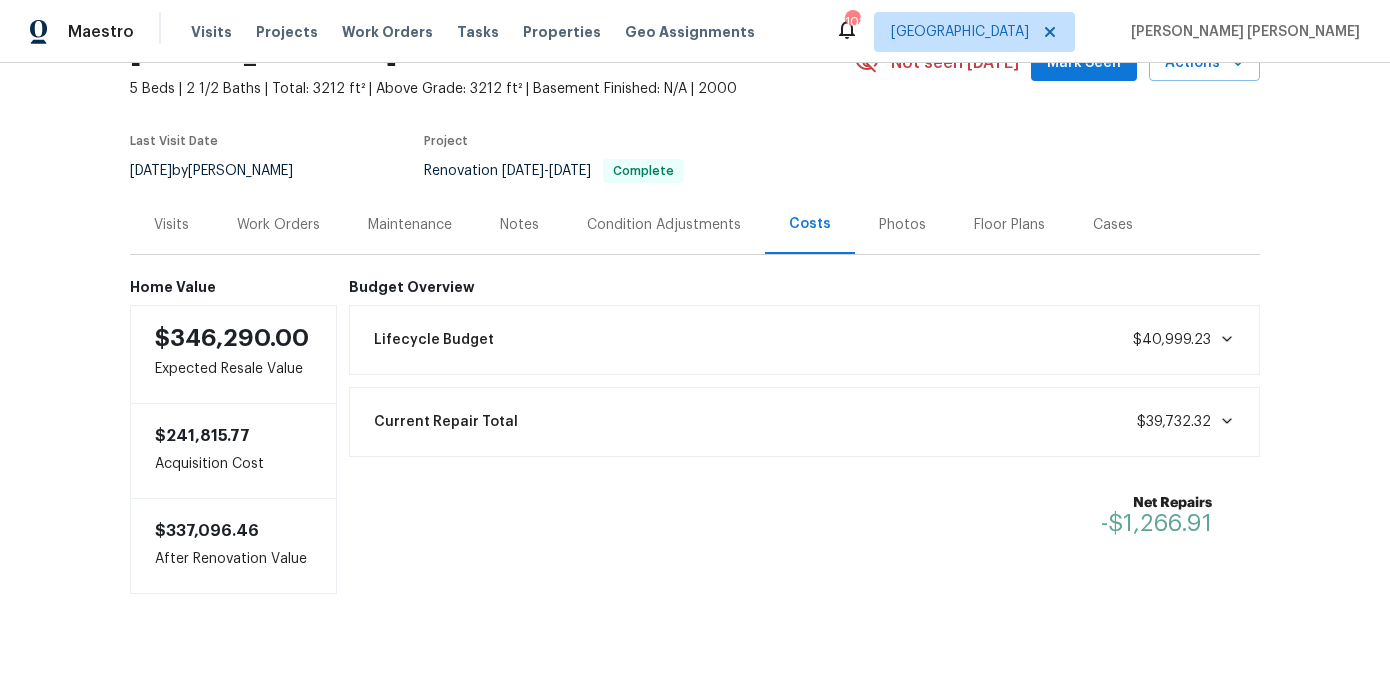 scroll, scrollTop: 110, scrollLeft: 0, axis: vertical 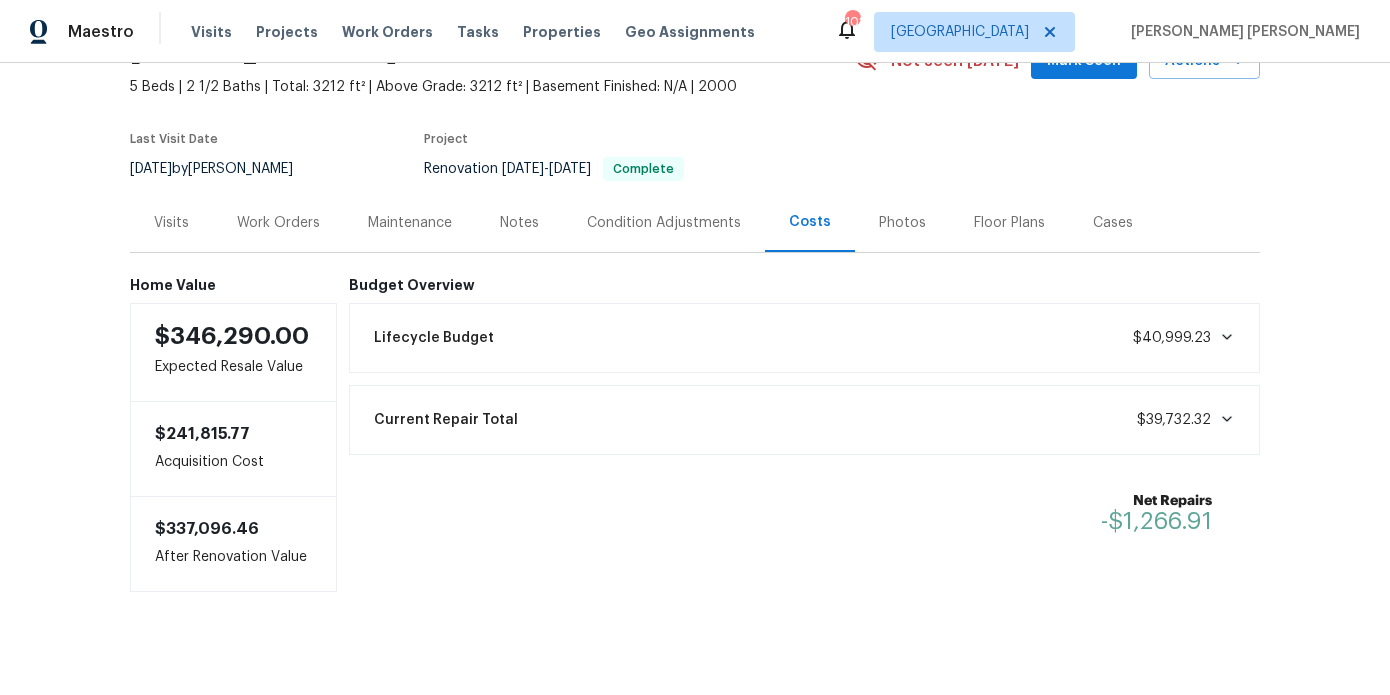 click on "Work Orders" at bounding box center [278, 222] 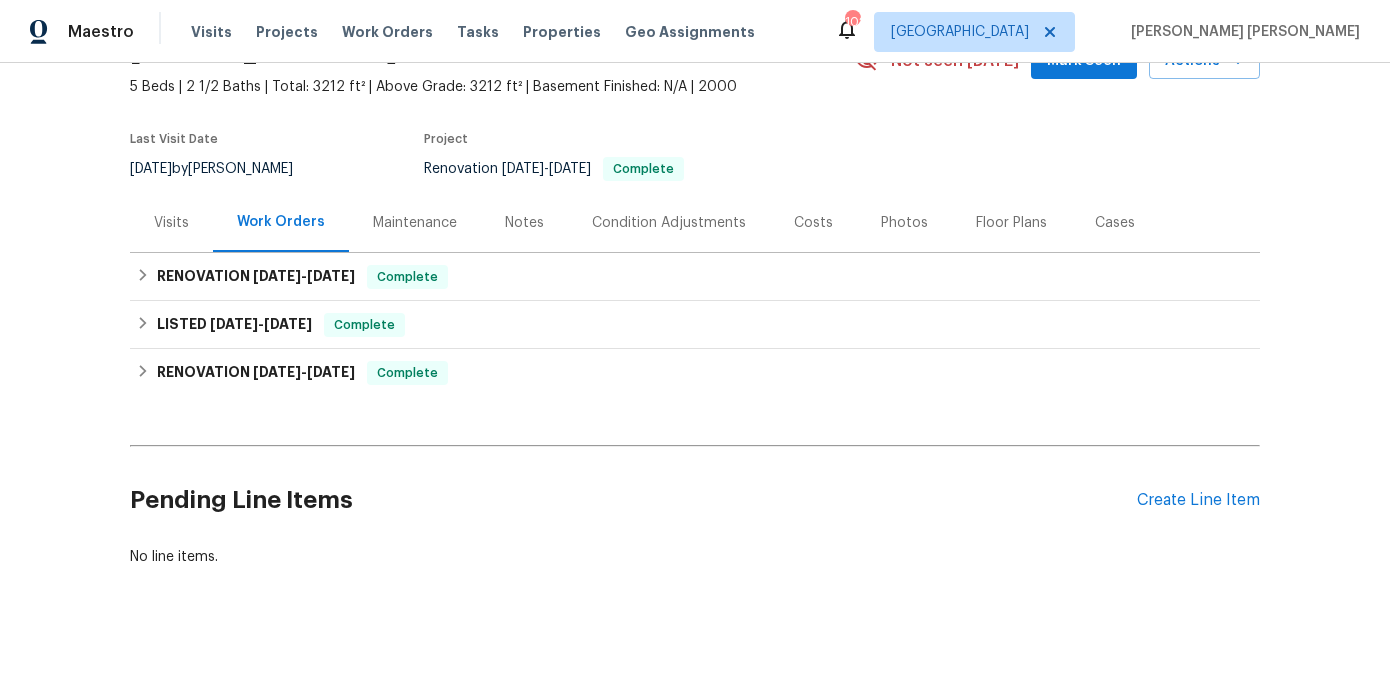 click on "Notes" at bounding box center (524, 223) 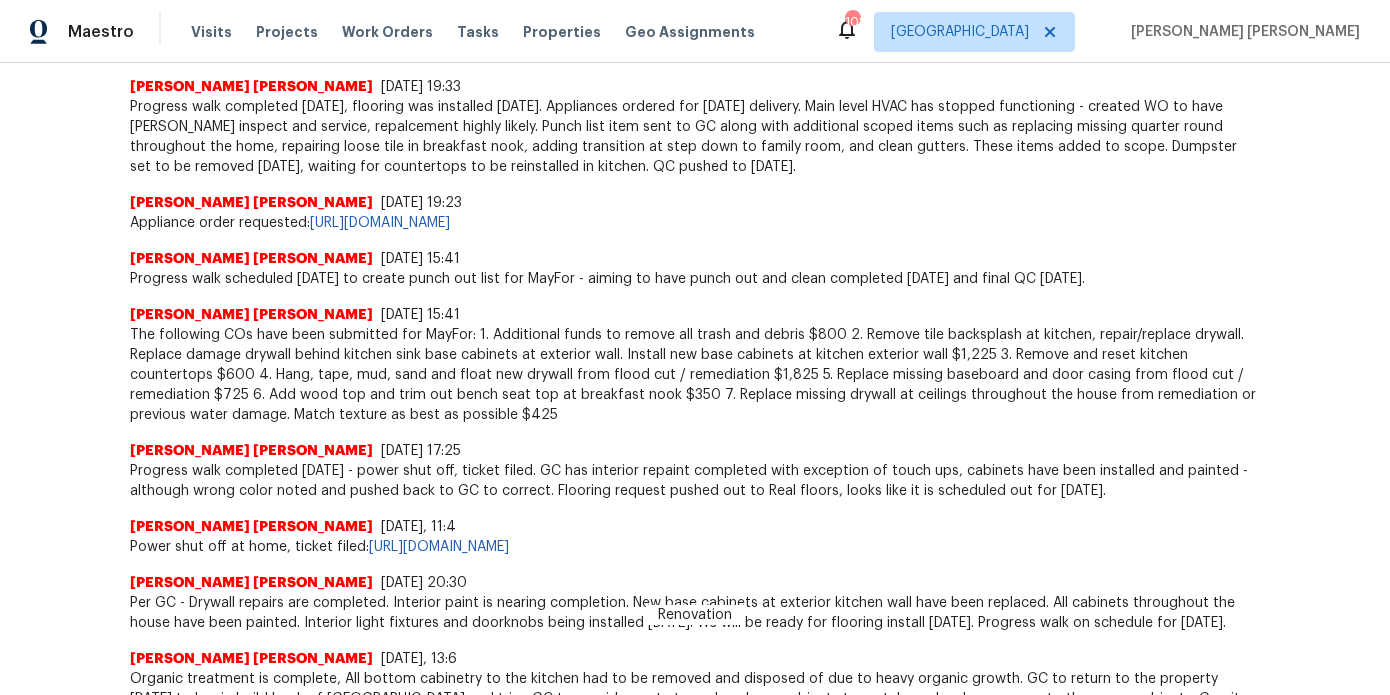 scroll, scrollTop: 0, scrollLeft: 0, axis: both 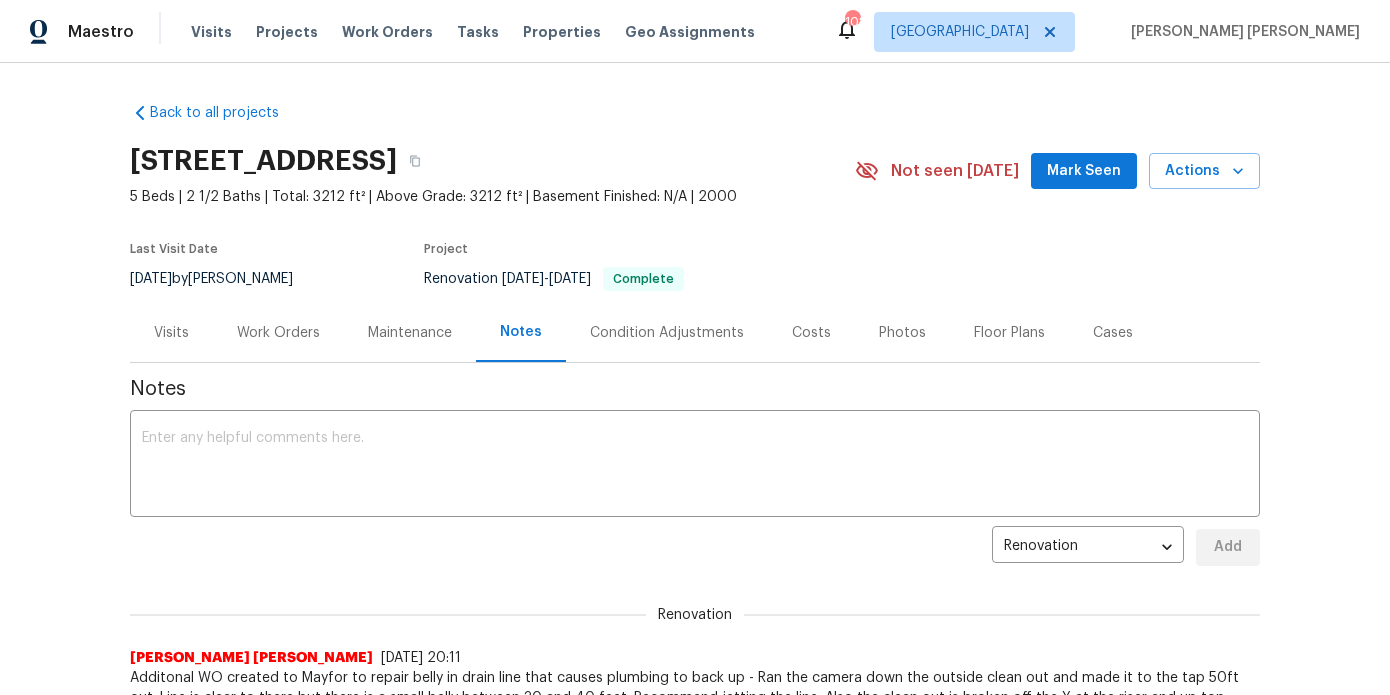 click on "Costs" at bounding box center [811, 333] 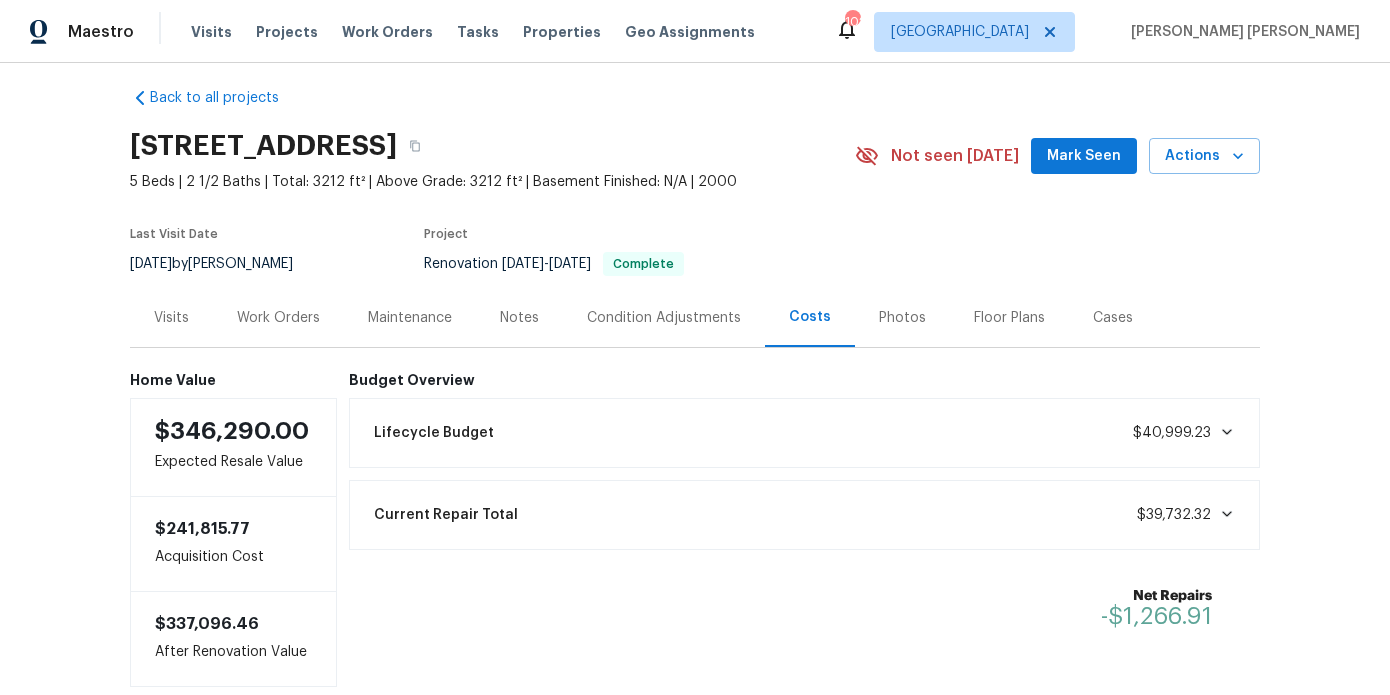 scroll, scrollTop: 20, scrollLeft: 0, axis: vertical 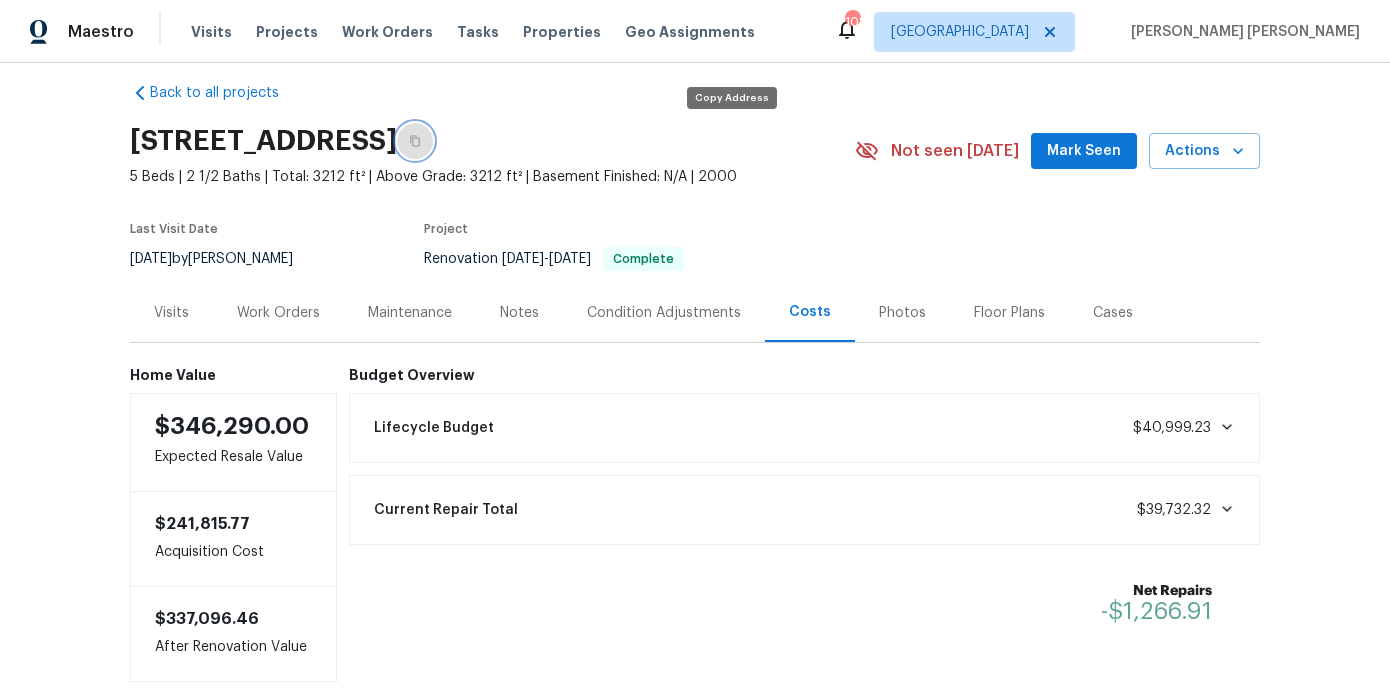 click at bounding box center (415, 141) 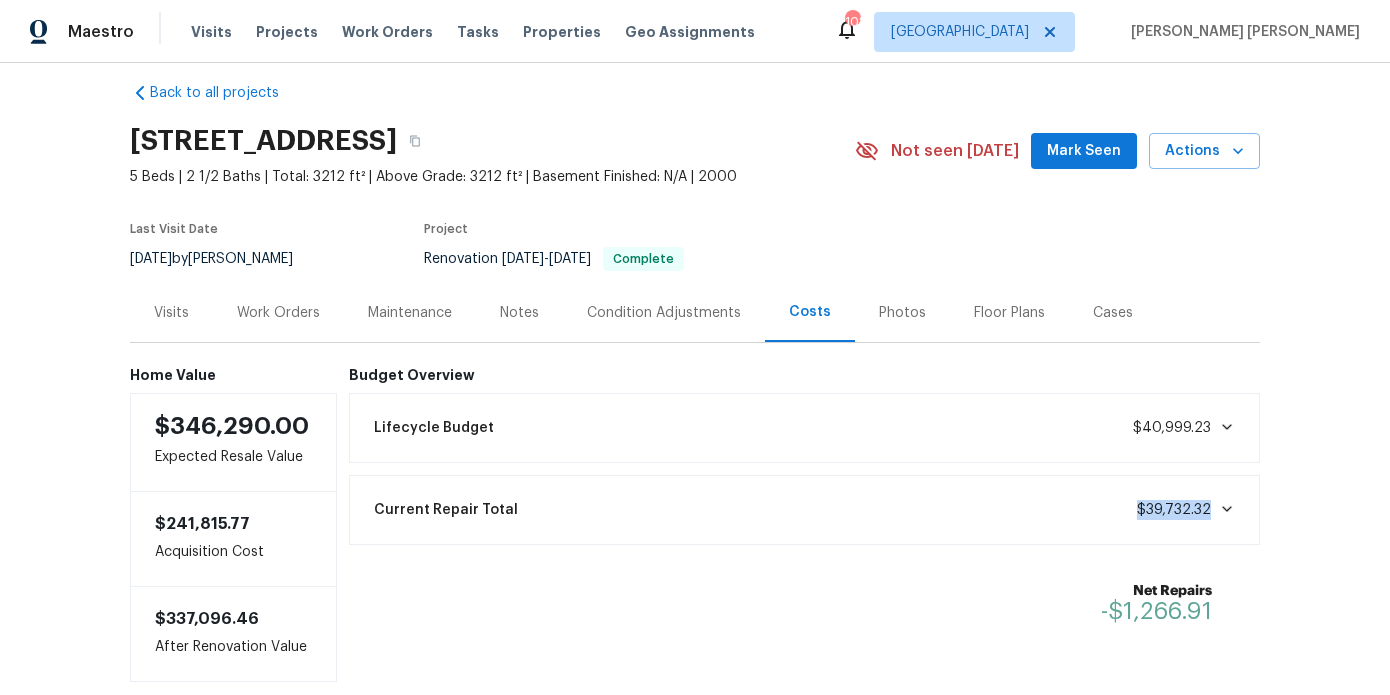 drag, startPoint x: 1136, startPoint y: 515, endPoint x: 1213, endPoint y: 517, distance: 77.02597 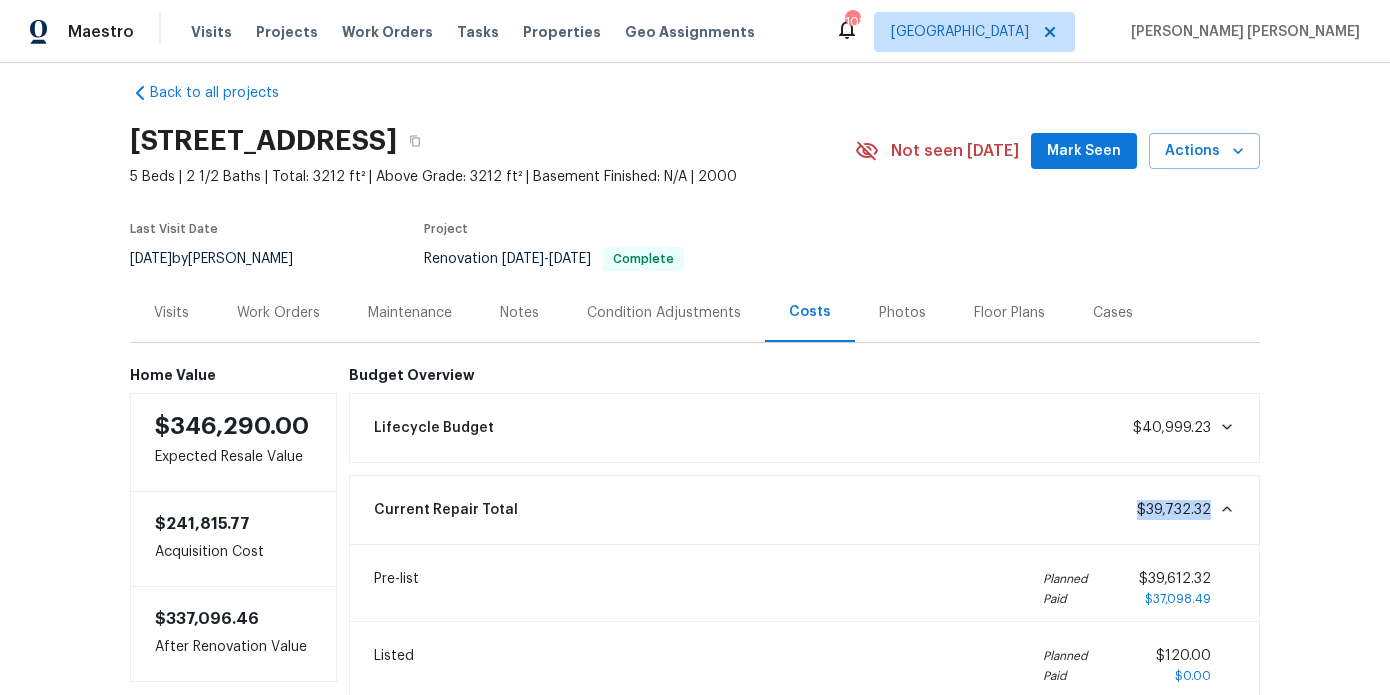 copy on "$39,732.32" 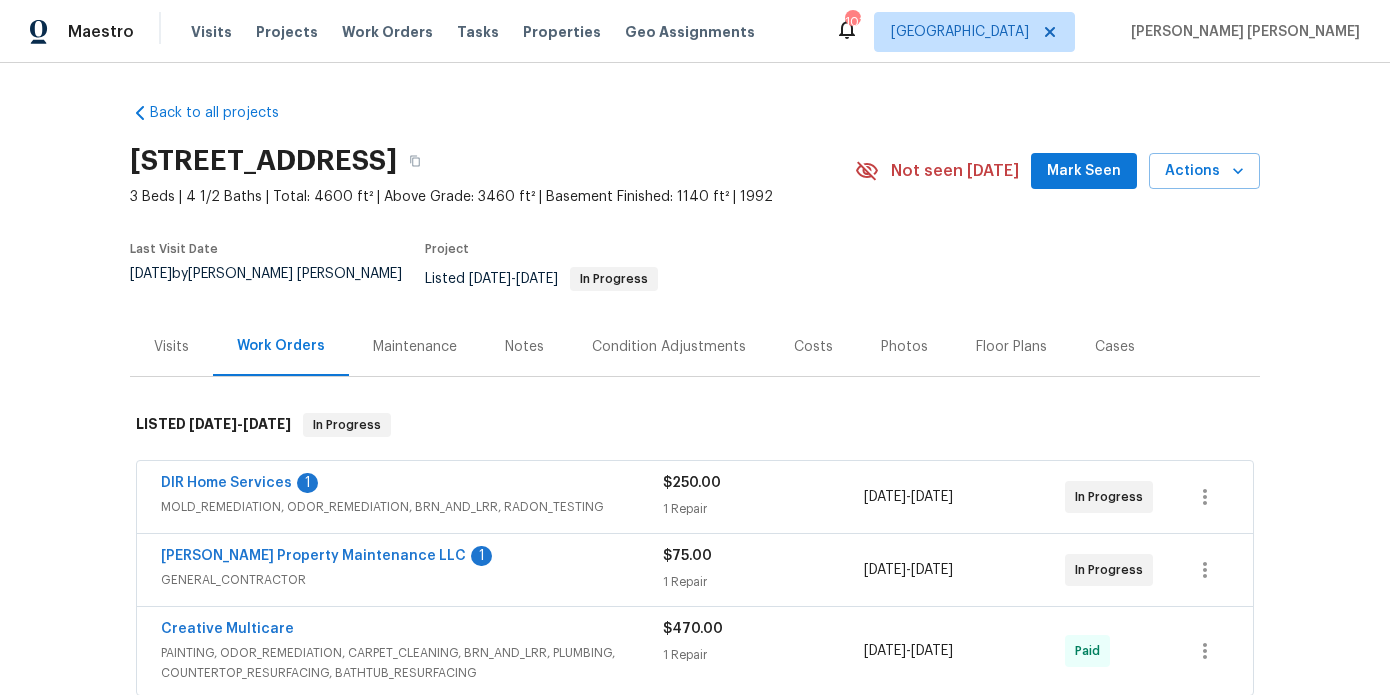 scroll, scrollTop: 0, scrollLeft: 0, axis: both 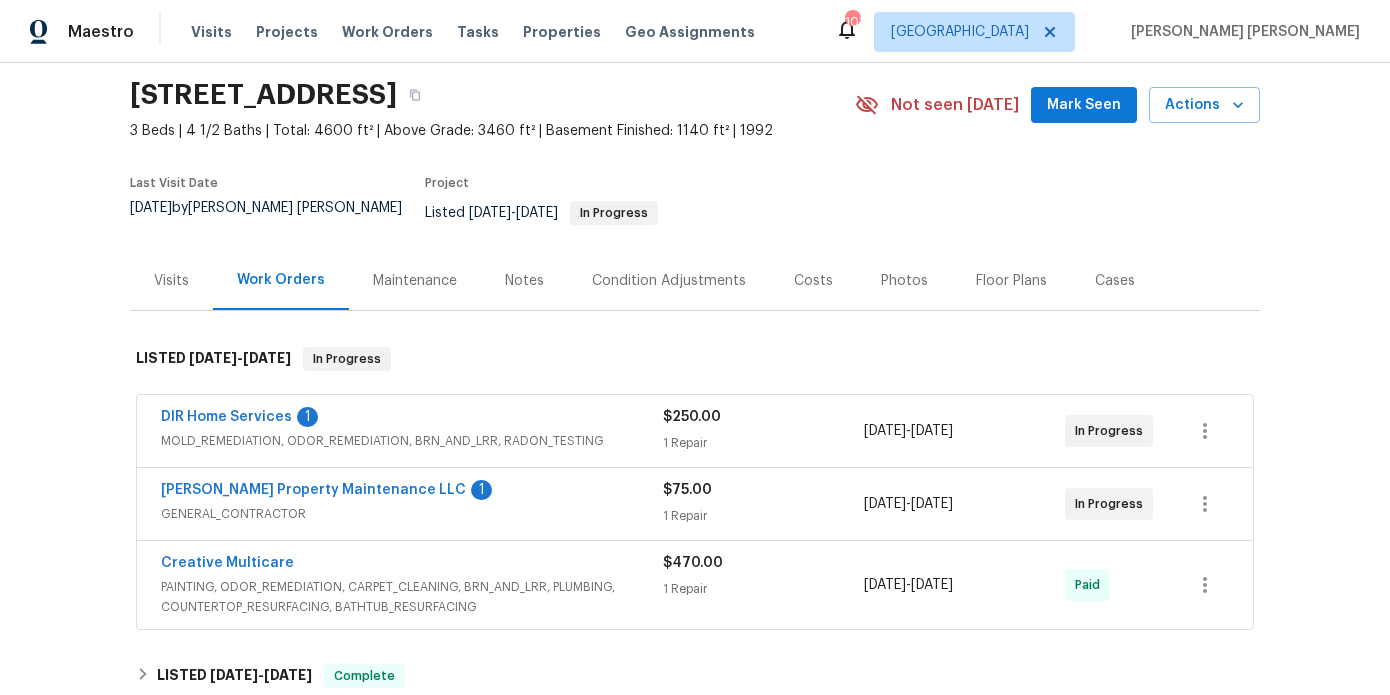 click on "Visits" at bounding box center [171, 281] 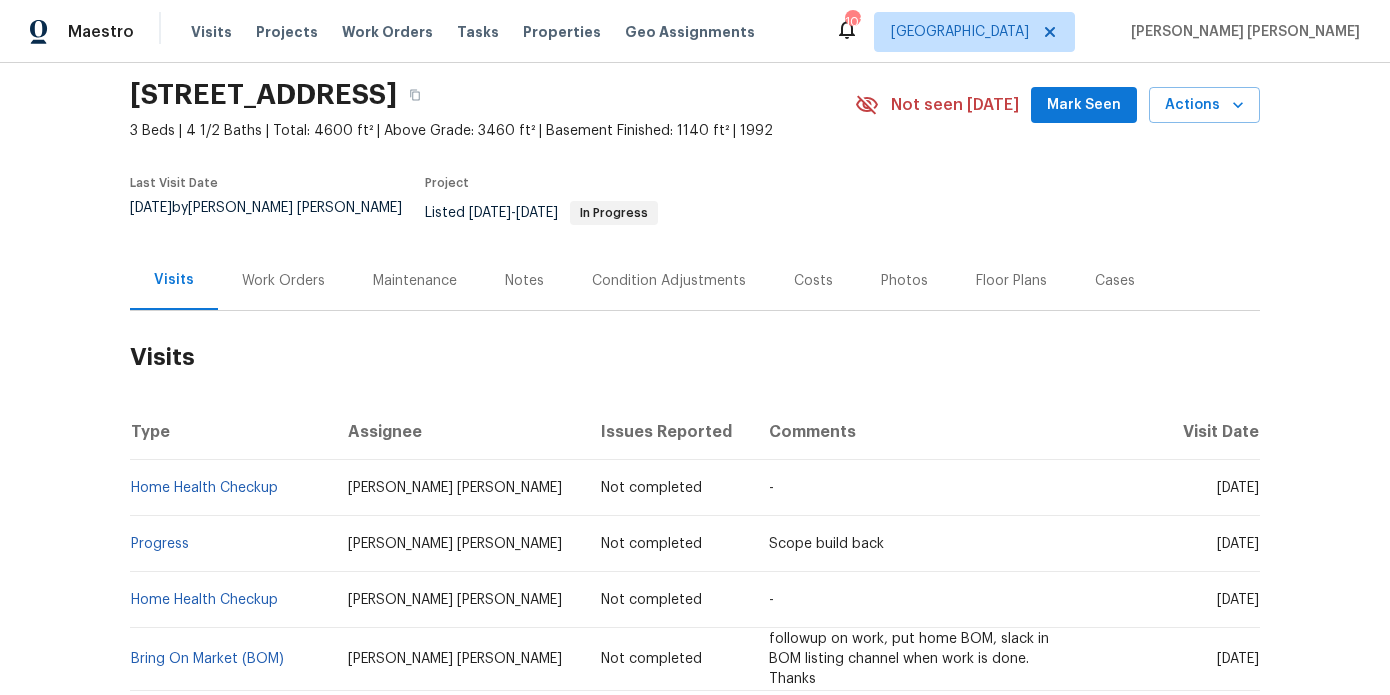 scroll, scrollTop: 144, scrollLeft: 0, axis: vertical 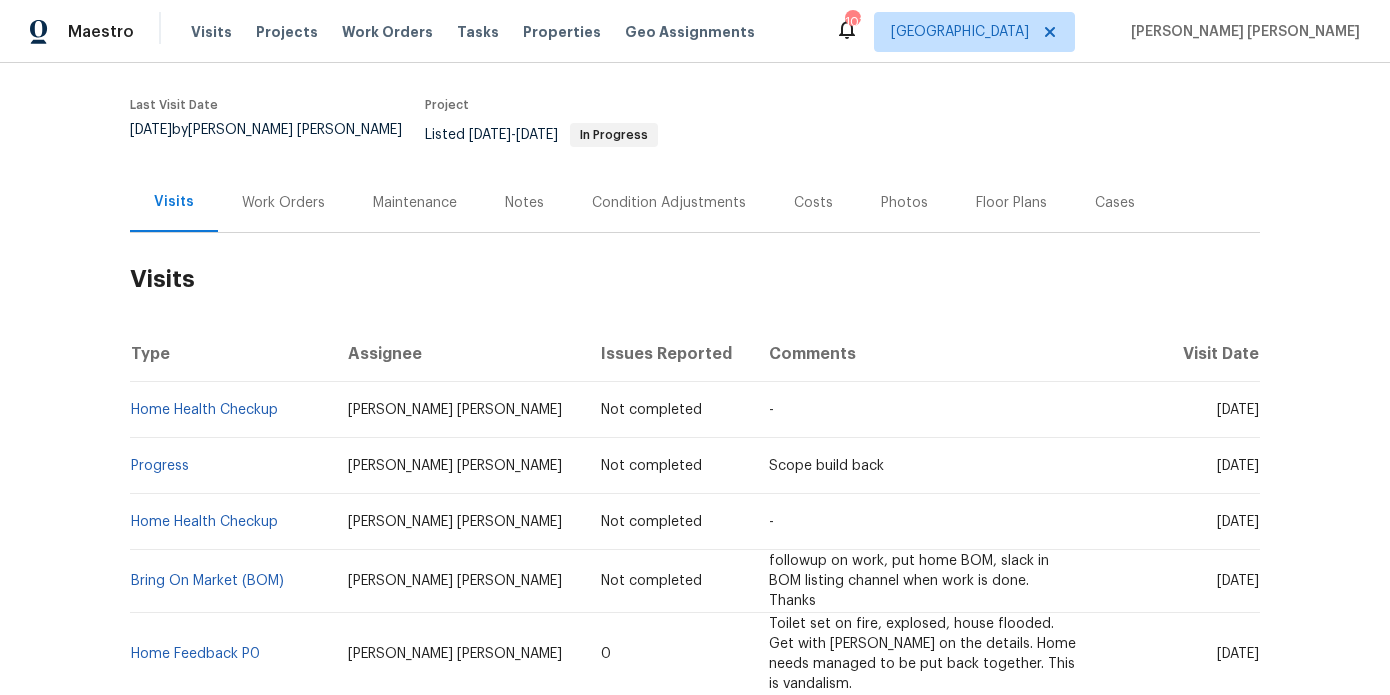 click on "Work Orders" at bounding box center [283, 203] 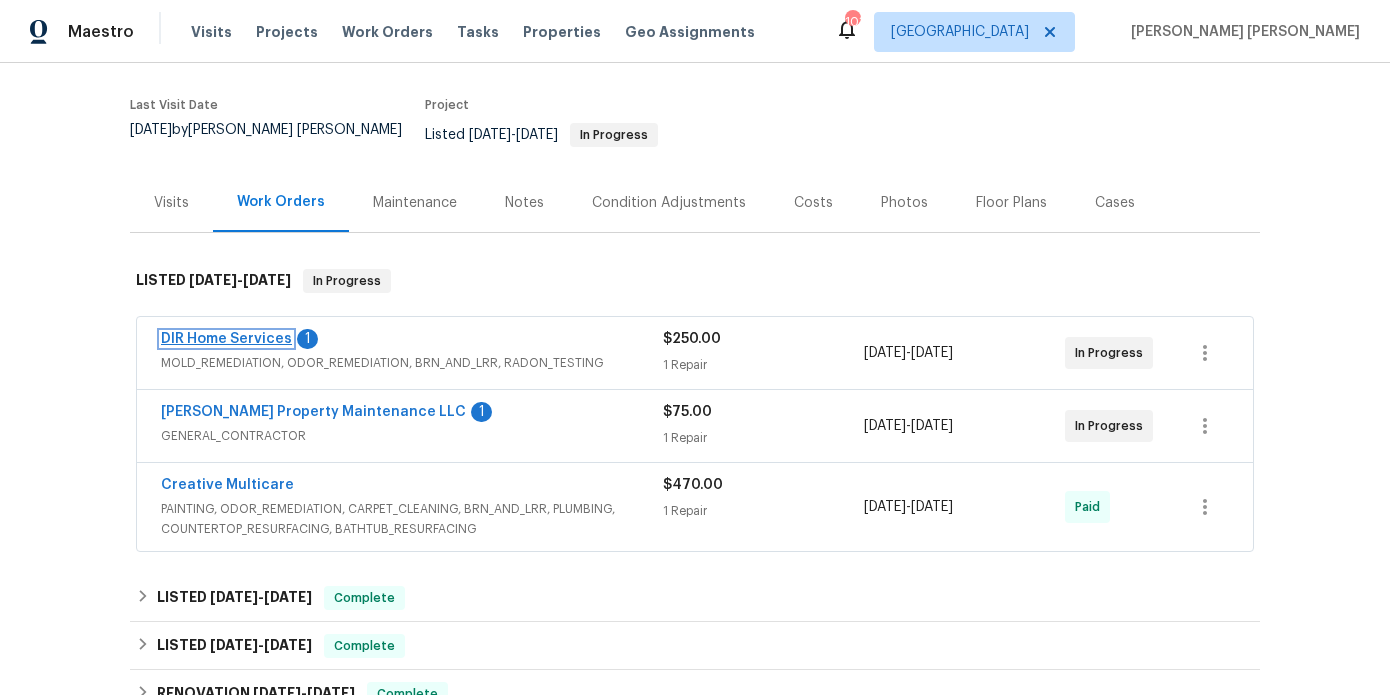 click on "DIR Home Services" at bounding box center (226, 339) 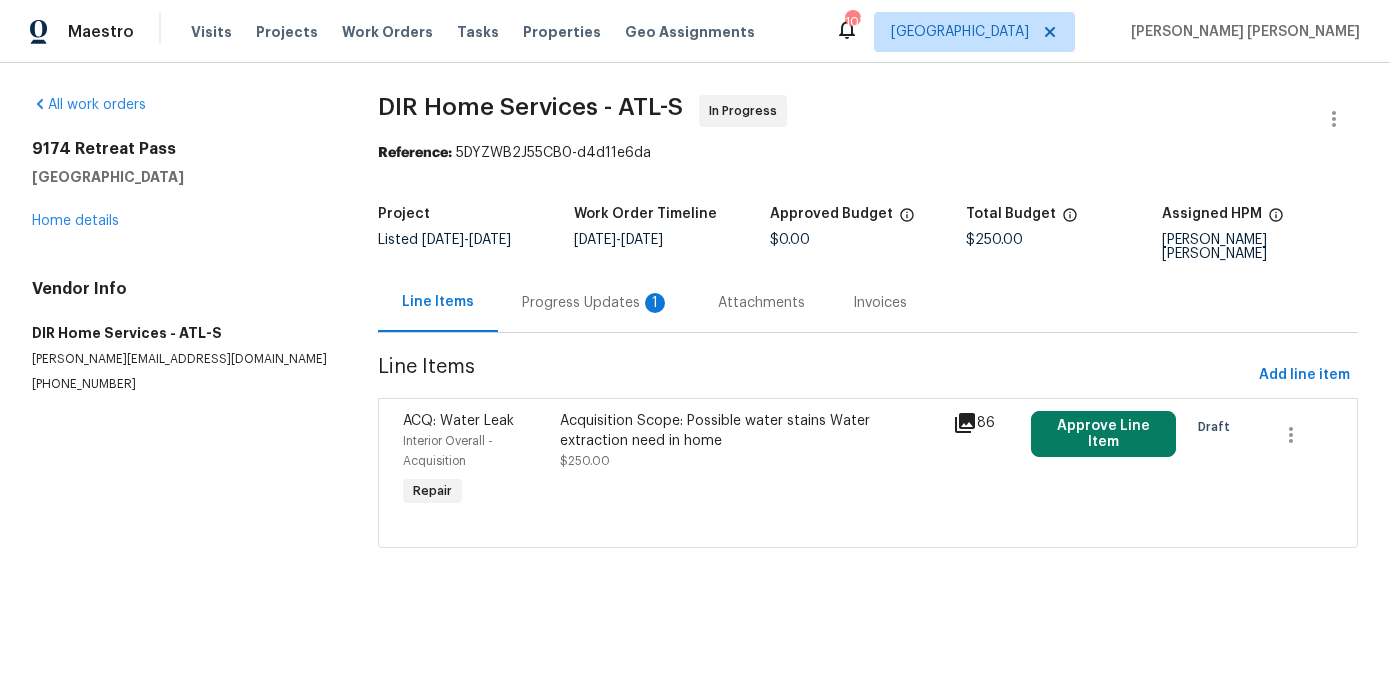 click on "Progress Updates 1" at bounding box center (596, 303) 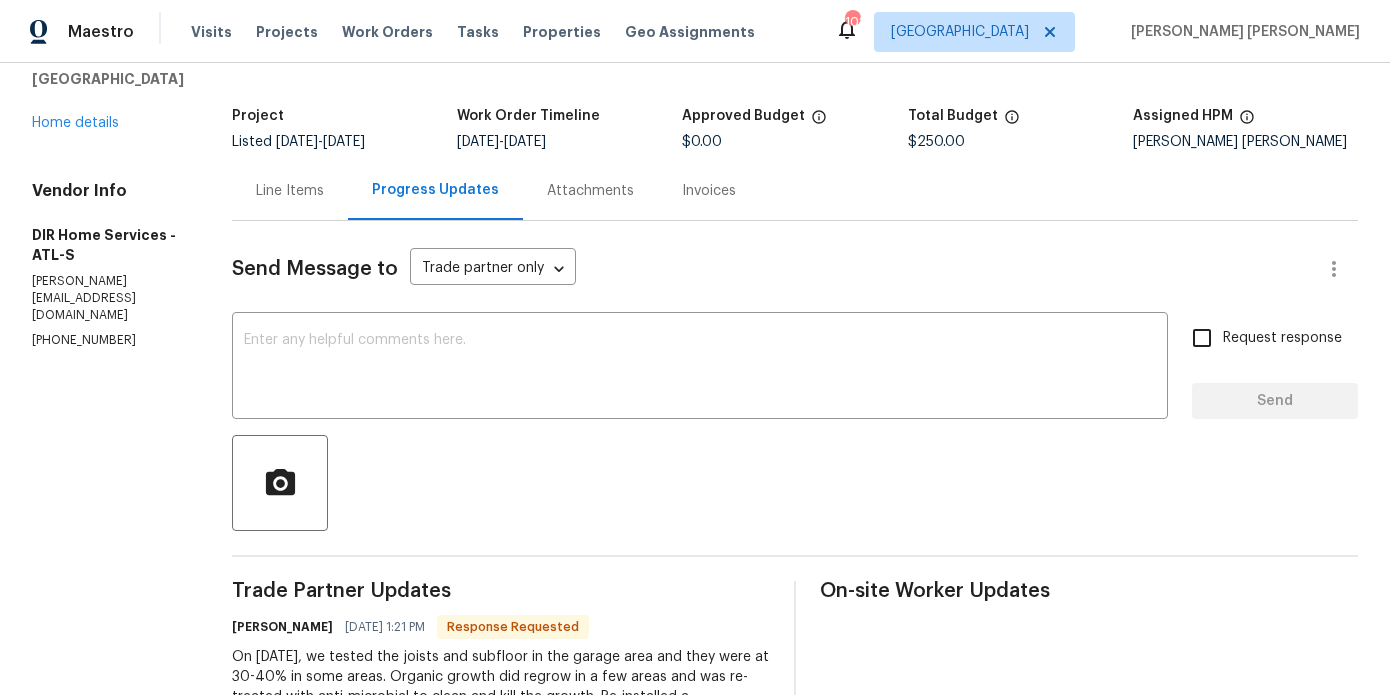scroll, scrollTop: 0, scrollLeft: 0, axis: both 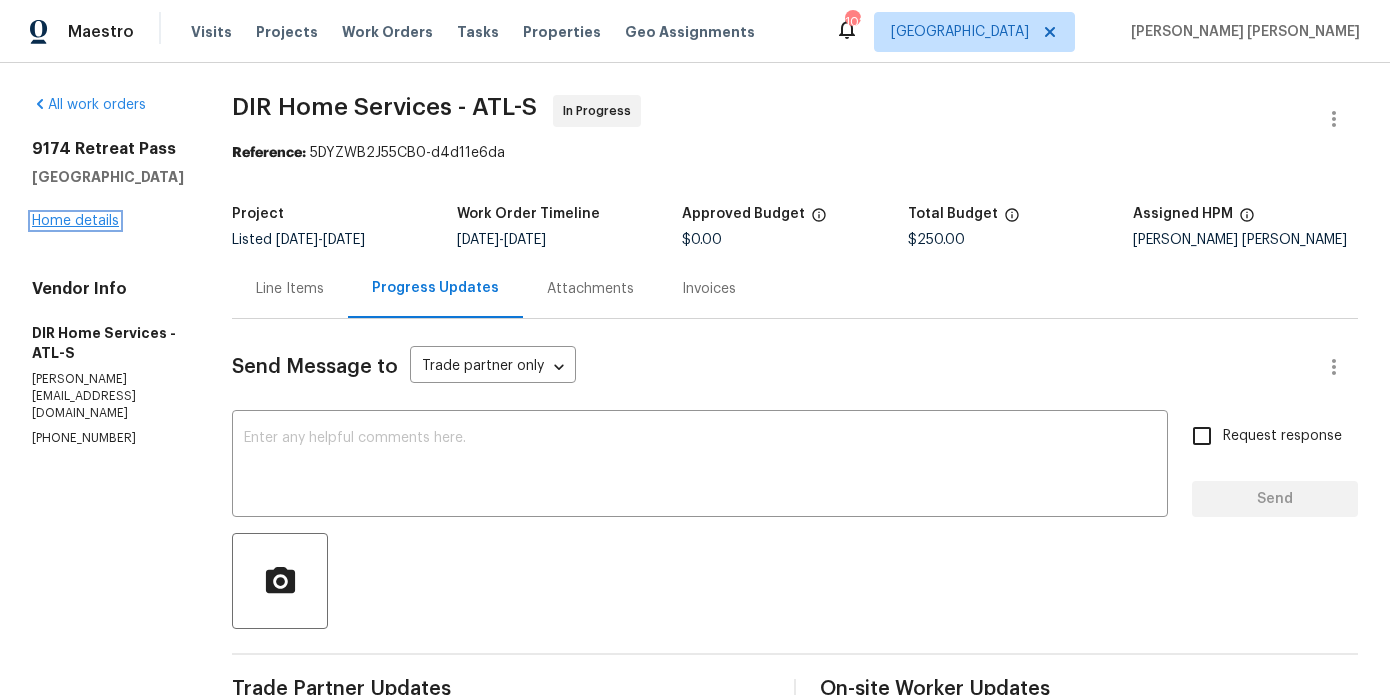 click on "Home details" at bounding box center [75, 221] 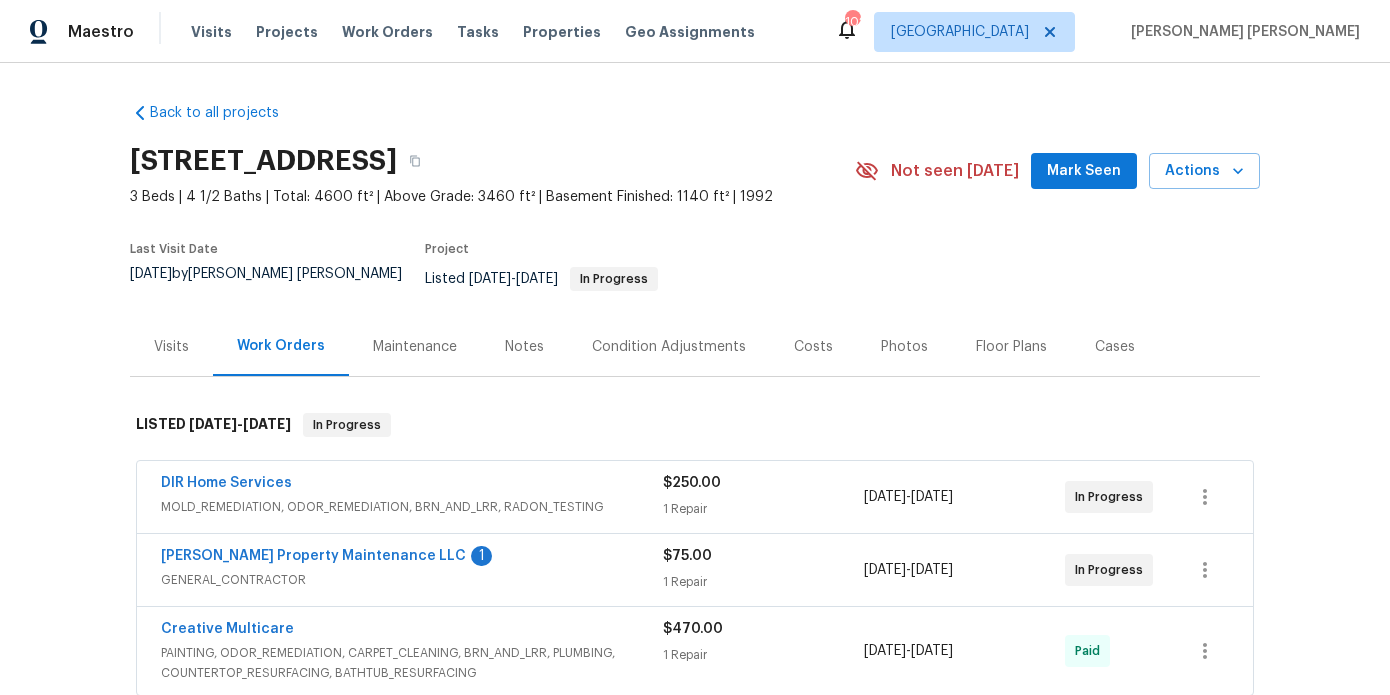 click on "Costs" at bounding box center [813, 347] 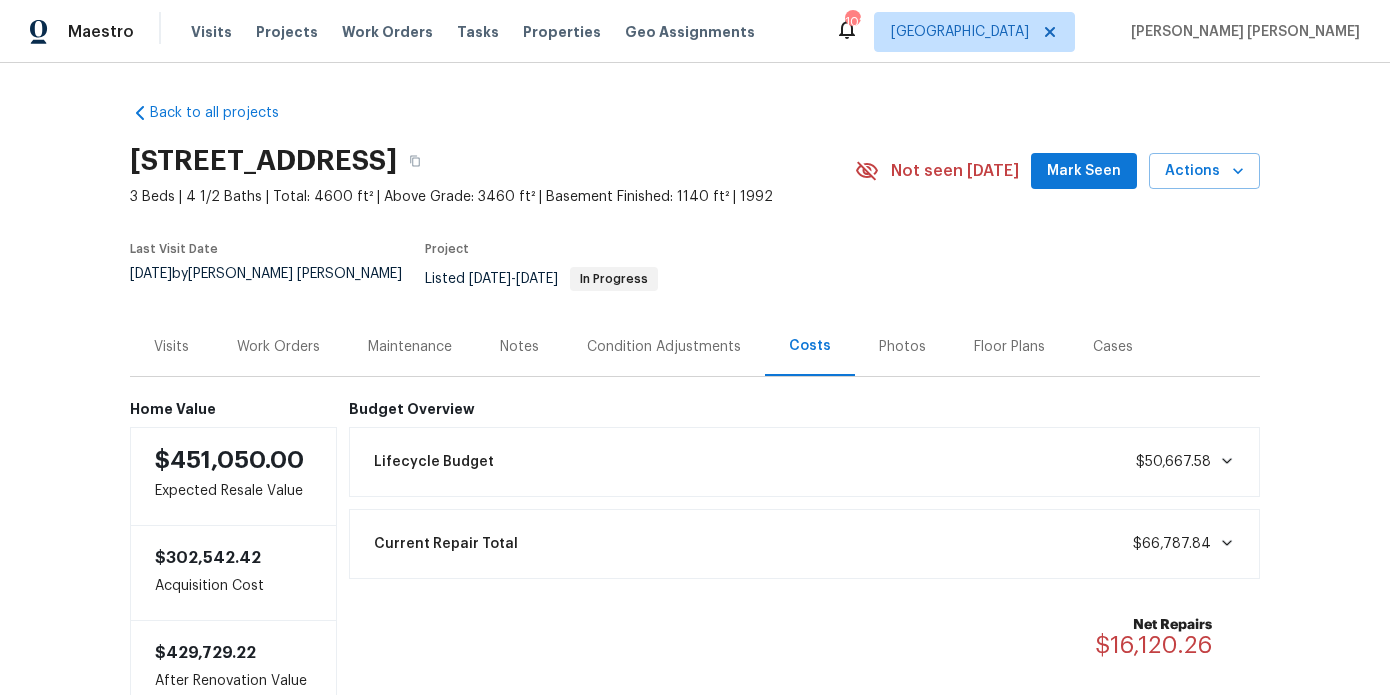 click on "Visits" at bounding box center (171, 347) 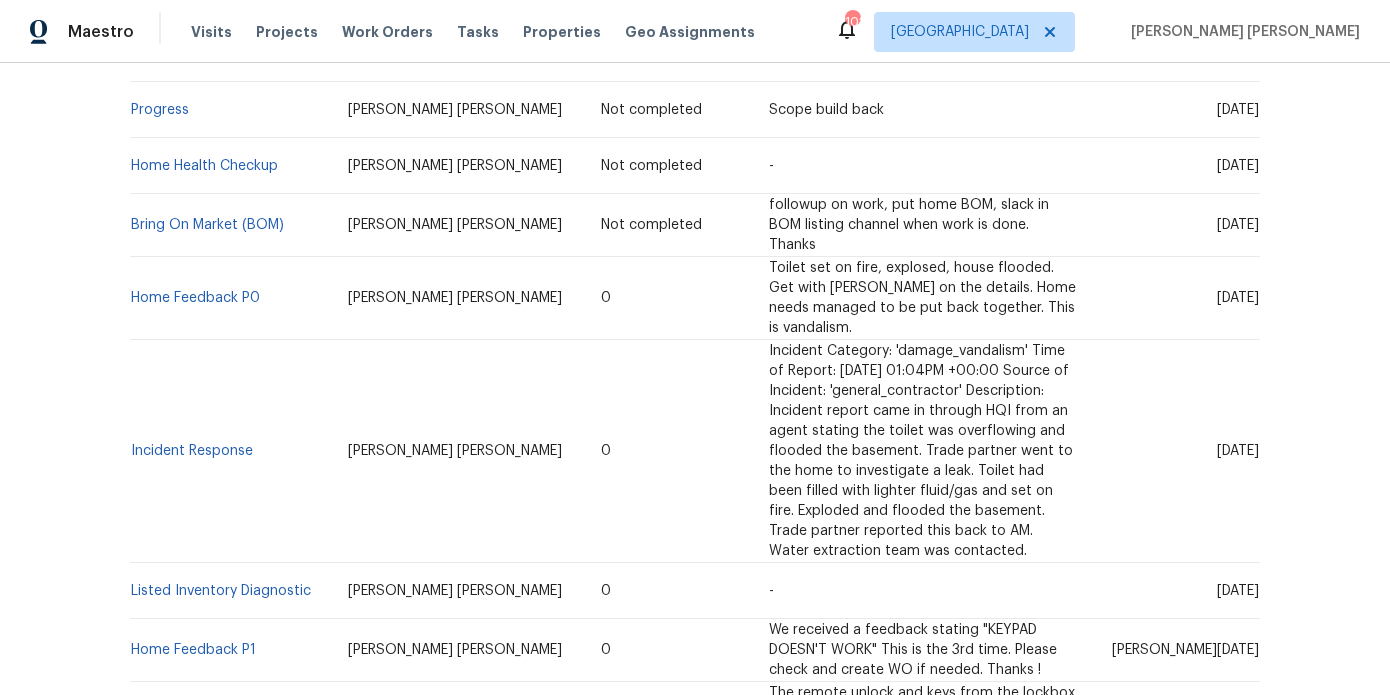 scroll, scrollTop: 0, scrollLeft: 0, axis: both 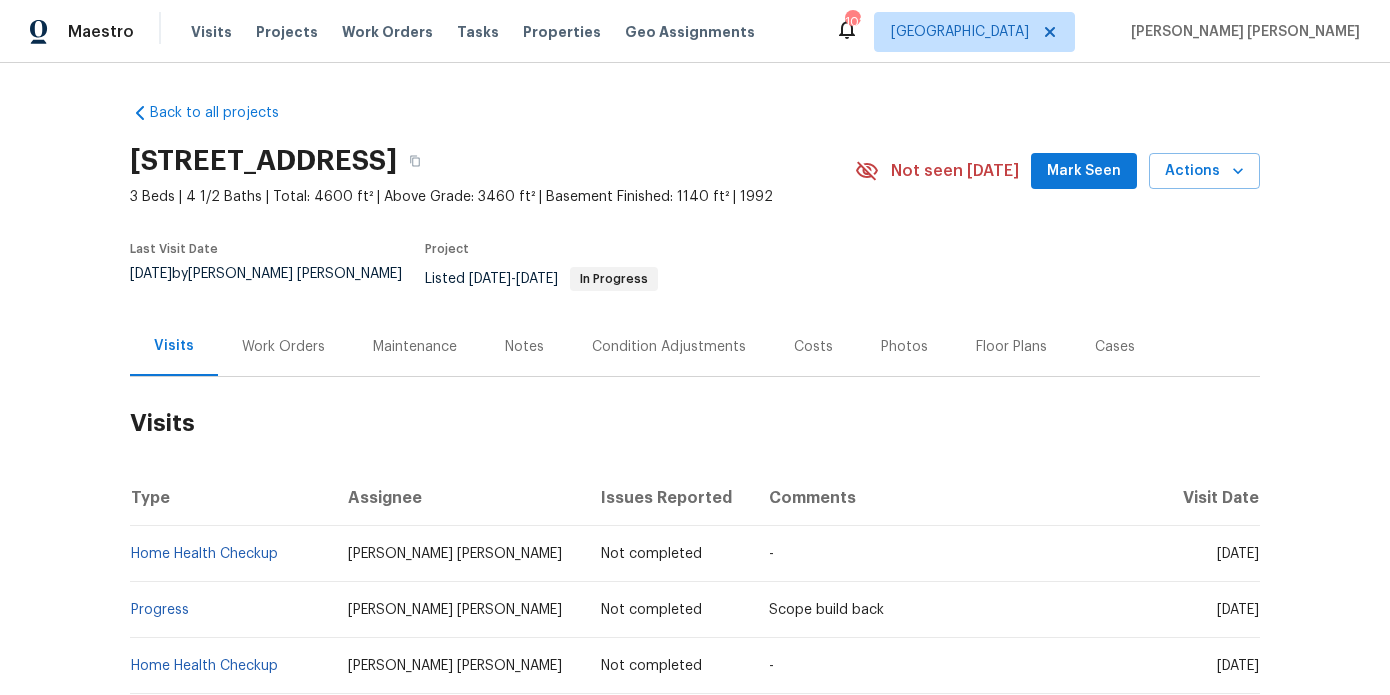 click on "Photos" at bounding box center [904, 346] 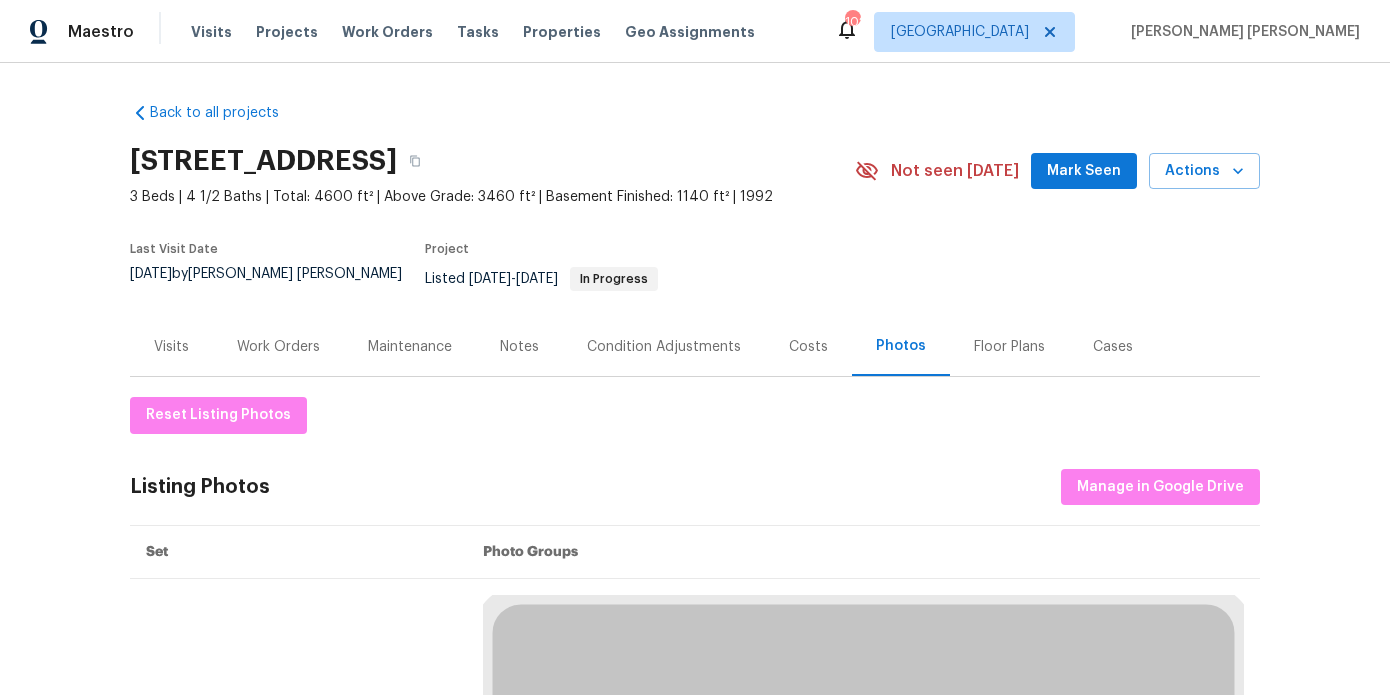 click on "Costs" at bounding box center (808, 346) 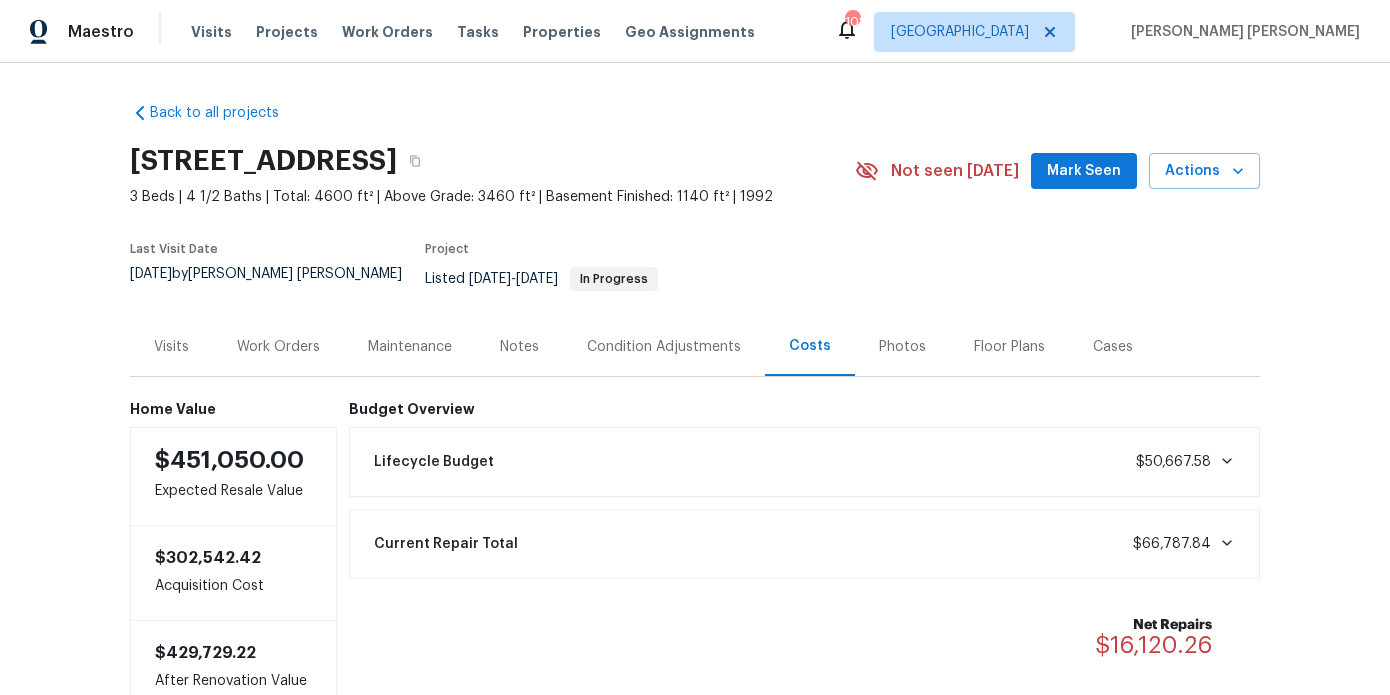 scroll, scrollTop: 43, scrollLeft: 0, axis: vertical 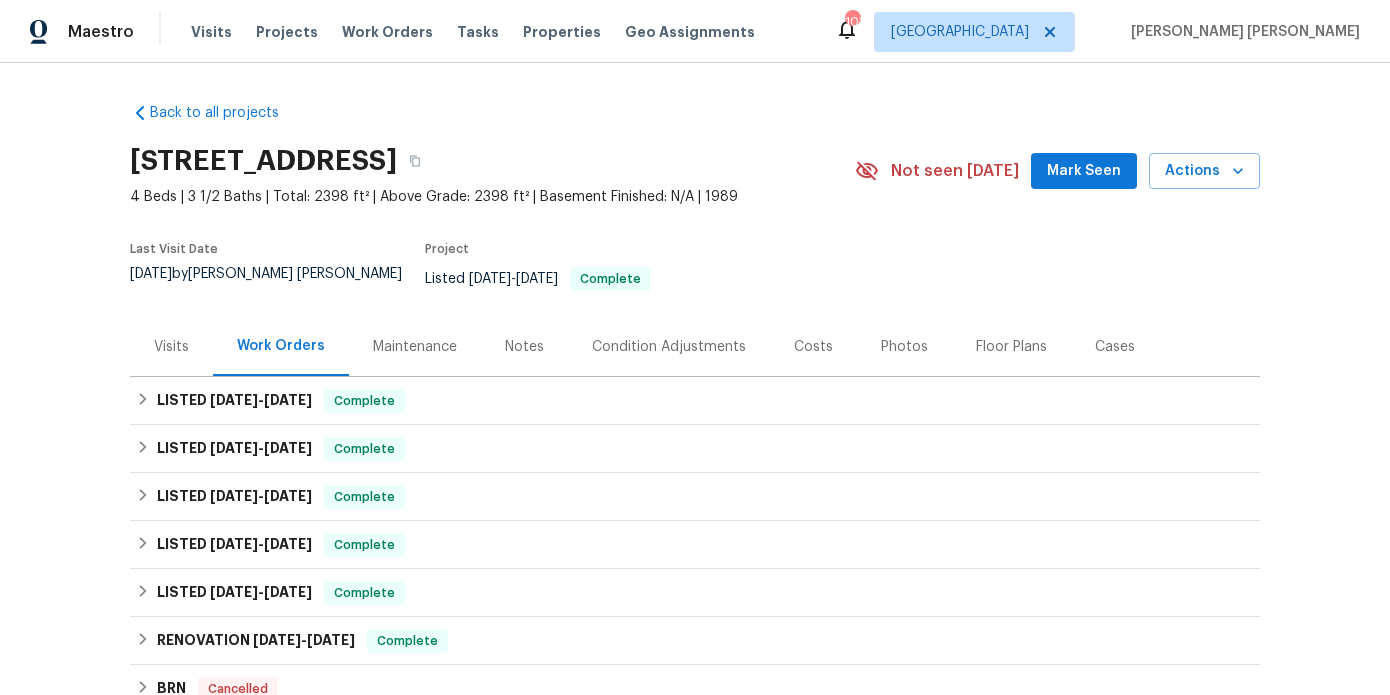 click on "Visits" at bounding box center (171, 347) 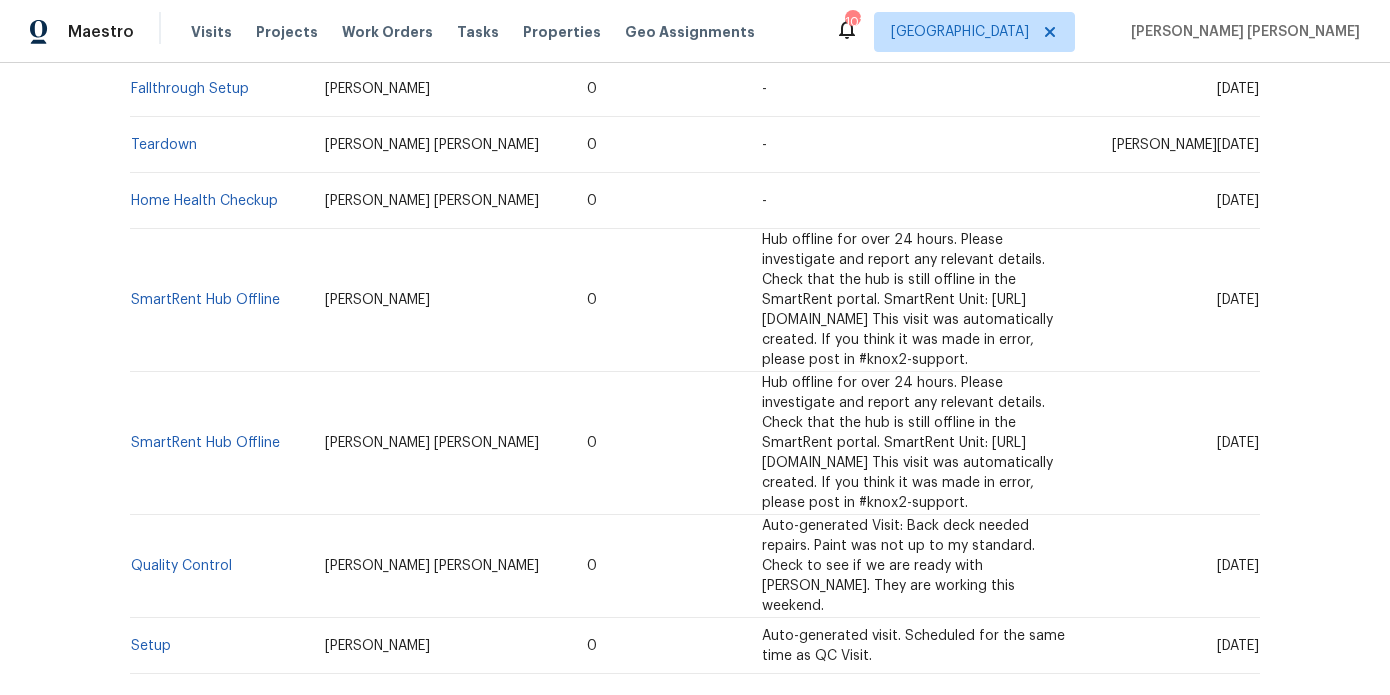 scroll, scrollTop: 553, scrollLeft: 0, axis: vertical 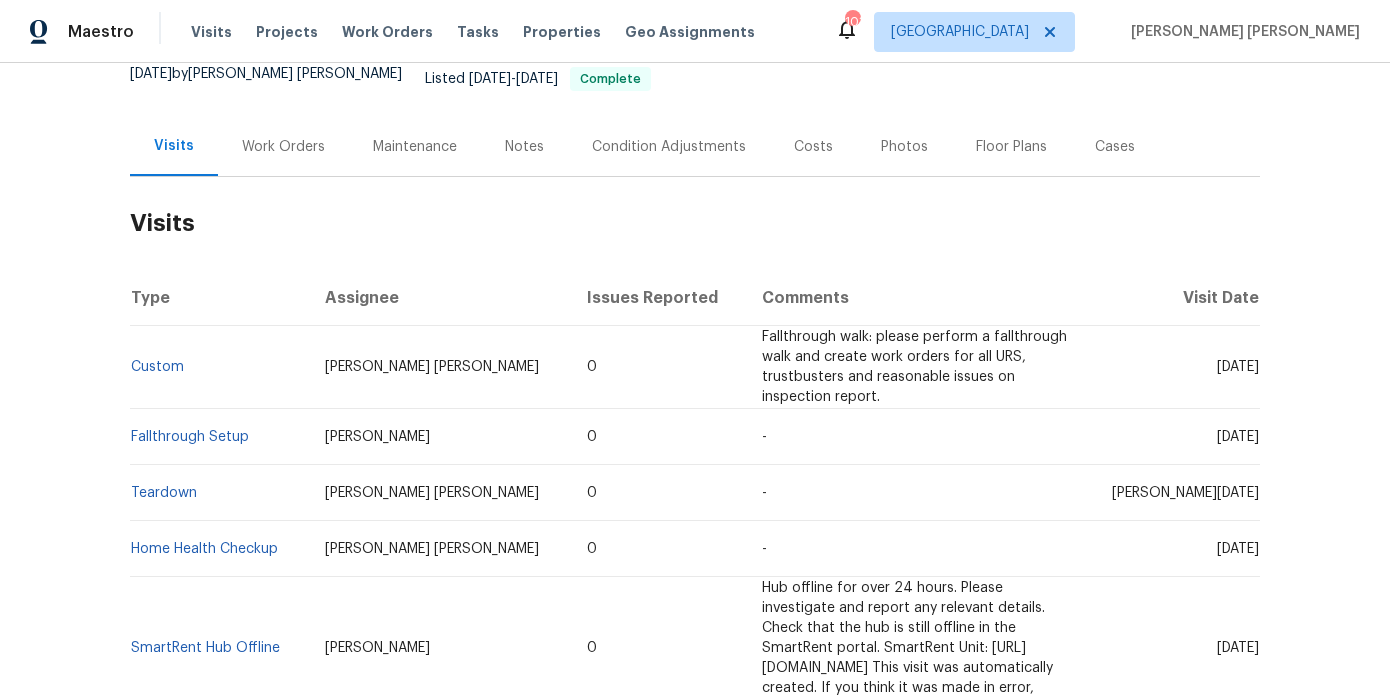 click on "Costs" at bounding box center (813, 147) 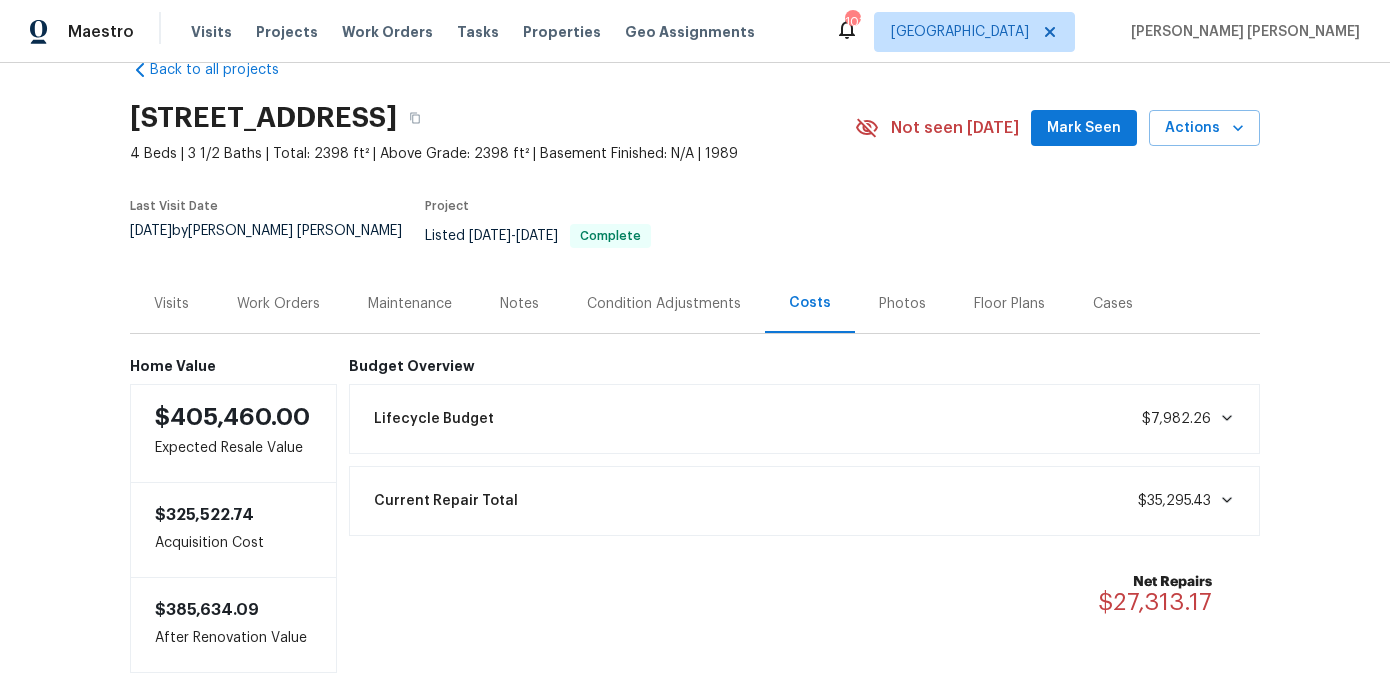 scroll, scrollTop: 38, scrollLeft: 0, axis: vertical 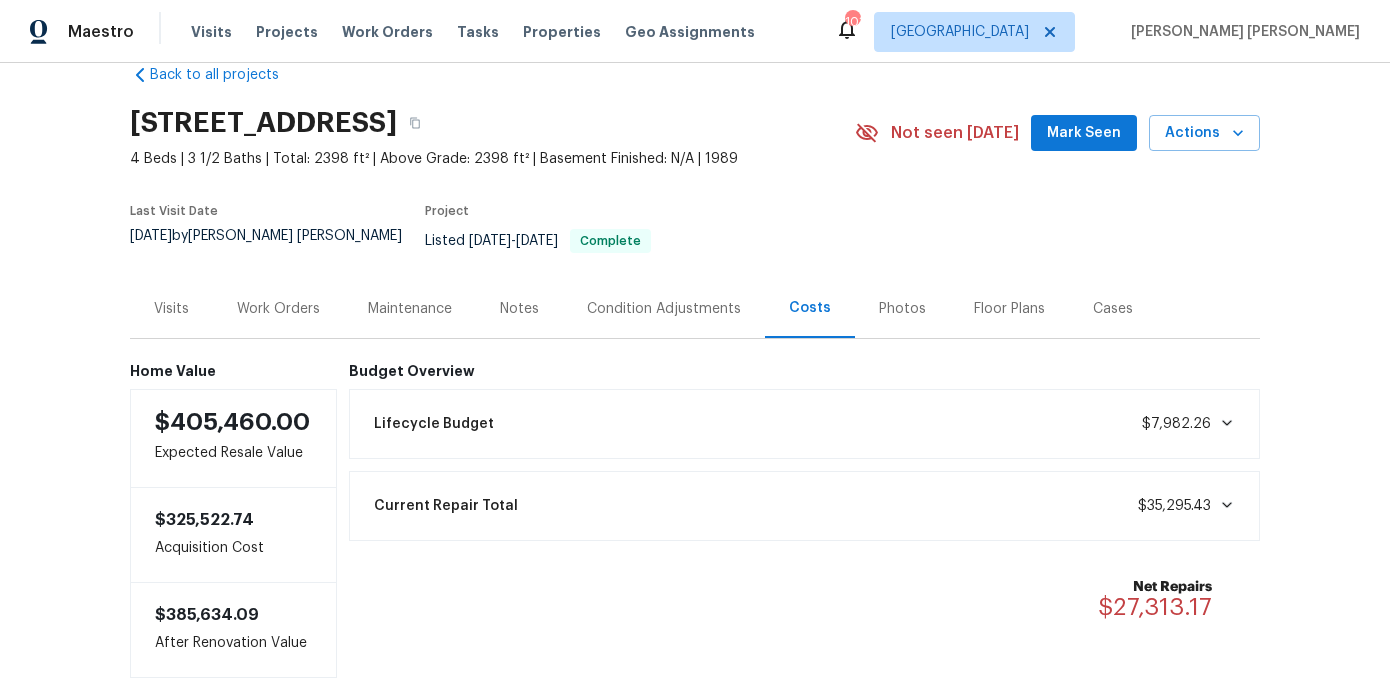 click on "Photos" at bounding box center (902, 309) 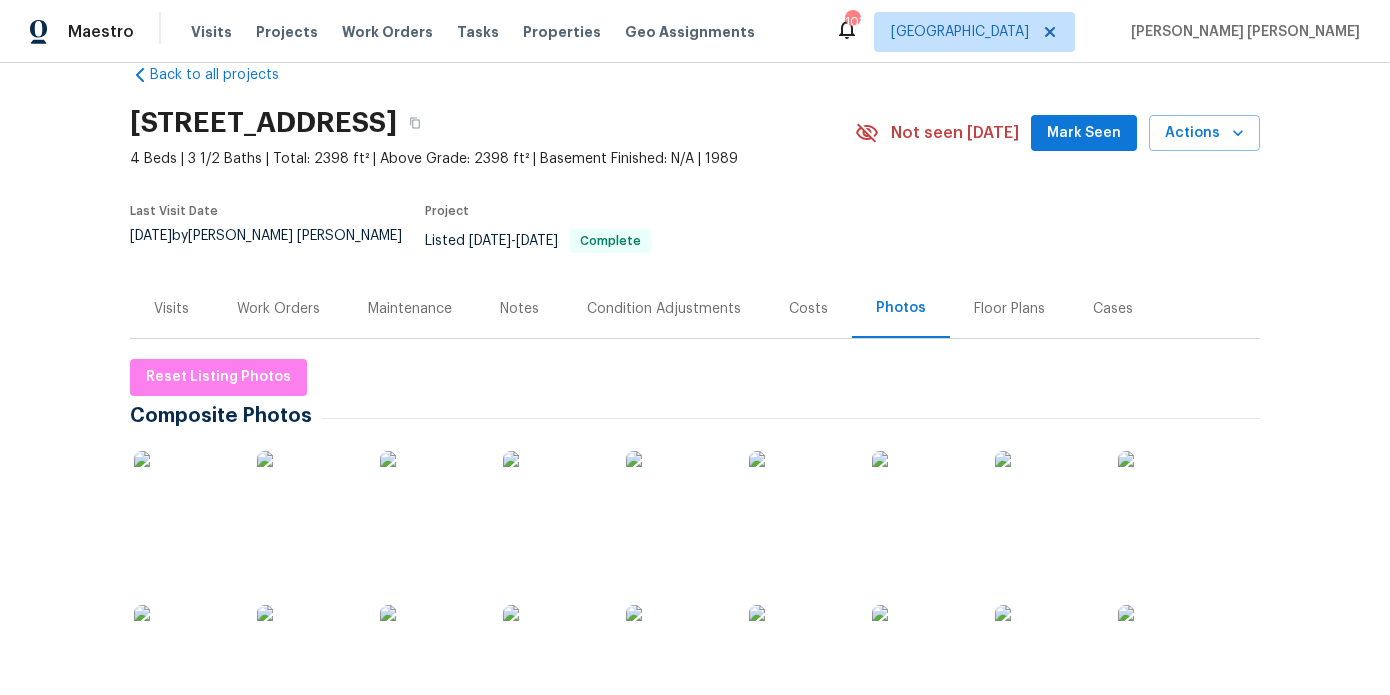 click on "Costs" at bounding box center [808, 309] 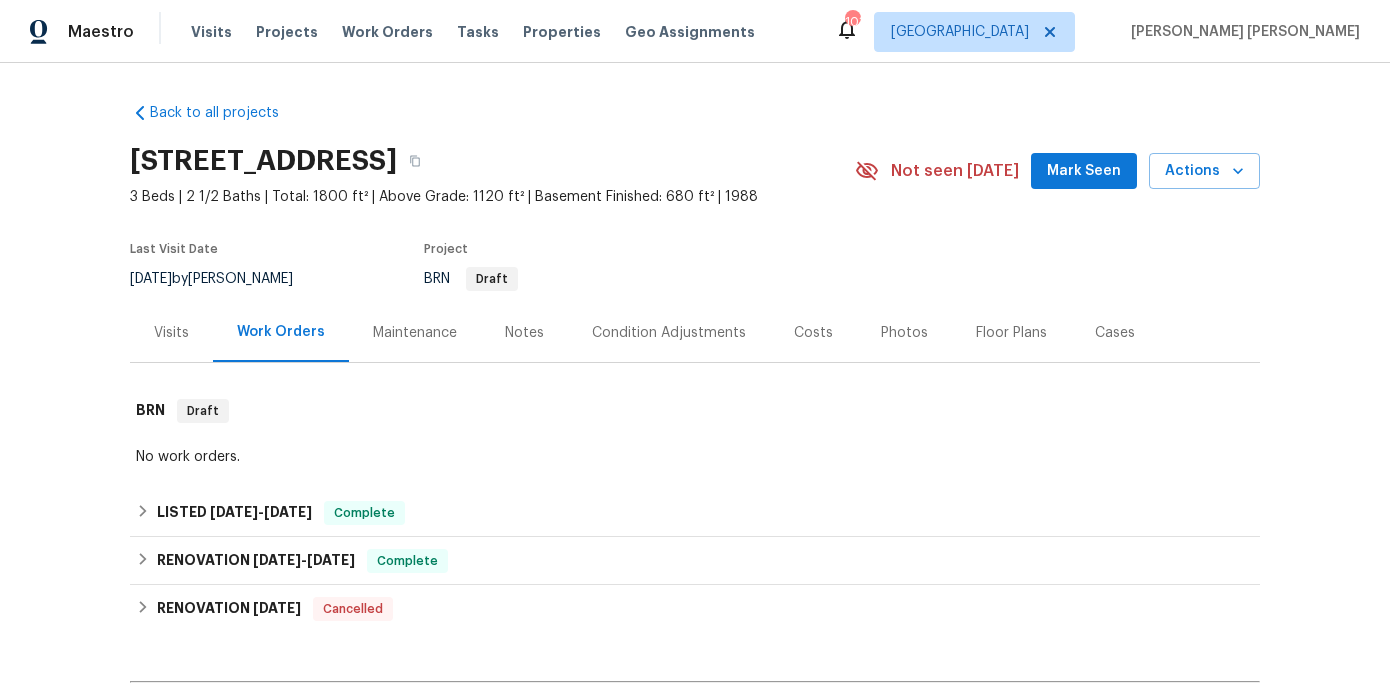 scroll, scrollTop: 0, scrollLeft: 0, axis: both 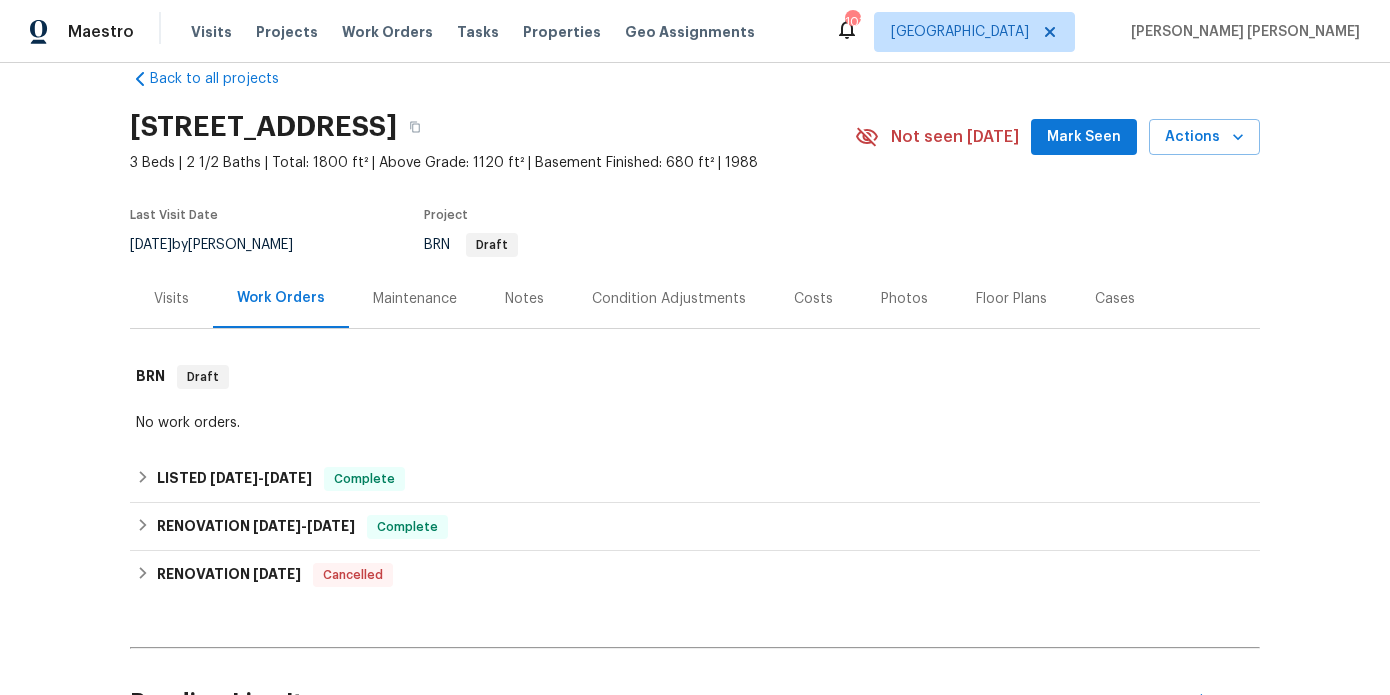 click on "Visits" at bounding box center (171, 298) 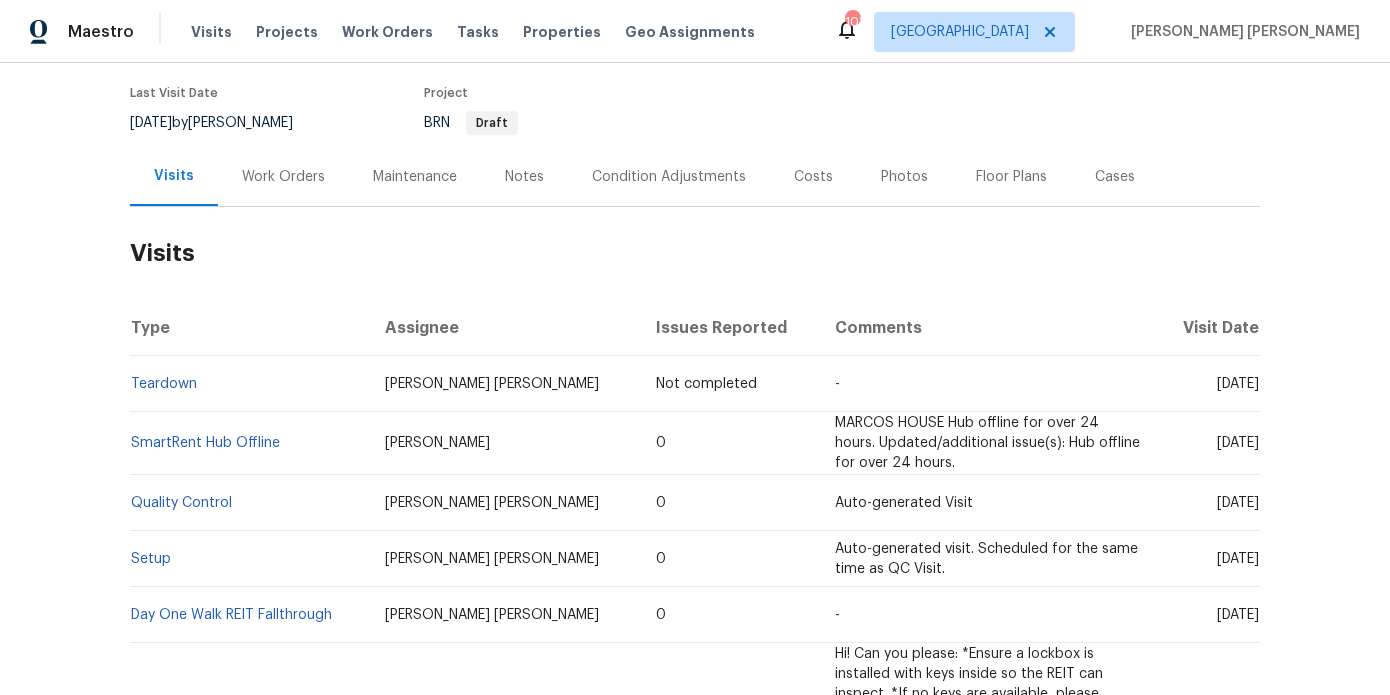 scroll, scrollTop: 153, scrollLeft: 0, axis: vertical 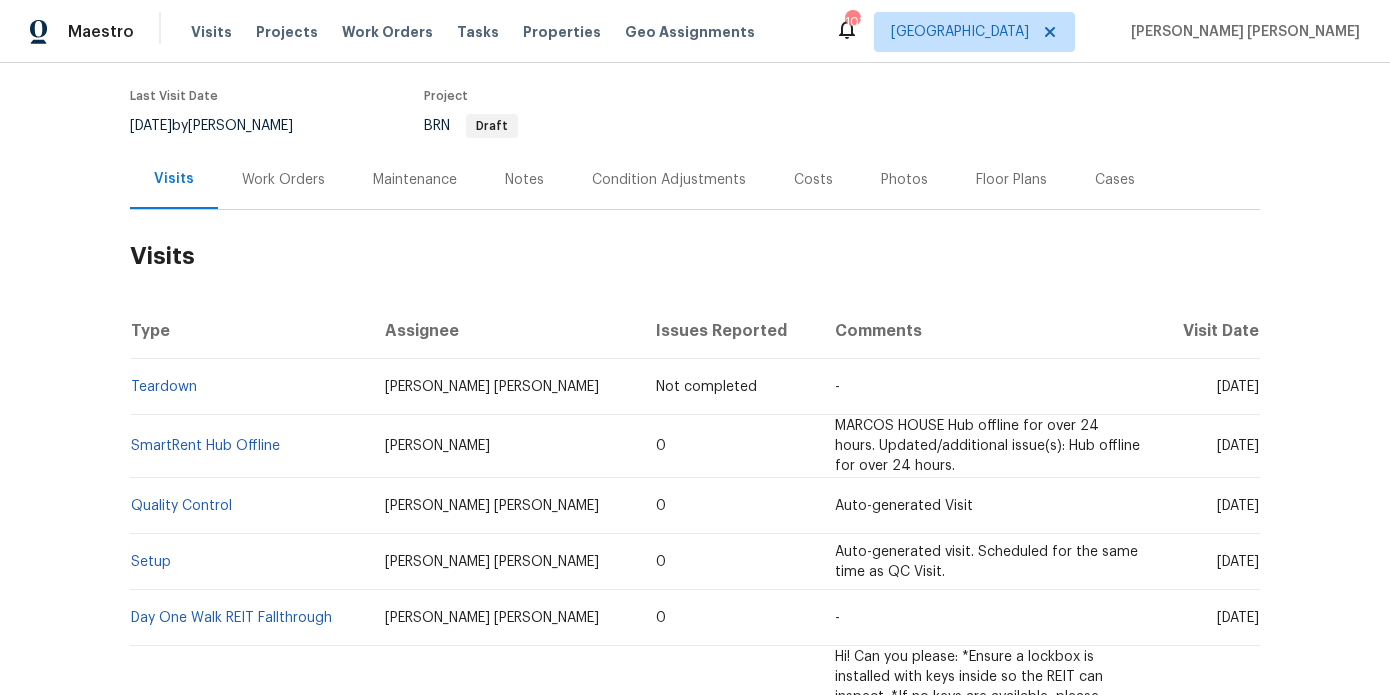 click on "Costs" at bounding box center (813, 179) 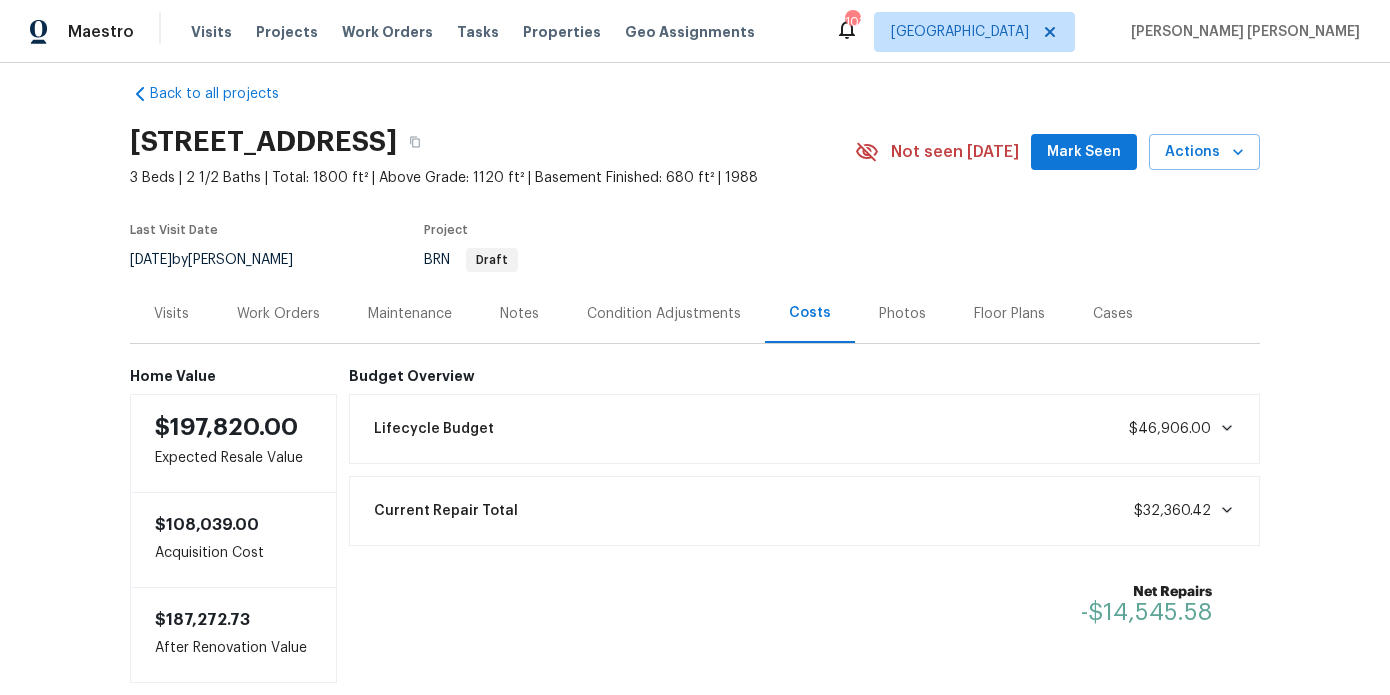 scroll, scrollTop: 17, scrollLeft: 0, axis: vertical 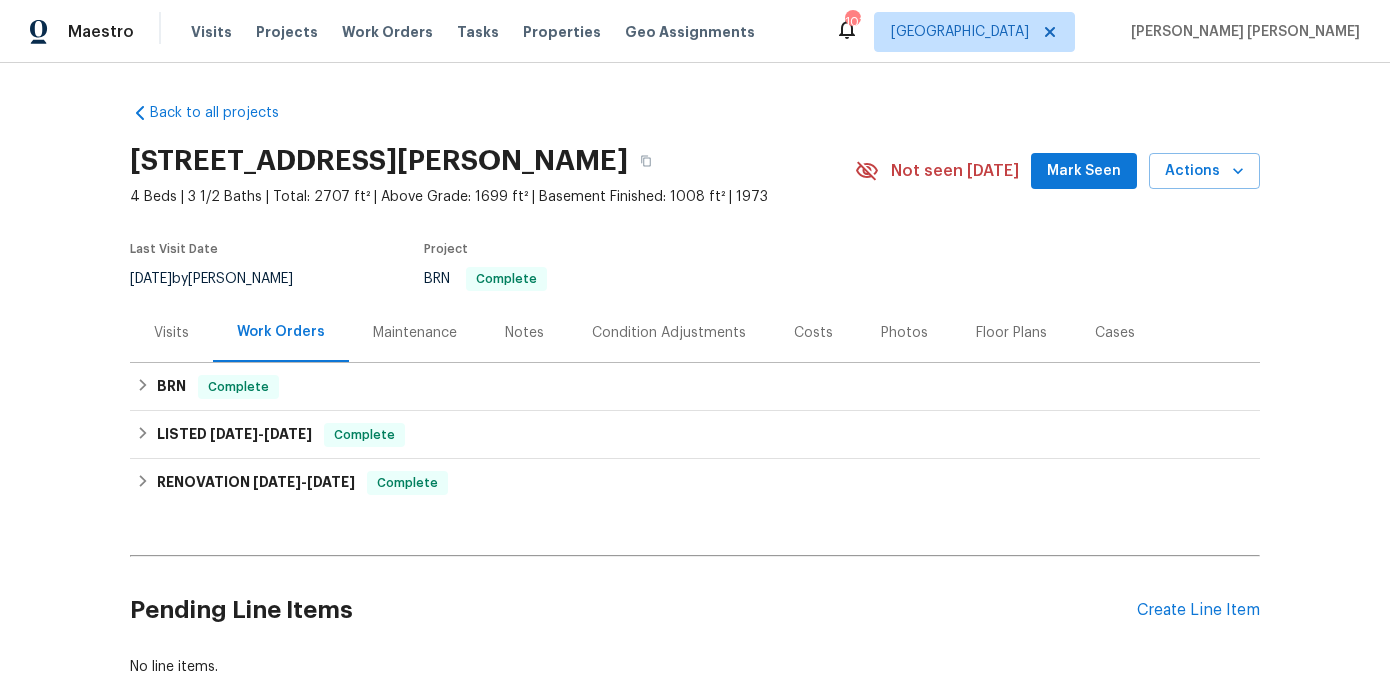 click on "Costs" at bounding box center [813, 332] 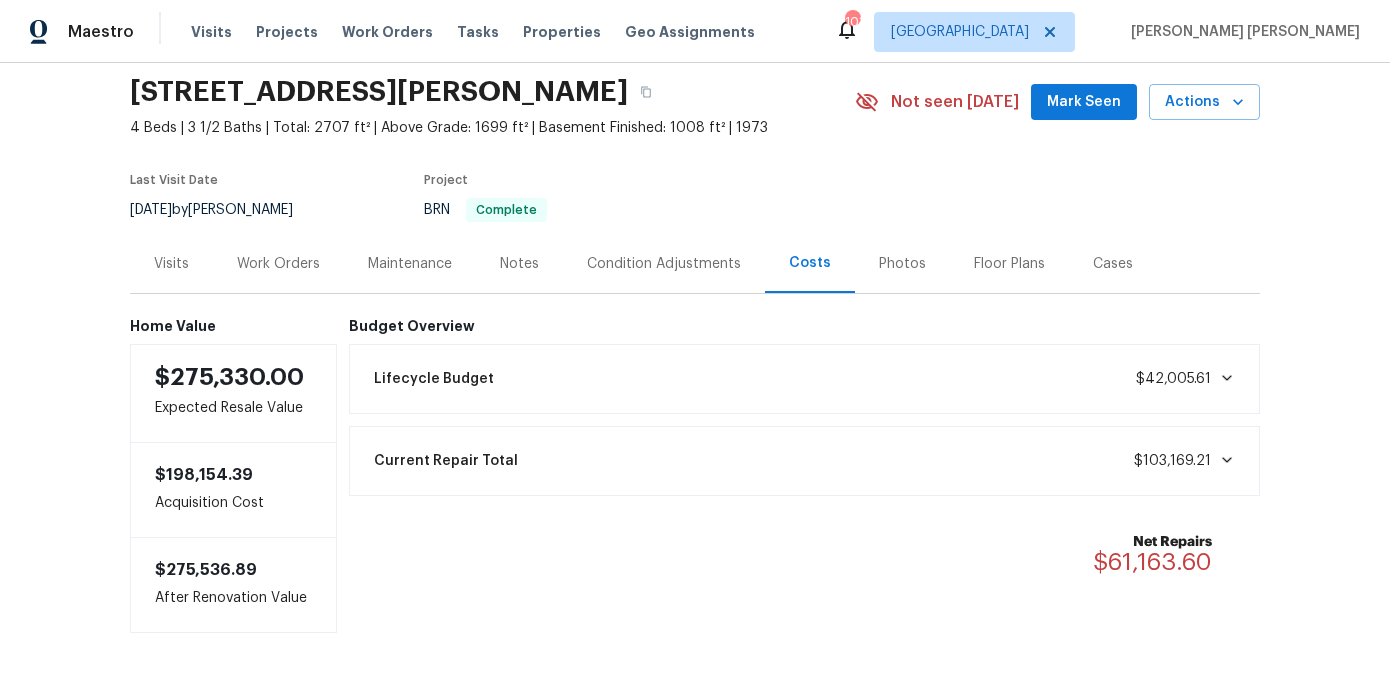 scroll, scrollTop: 127, scrollLeft: 0, axis: vertical 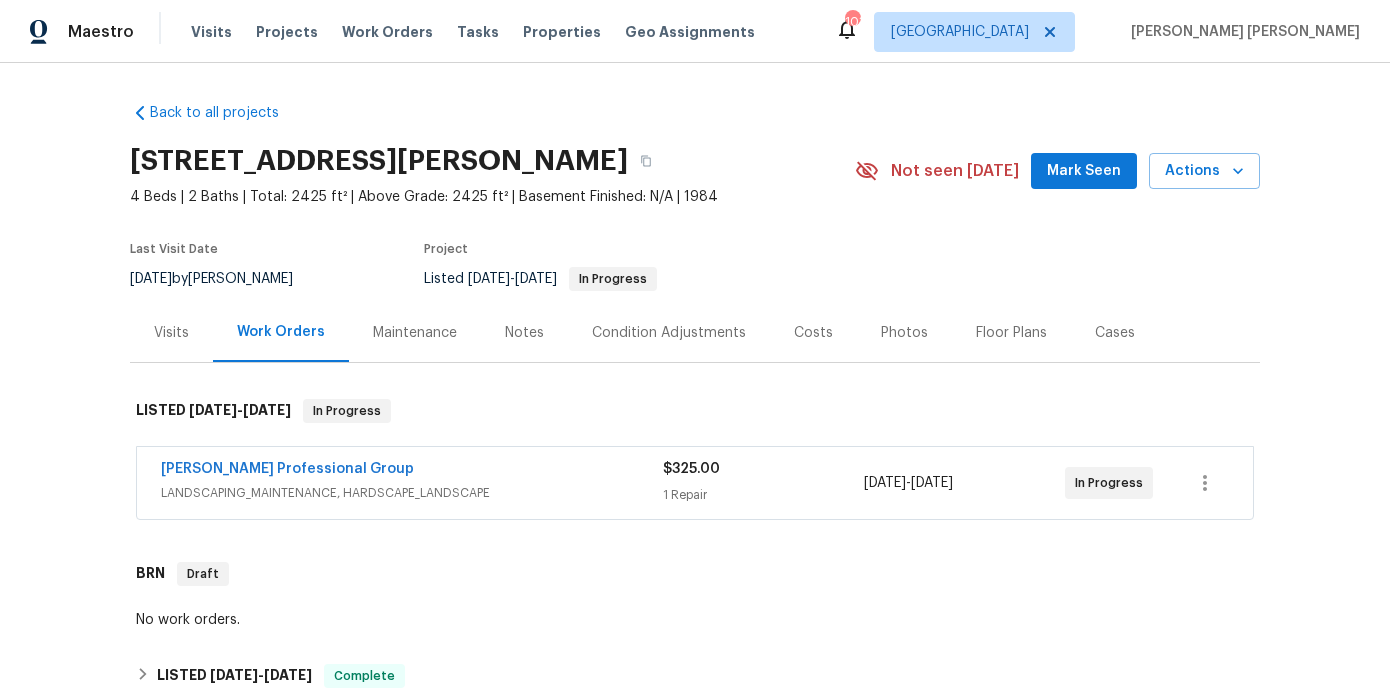 click on "Visits" at bounding box center [171, 332] 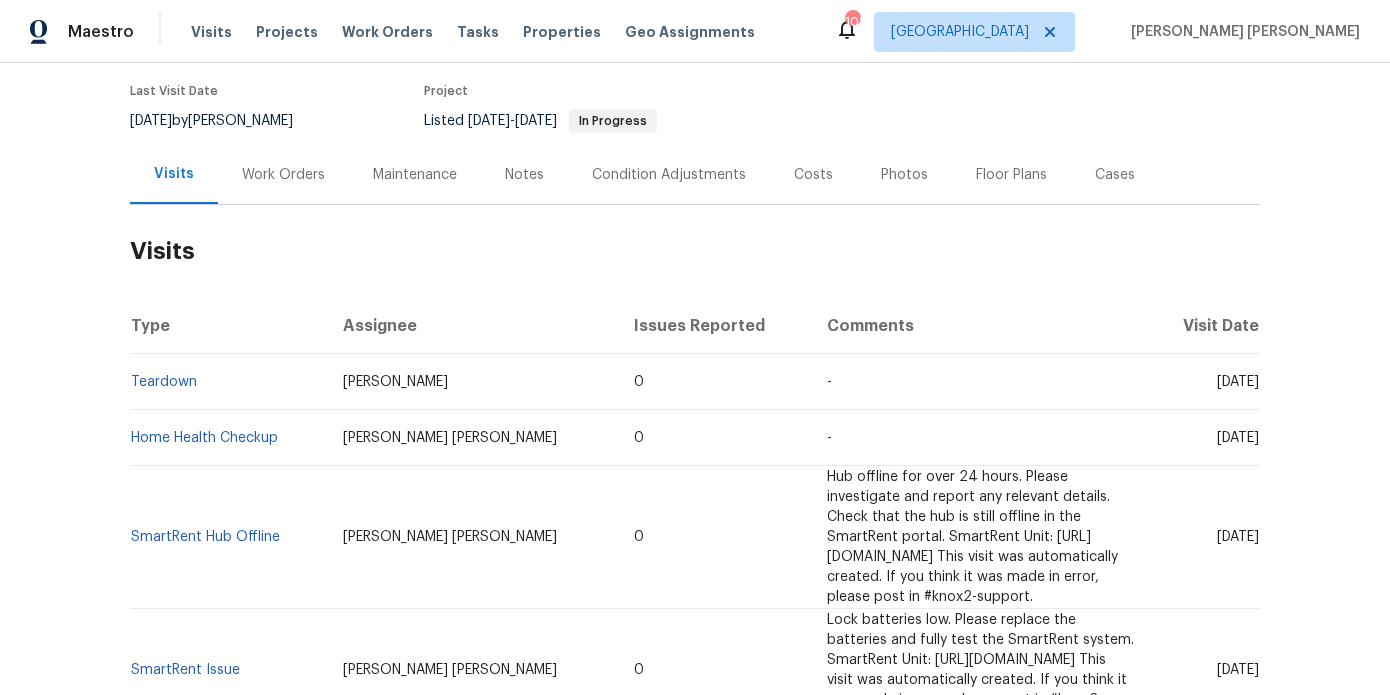 scroll, scrollTop: 58, scrollLeft: 0, axis: vertical 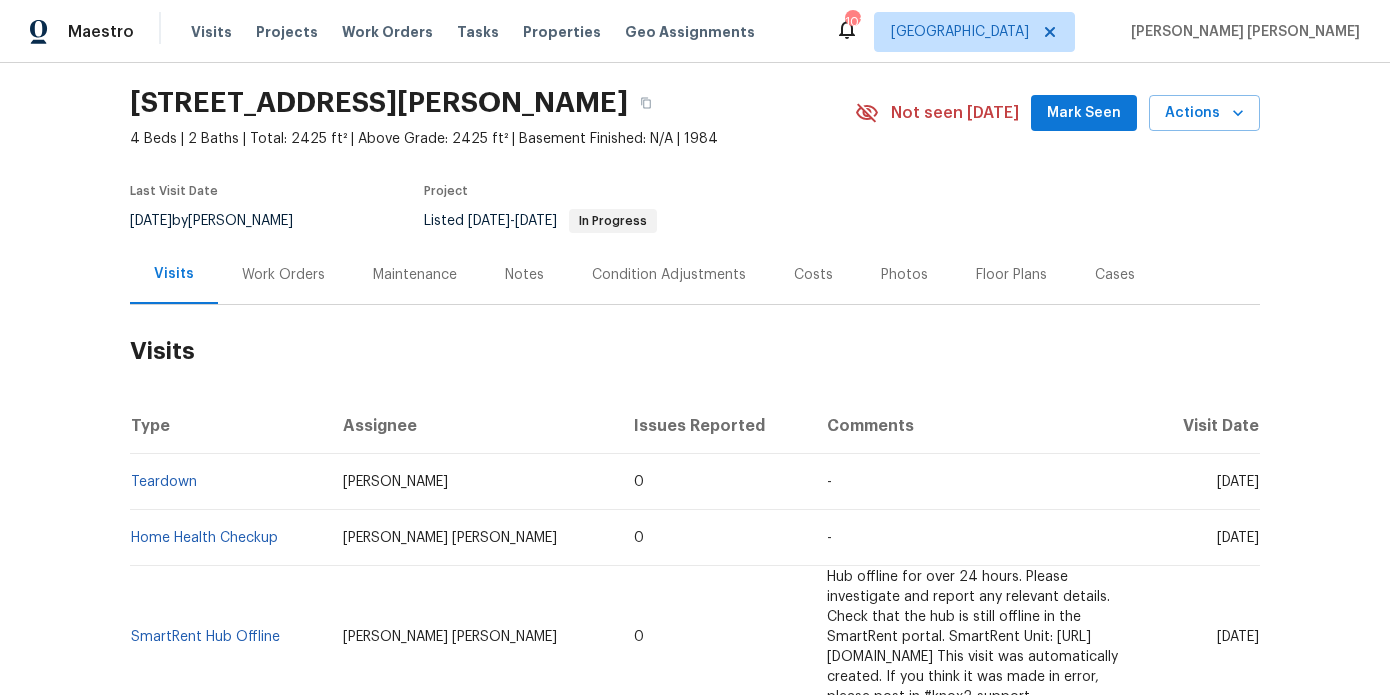 click on "Costs" at bounding box center (813, 274) 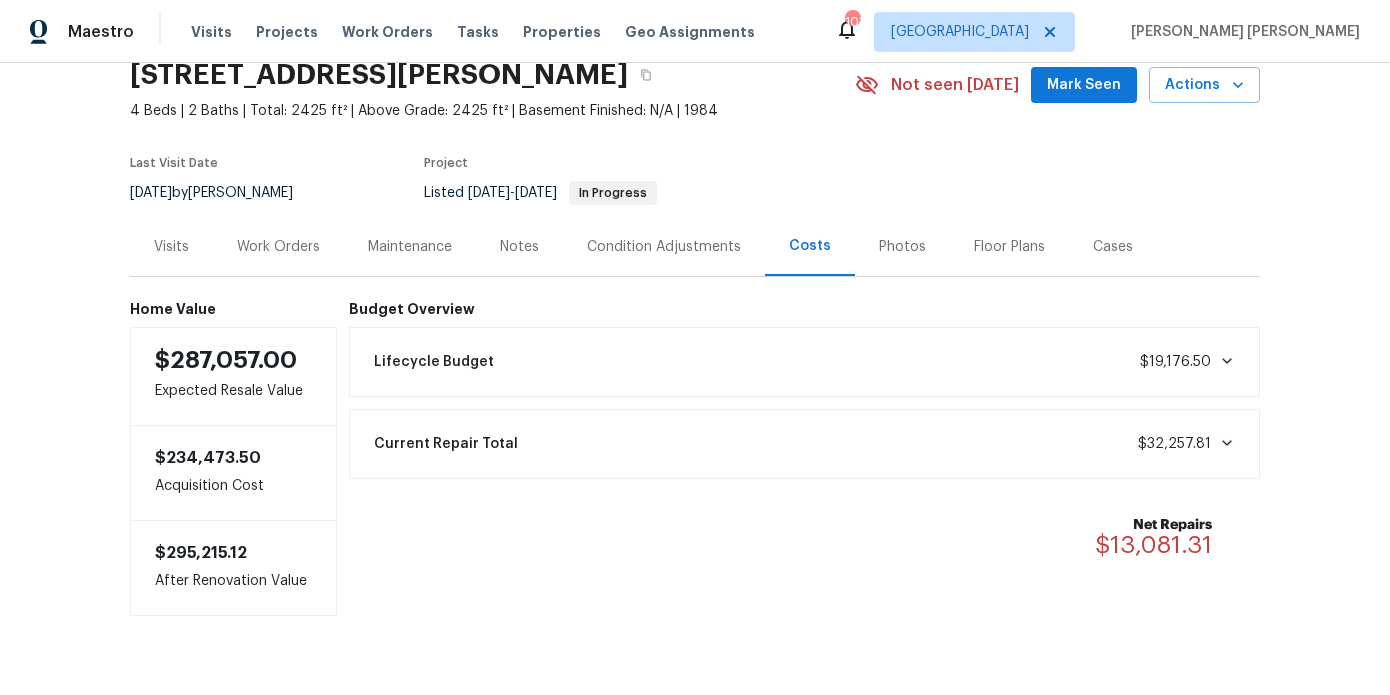 scroll, scrollTop: 89, scrollLeft: 0, axis: vertical 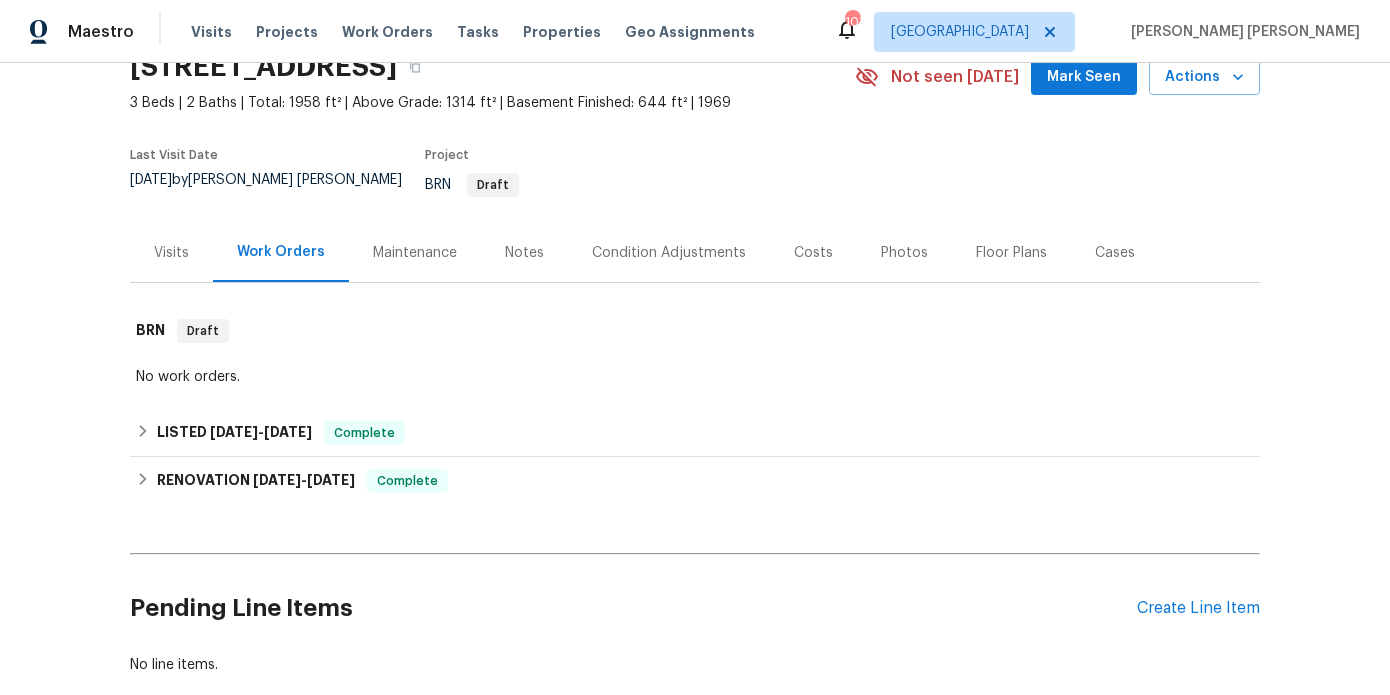 click on "Costs" at bounding box center (813, 252) 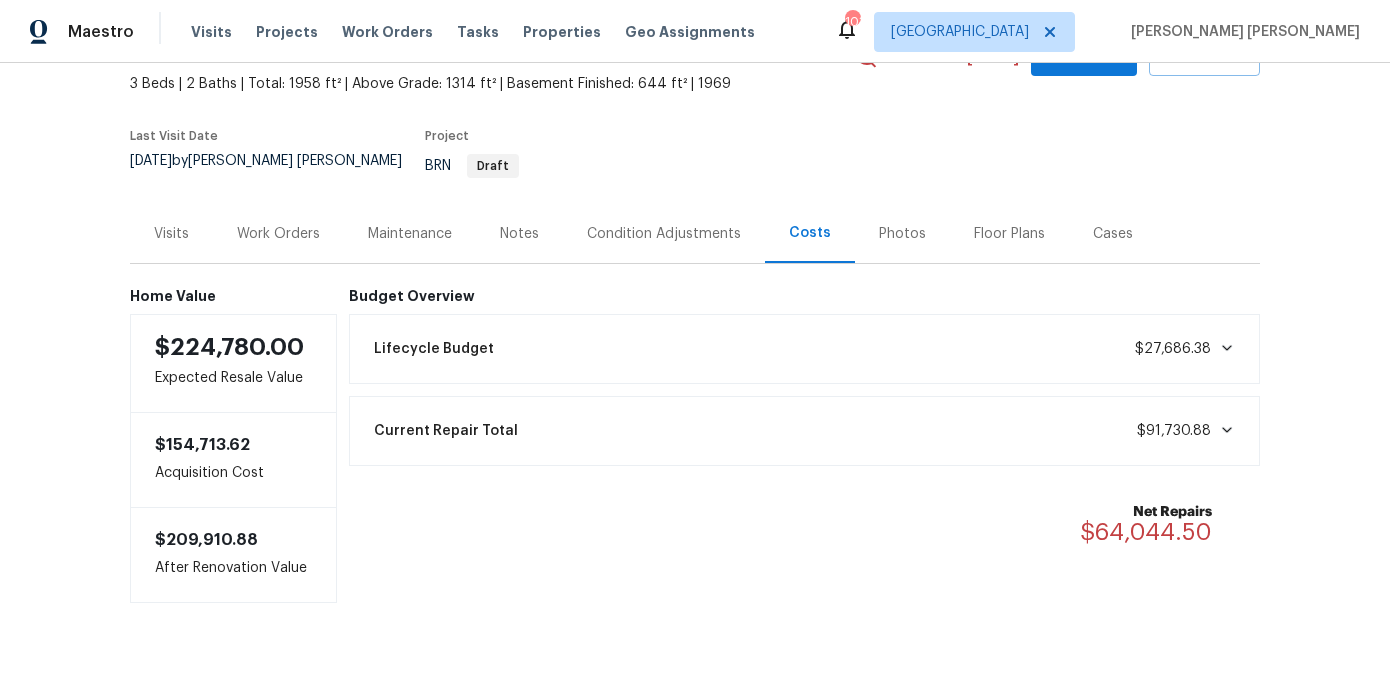 scroll, scrollTop: 124, scrollLeft: 0, axis: vertical 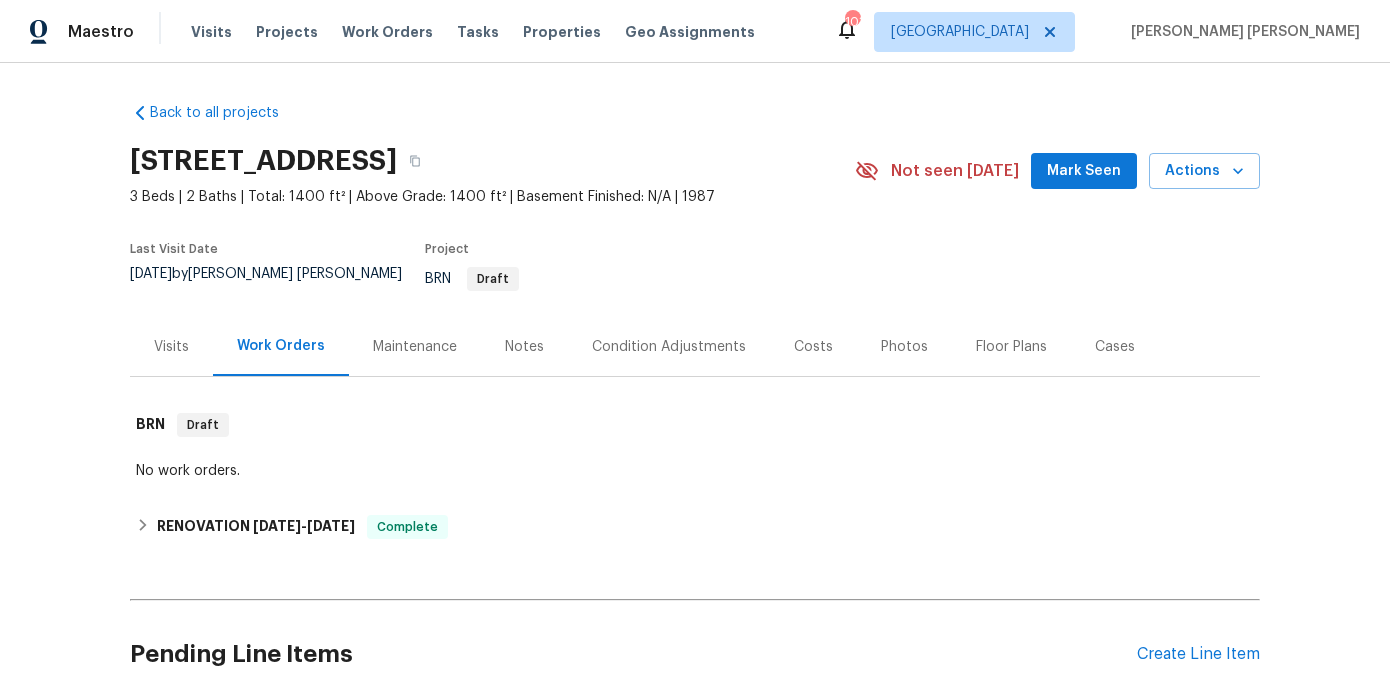 click on "Visits" at bounding box center [171, 346] 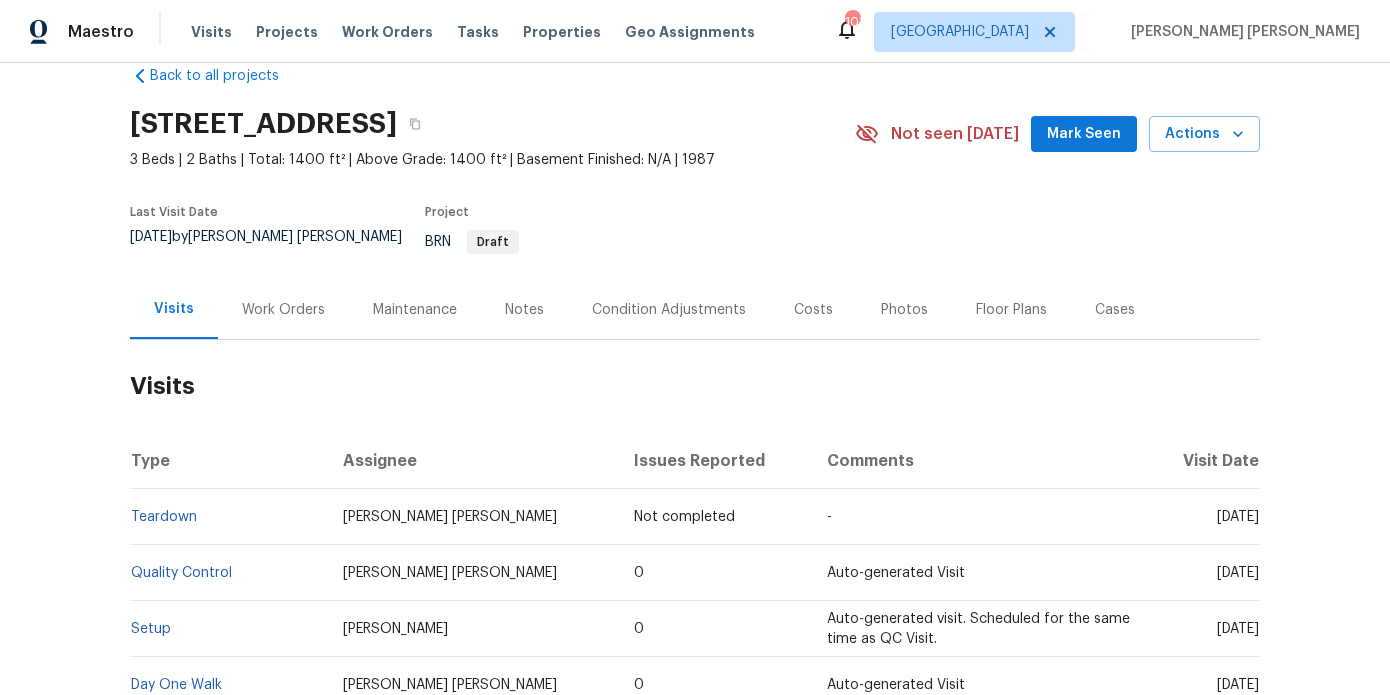 scroll, scrollTop: 42, scrollLeft: 0, axis: vertical 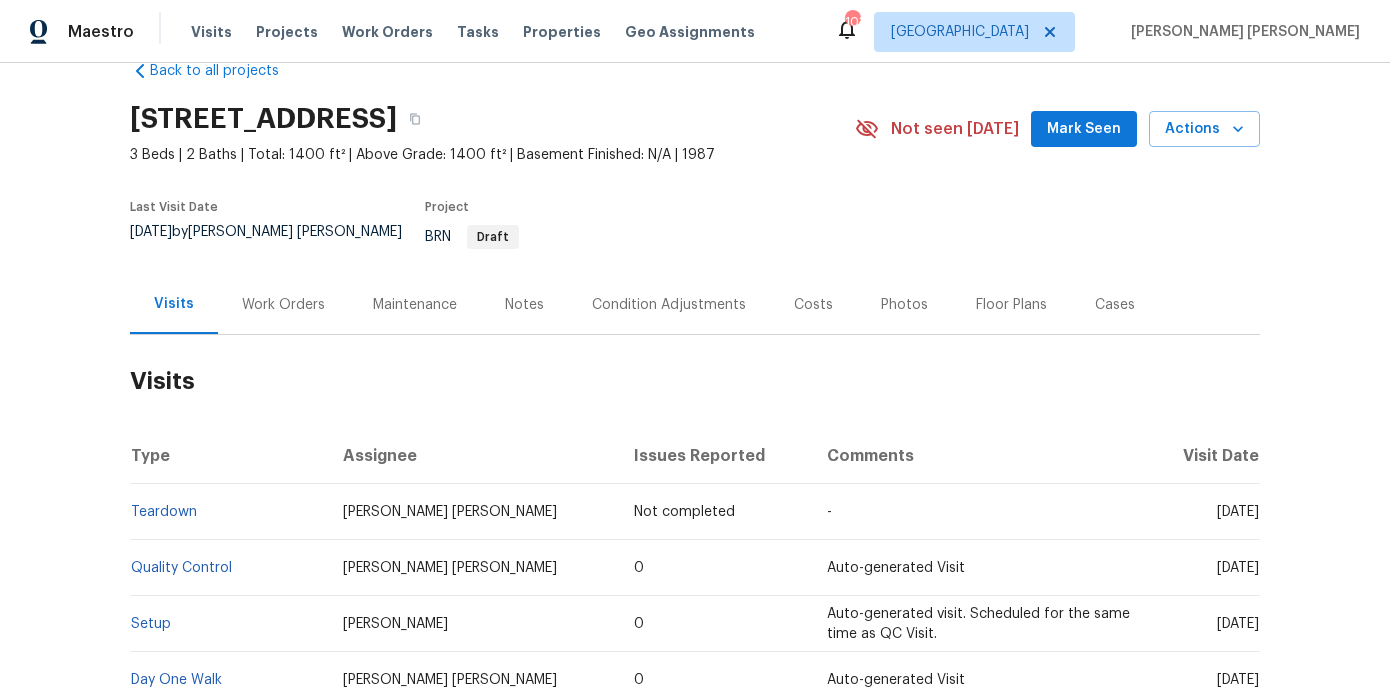 click on "Costs" at bounding box center (813, 304) 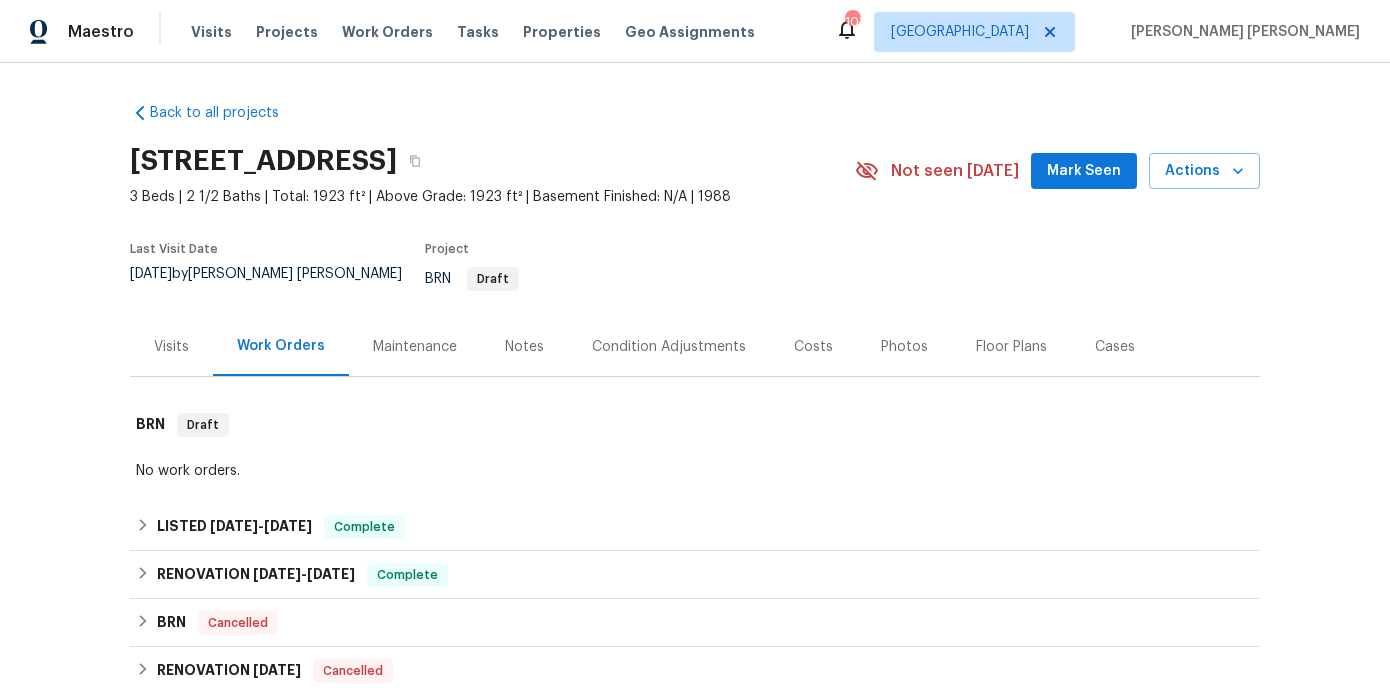 scroll, scrollTop: 0, scrollLeft: 0, axis: both 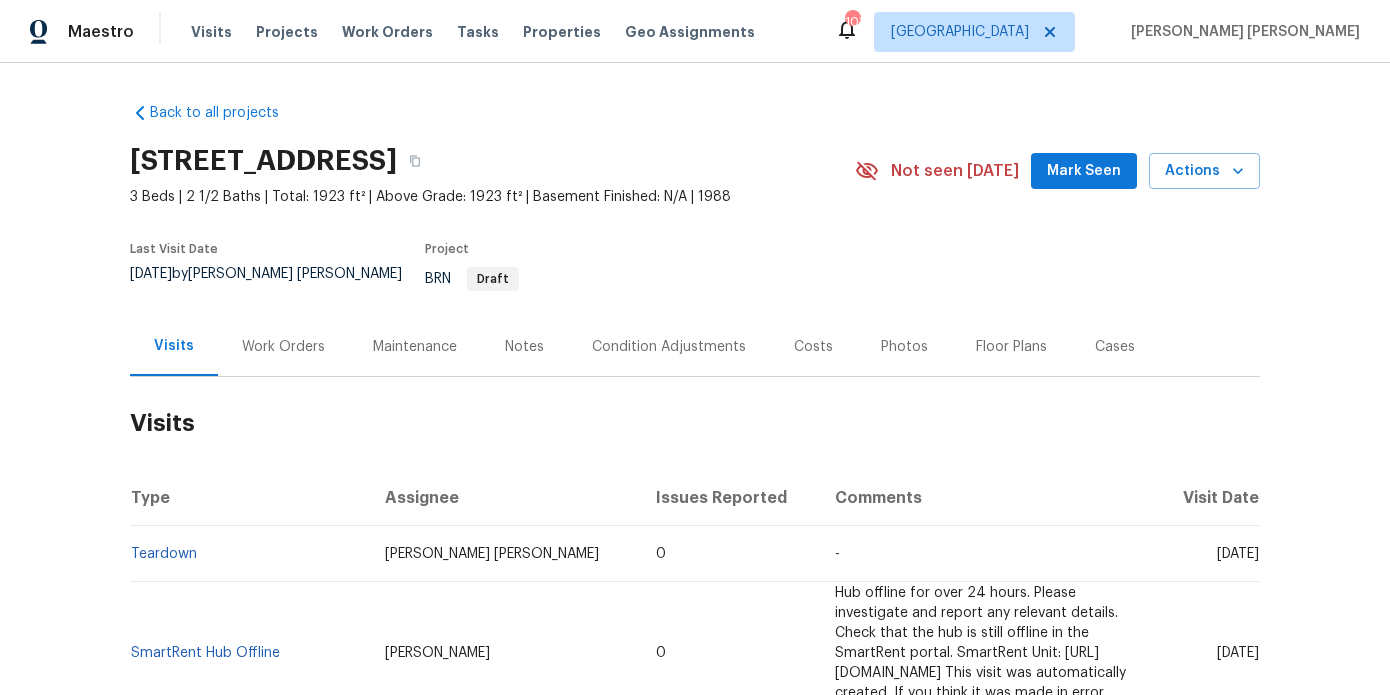 click on "Costs" at bounding box center [813, 347] 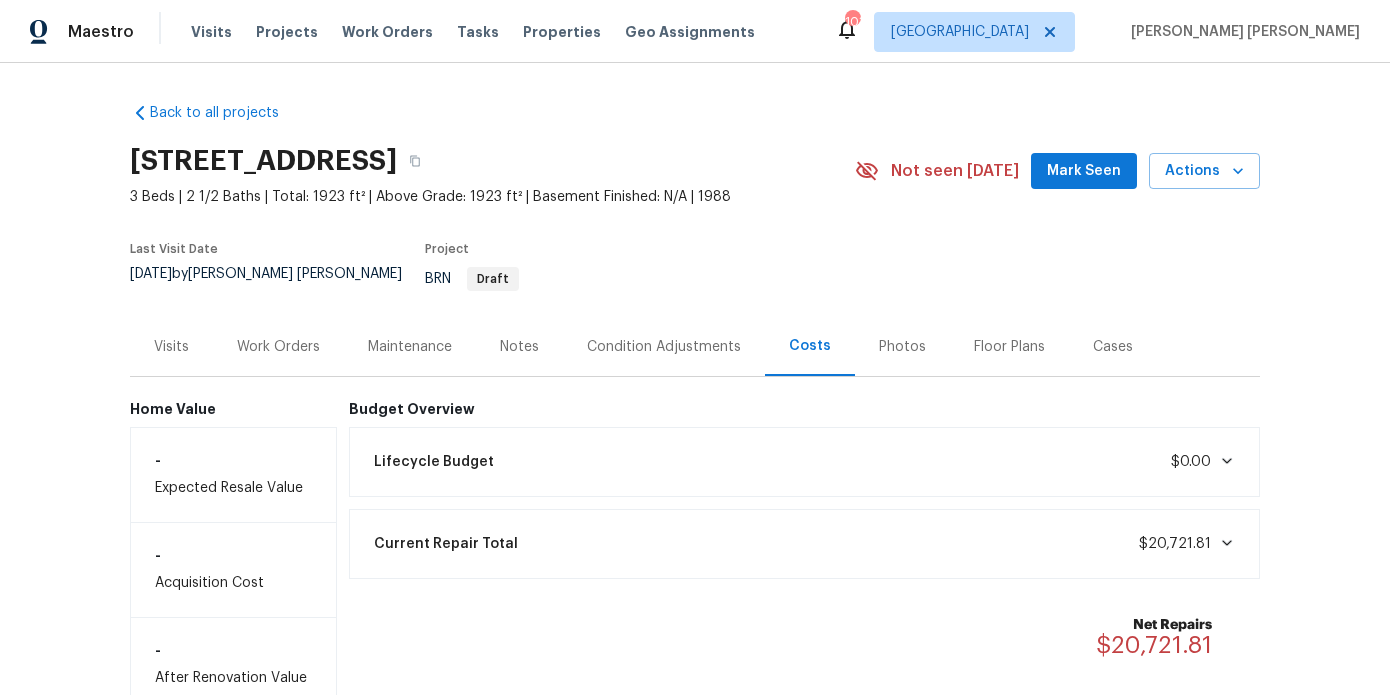 scroll, scrollTop: 38, scrollLeft: 0, axis: vertical 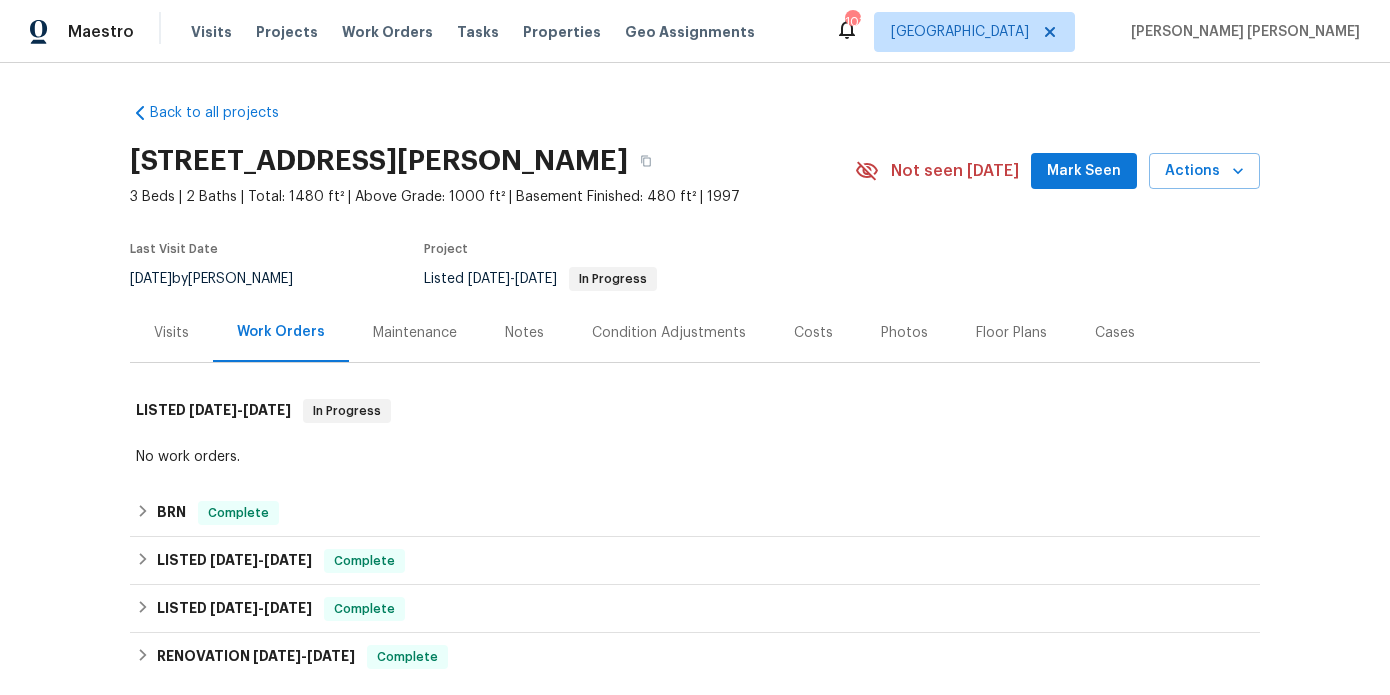 click on "Visits" at bounding box center [171, 333] 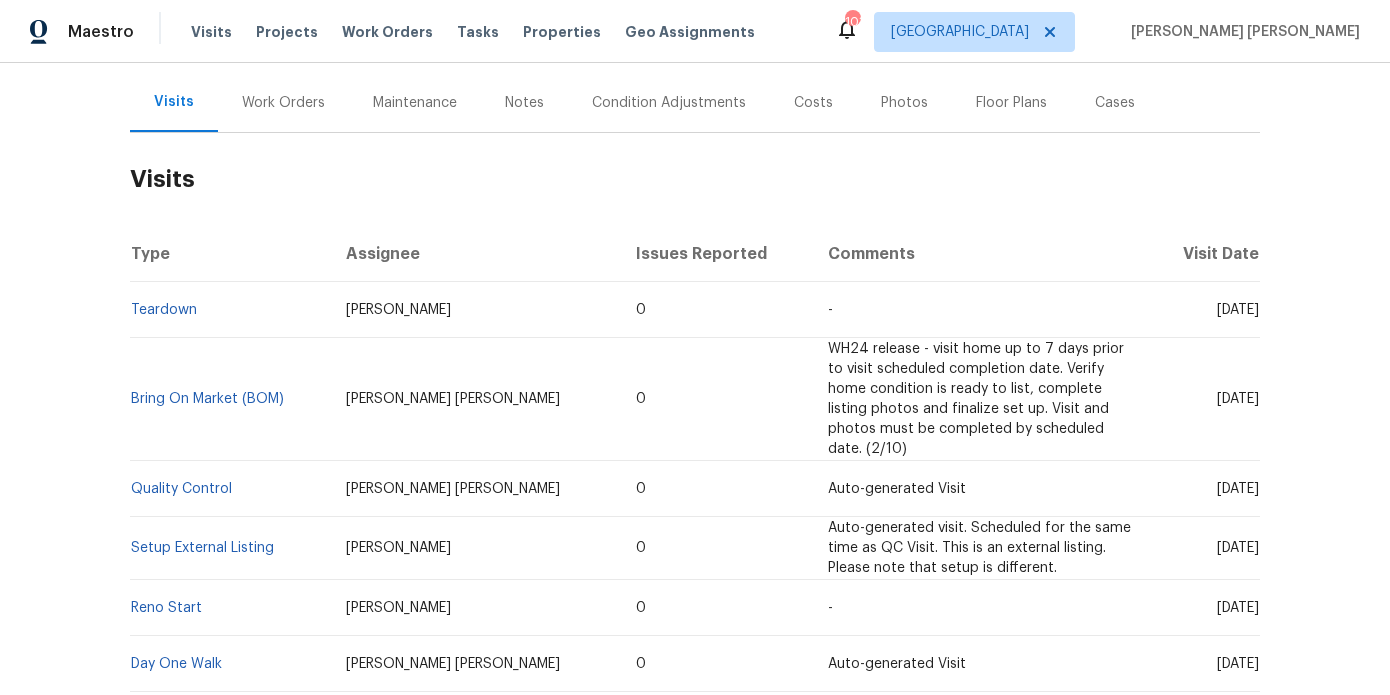 scroll, scrollTop: 228, scrollLeft: 0, axis: vertical 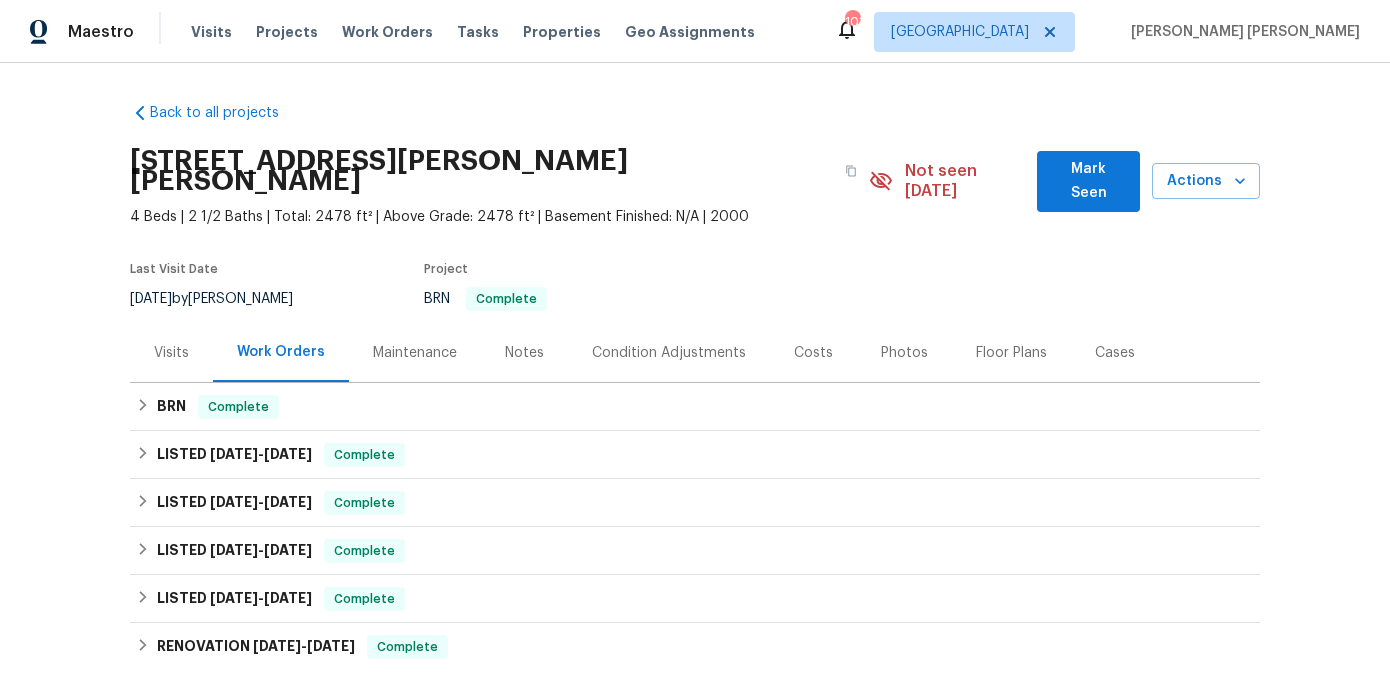 click on "Visits" at bounding box center (171, 353) 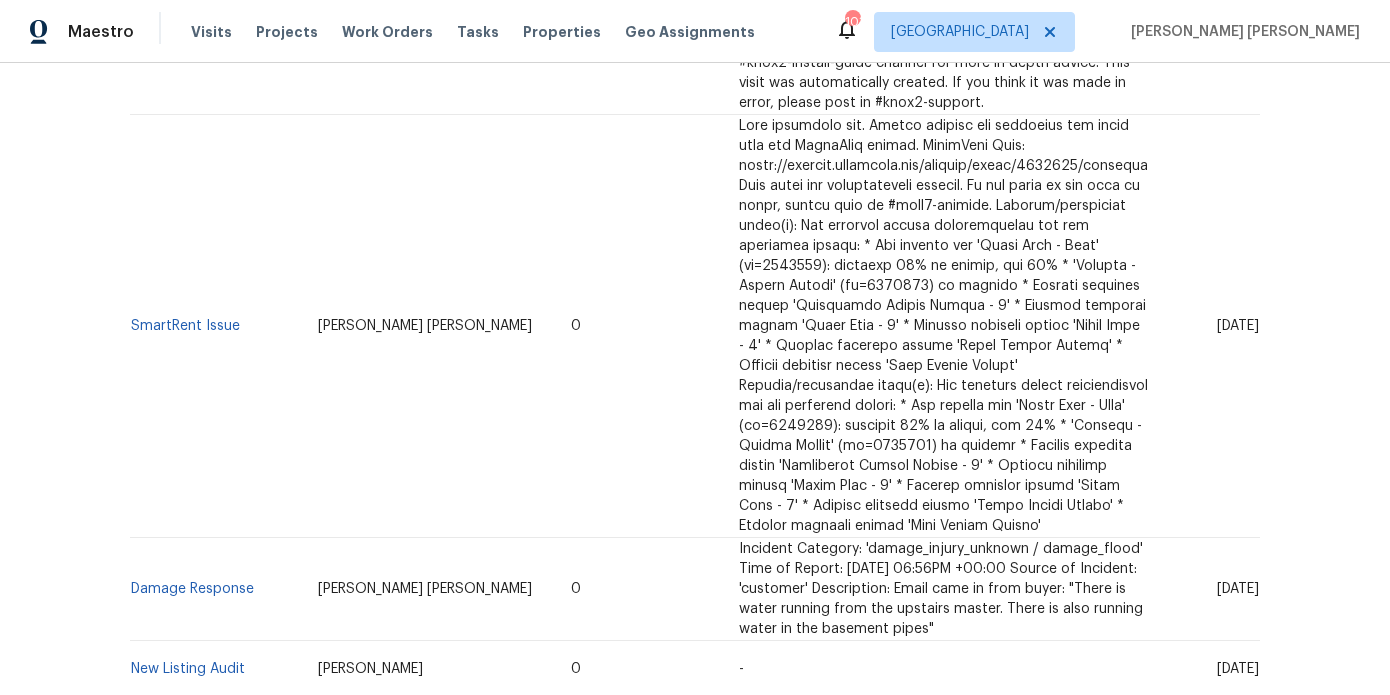 scroll, scrollTop: 1489, scrollLeft: 0, axis: vertical 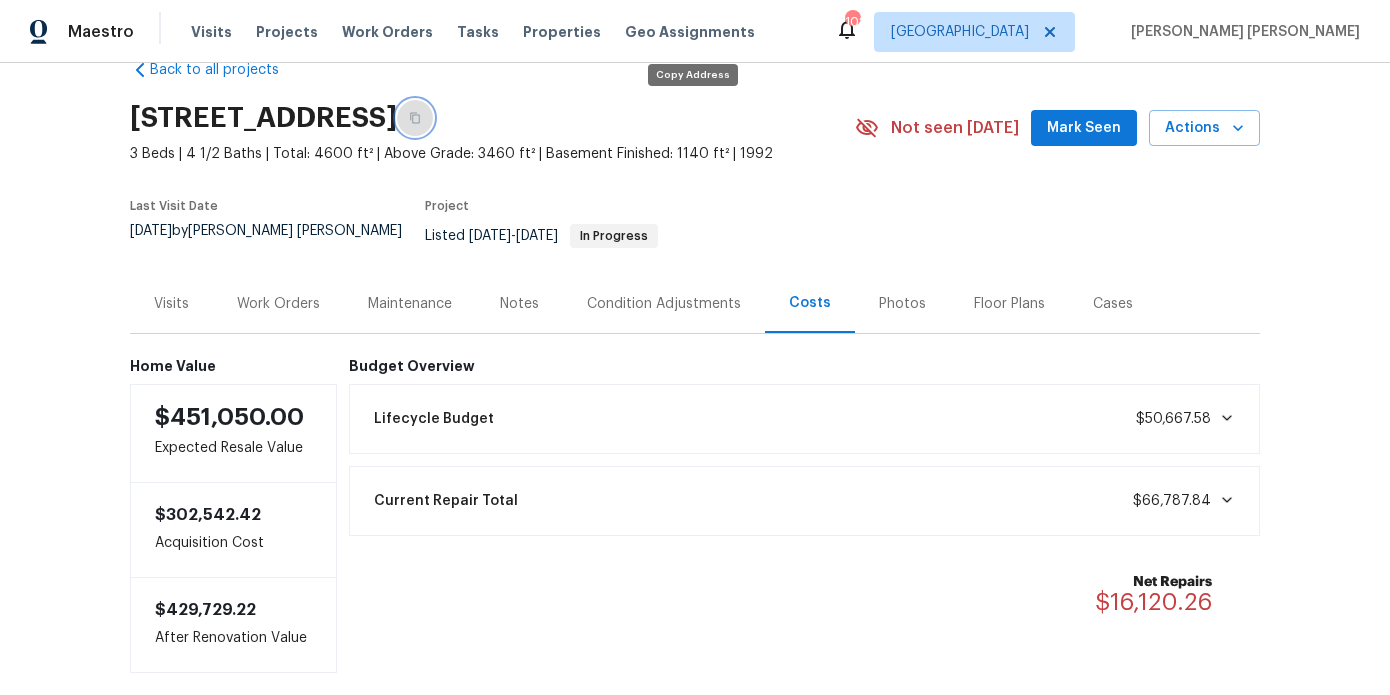 click at bounding box center [415, 118] 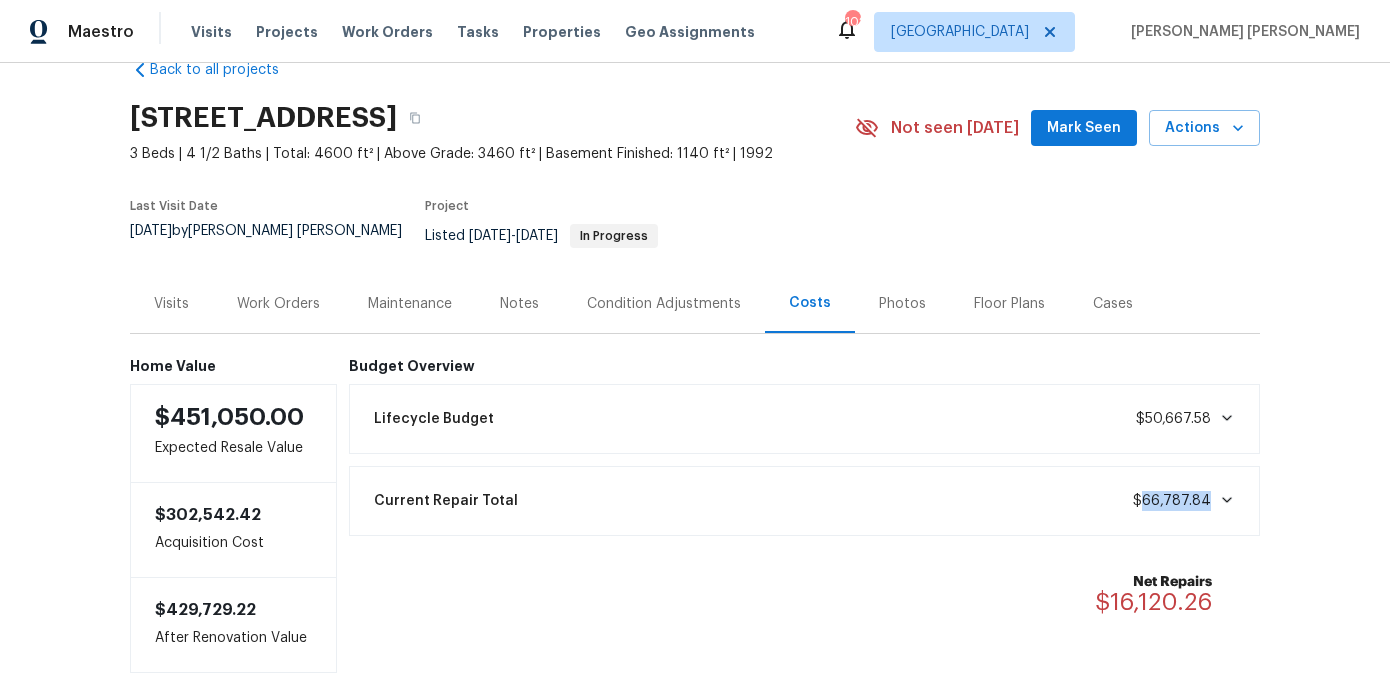 drag, startPoint x: 1146, startPoint y: 491, endPoint x: 1213, endPoint y: 489, distance: 67.02985 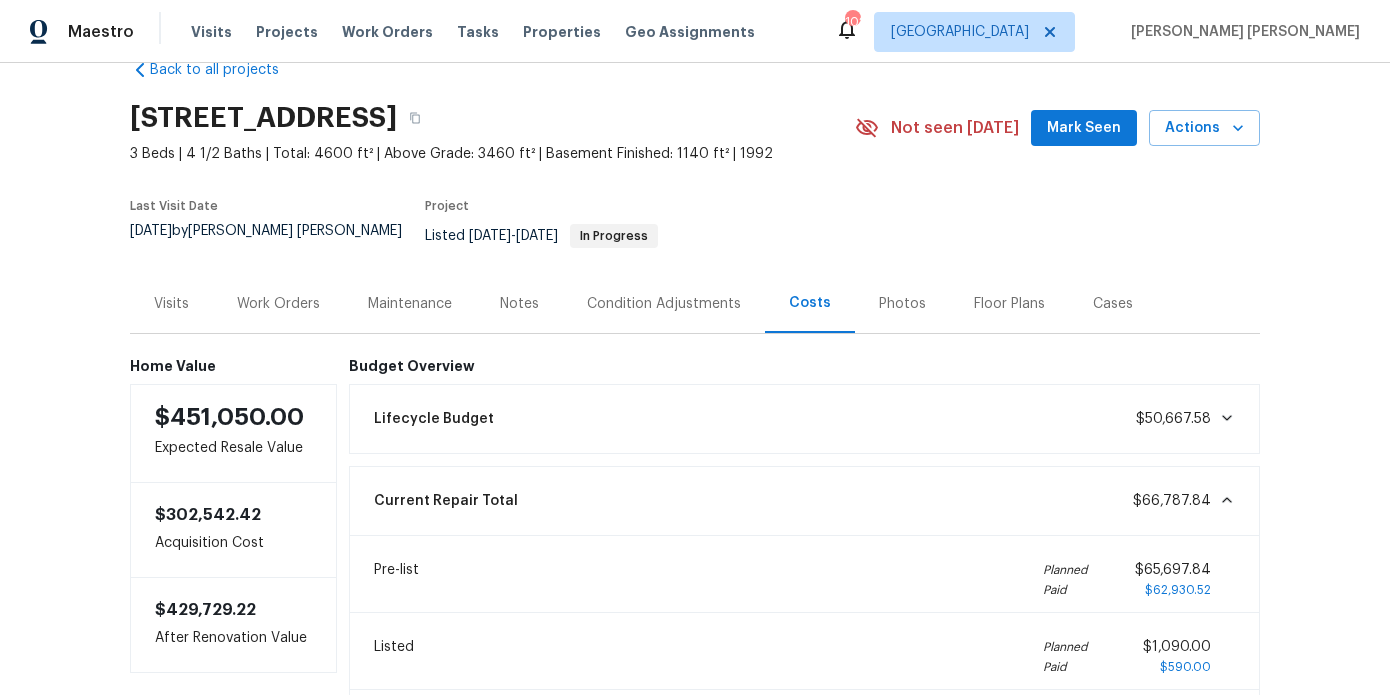 click on "Back to all projects [STREET_ADDRESS] 3 Beds | 4 1/2 Baths | Total: 4600 ft² | Above Grade: 3460 ft² | Basement Finished: 1140 ft² | 1992 Not seen [DATE] Mark Seen Actions Last Visit Date [DATE]  by  [PERSON_NAME] [PERSON_NAME]   Project Listed   [DATE]  -  [DATE] In Progress Visits Work Orders Maintenance Notes Condition Adjustments Costs Photos Floor Plans Cases Home Value $451,050.00 Expected Resale Value $302,542.42 Acquisition Cost $429,729.22 After Renovation Value Budget Overview Lifecycle Budget $50,667.58 Current Repair Total $66,787.84 Pre-list Planned Paid $65,697.84 $62,930.52 Listed Planned Paid $1,090.00 $590.00 Resale (BRN) Planned Paid $0.00 $0.00 Net Repairs $16,120.26" at bounding box center (695, 379) 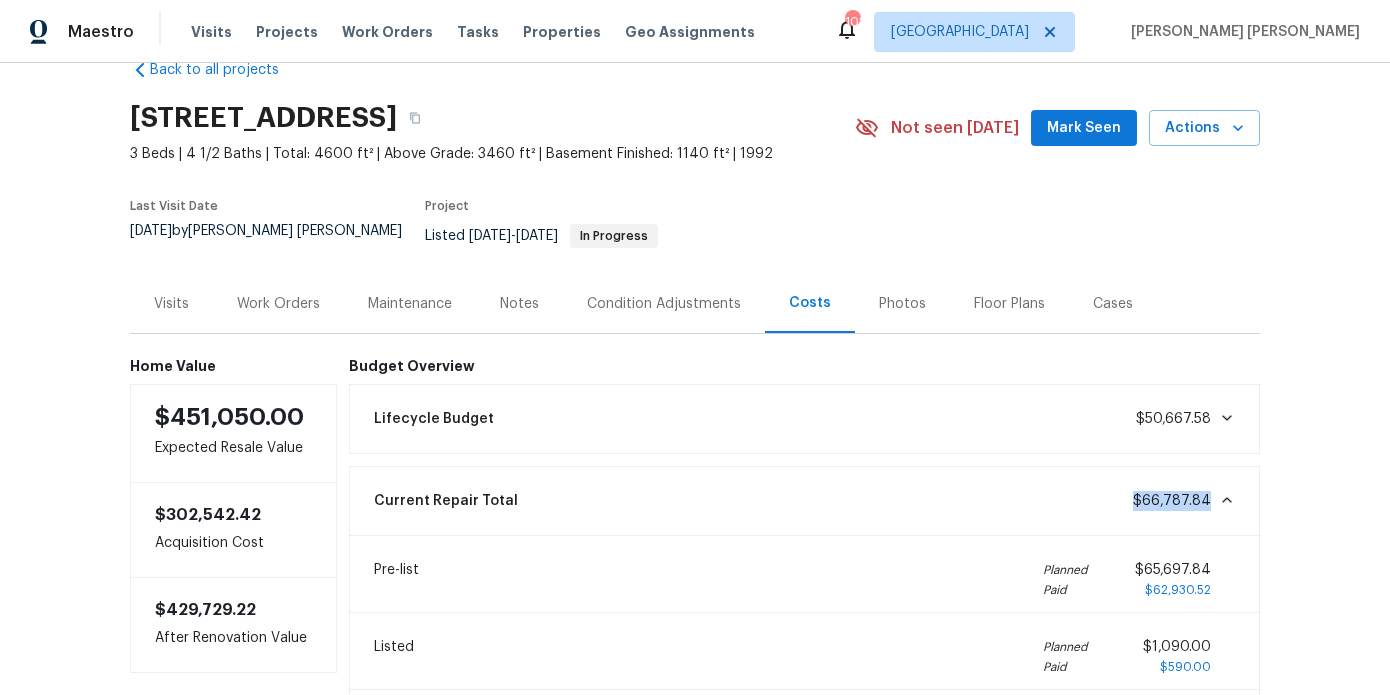 drag, startPoint x: 1213, startPoint y: 486, endPoint x: 1135, endPoint y: 490, distance: 78.10249 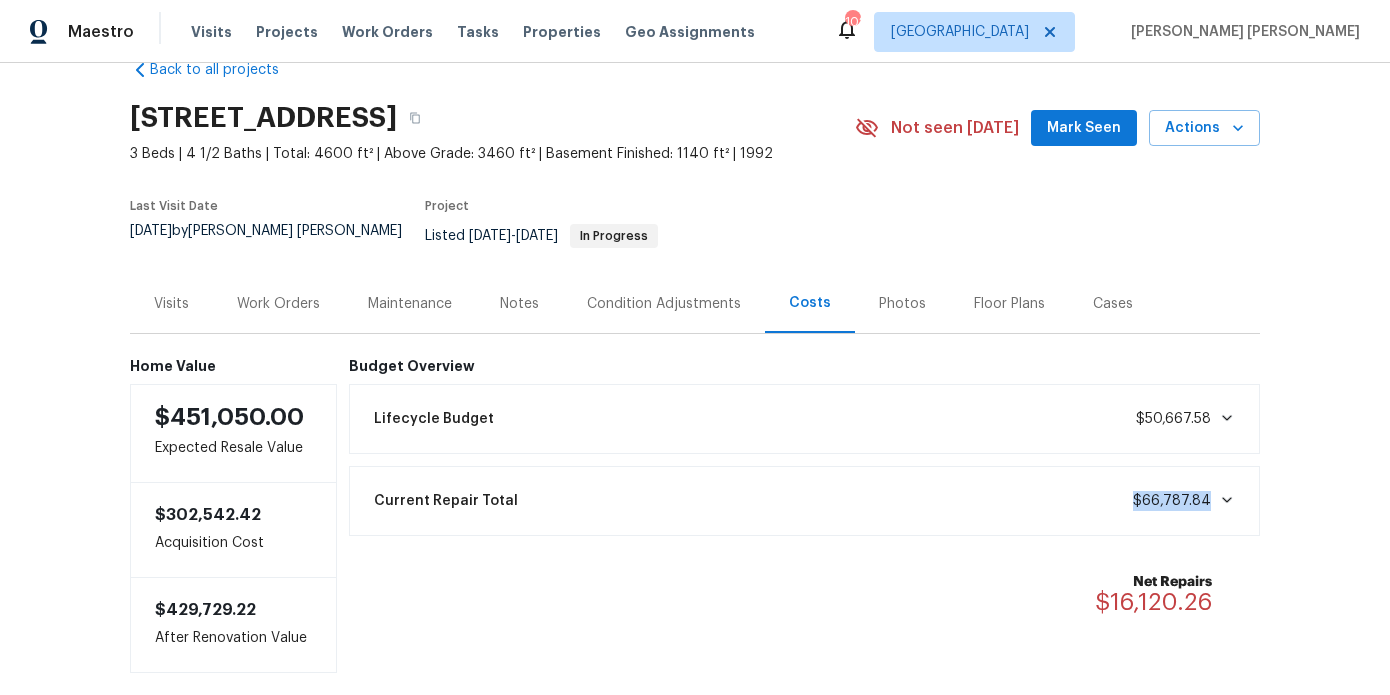 copy on "$66,787.84" 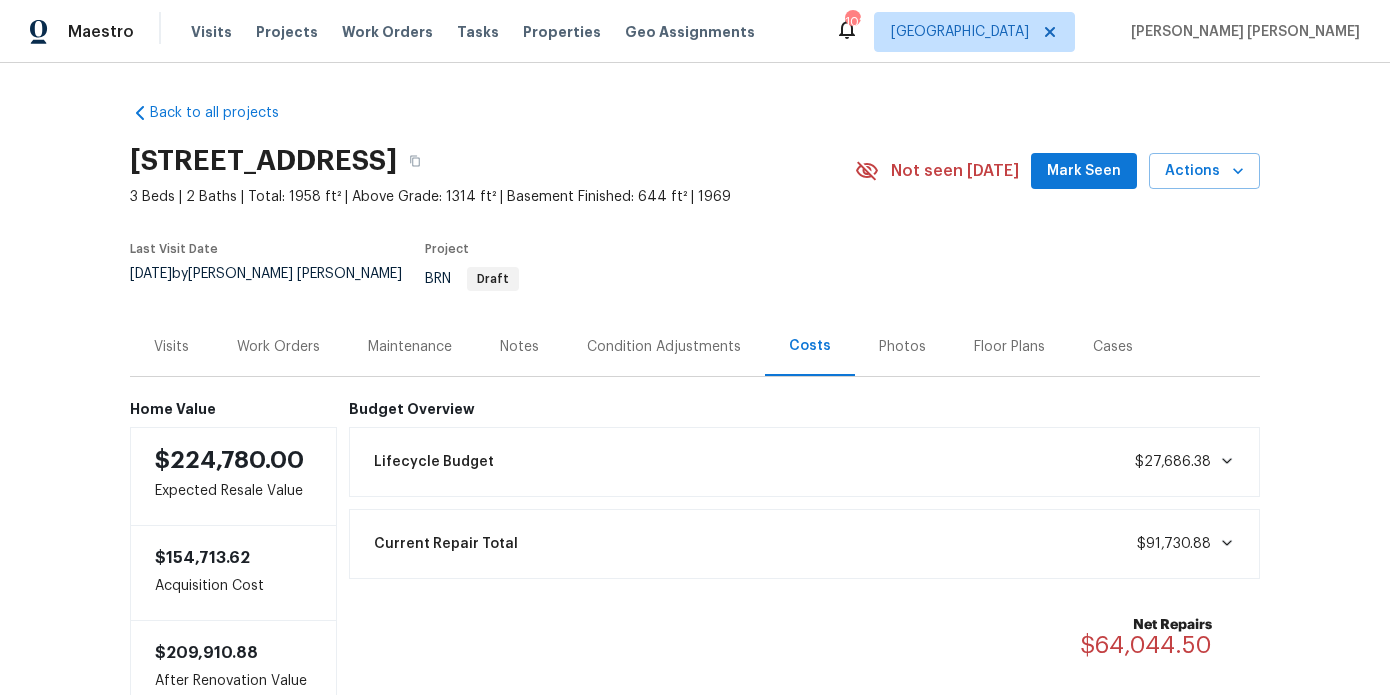 scroll, scrollTop: 0, scrollLeft: 0, axis: both 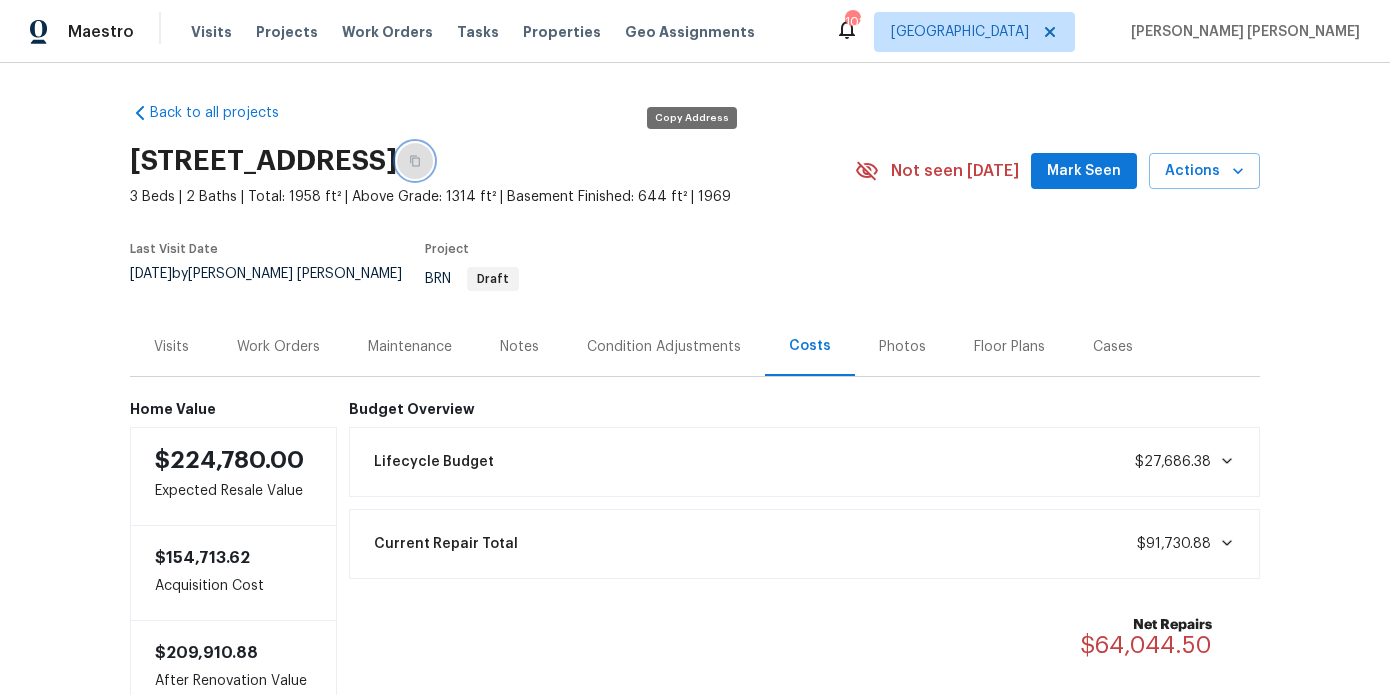 click at bounding box center (415, 161) 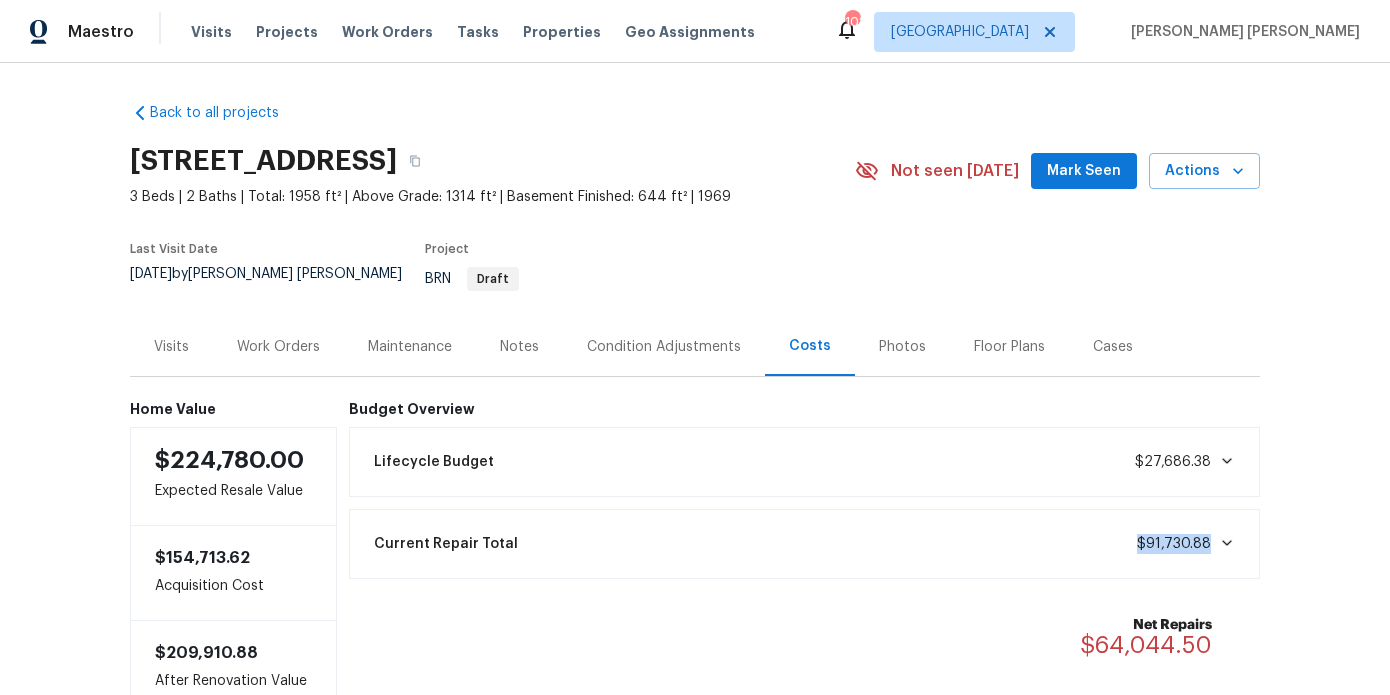 drag, startPoint x: 1138, startPoint y: 531, endPoint x: 1208, endPoint y: 532, distance: 70.00714 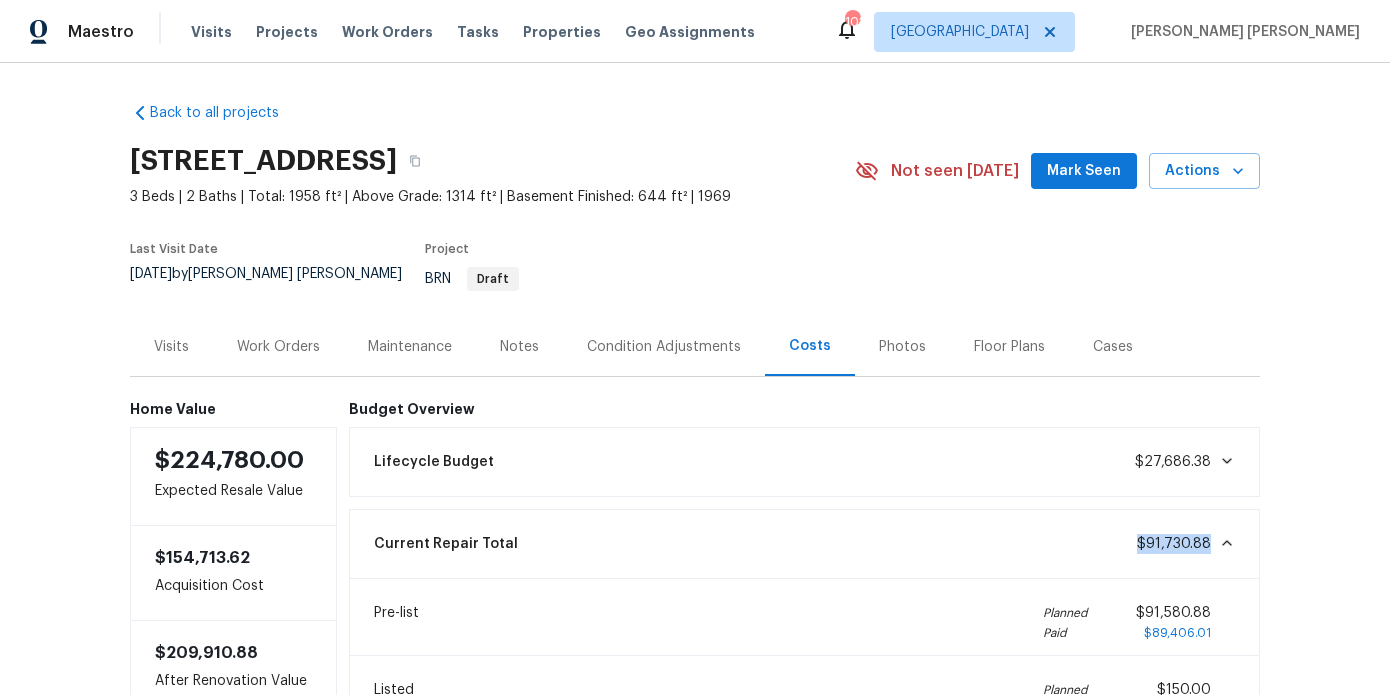 copy on "$91,730.88" 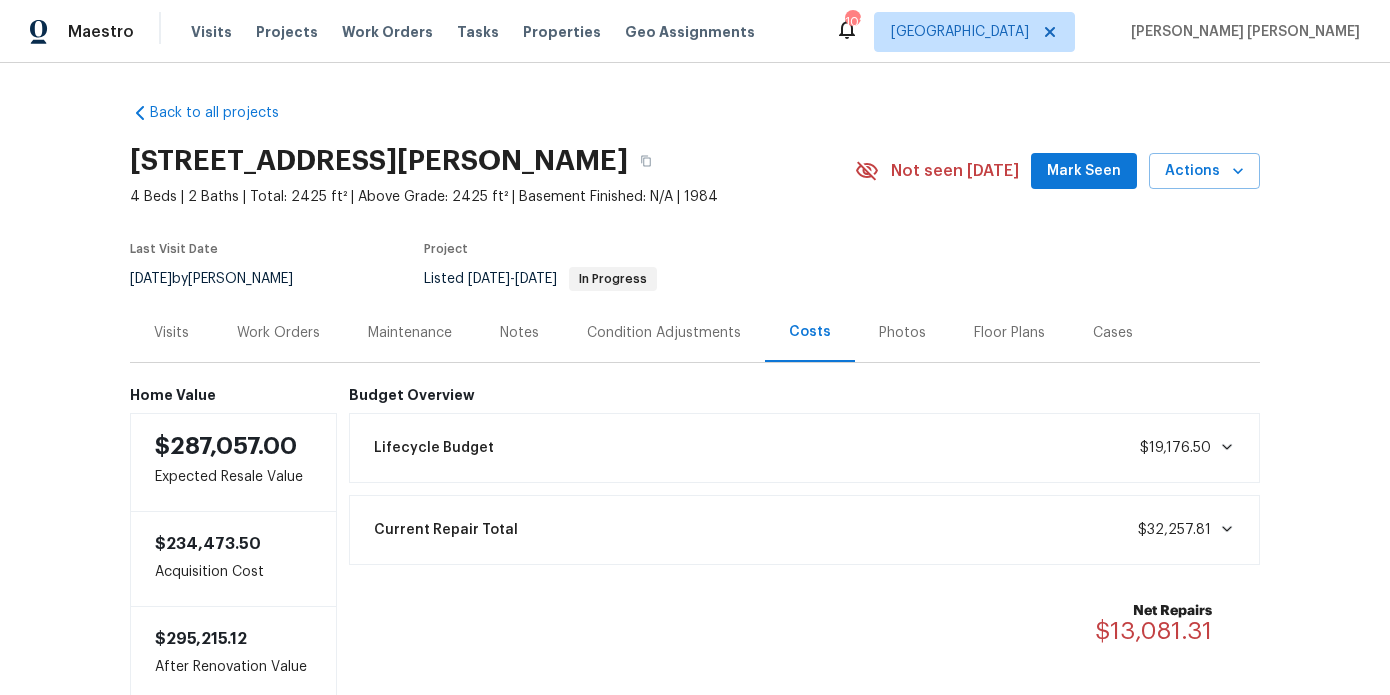 scroll, scrollTop: 0, scrollLeft: 0, axis: both 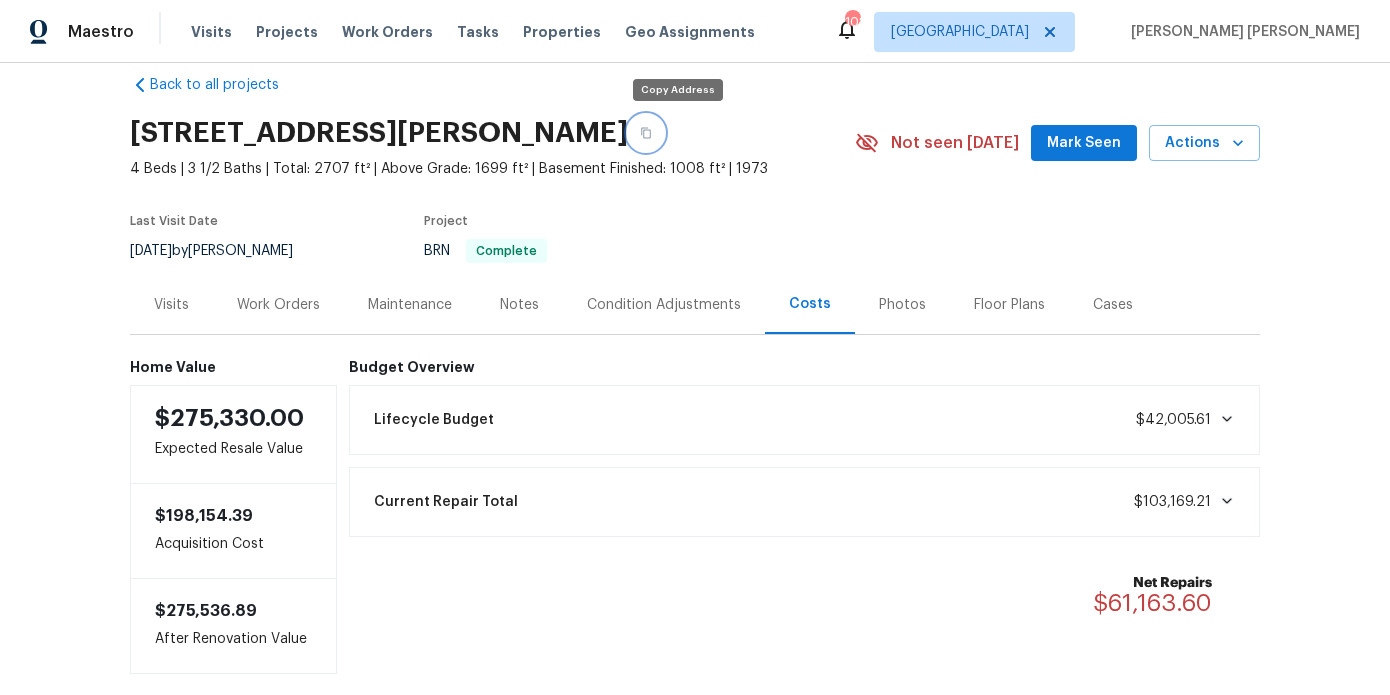 click 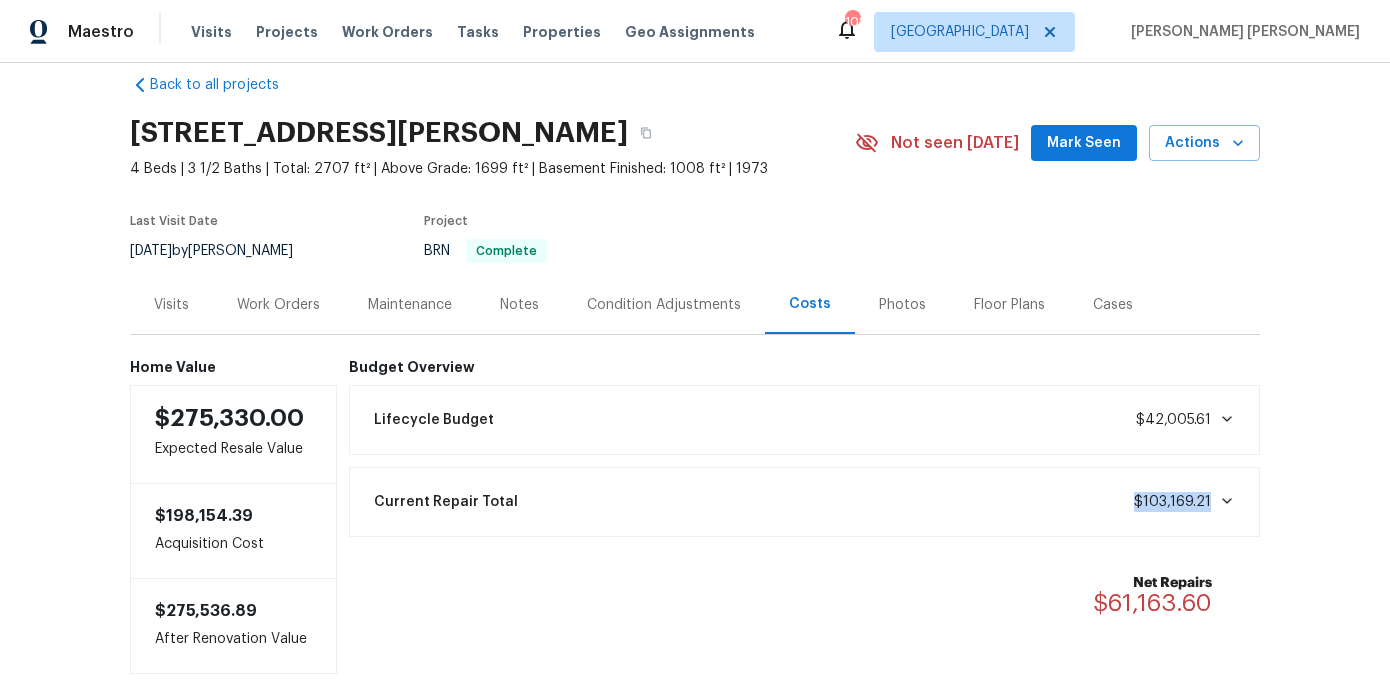 drag, startPoint x: 1134, startPoint y: 507, endPoint x: 1209, endPoint y: 510, distance: 75.059975 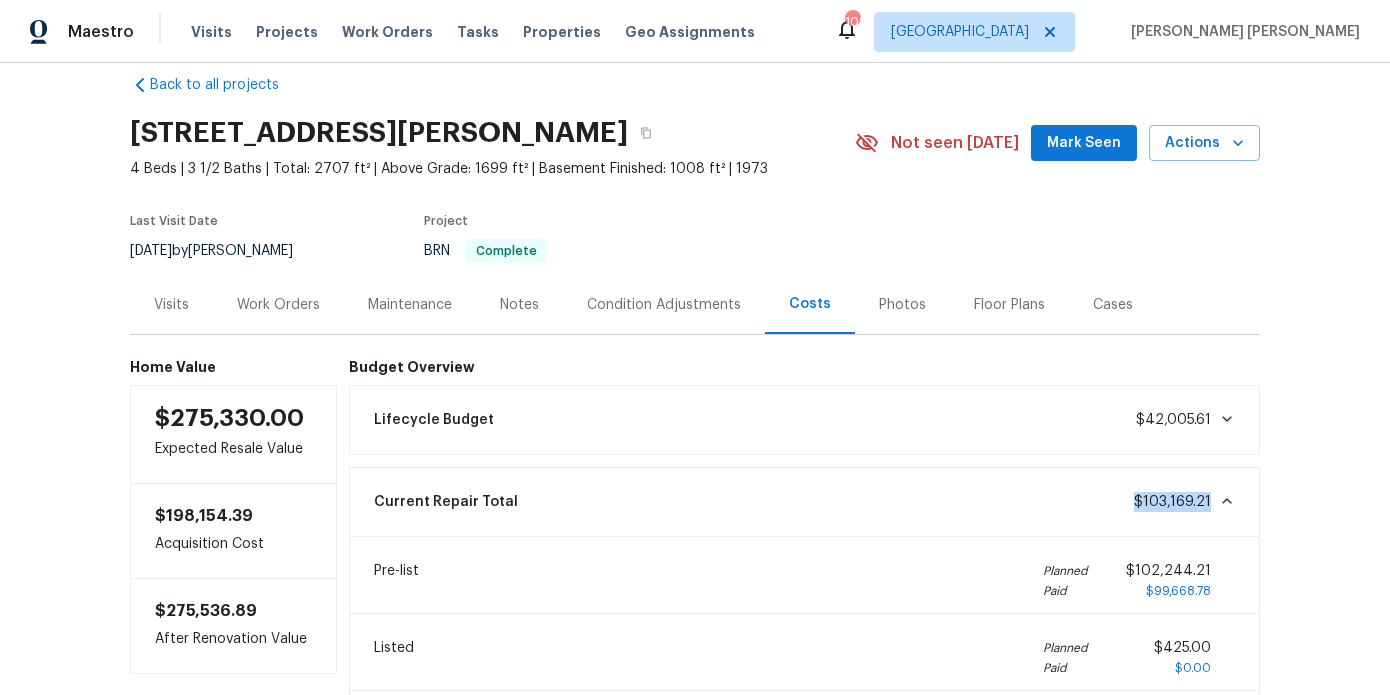 copy on "$103,169.21" 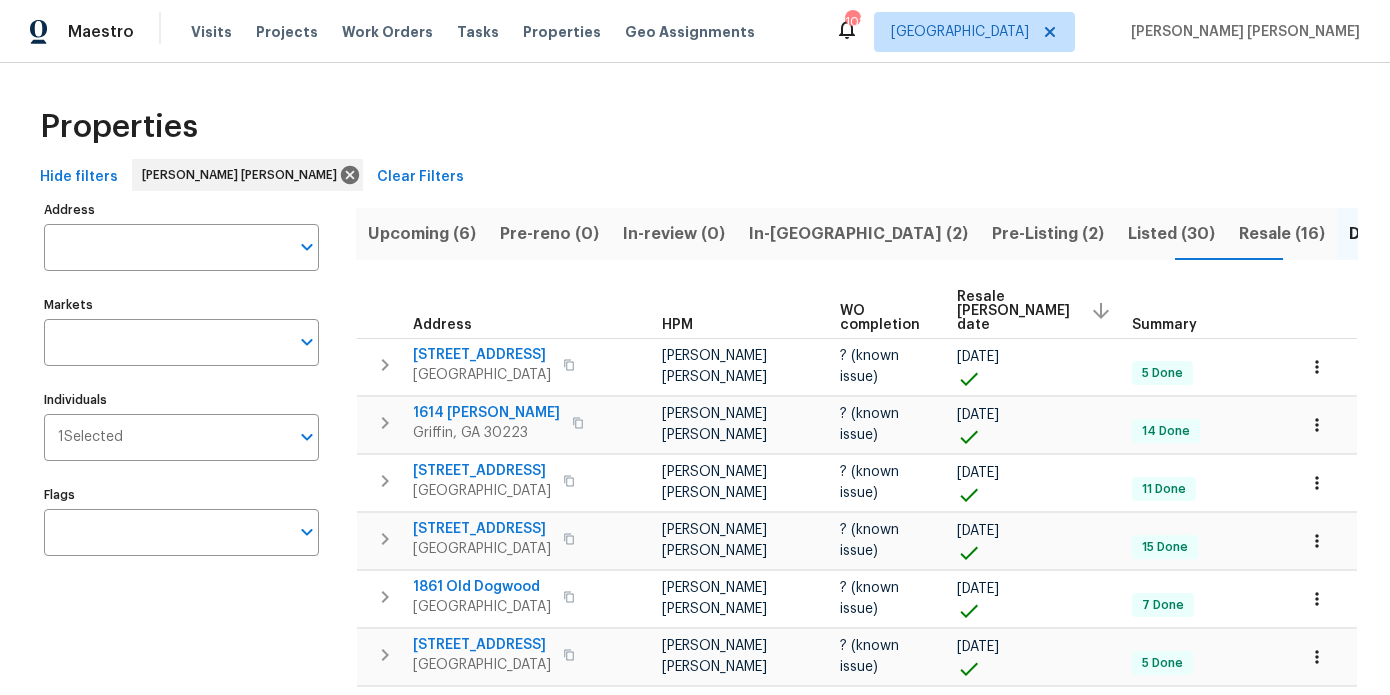scroll, scrollTop: 0, scrollLeft: 0, axis: both 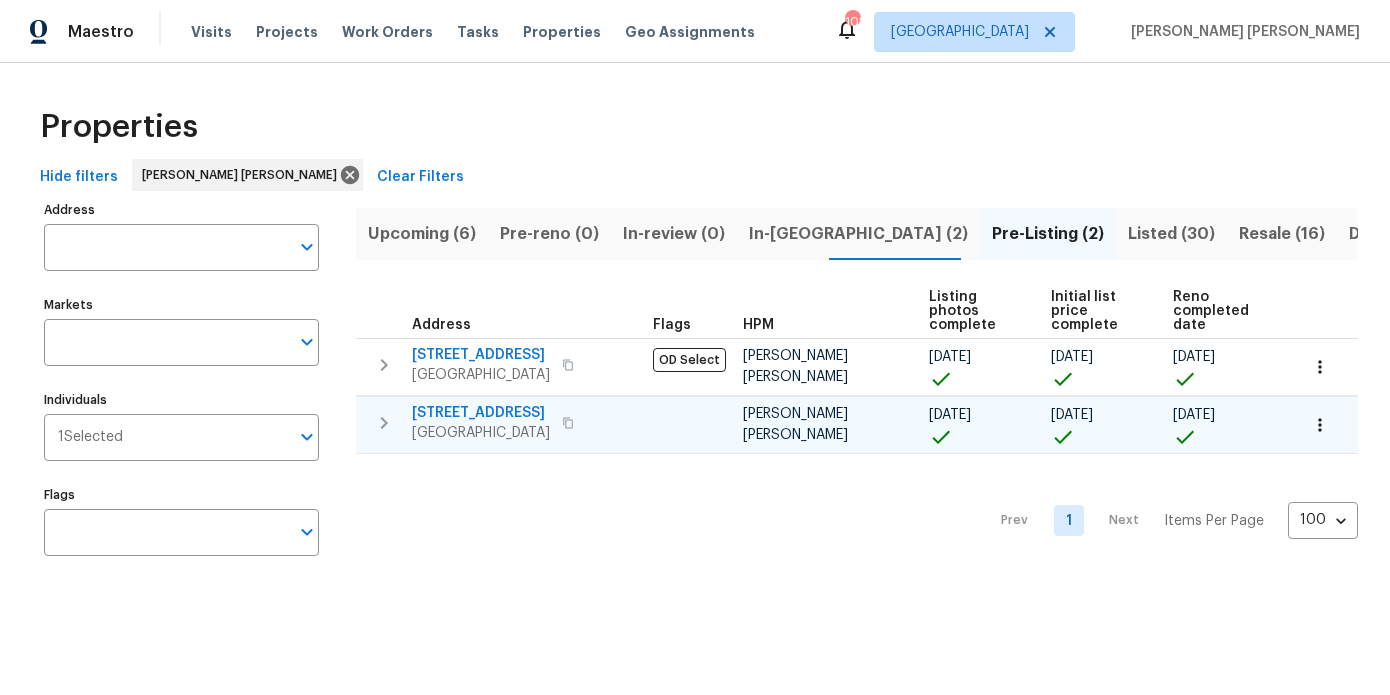 type 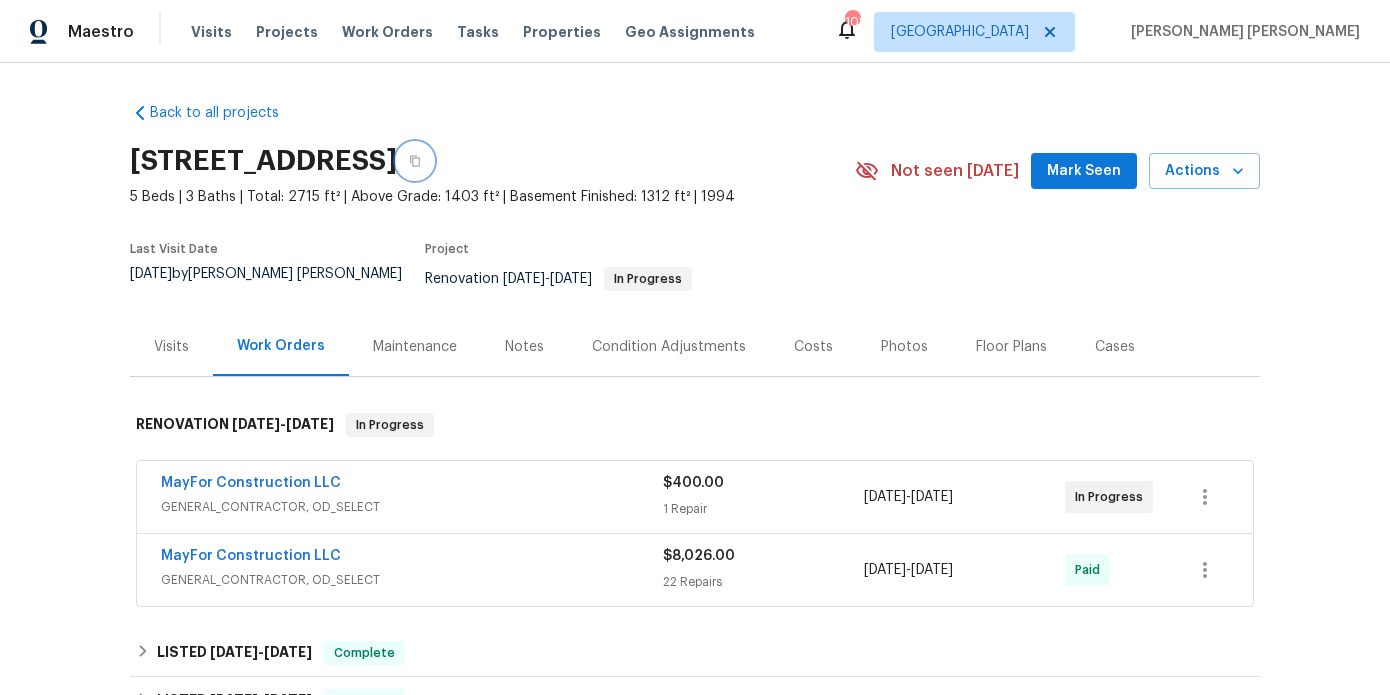 click 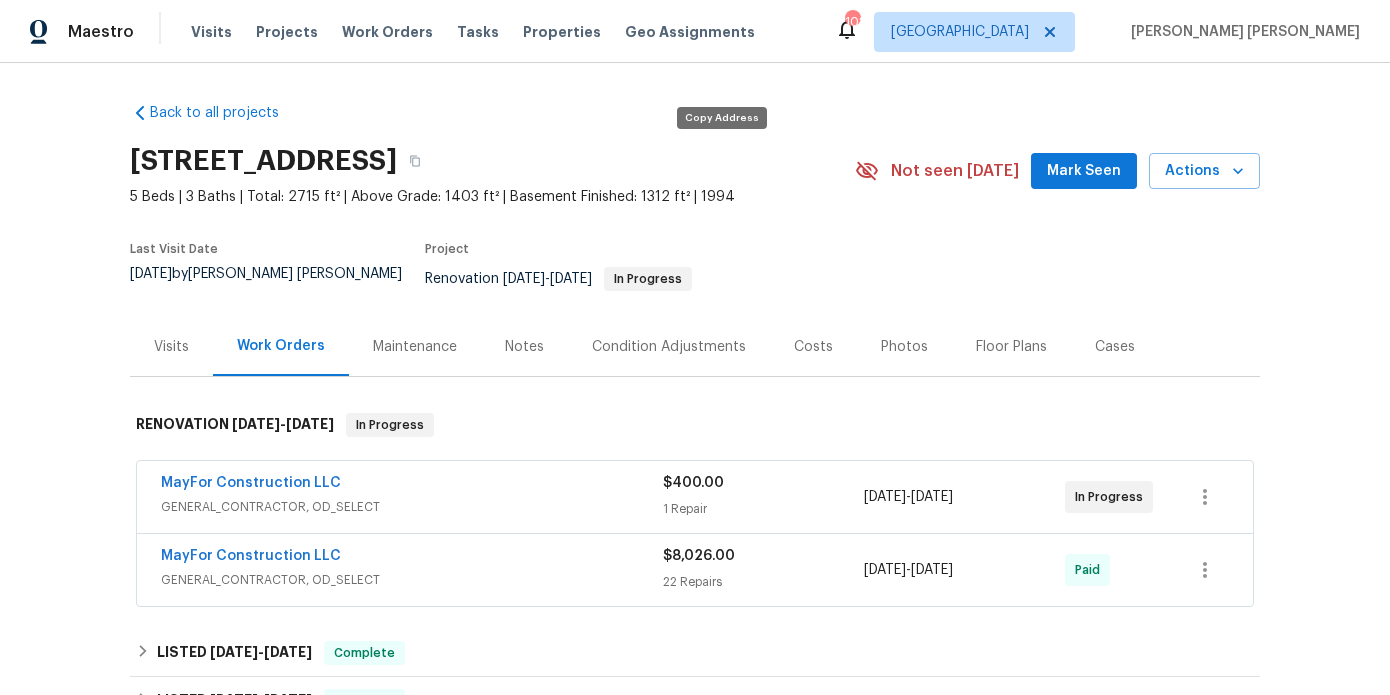 click on "Costs" at bounding box center [813, 346] 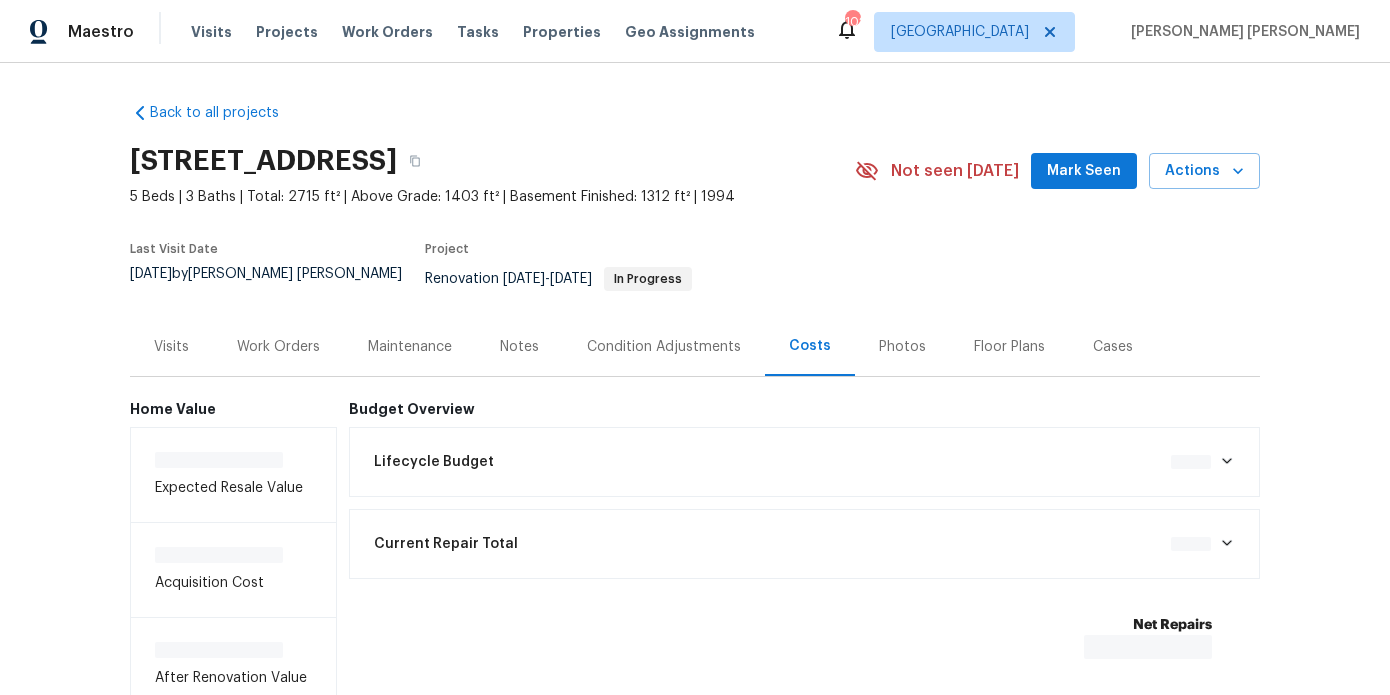 scroll, scrollTop: 0, scrollLeft: 0, axis: both 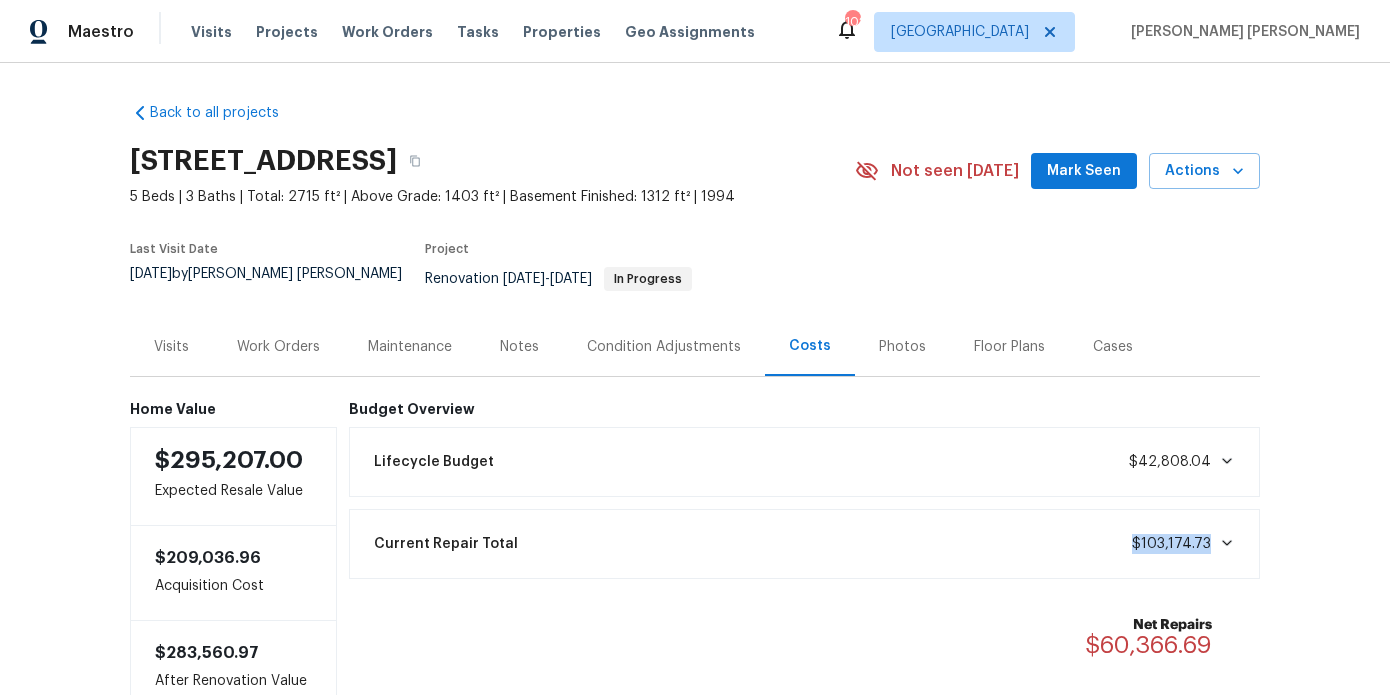 drag, startPoint x: 1125, startPoint y: 528, endPoint x: 1210, endPoint y: 534, distance: 85.2115 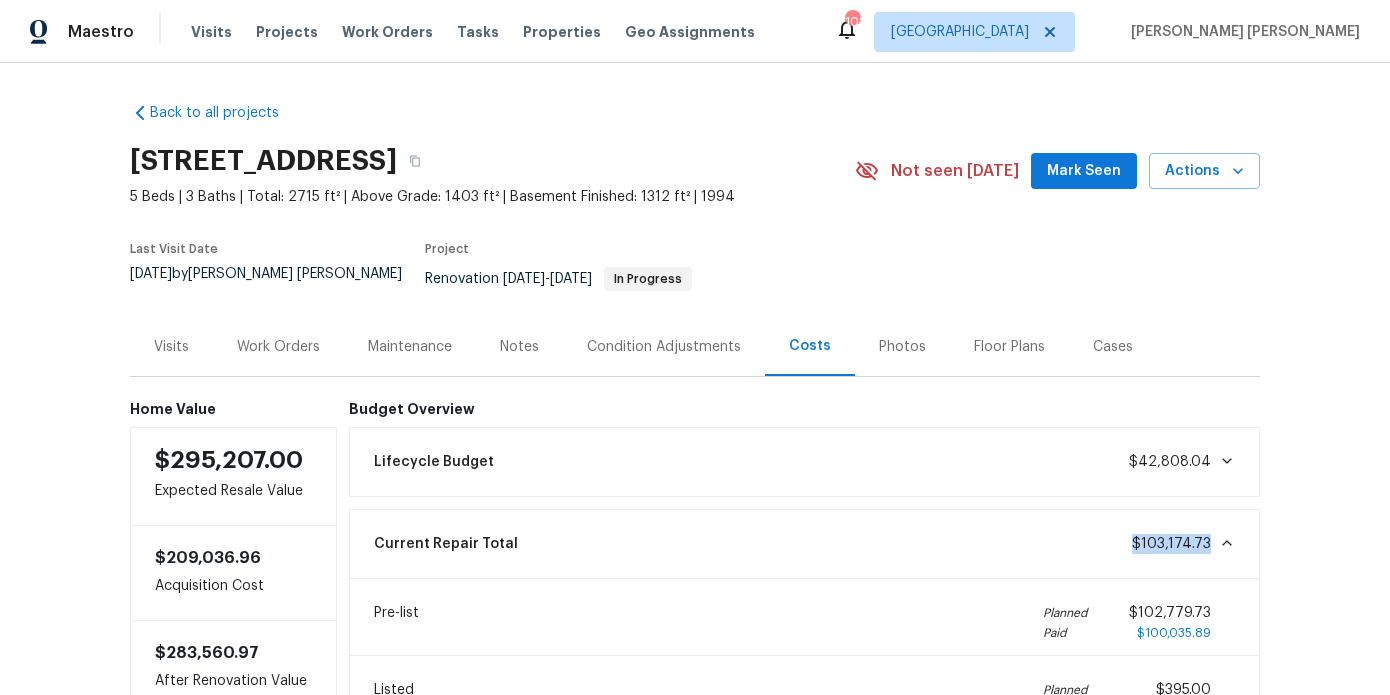 copy on "$103,174.73" 